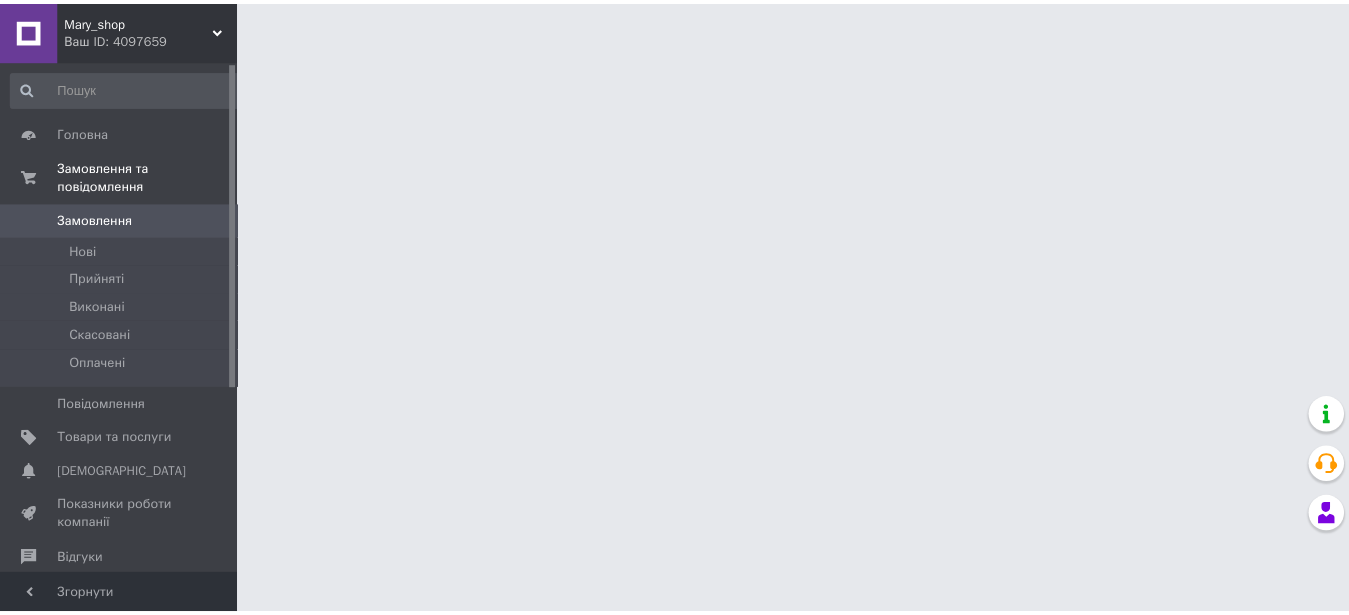 scroll, scrollTop: 0, scrollLeft: 0, axis: both 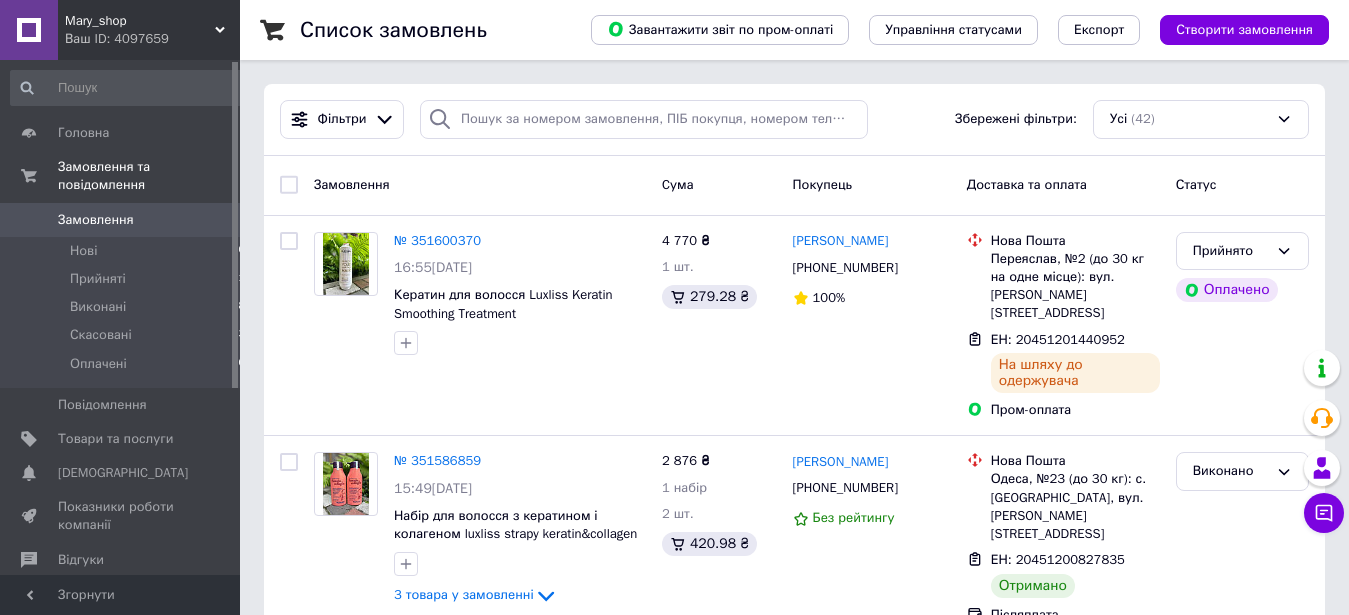 click 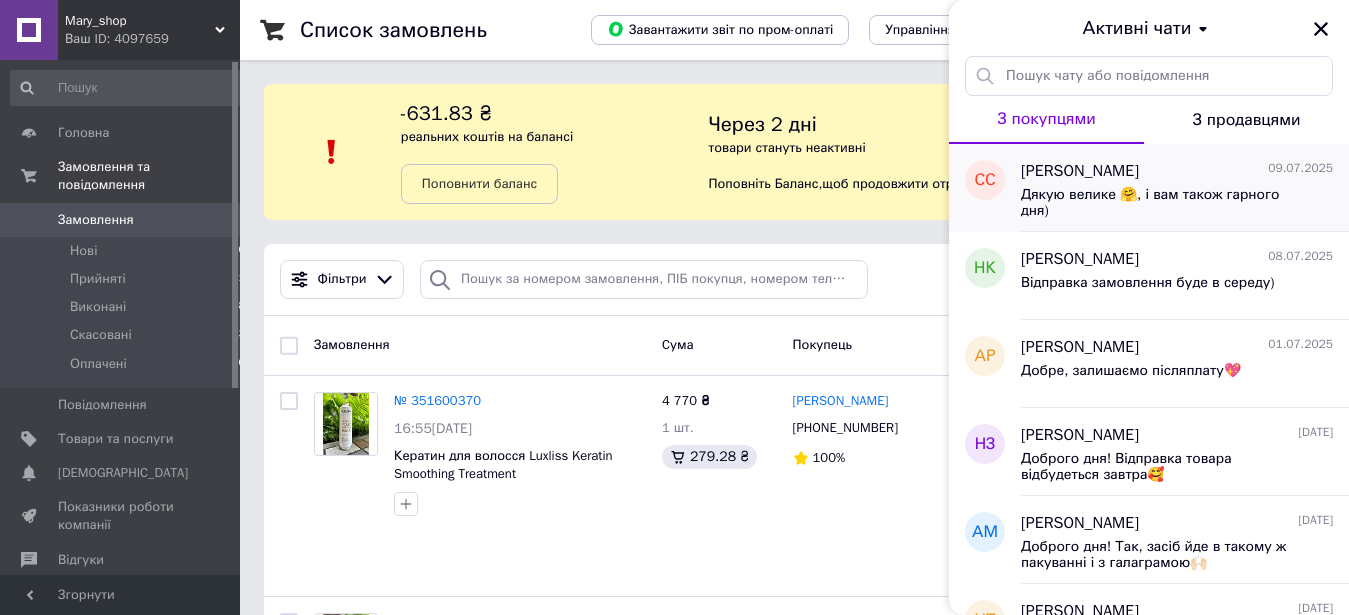 click on "Дякую велике 🤗, і вам також гарного дня)" at bounding box center [1163, 203] 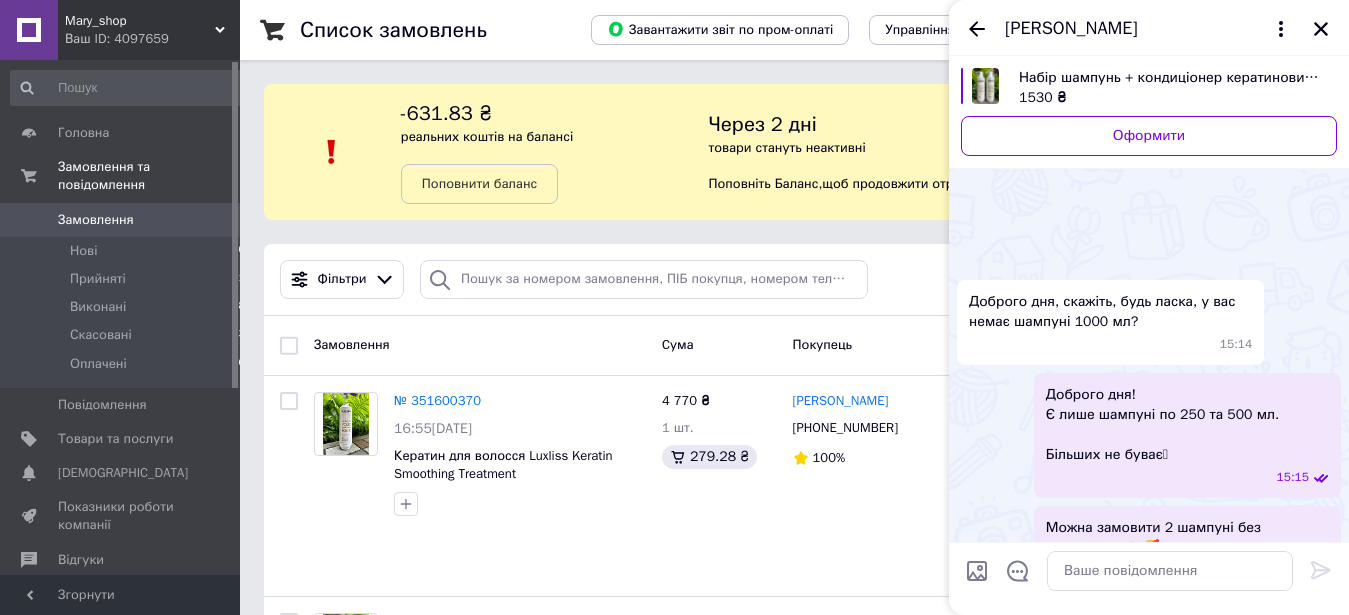 scroll, scrollTop: 1040, scrollLeft: 0, axis: vertical 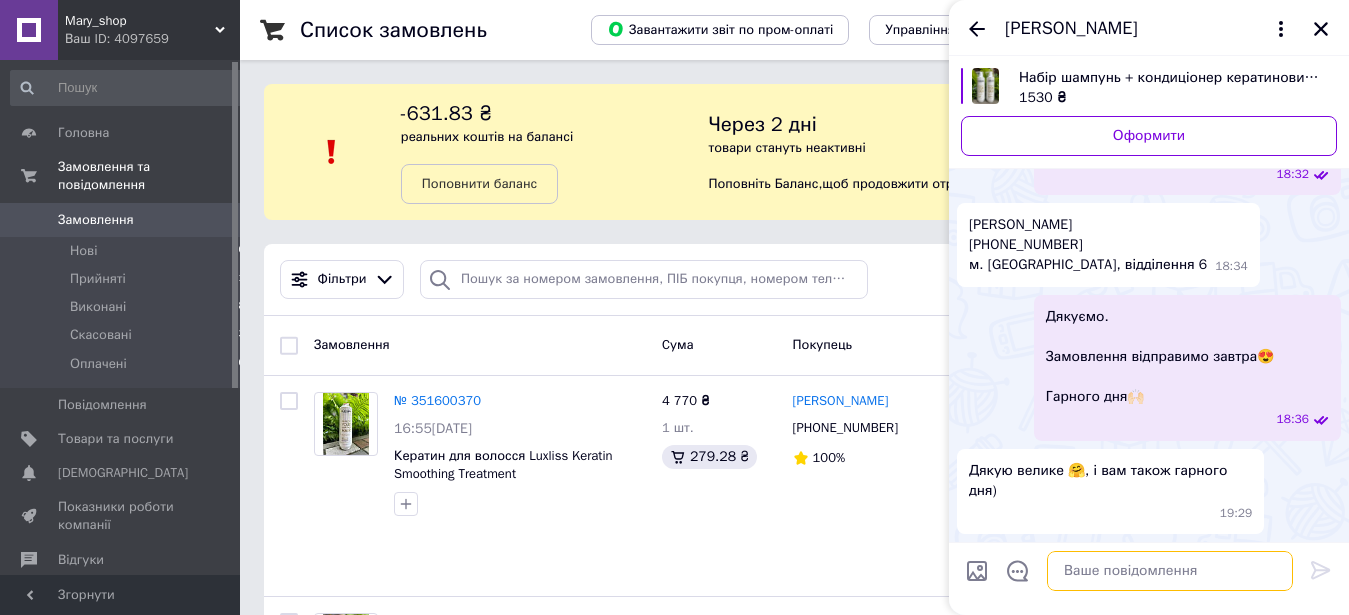 click at bounding box center (1170, 571) 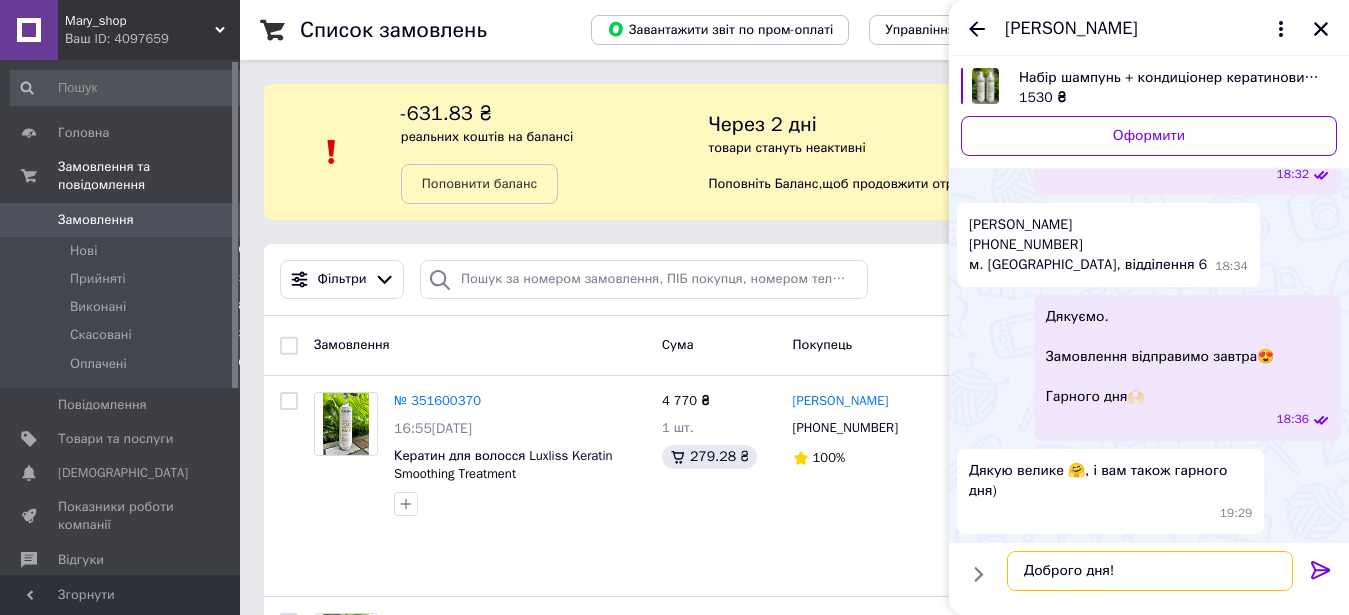 scroll, scrollTop: 14, scrollLeft: 0, axis: vertical 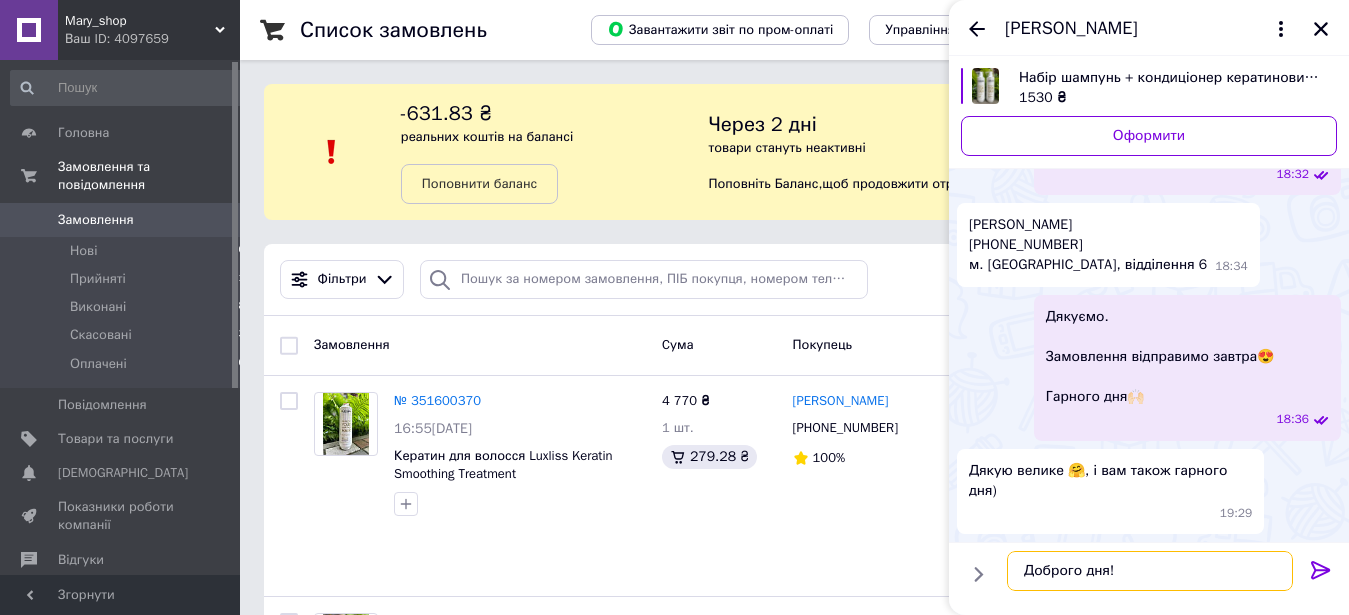 paste on "Відправлення: 20451202921385
Плановий час доставки: 11.07.2025 12:00
Сума післяплати: 1540 грн
Статус: https://novaposhta.ua/tracking/?cargo_number=20451202921385" 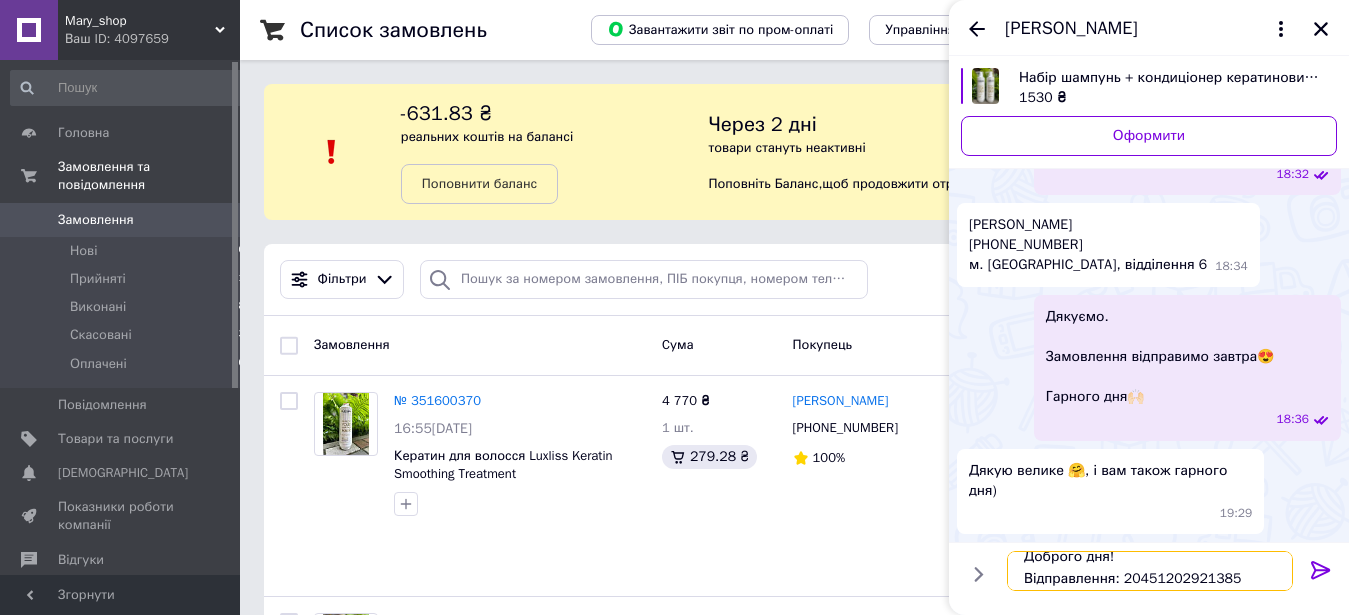 scroll, scrollTop: 37, scrollLeft: 0, axis: vertical 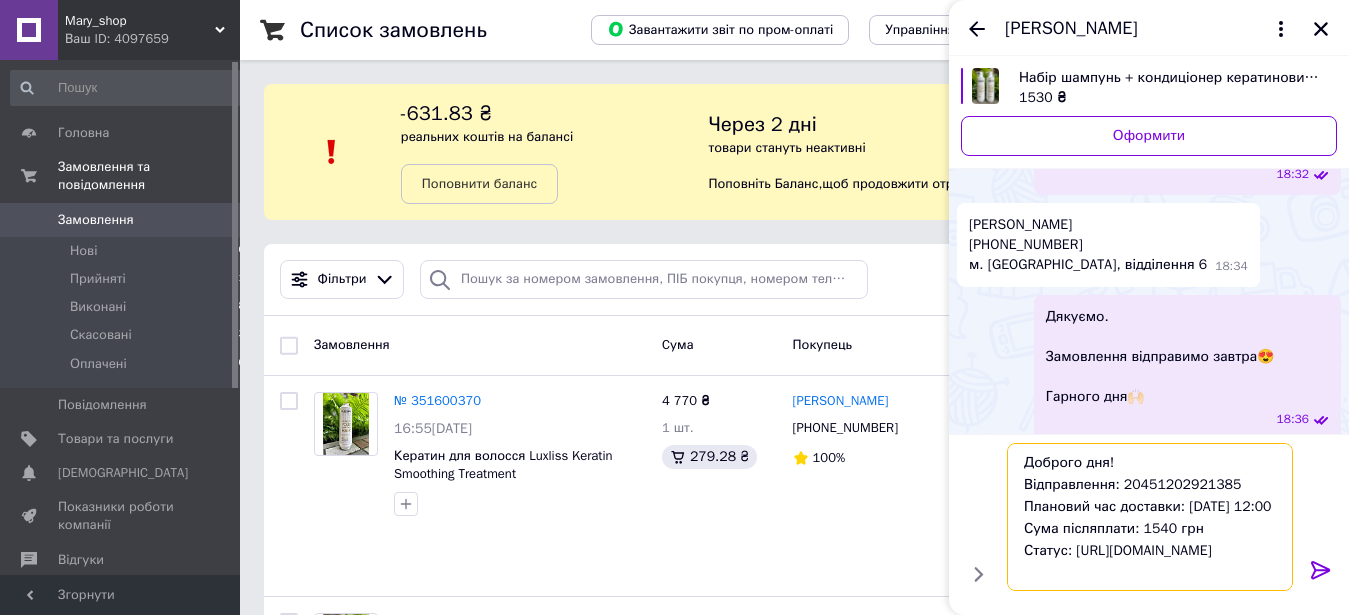 type 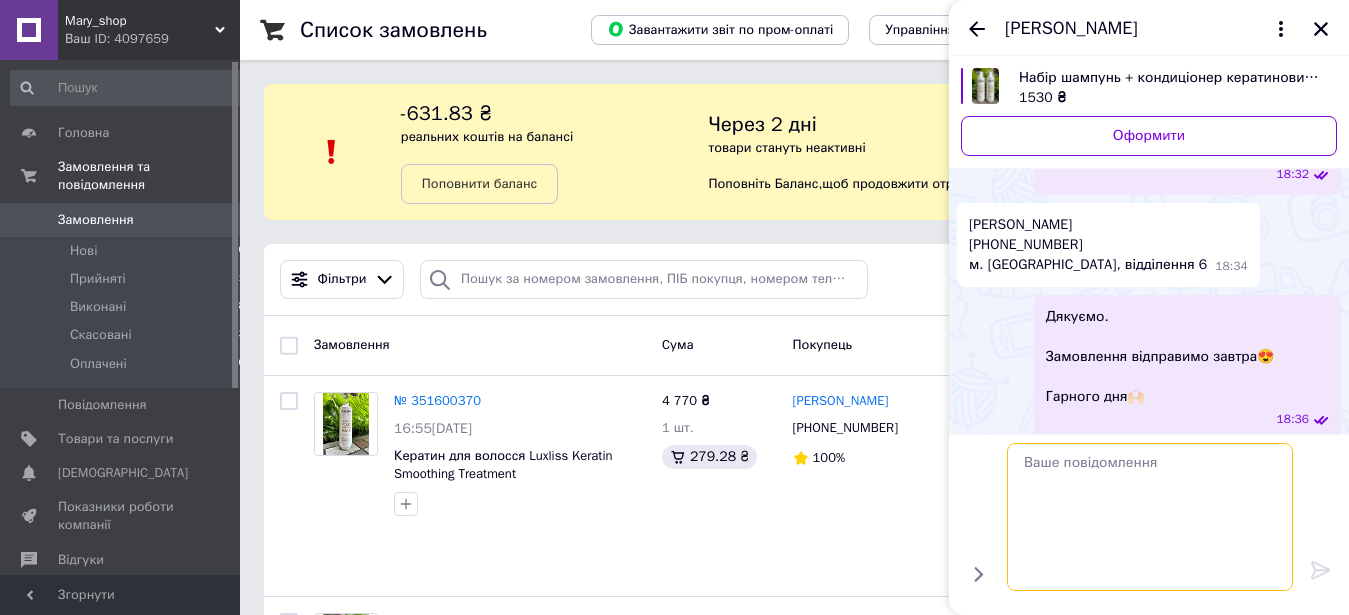 scroll, scrollTop: 0, scrollLeft: 0, axis: both 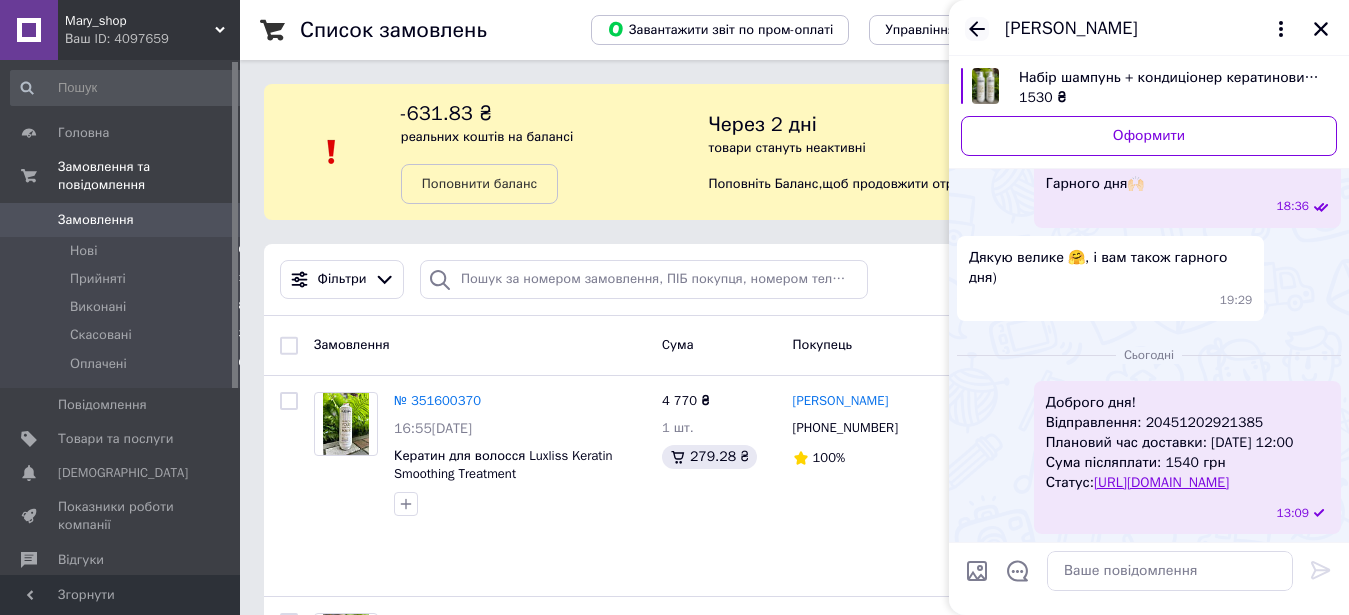 click 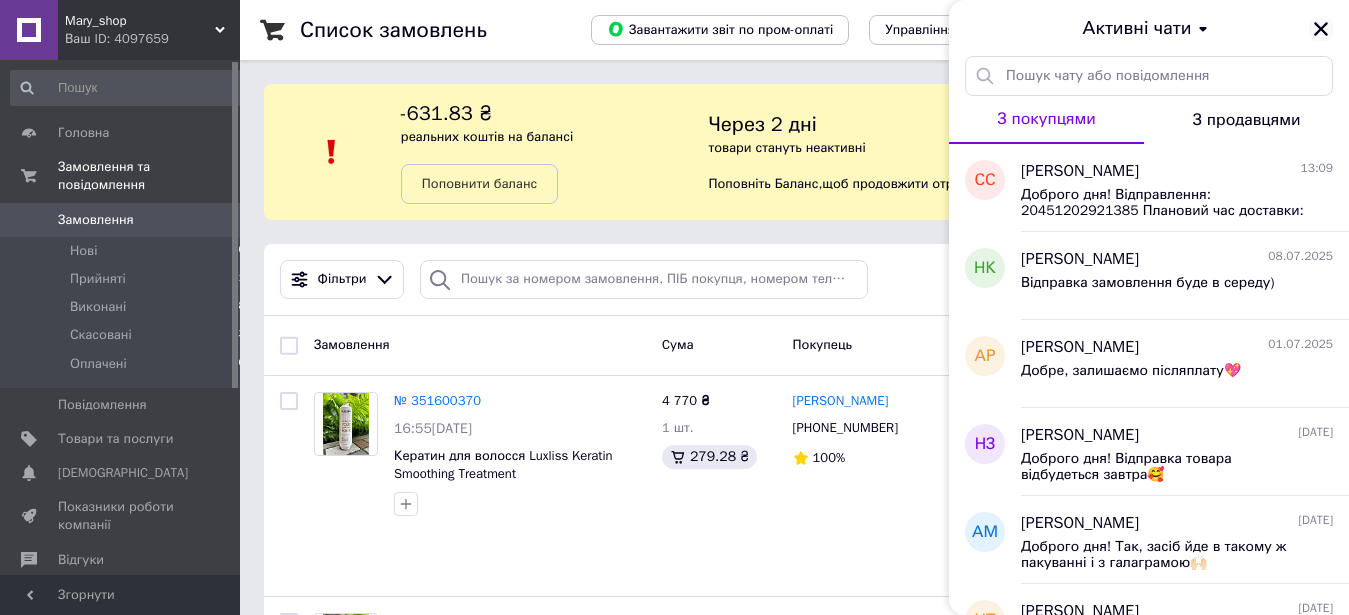 click 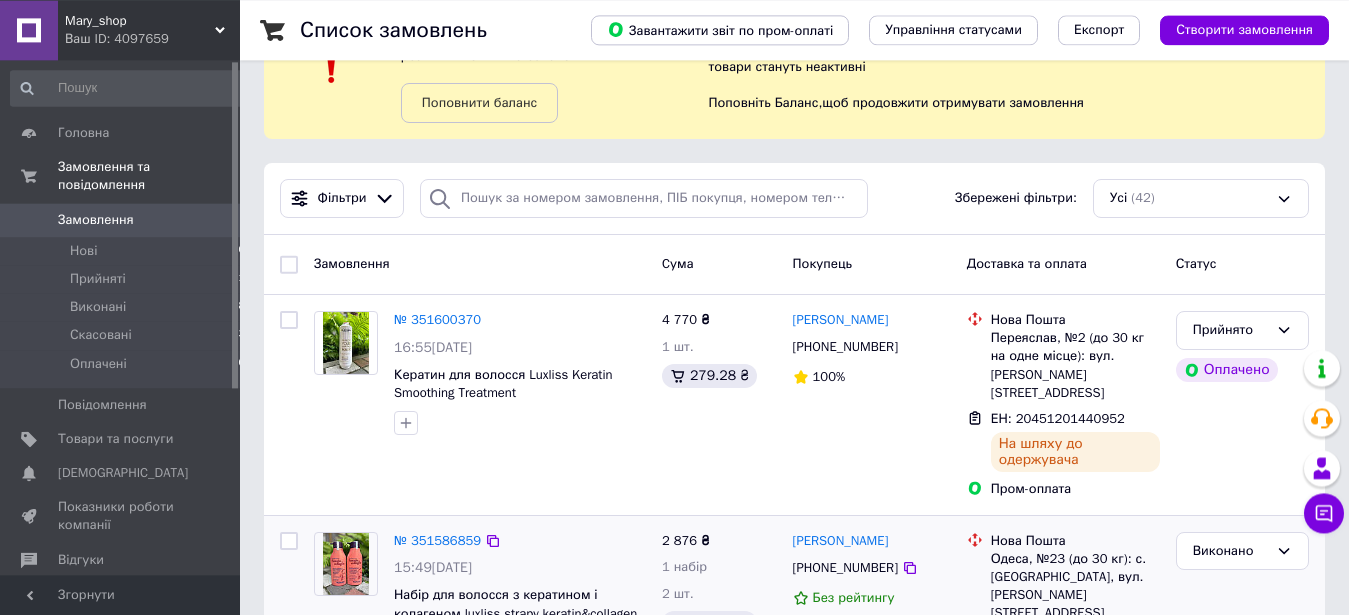 scroll, scrollTop: 0, scrollLeft: 0, axis: both 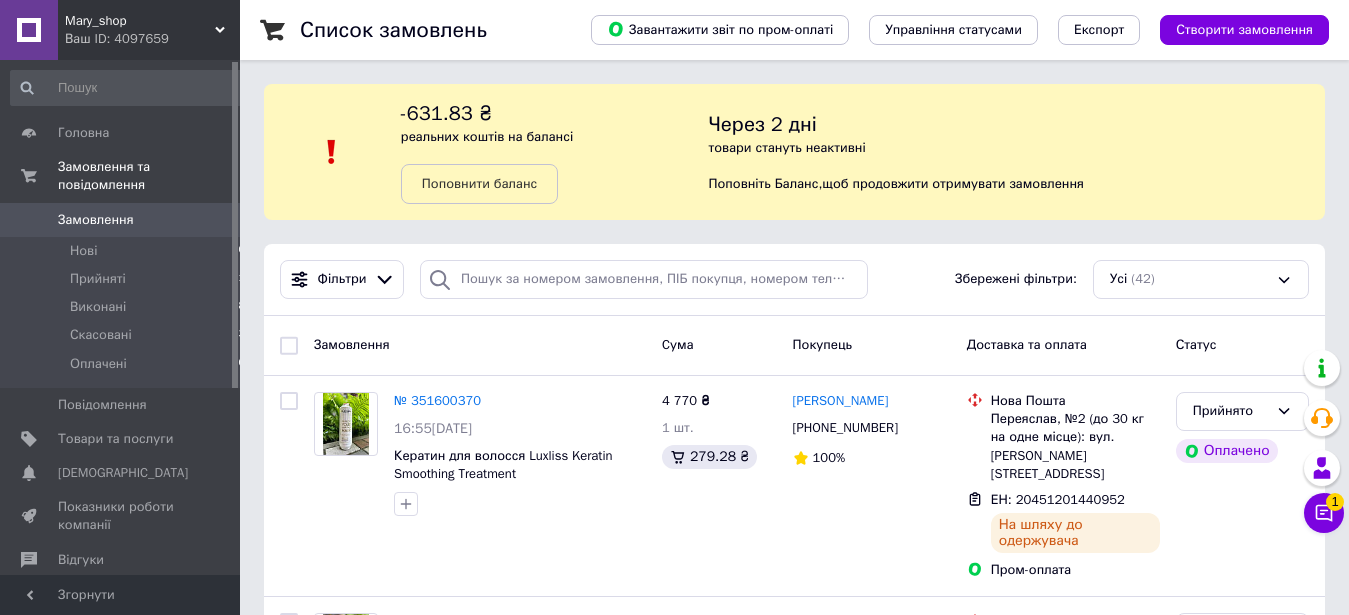click 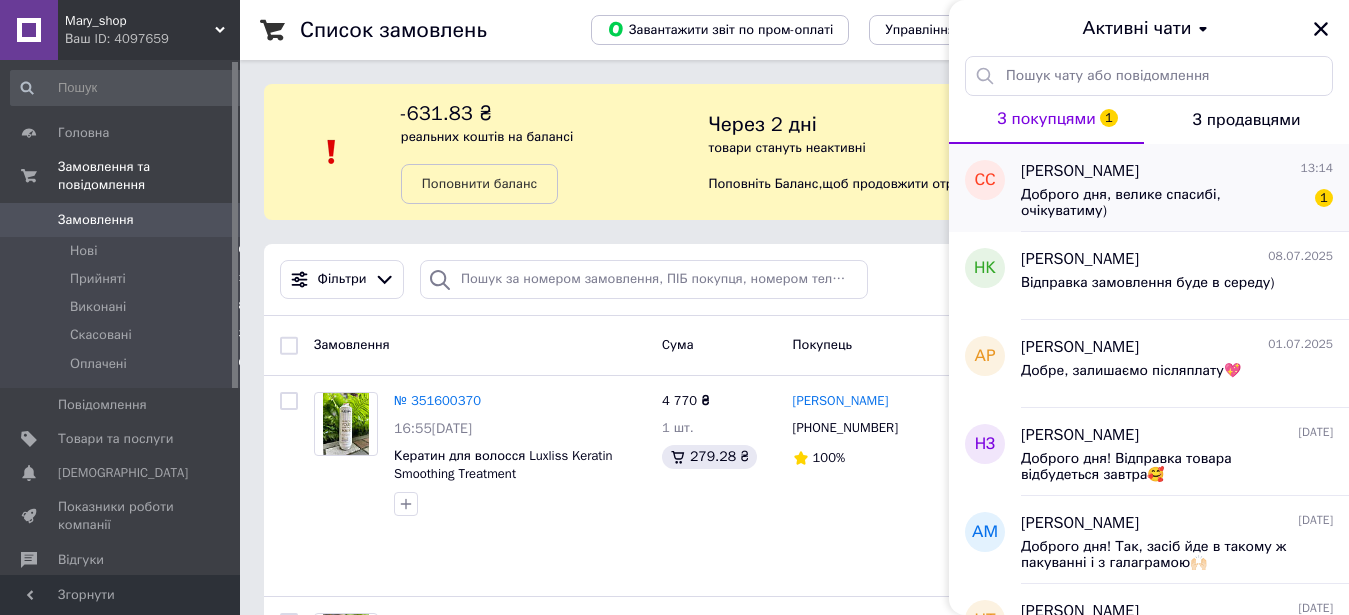 click on "Доброго дня, велике спасибі, очікуватиму)" at bounding box center (1163, 203) 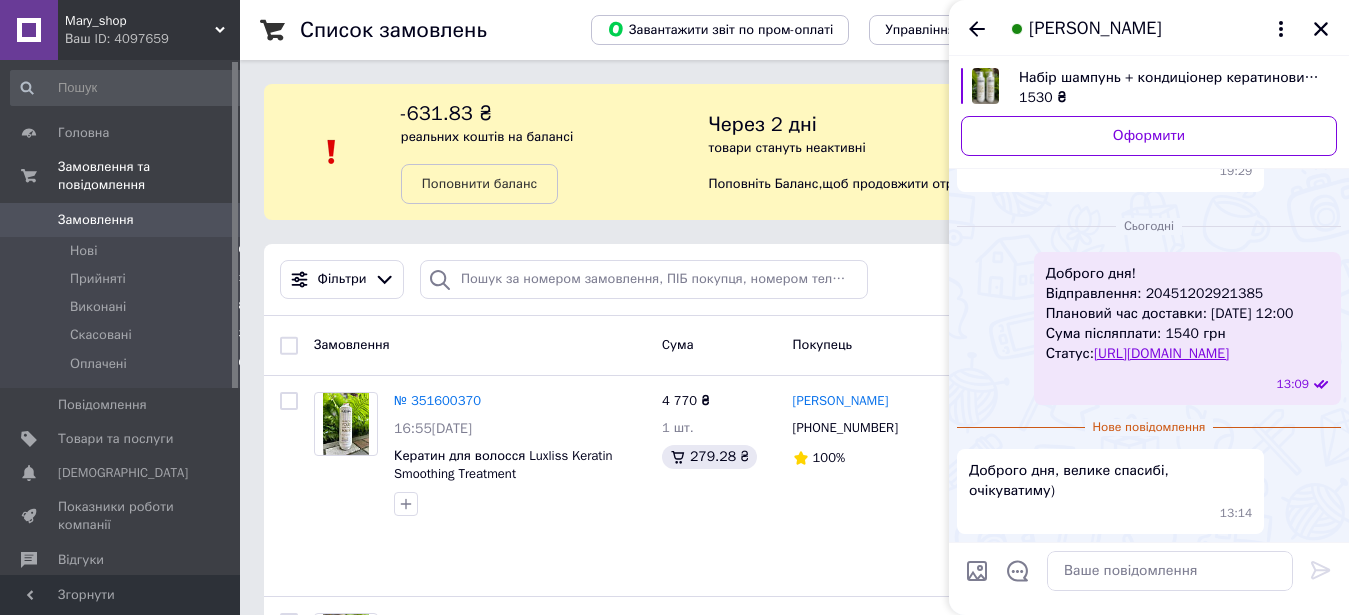 scroll, scrollTop: 1351, scrollLeft: 0, axis: vertical 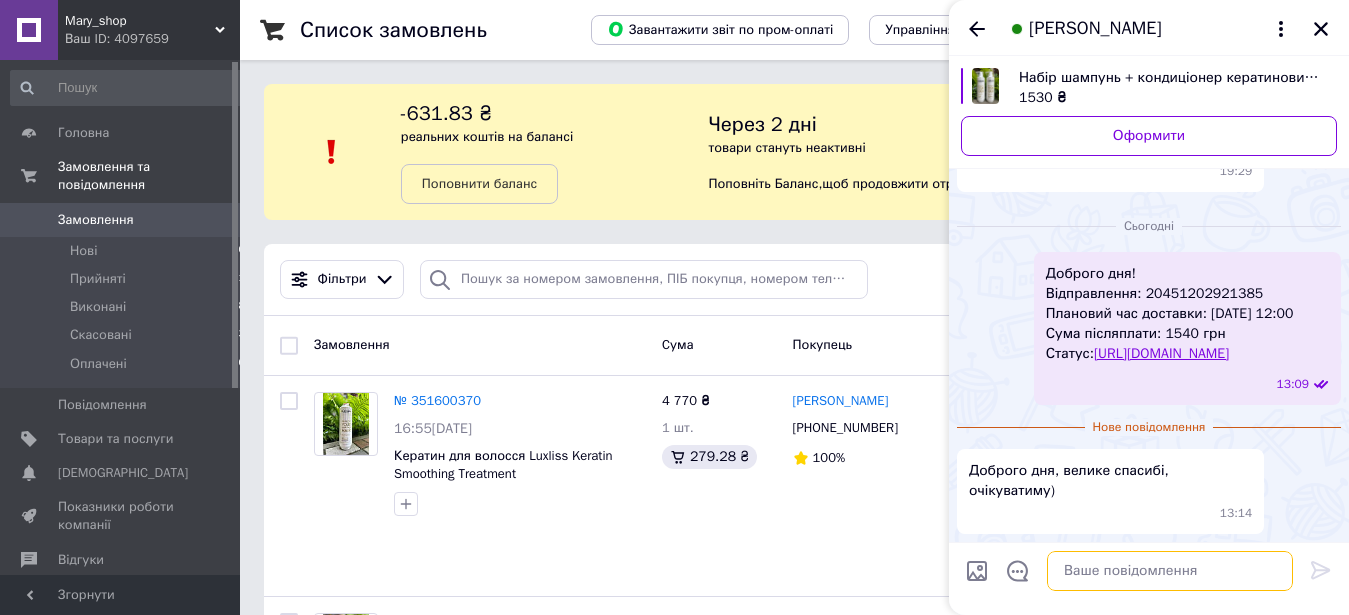click at bounding box center [1170, 571] 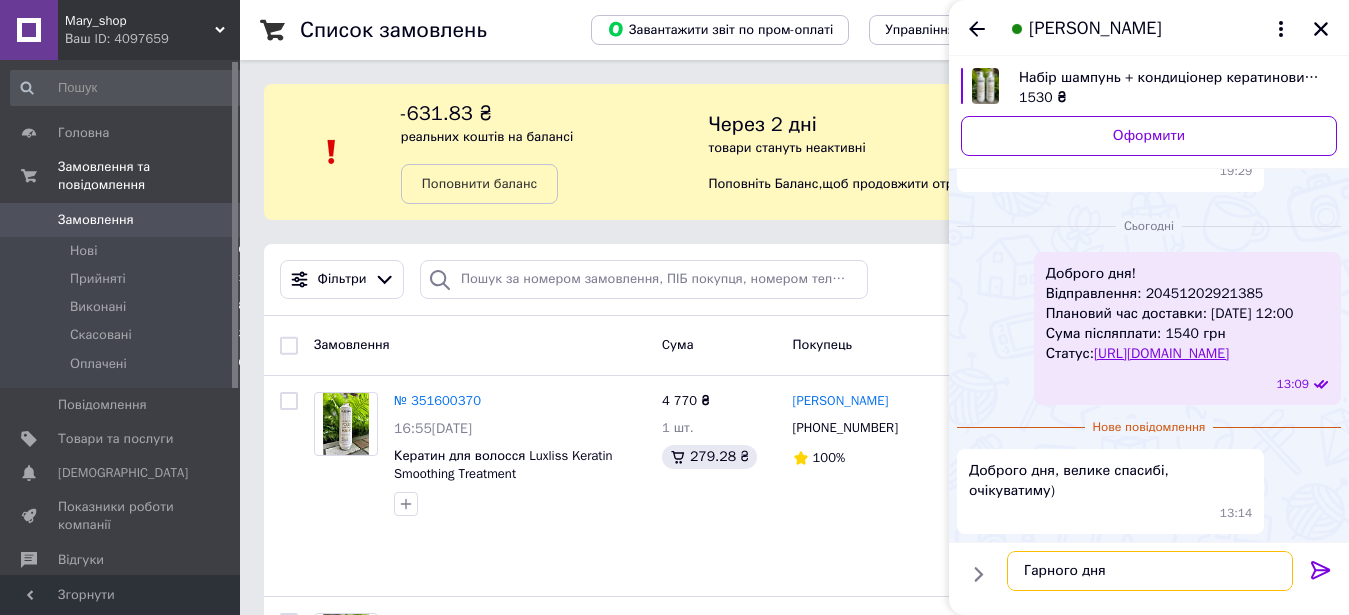 click on "Гарного дня" at bounding box center [1150, 571] 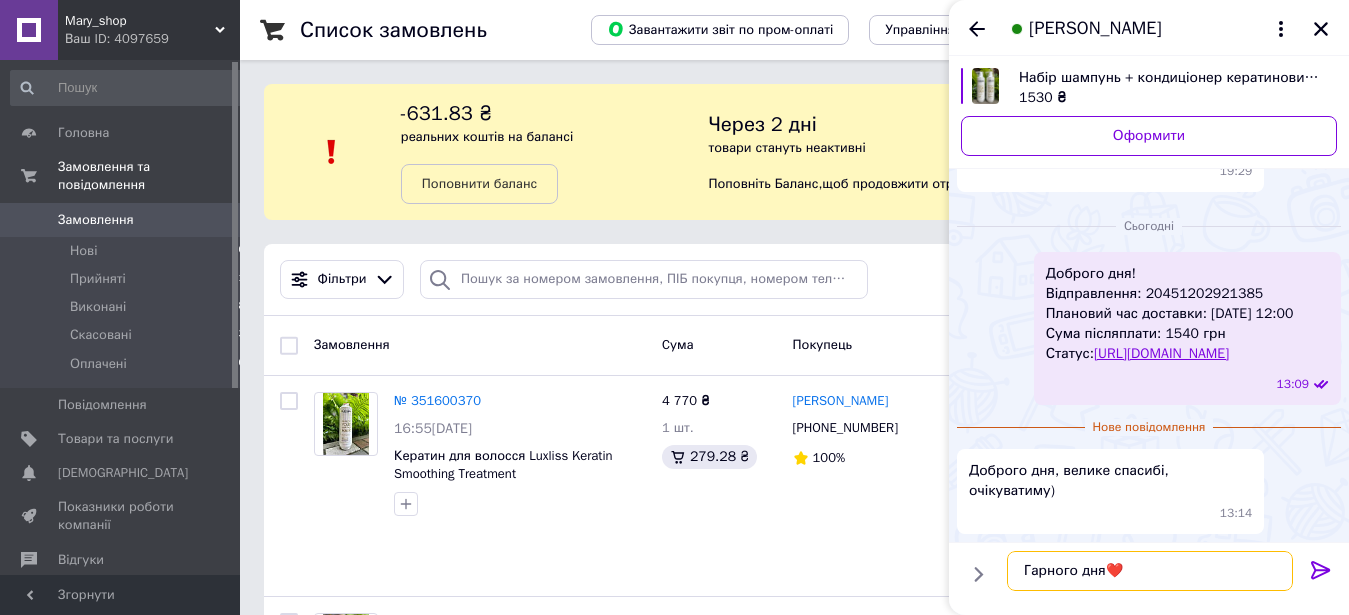 type on "Гарного дня❤️" 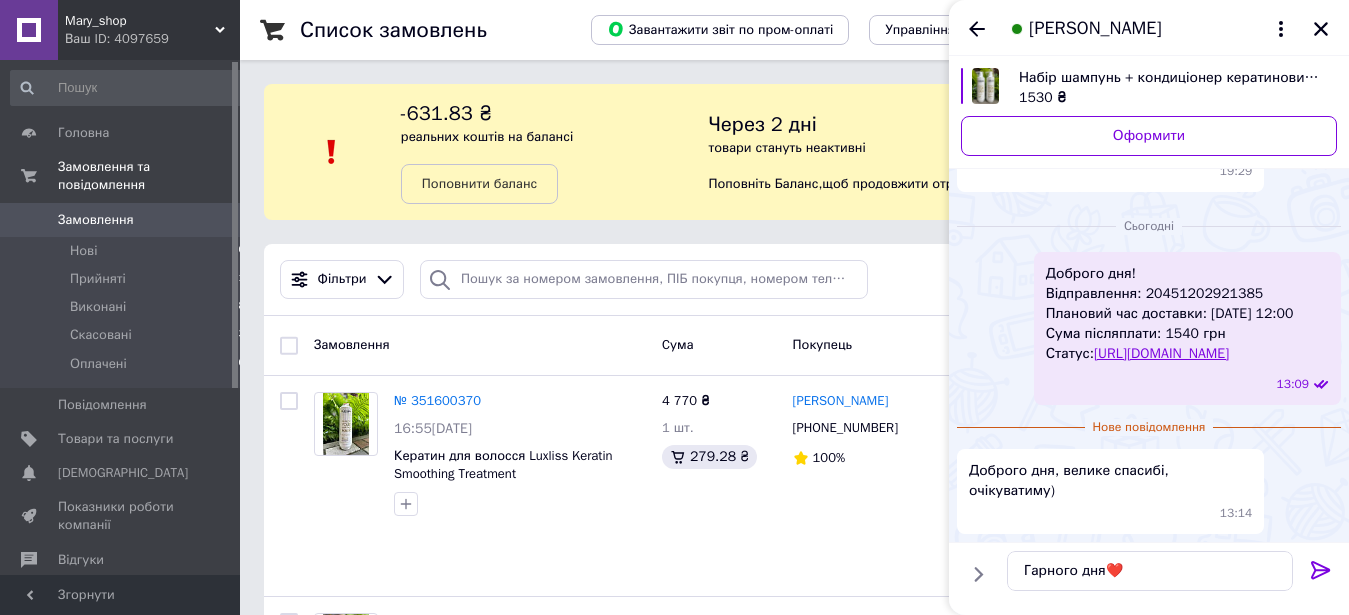 click 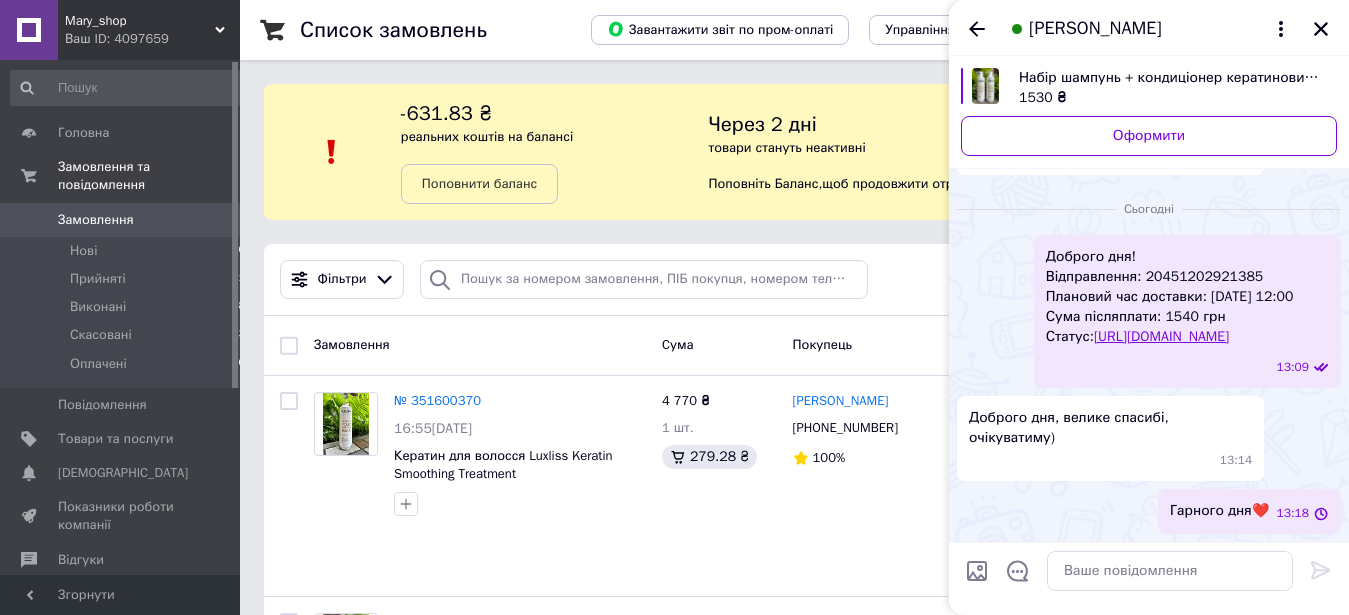 scroll, scrollTop: 1368, scrollLeft: 0, axis: vertical 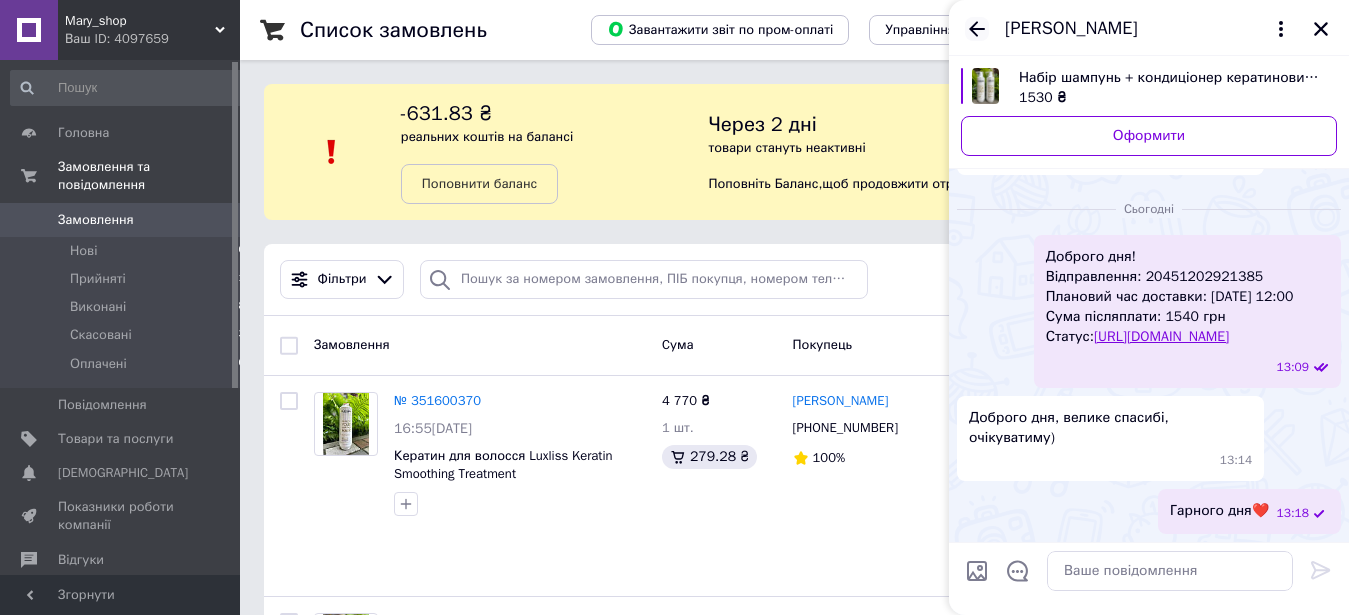 click 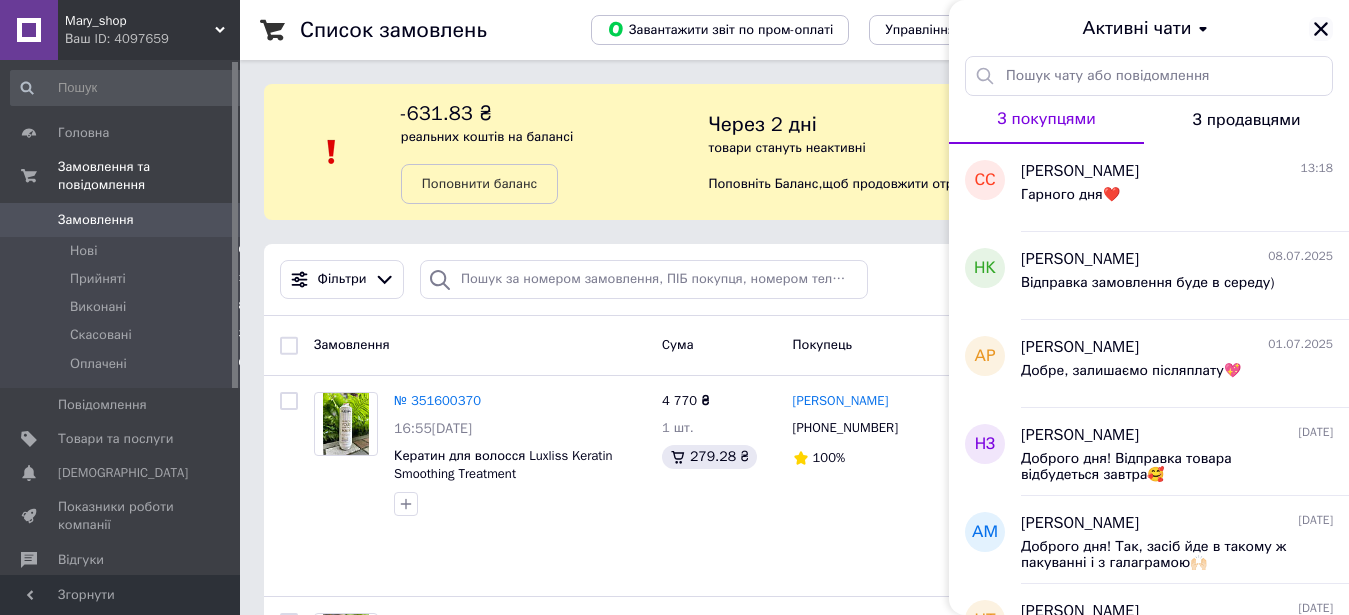 click at bounding box center [1321, 29] 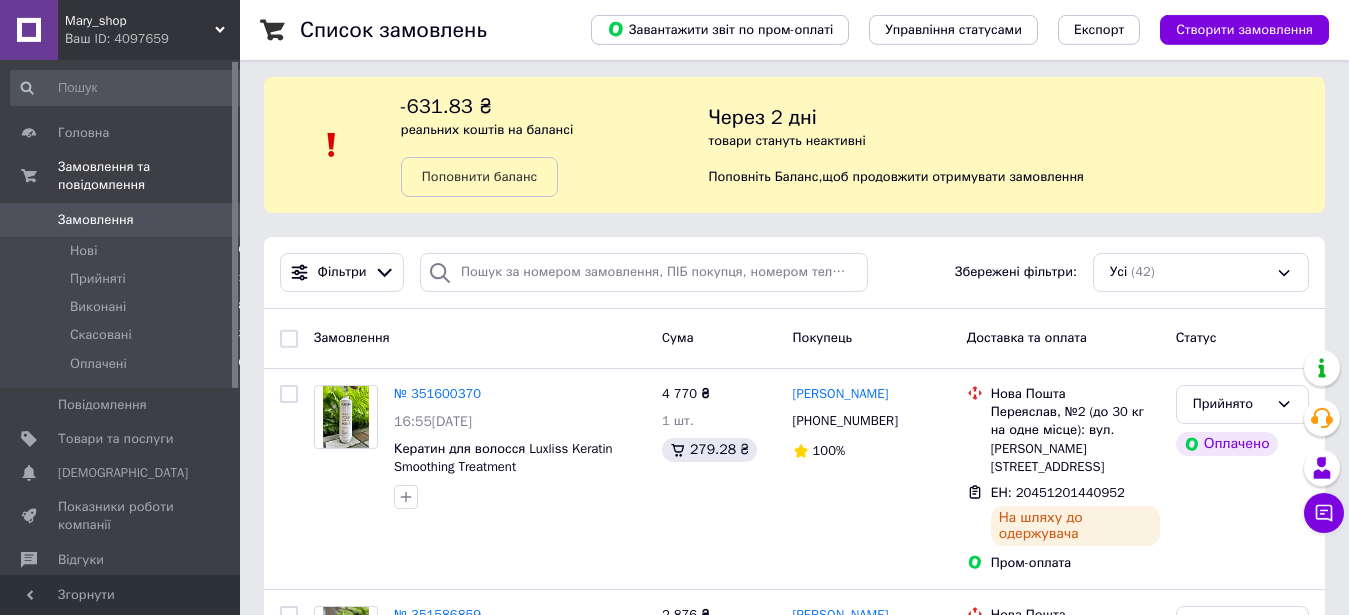 scroll, scrollTop: 0, scrollLeft: 0, axis: both 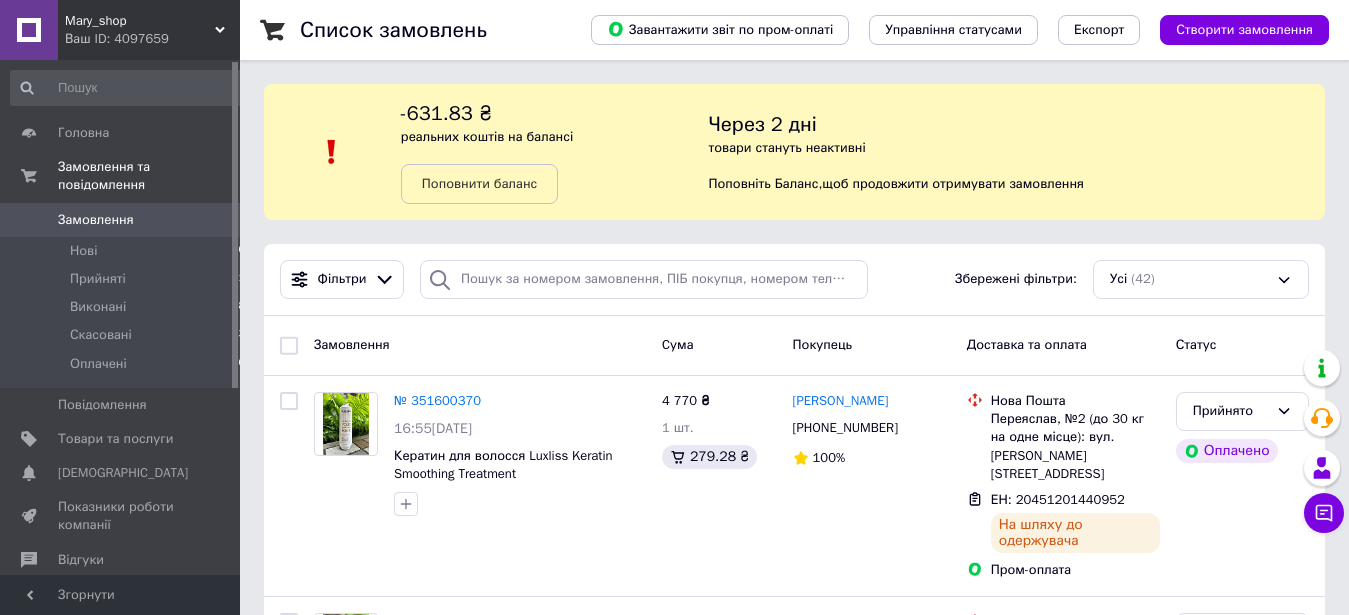 click on "Замовлення 0" at bounding box center (128, 220) 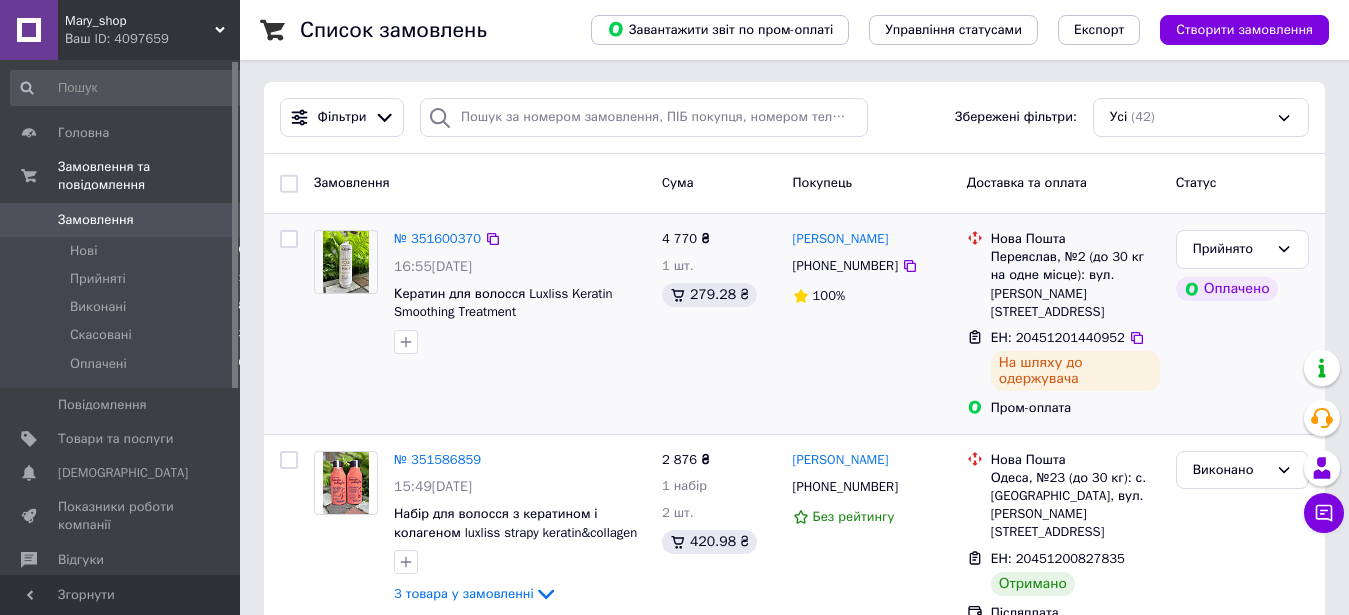 scroll, scrollTop: 204, scrollLeft: 0, axis: vertical 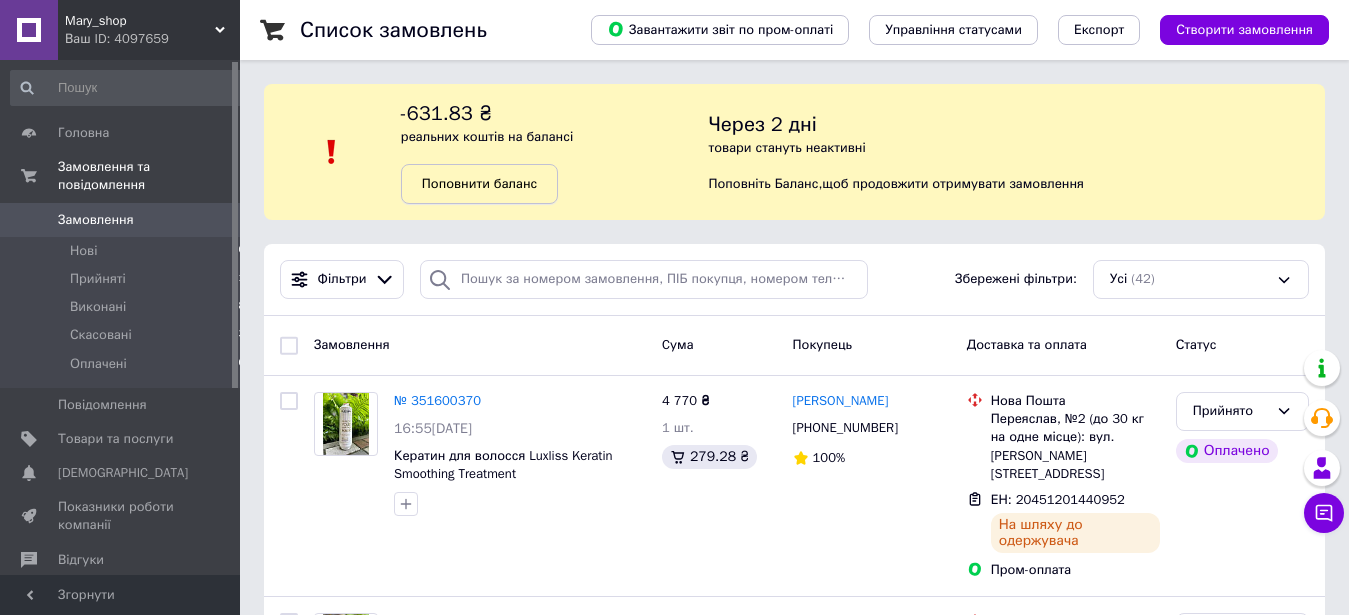 click on "Поповнити баланс" at bounding box center [479, 183] 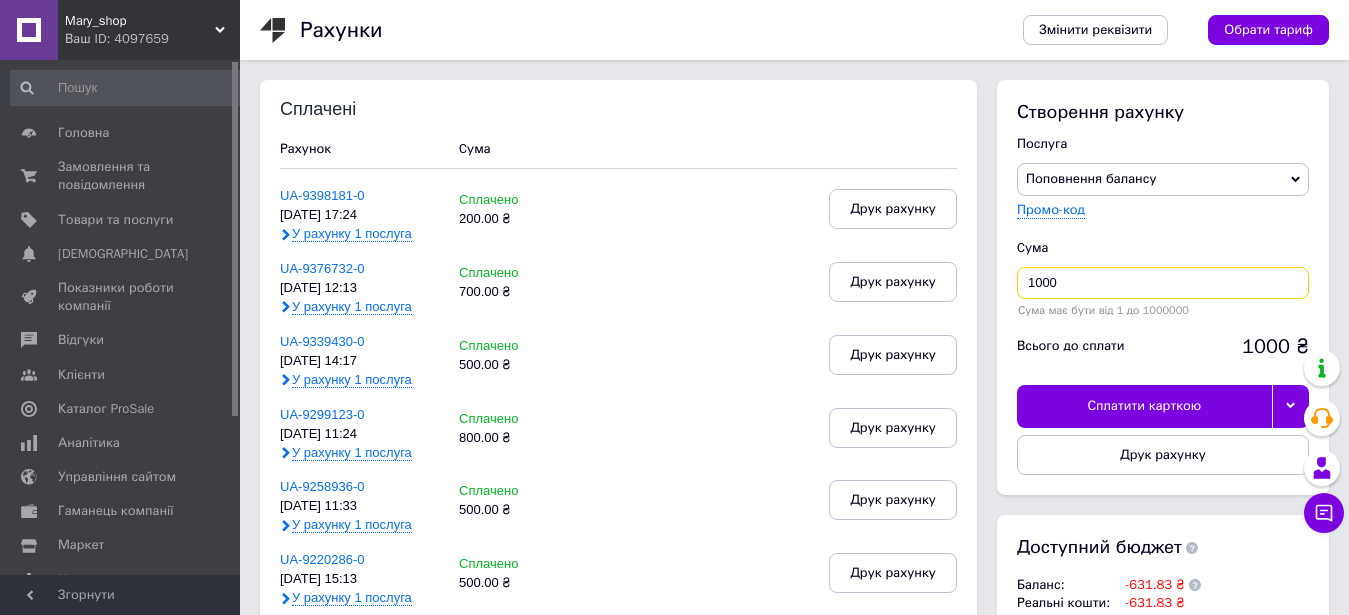 drag, startPoint x: 1063, startPoint y: 279, endPoint x: 925, endPoint y: 279, distance: 138 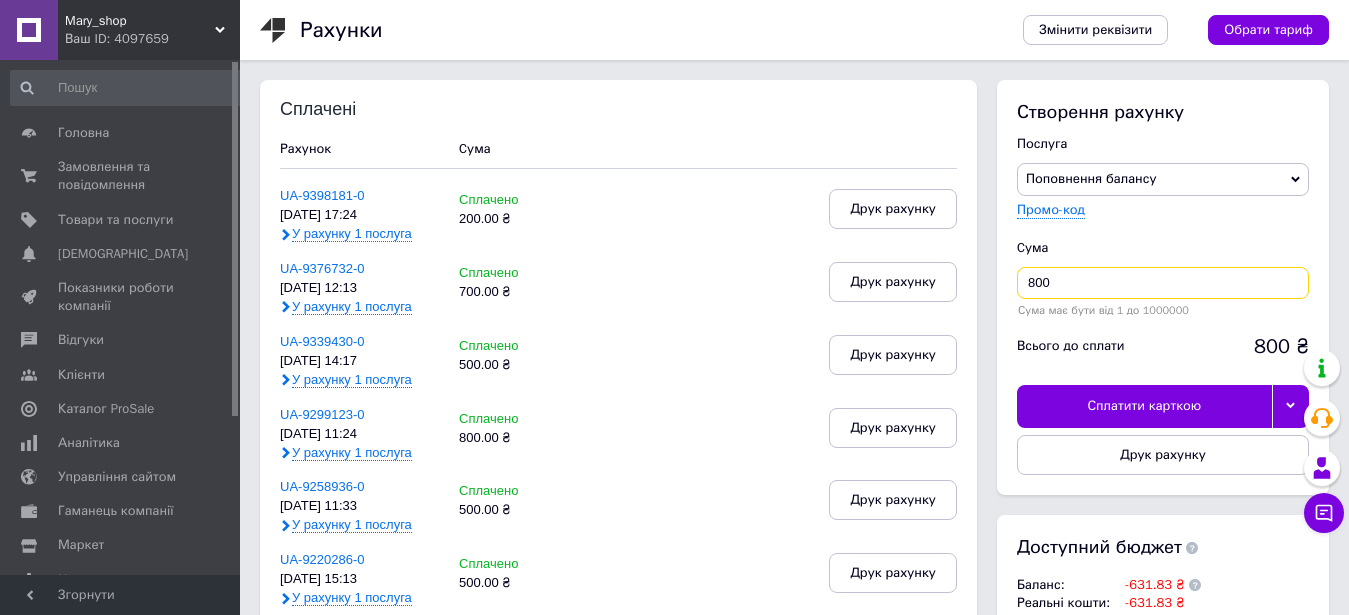 type on "800" 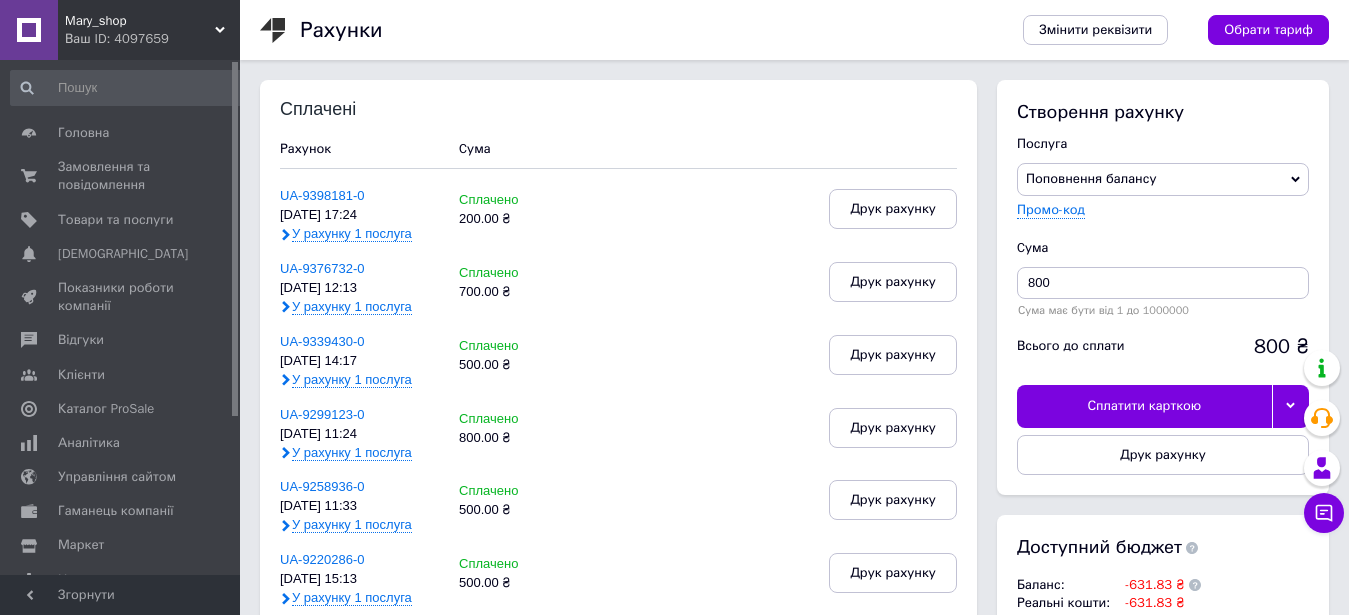 click on "Сплатити карткою" at bounding box center [1144, 406] 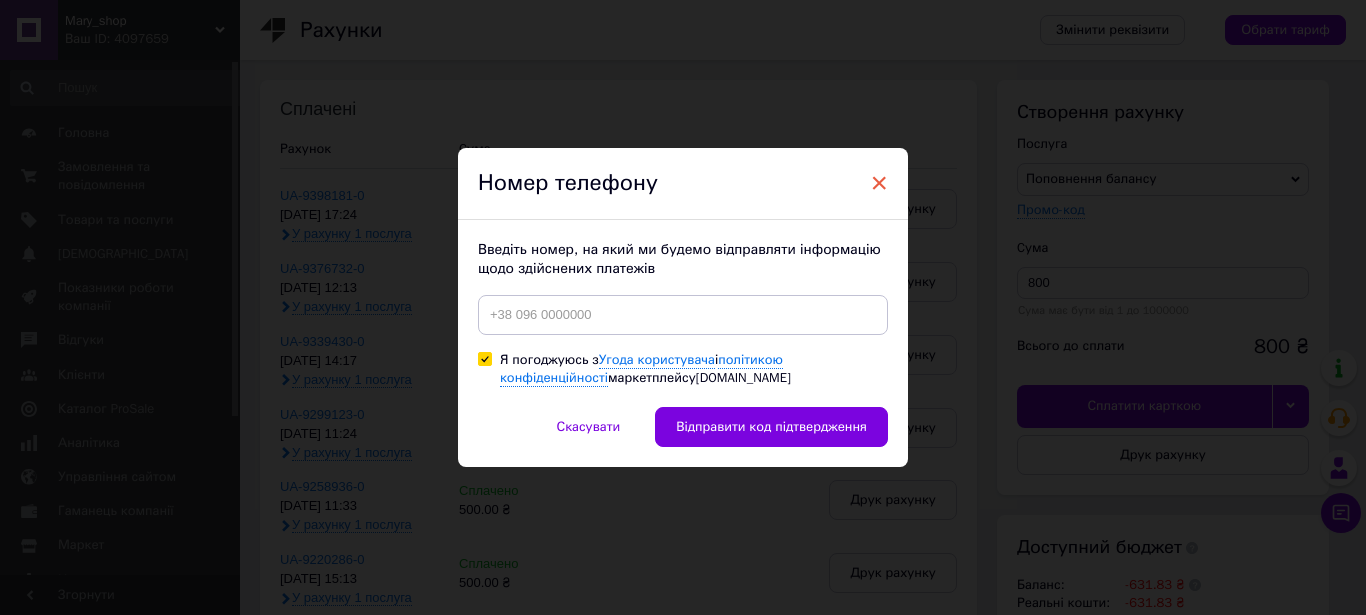 click on "×" at bounding box center [879, 183] 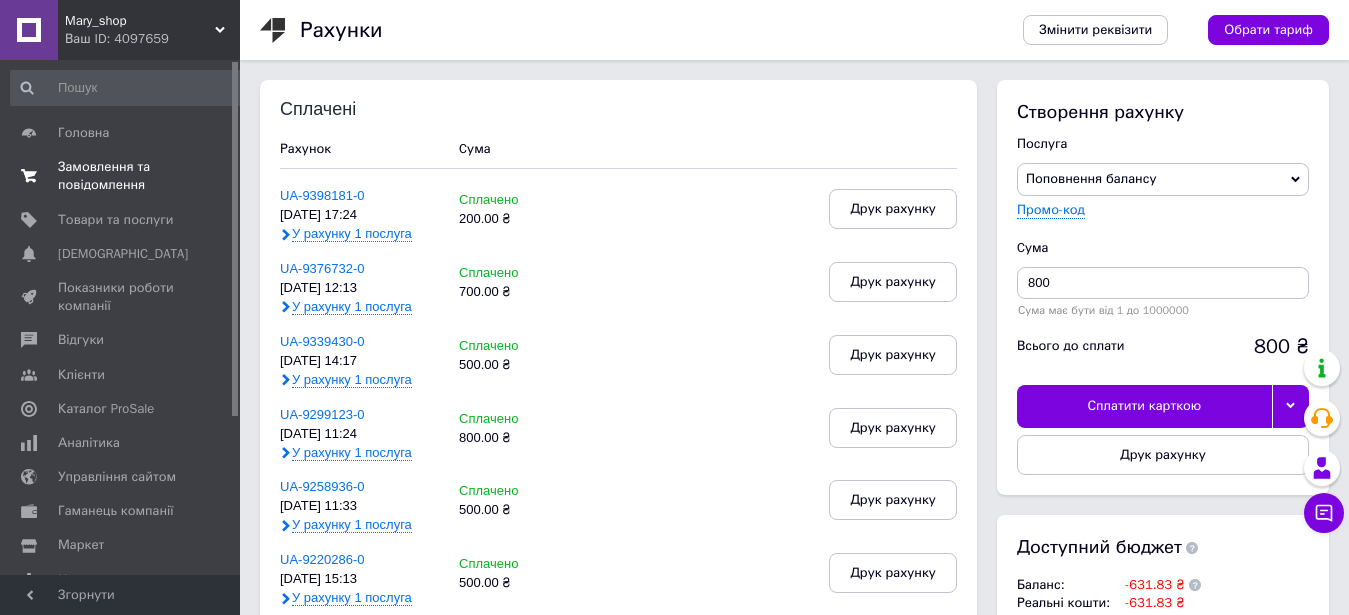 click on "Замовлення та повідомлення" at bounding box center (121, 176) 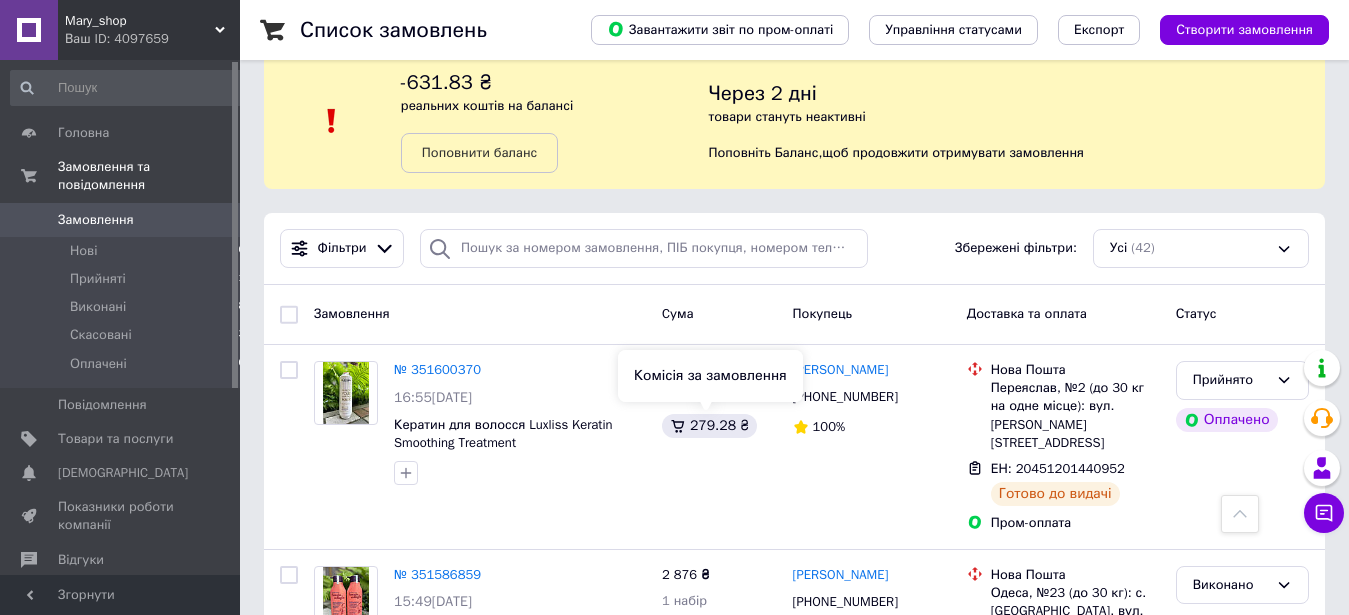 scroll, scrollTop: 0, scrollLeft: 0, axis: both 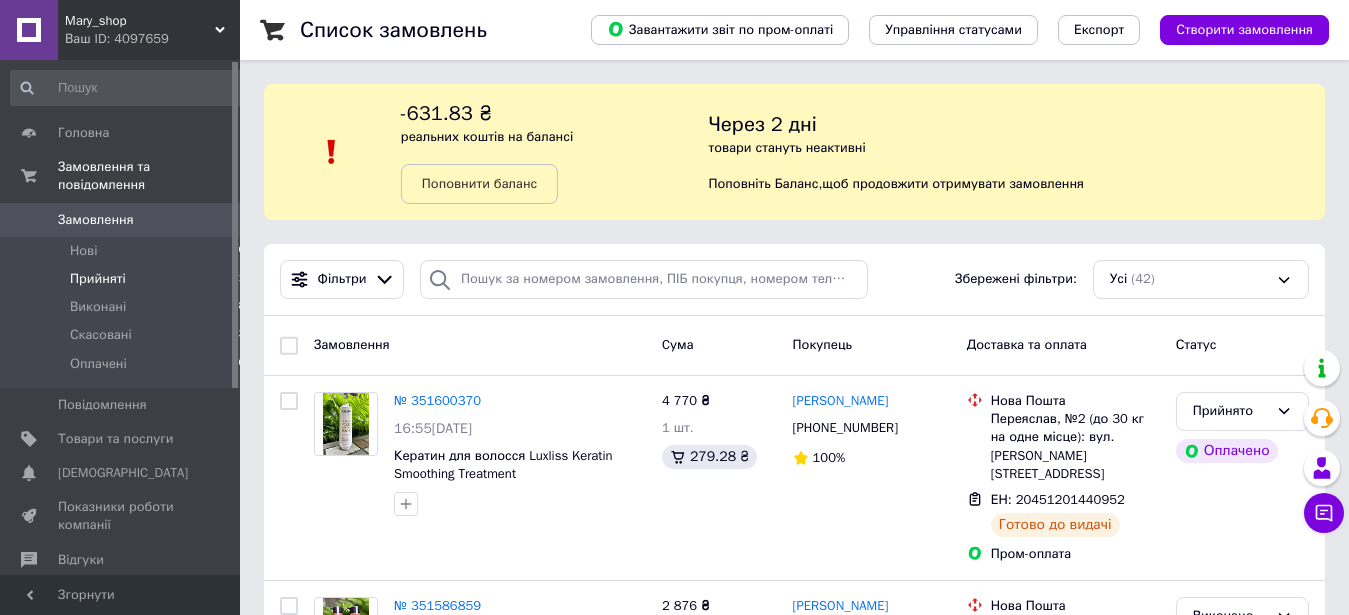 click on "Прийняті" at bounding box center (98, 279) 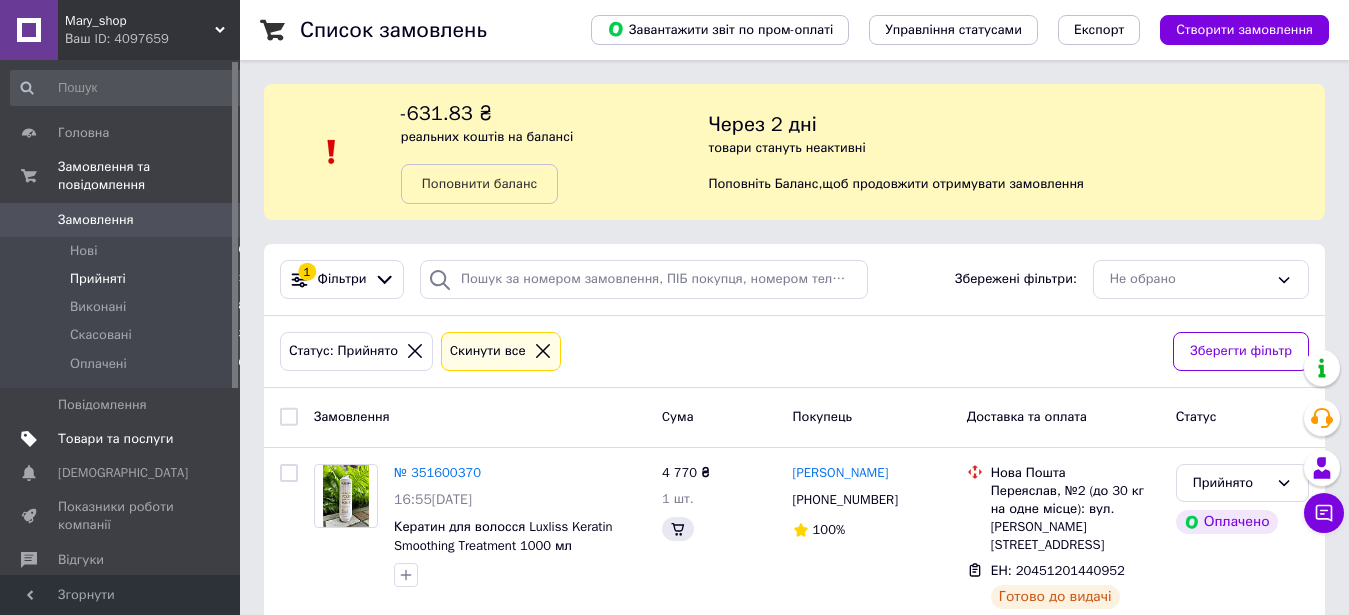 click on "Товари та послуги" at bounding box center [115, 439] 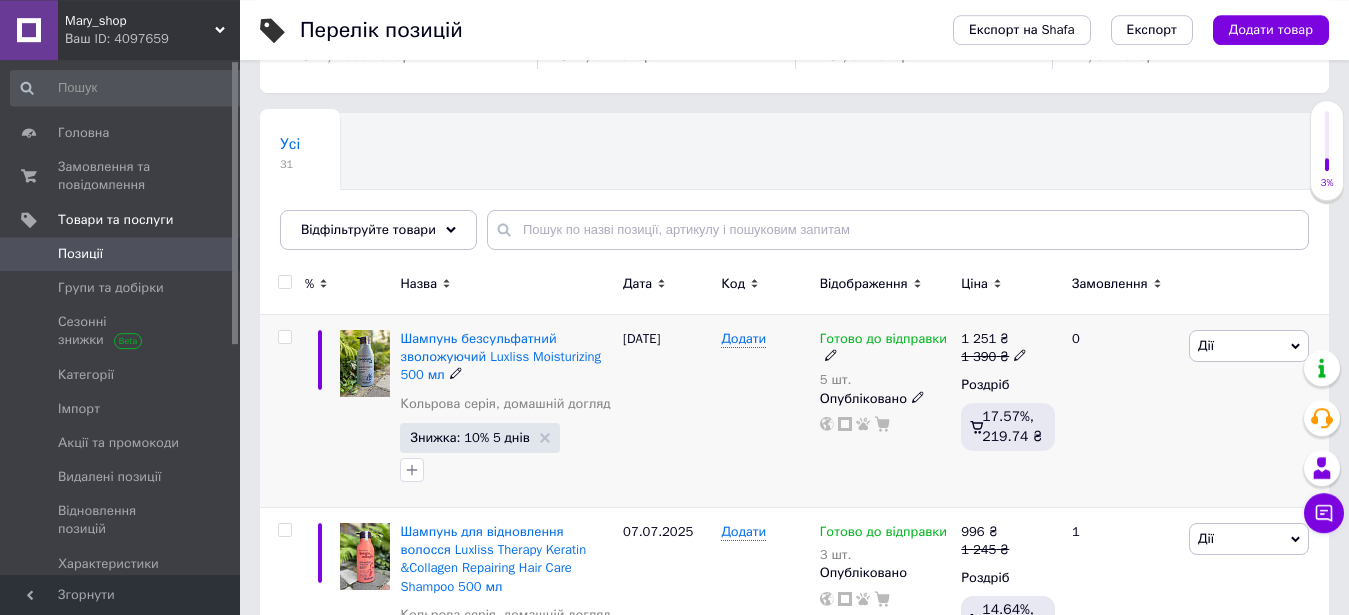 scroll, scrollTop: 204, scrollLeft: 0, axis: vertical 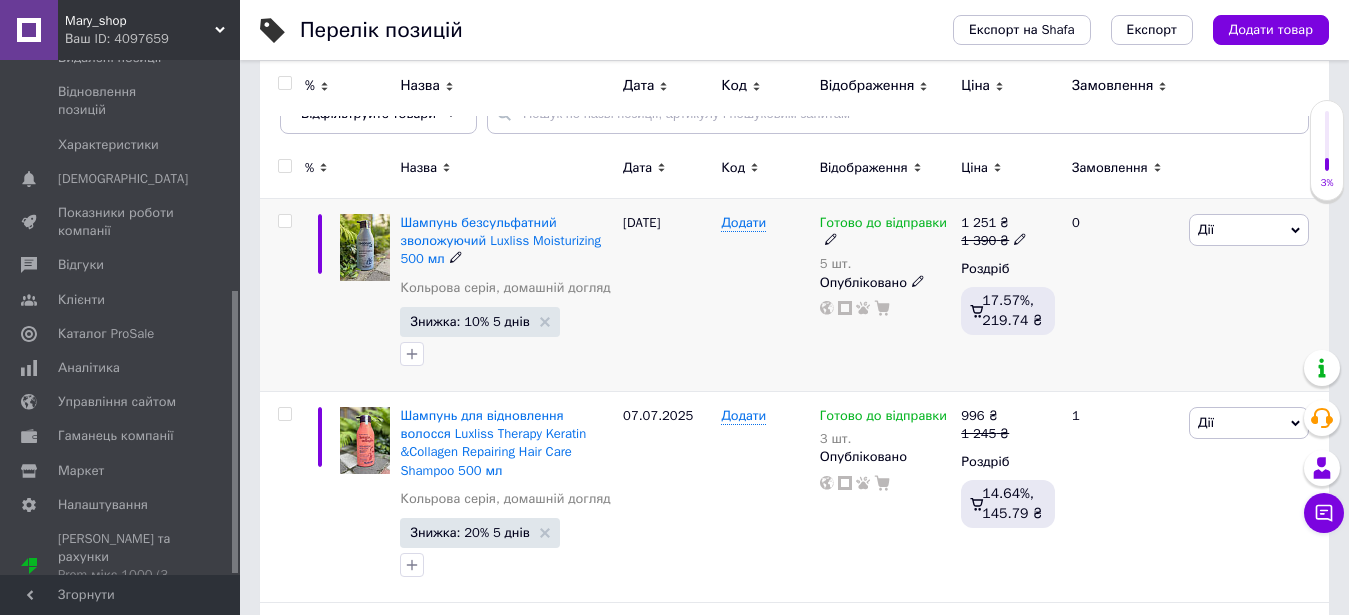 click 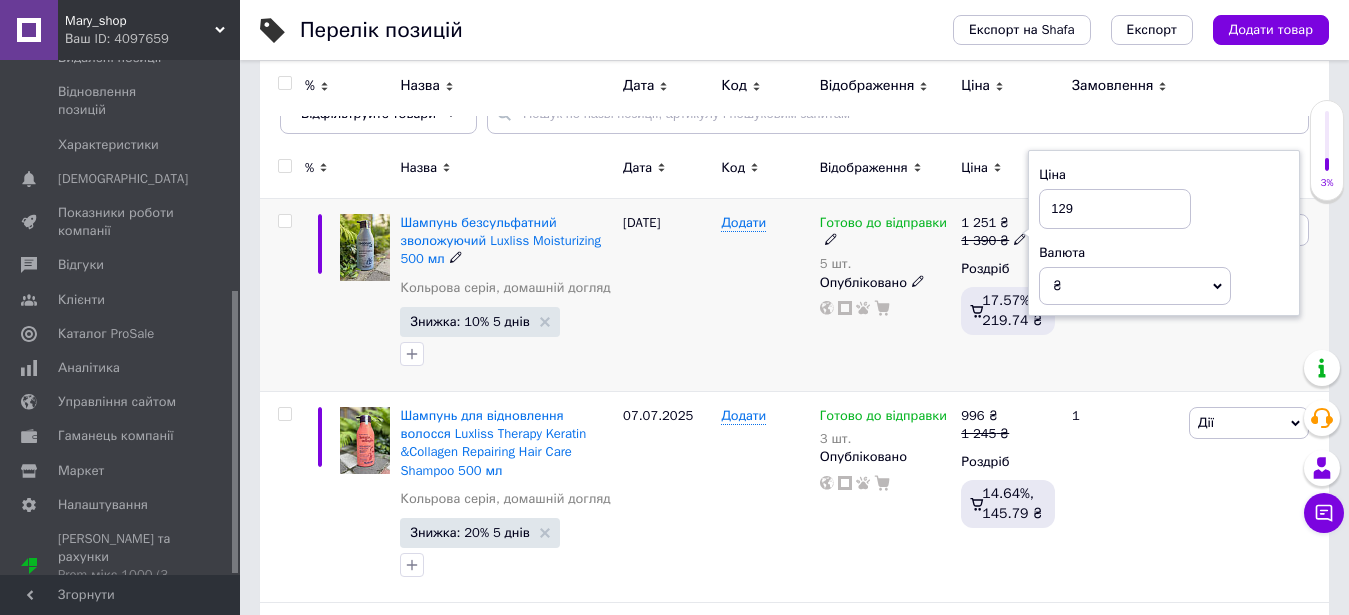 type on "1290" 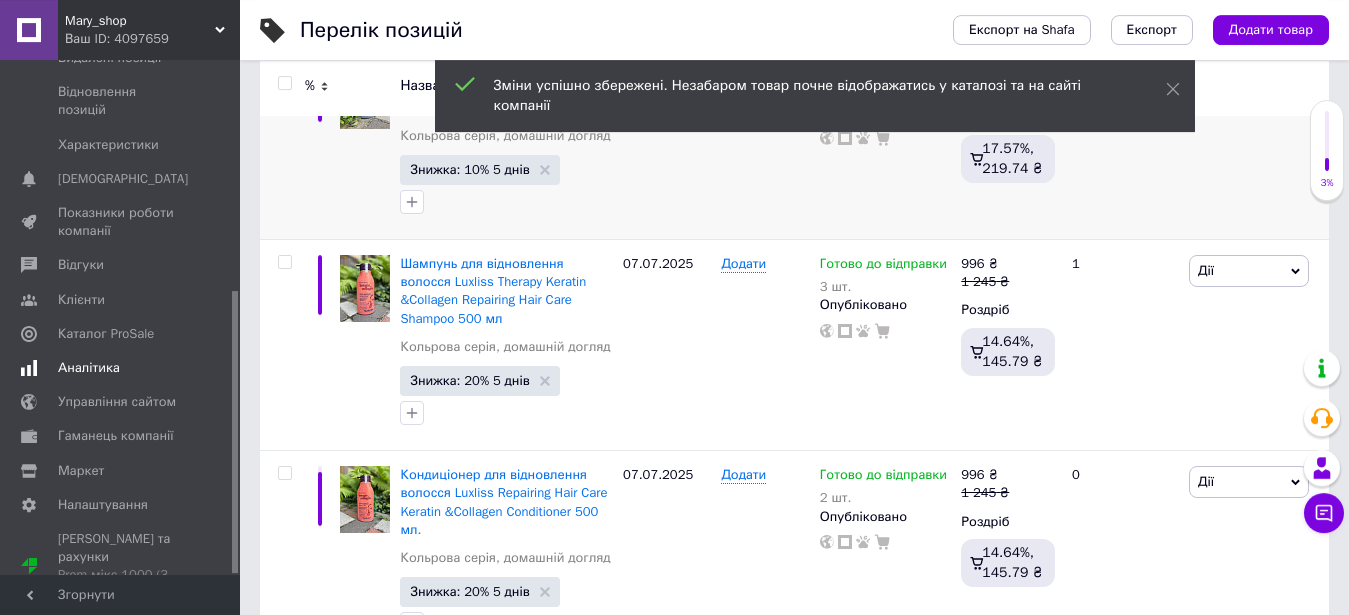 scroll, scrollTop: 510, scrollLeft: 0, axis: vertical 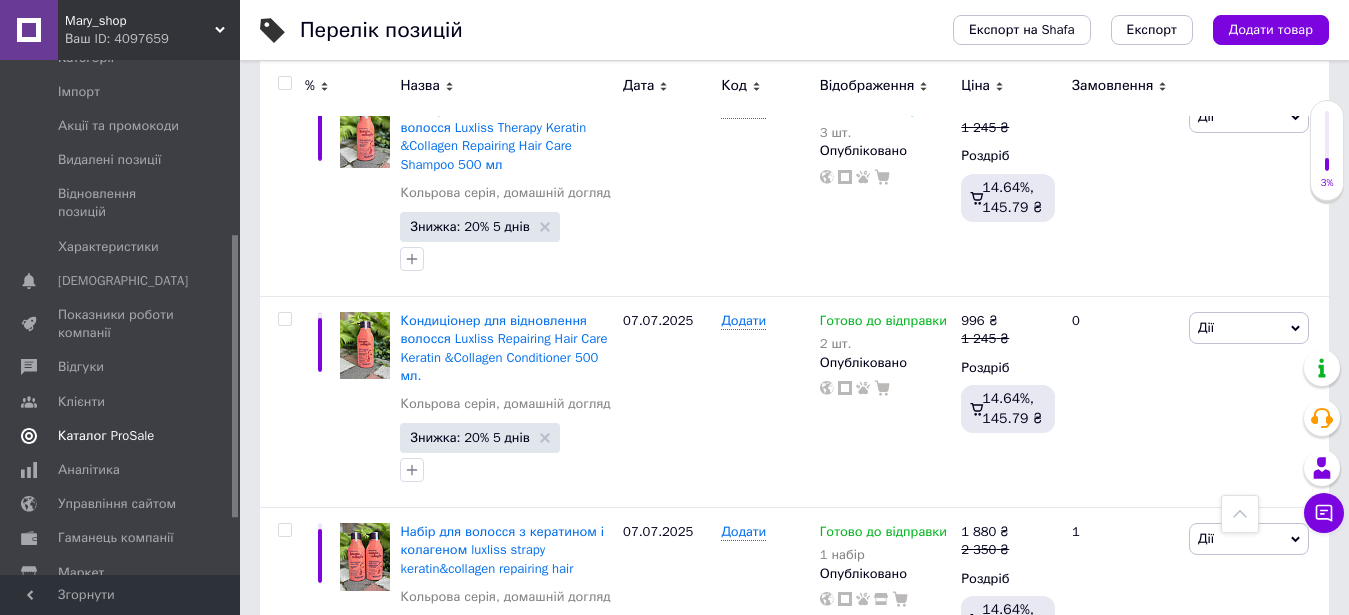 drag, startPoint x: 134, startPoint y: 436, endPoint x: 144, endPoint y: 415, distance: 23.259407 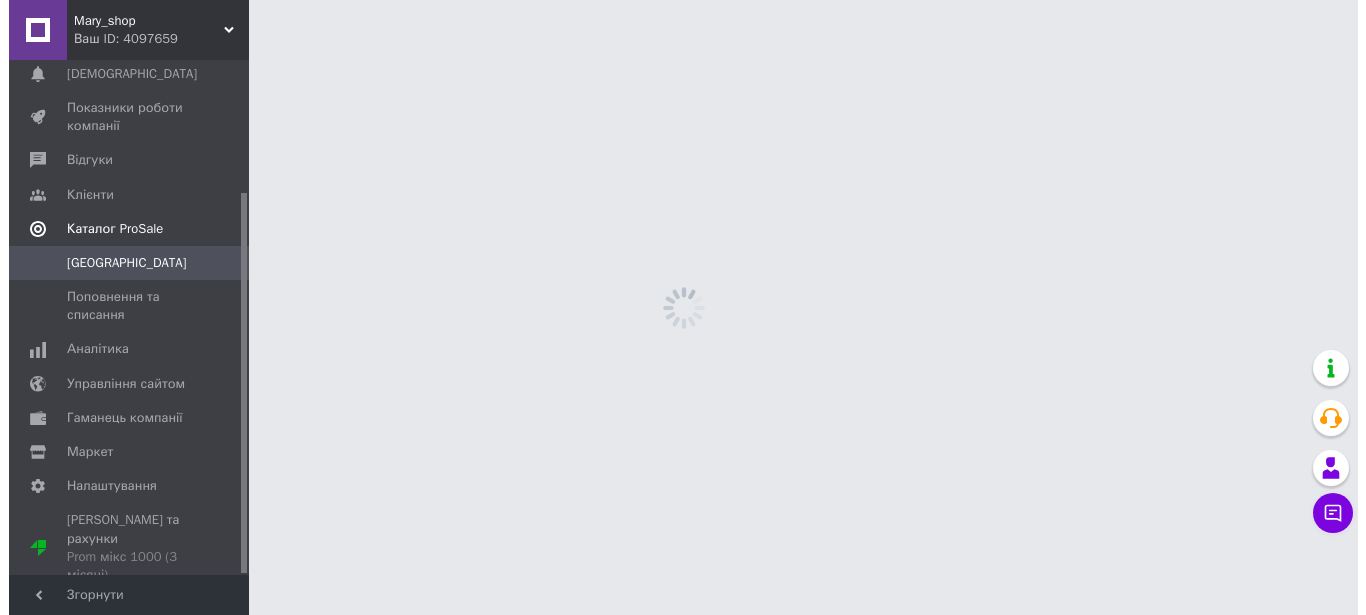 scroll, scrollTop: 0, scrollLeft: 0, axis: both 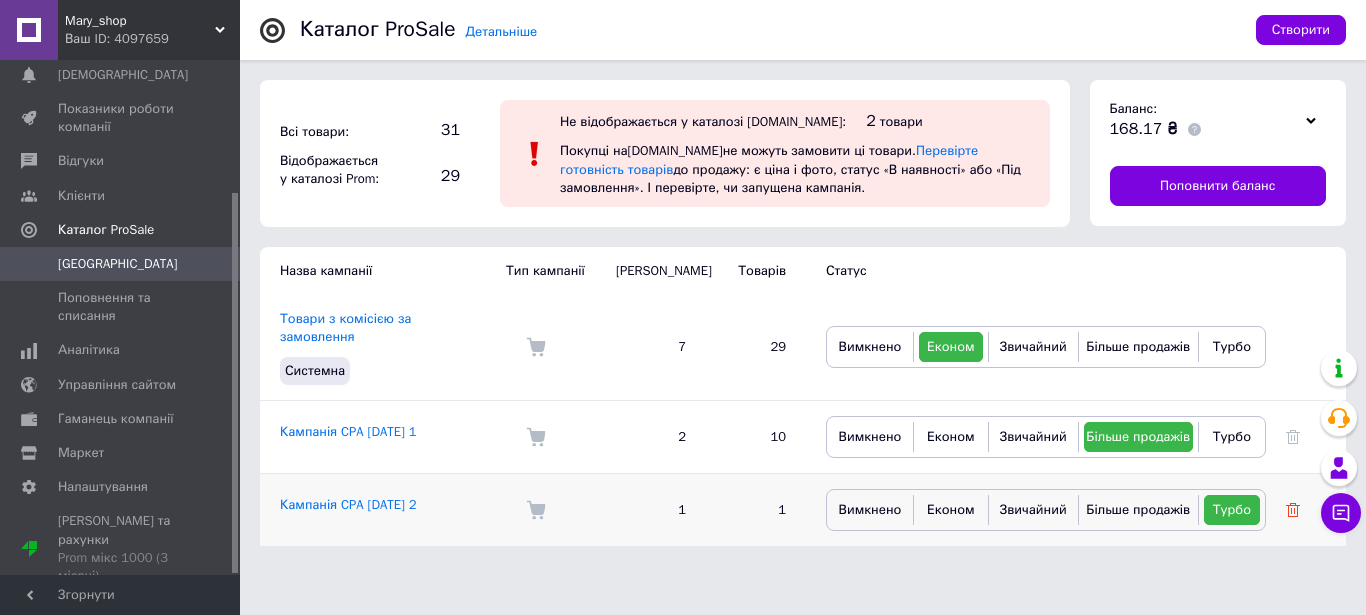 click 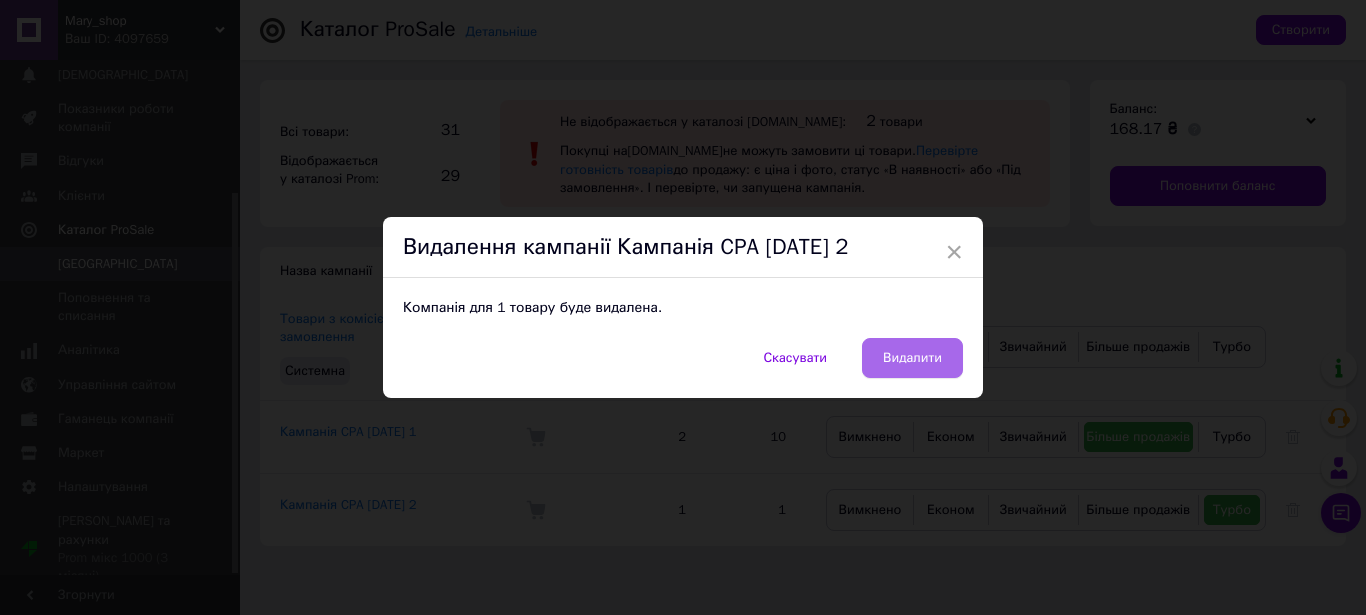 click on "Видалити" at bounding box center [912, 358] 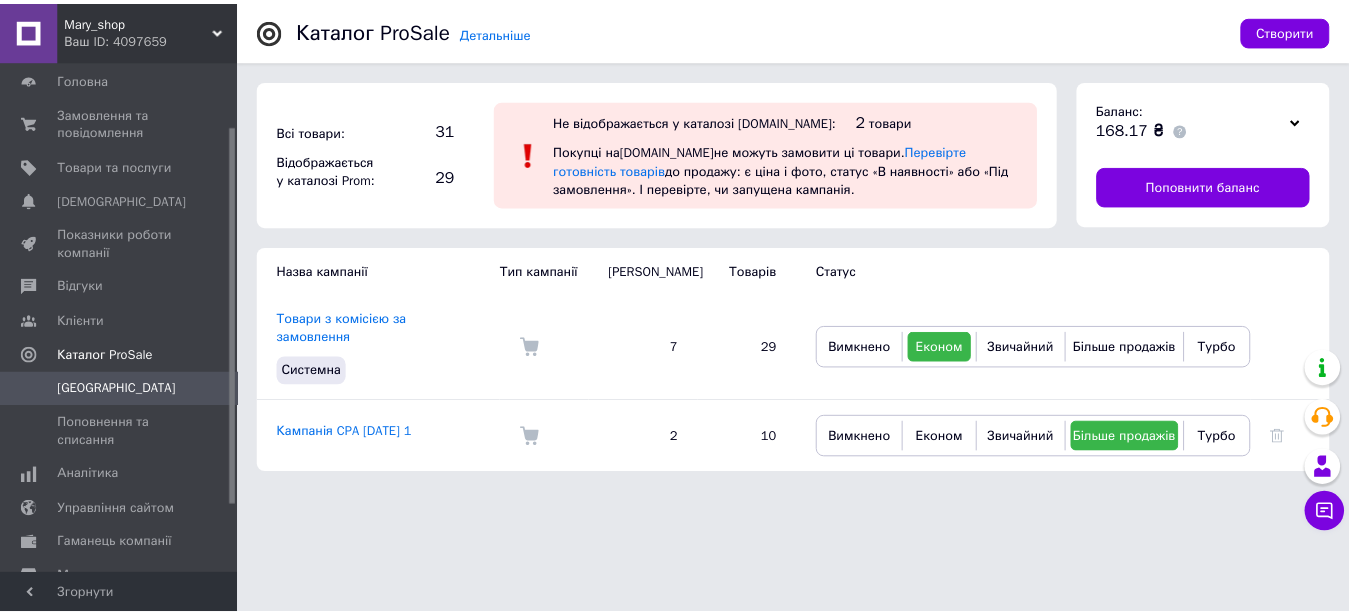 scroll, scrollTop: 102, scrollLeft: 0, axis: vertical 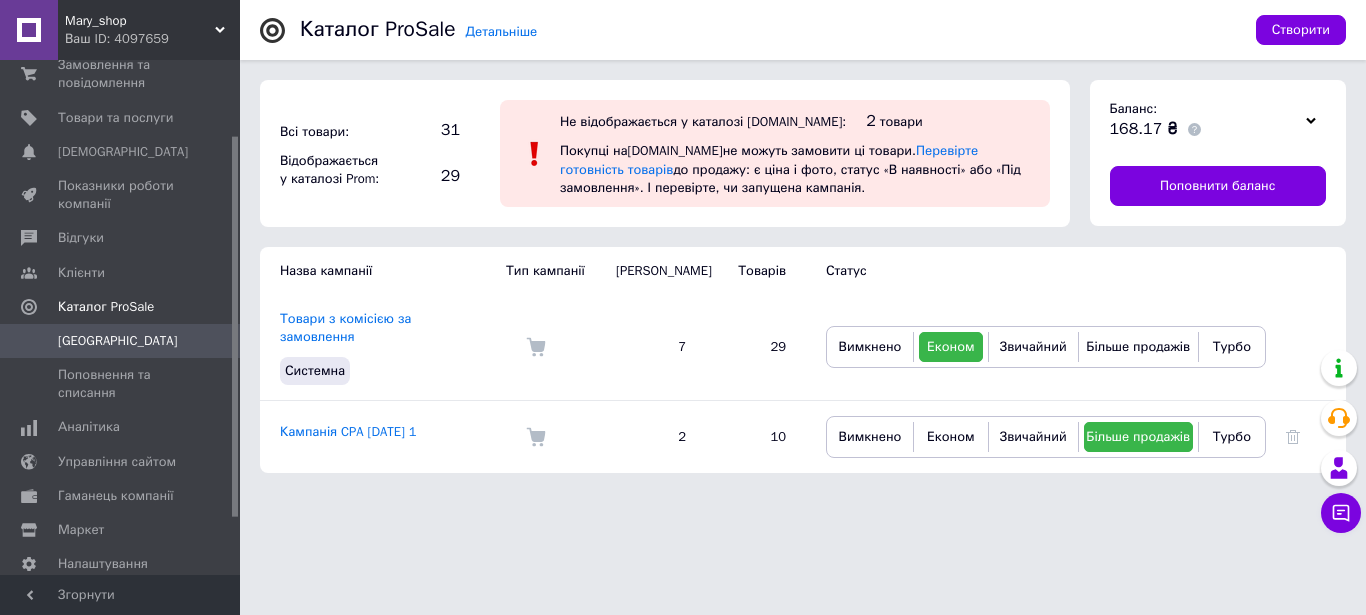 click on "Аналітика" at bounding box center (121, 427) 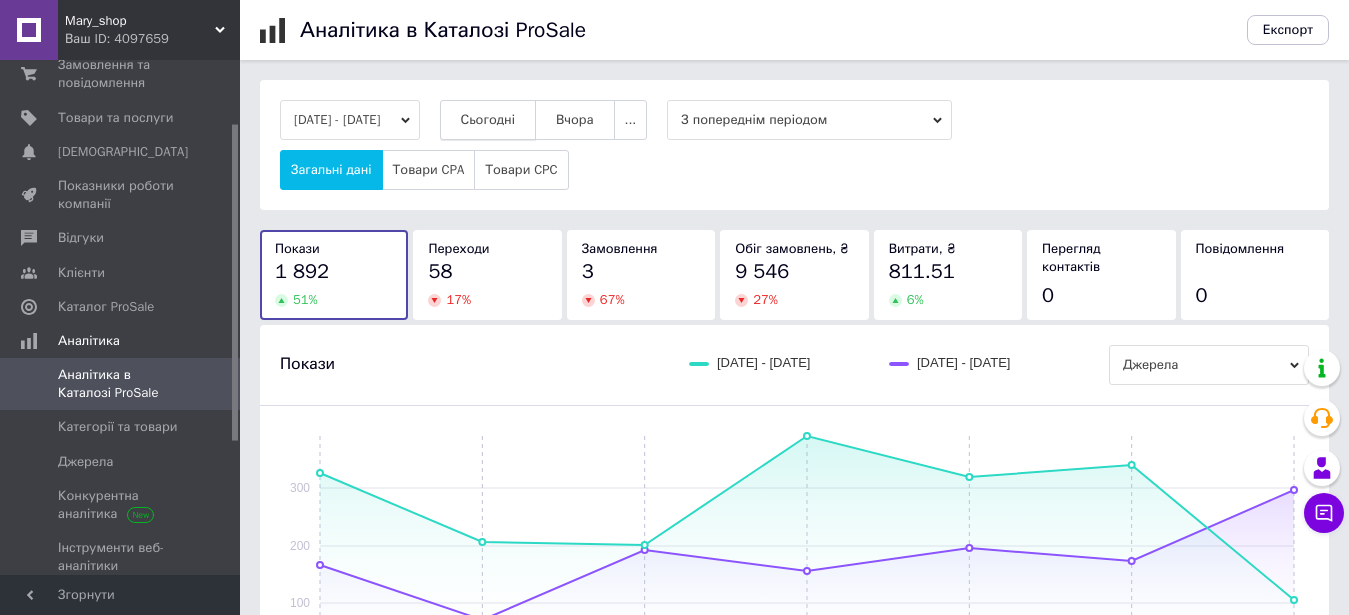 click on "Сьогодні" at bounding box center [488, 120] 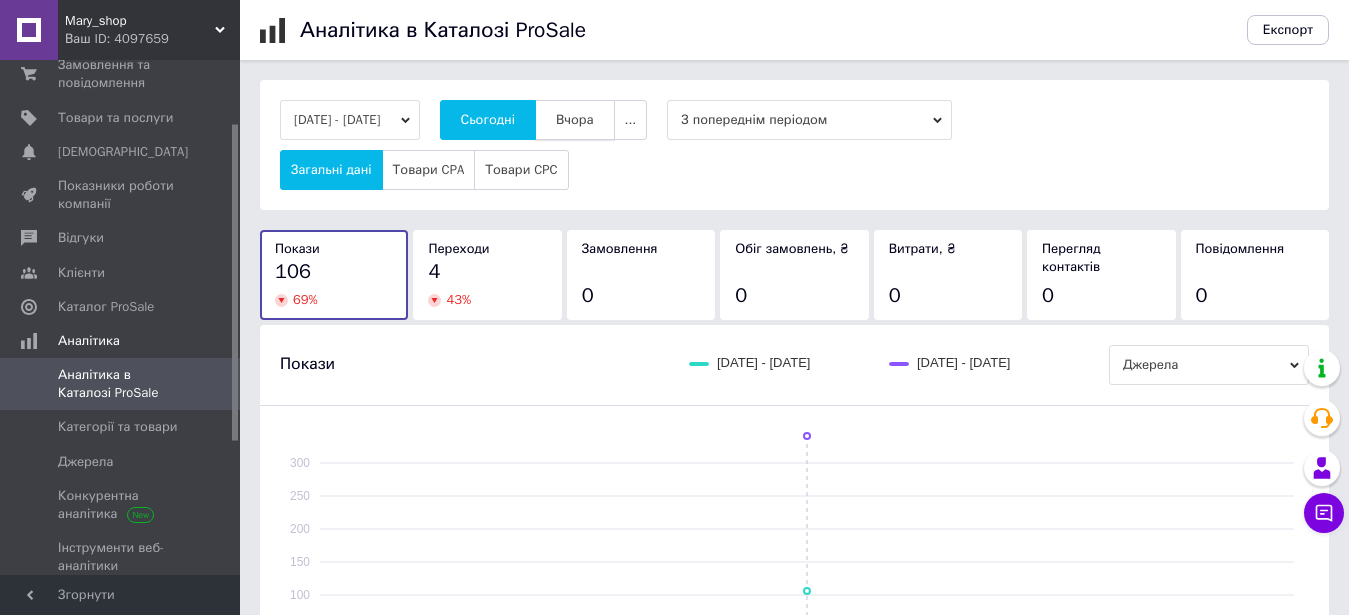 click on "Вчора" at bounding box center [575, 120] 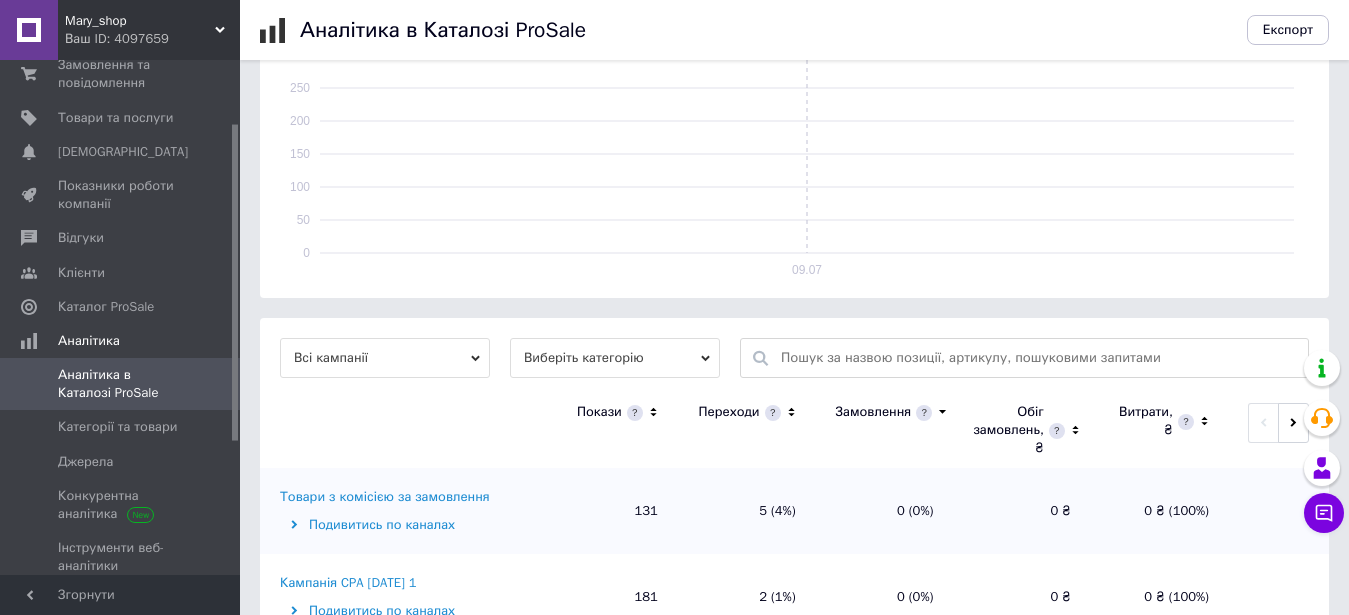 scroll, scrollTop: 560, scrollLeft: 0, axis: vertical 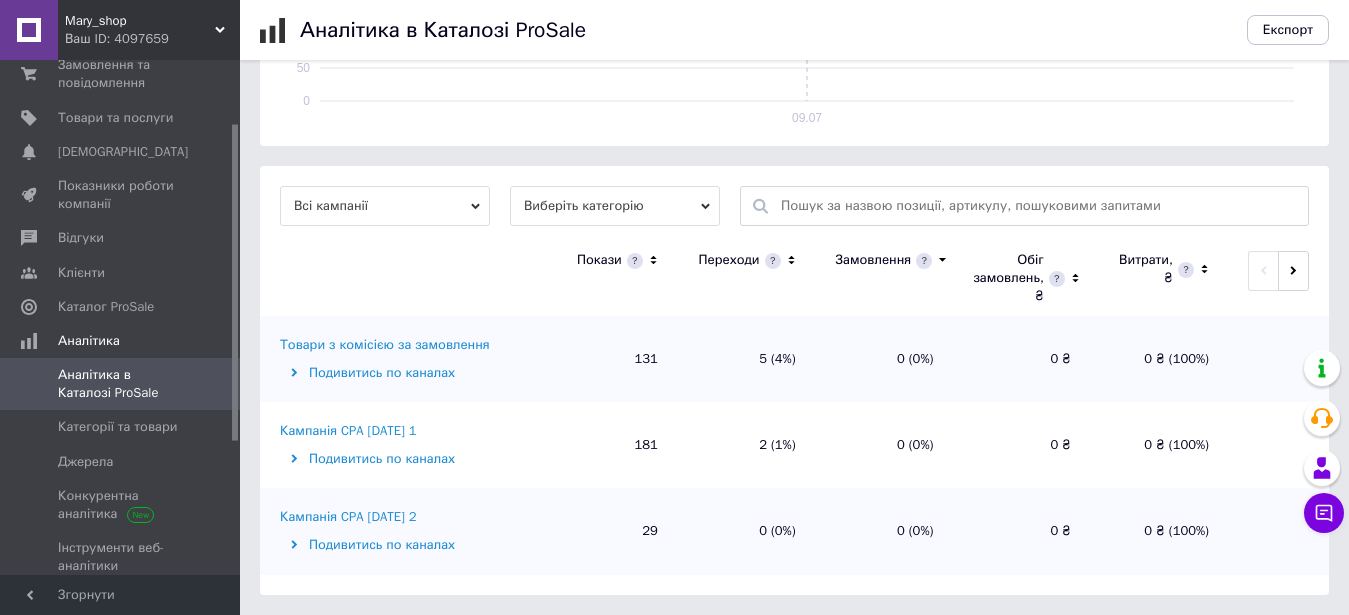 click on "Подивитись по каналах" at bounding box center (407, 545) 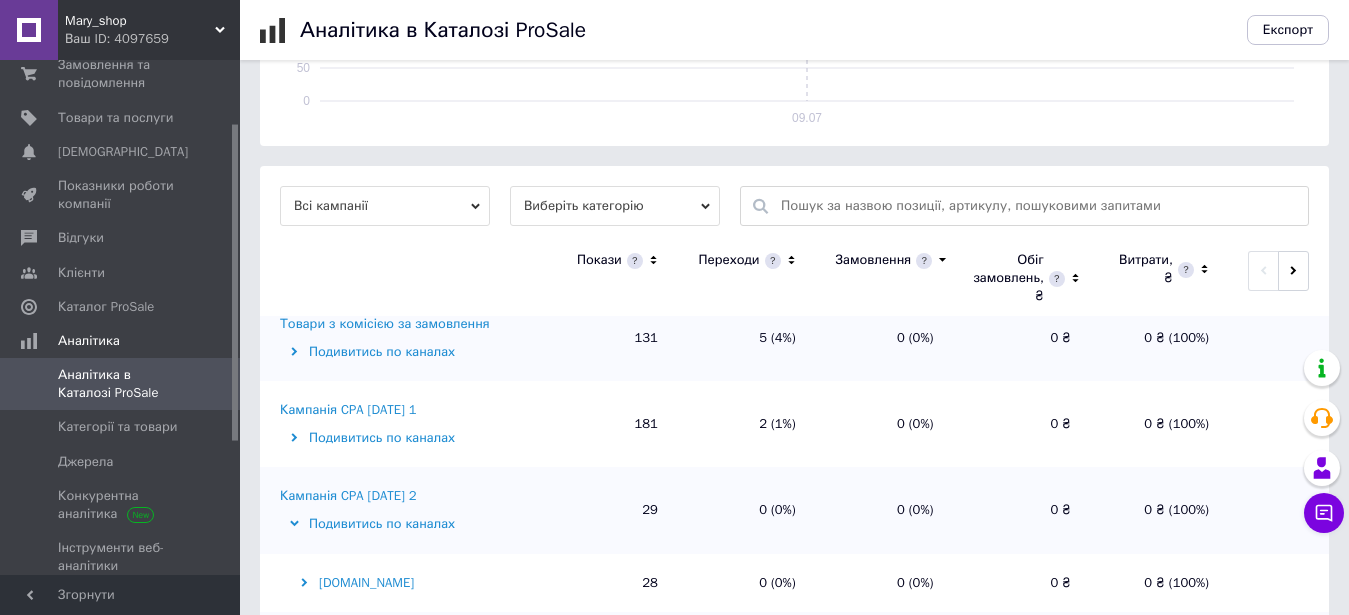 scroll, scrollTop: 25, scrollLeft: 0, axis: vertical 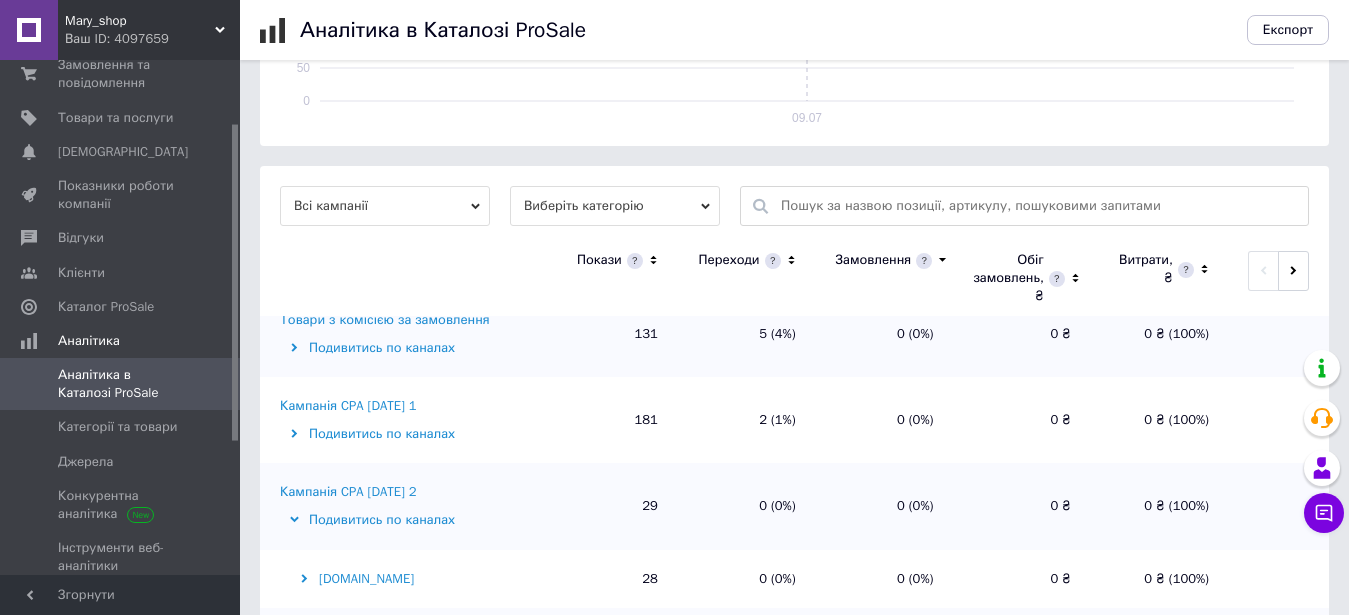 click 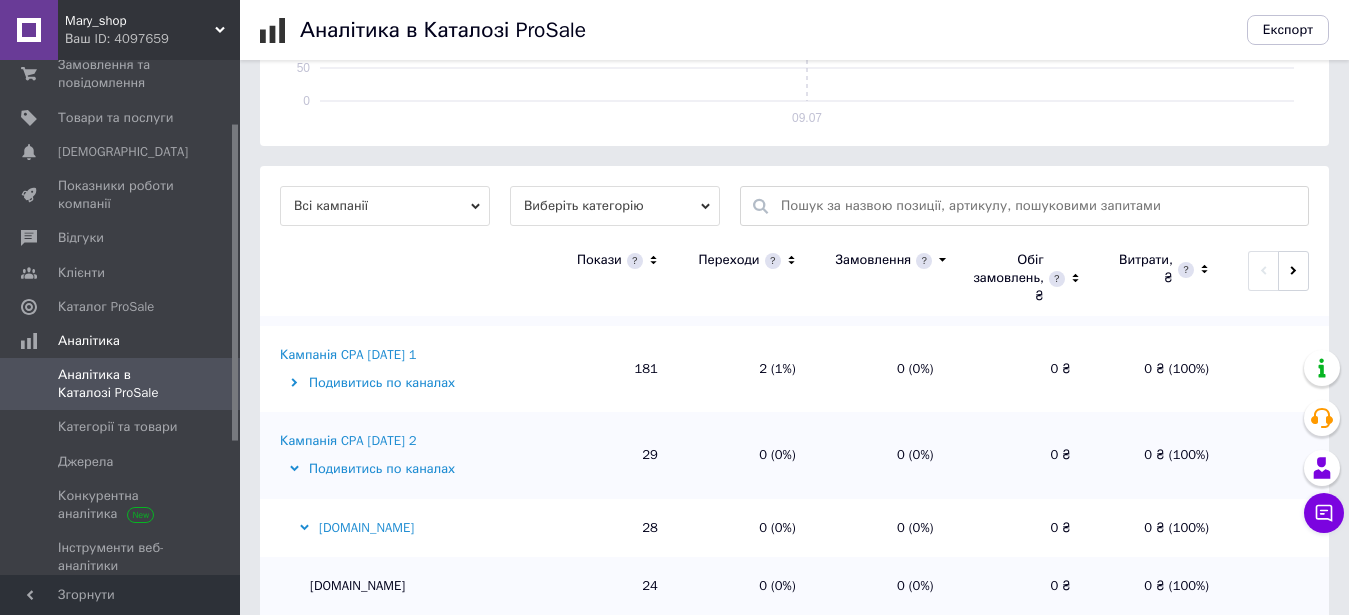 scroll, scrollTop: 40, scrollLeft: 0, axis: vertical 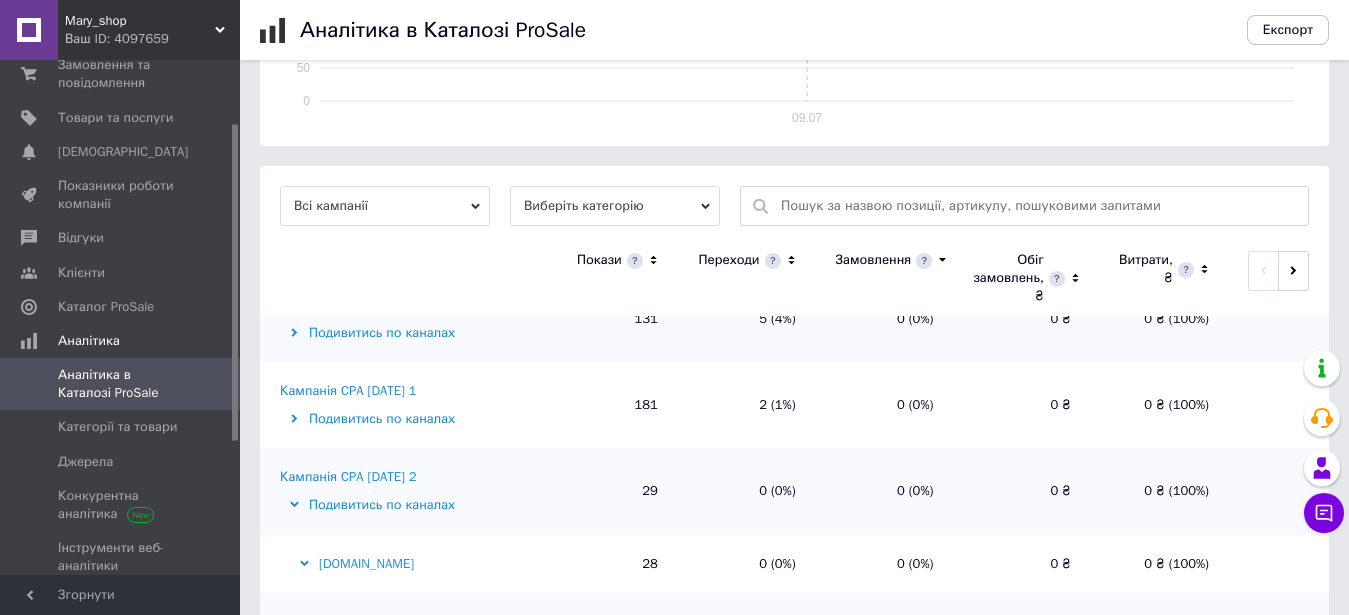 click 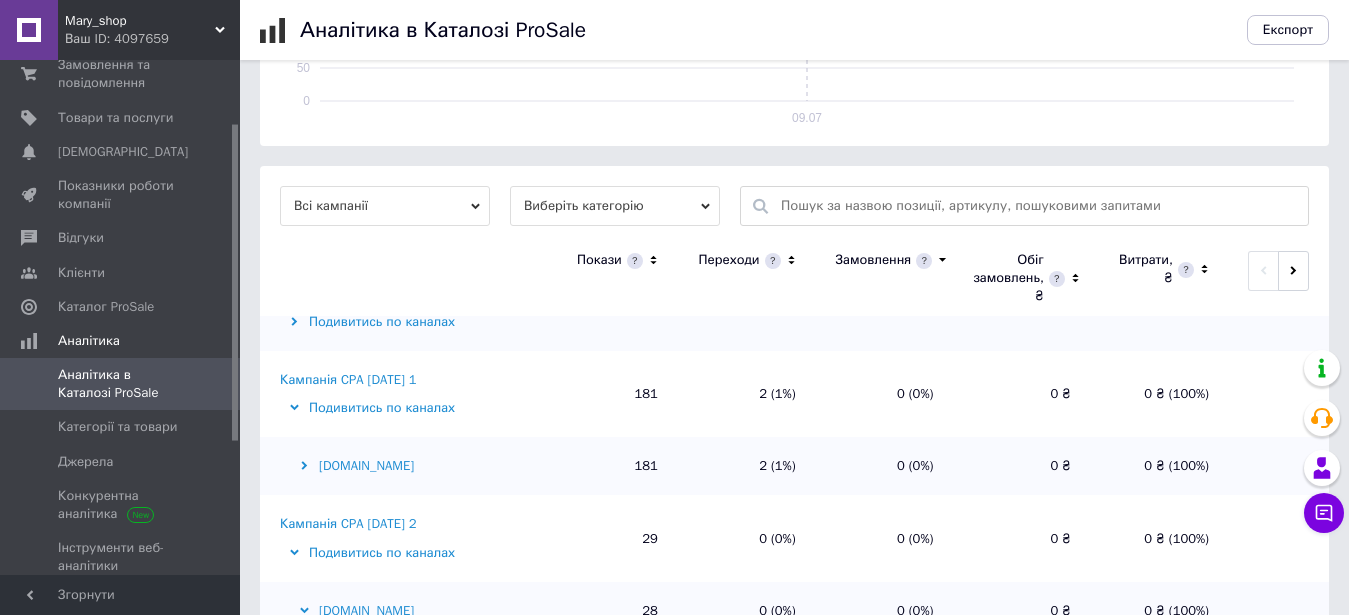 scroll, scrollTop: 0, scrollLeft: 0, axis: both 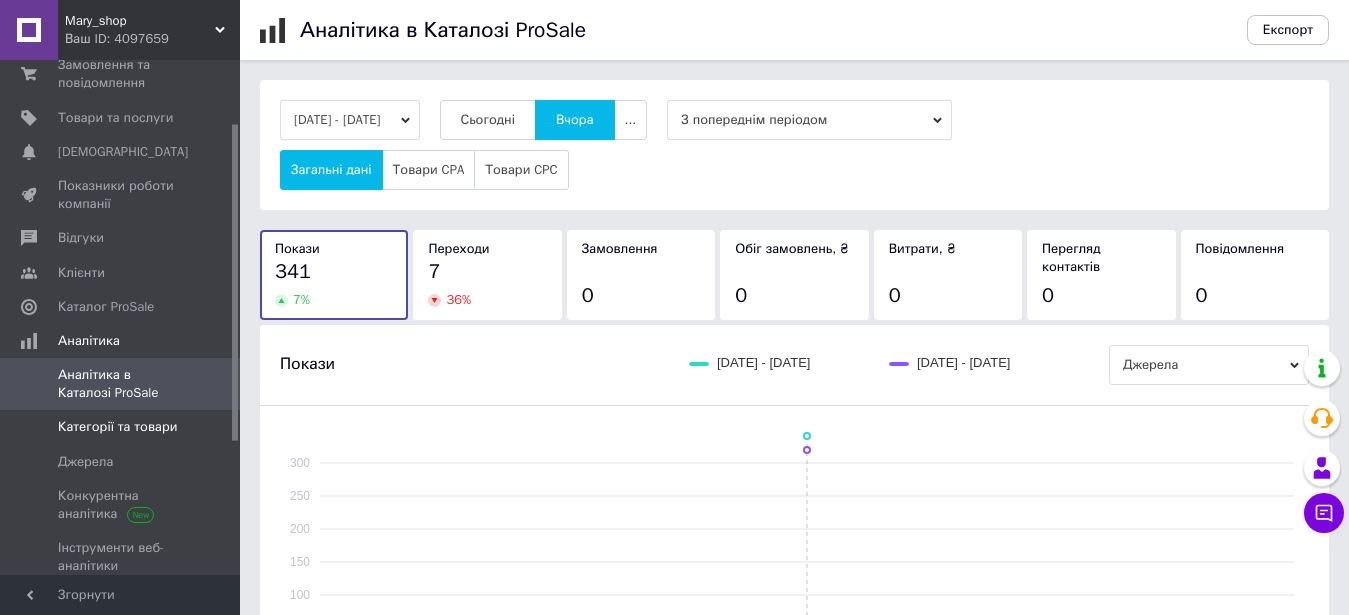 click on "Категорії та товари" at bounding box center [117, 427] 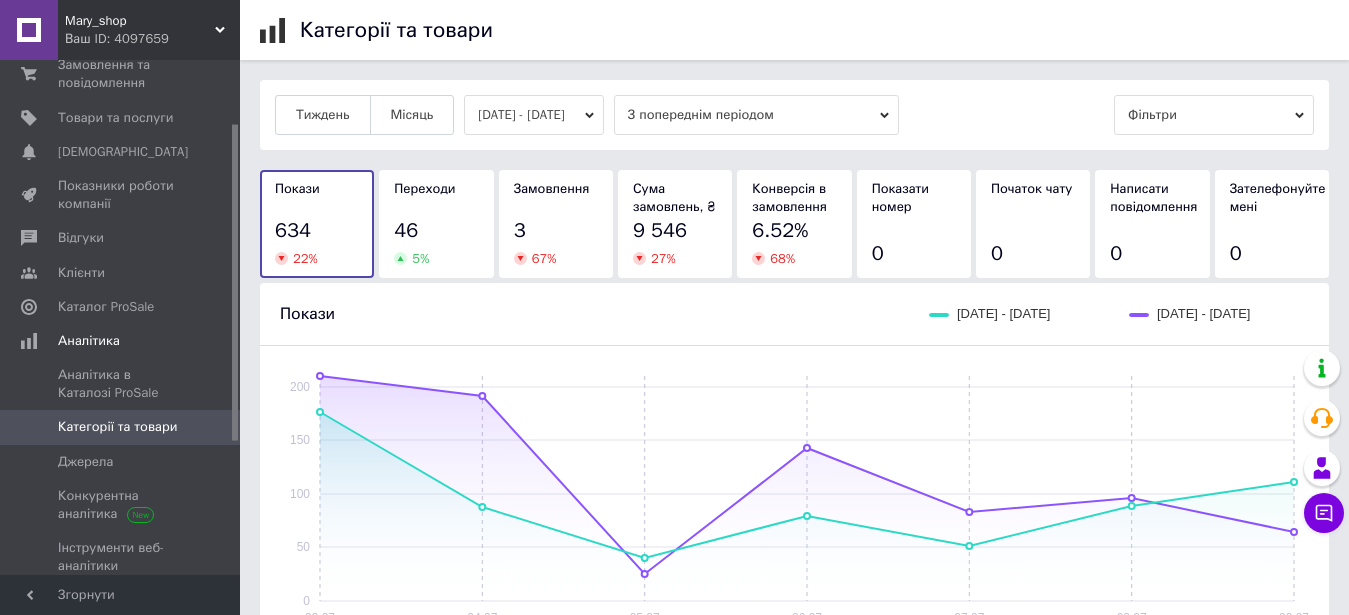 click on "Тиждень Місяць 03.07.2025 - 09.07.2025 З попереднім періодом Фільтри" at bounding box center [794, 115] 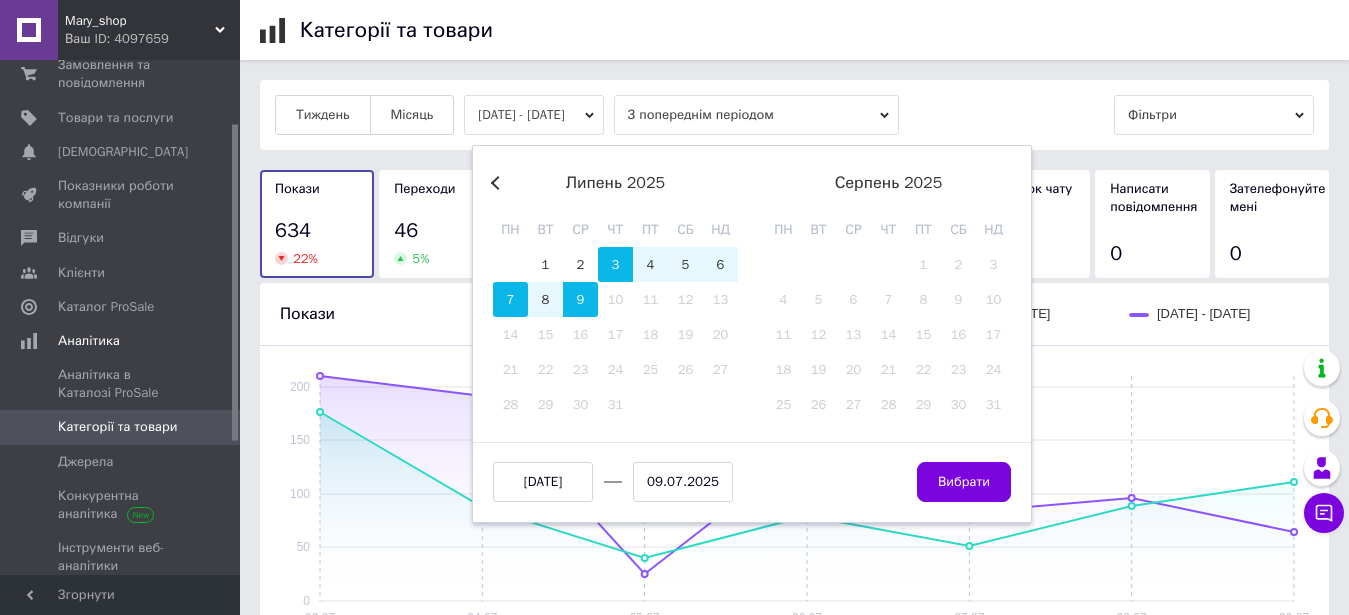 click on "7" at bounding box center [510, 299] 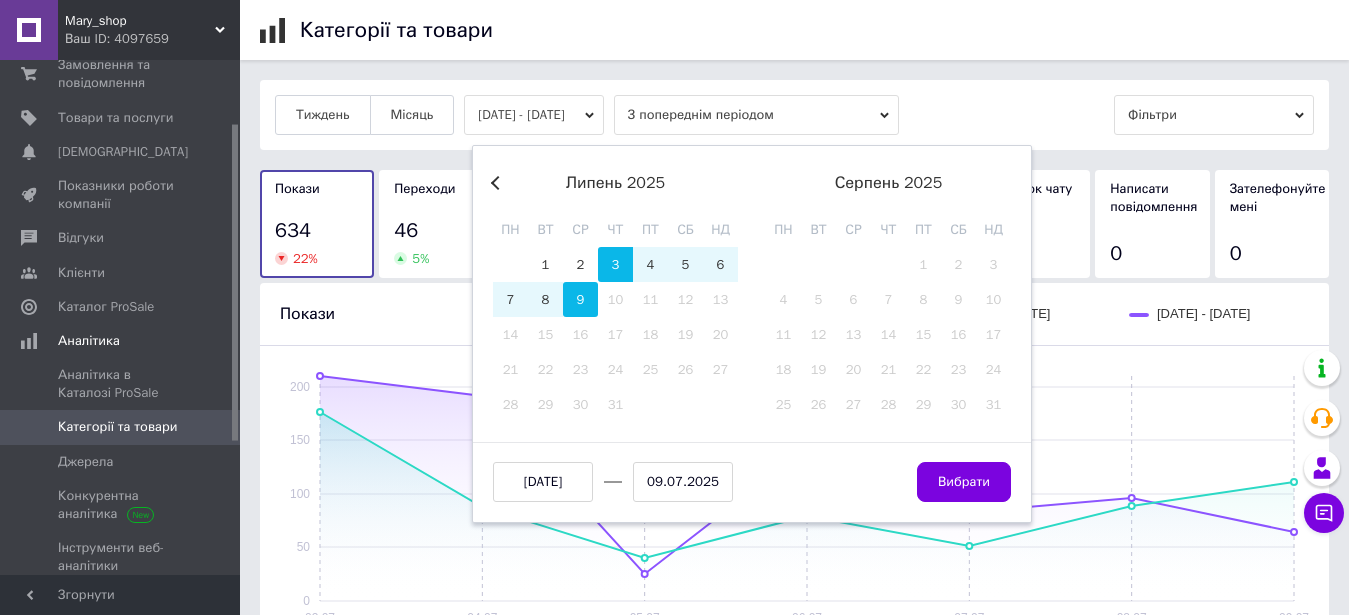 type on "07.07.2025" 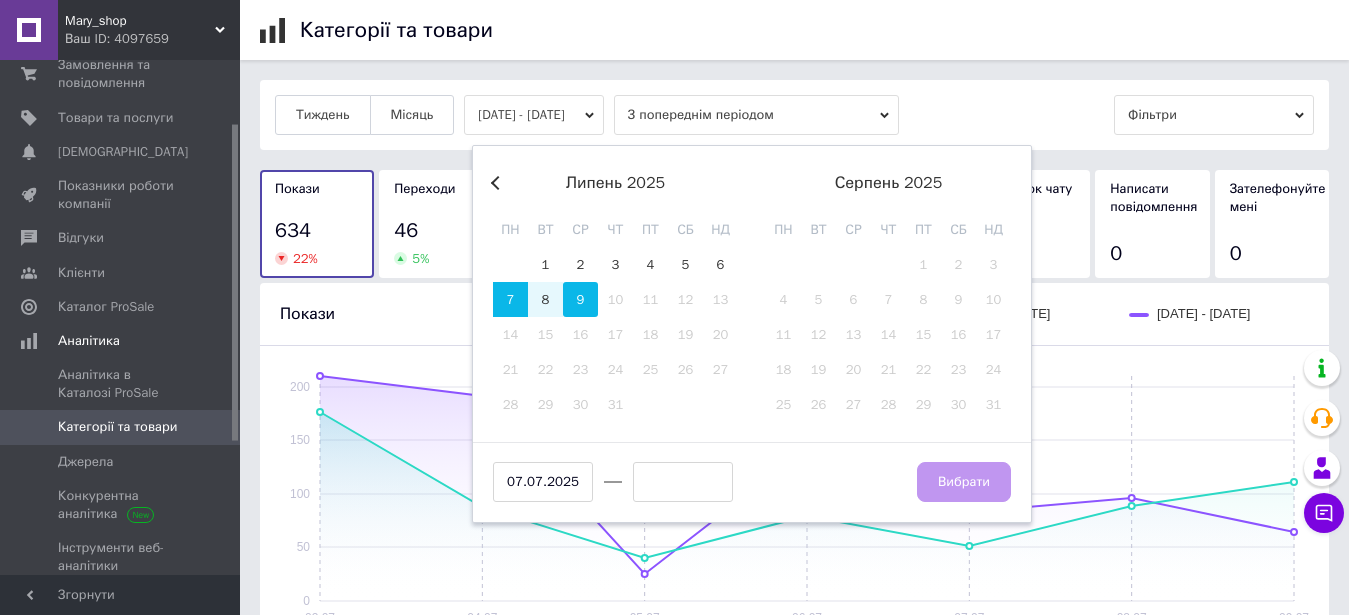 click on "9" at bounding box center [580, 299] 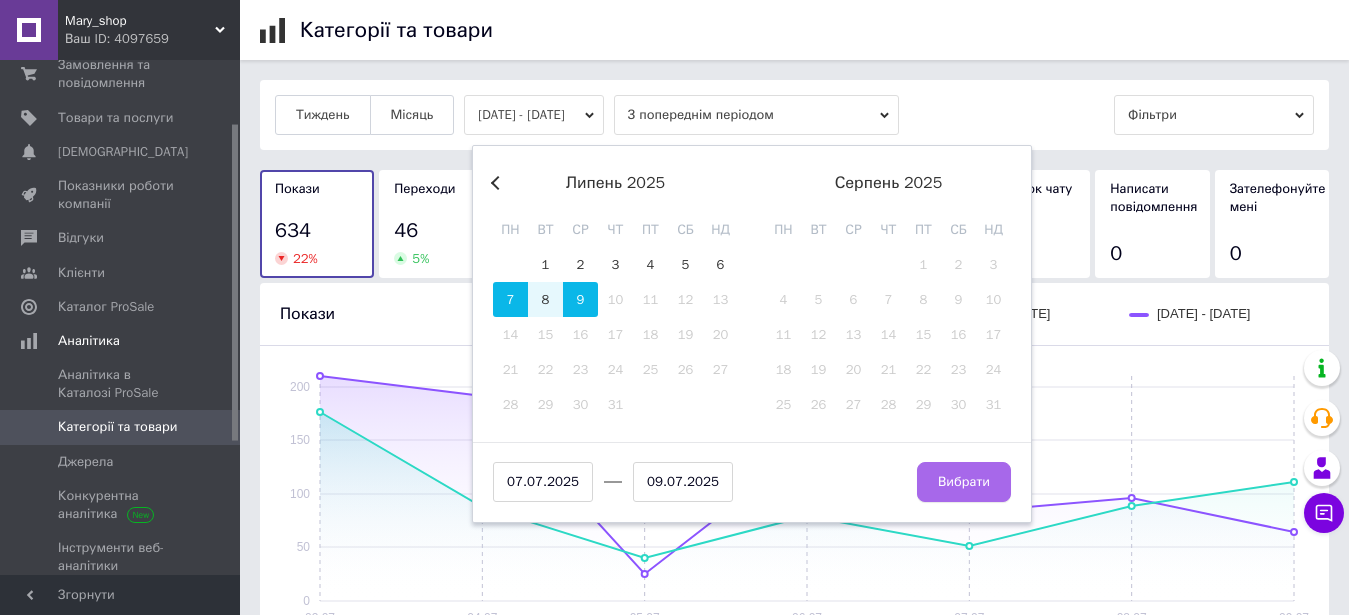 click on "Вибрати" at bounding box center [964, 482] 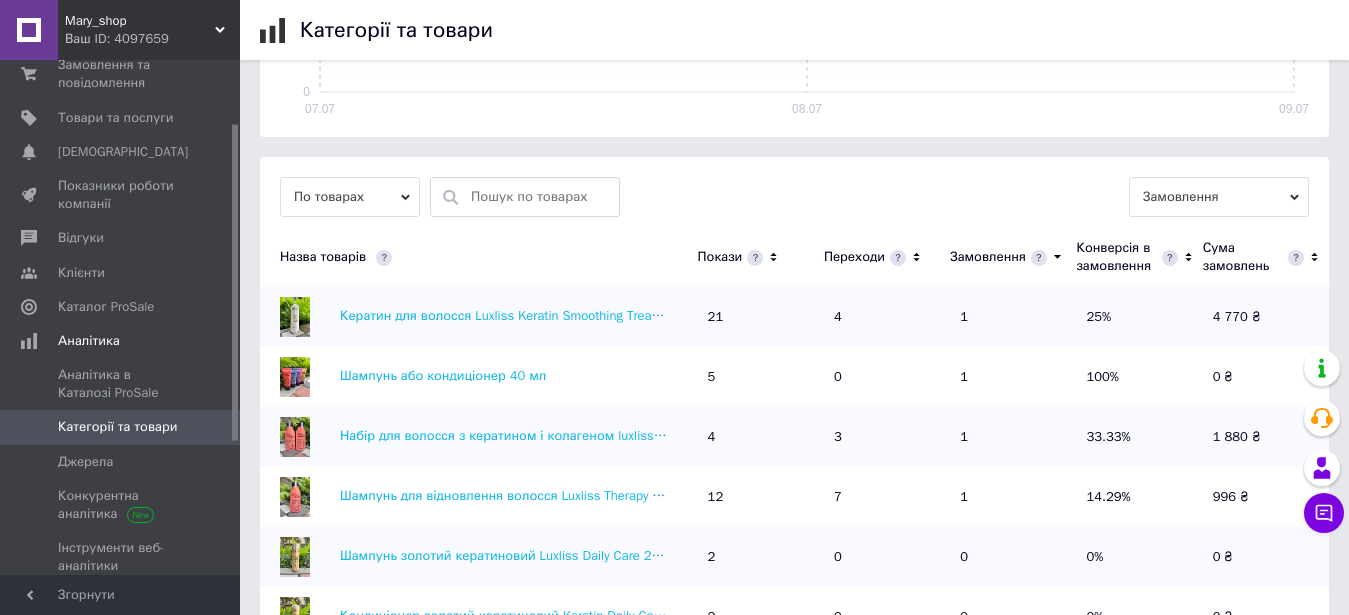 scroll, scrollTop: 510, scrollLeft: 0, axis: vertical 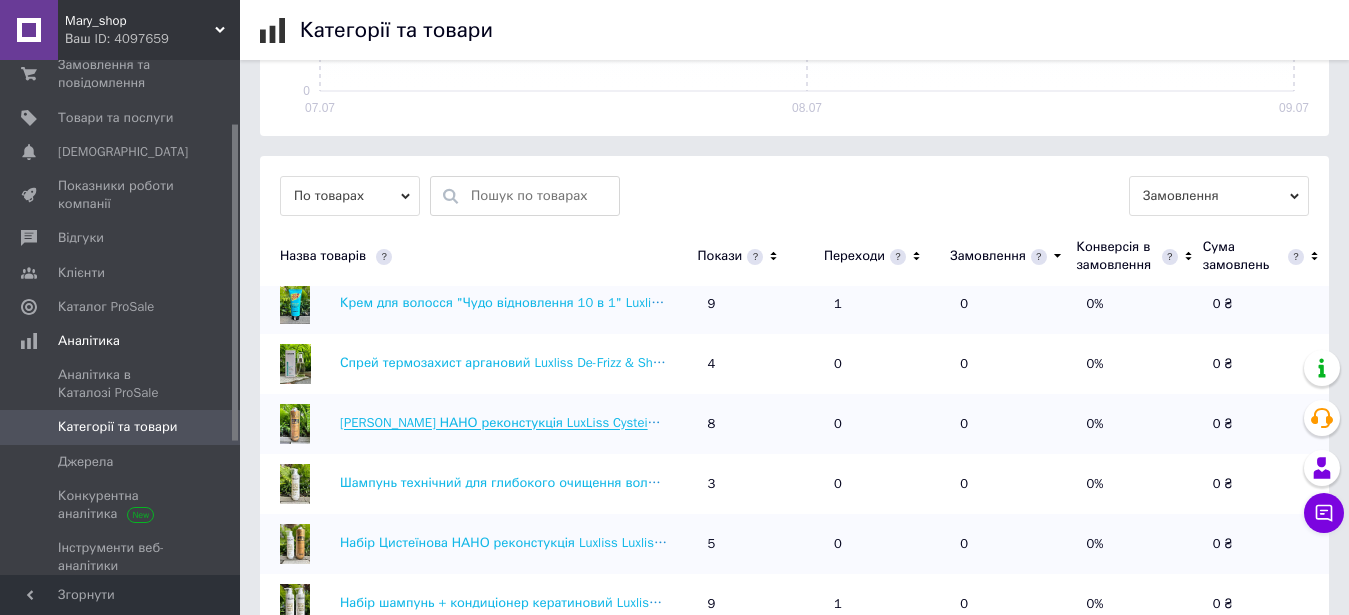 click on "Цистеїнова НАНО реконстукція LuxLiss Cysteine Smoothing Treatment 1000 мл" at bounding box center (592, 423) 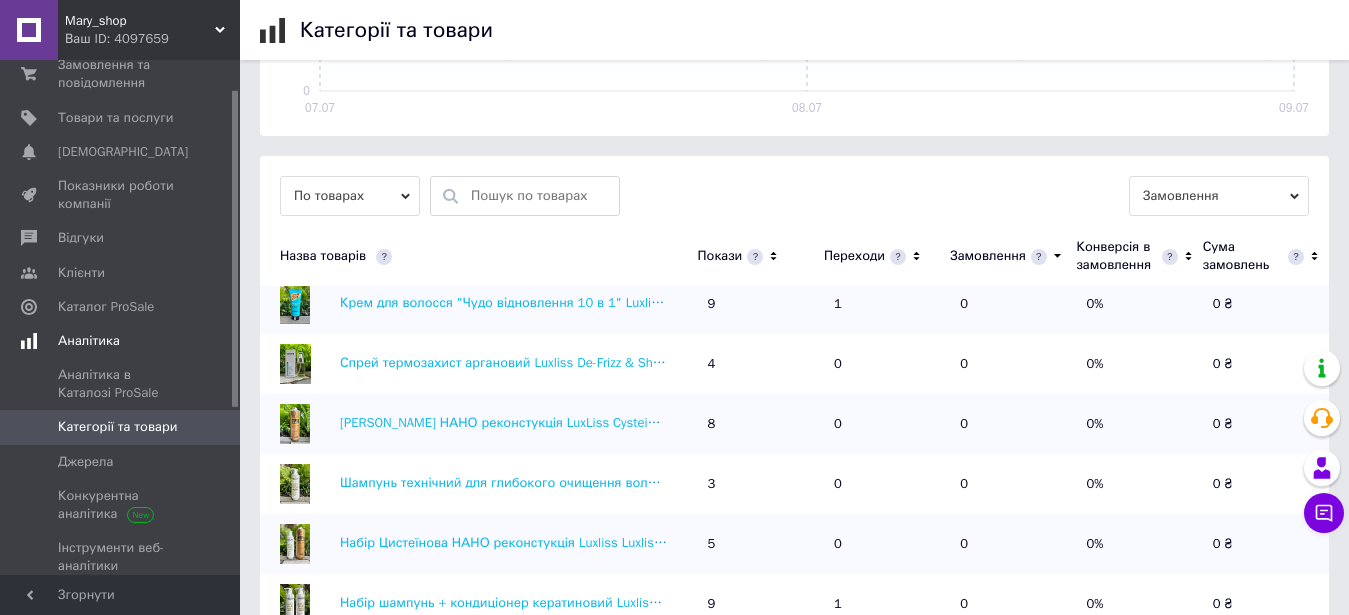 scroll, scrollTop: 0, scrollLeft: 0, axis: both 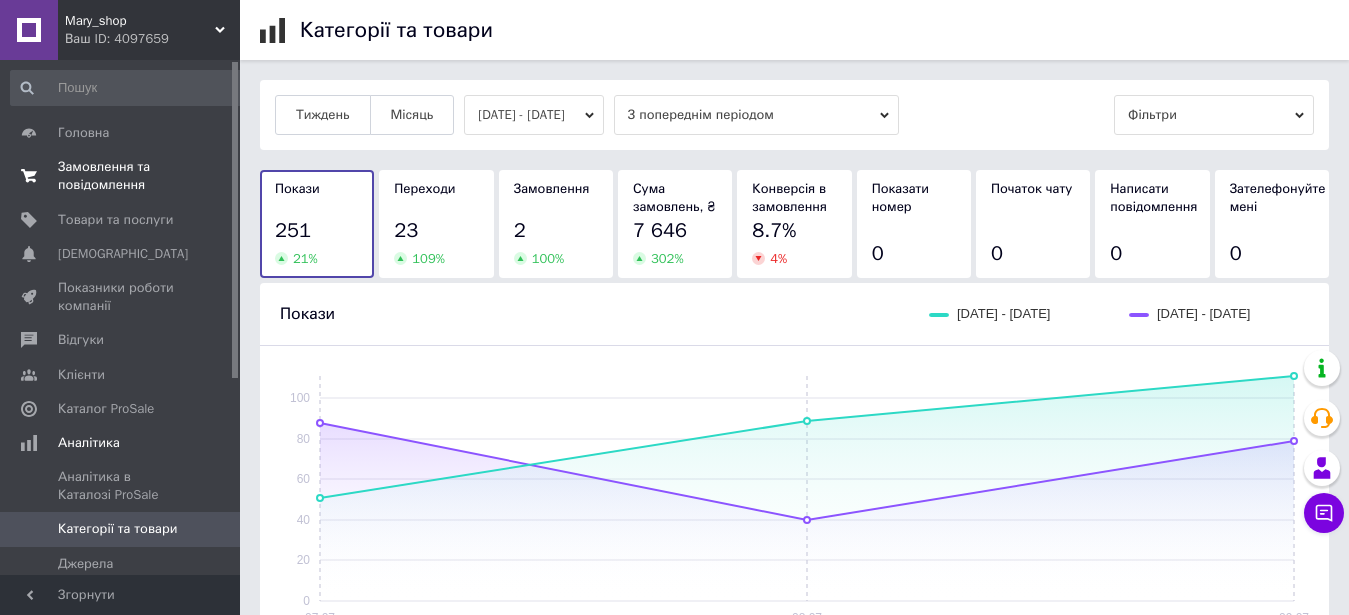 click on "Замовлення та повідомлення" at bounding box center [121, 176] 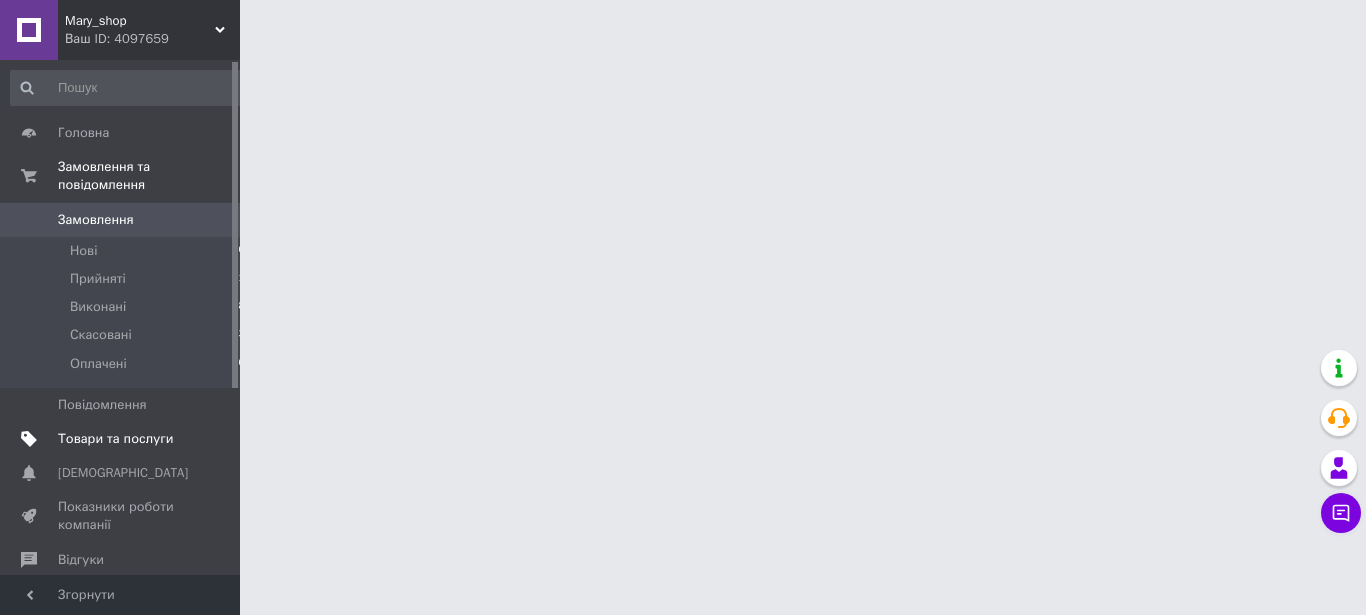 click on "Товари та послуги" at bounding box center (115, 439) 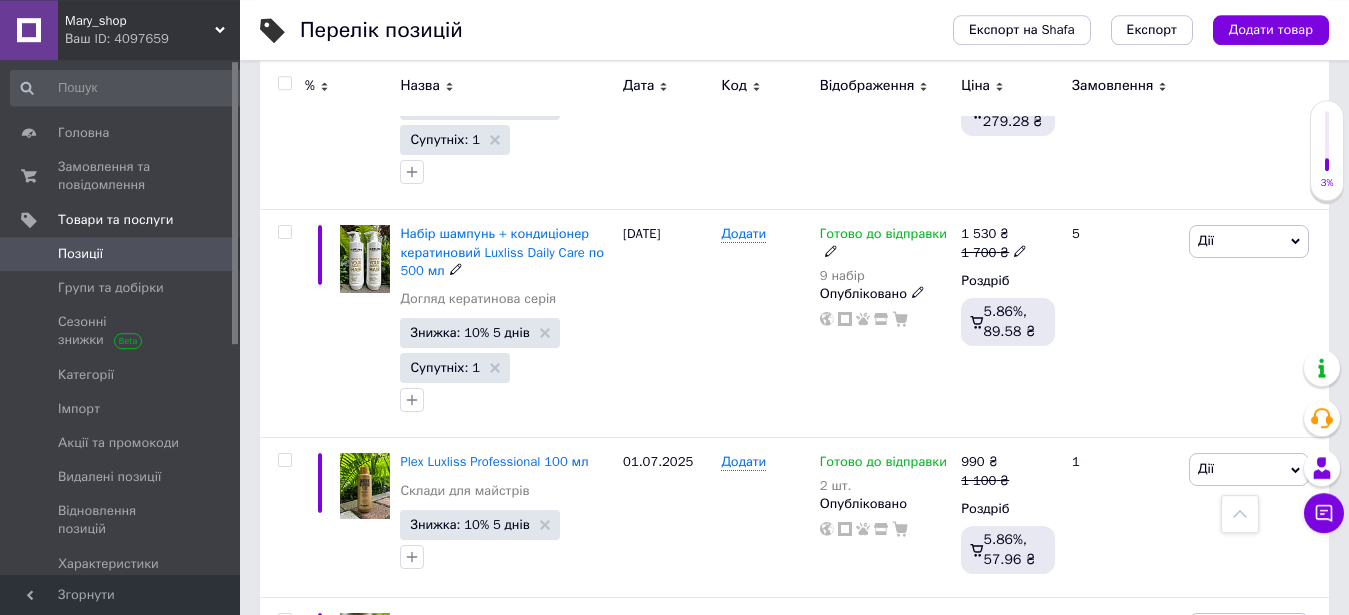 scroll, scrollTop: 3990, scrollLeft: 0, axis: vertical 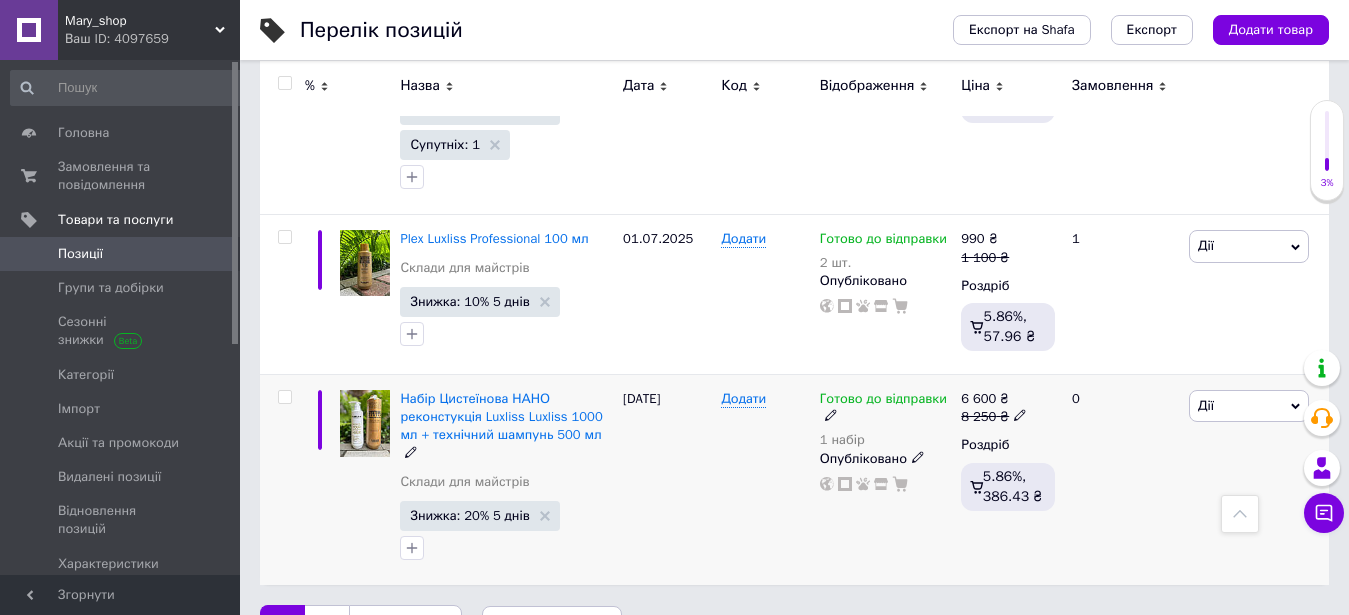 click 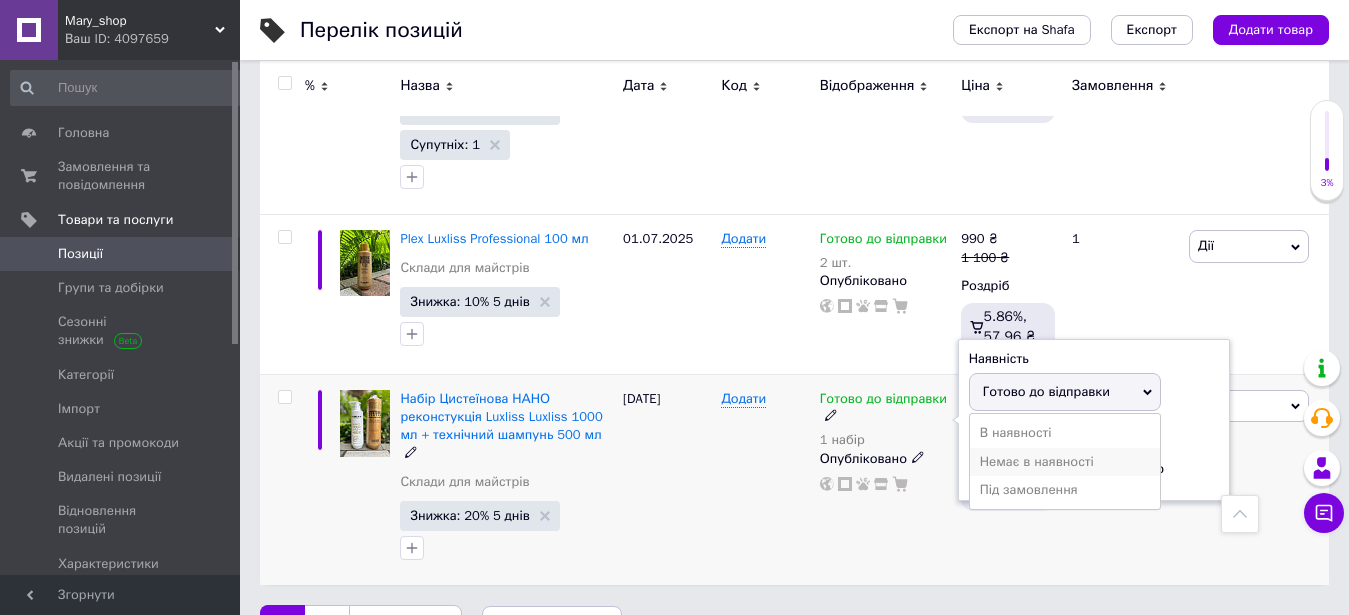 click on "Немає в наявності" at bounding box center [1065, 462] 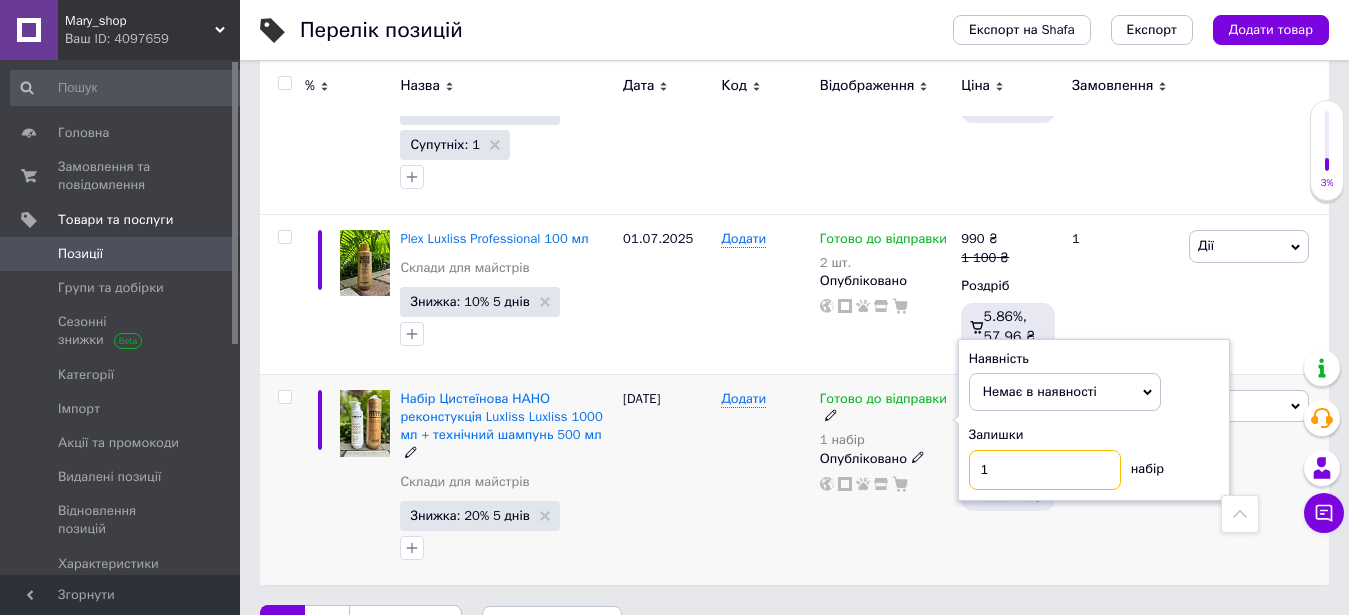 drag, startPoint x: 1022, startPoint y: 430, endPoint x: 901, endPoint y: 445, distance: 121.92621 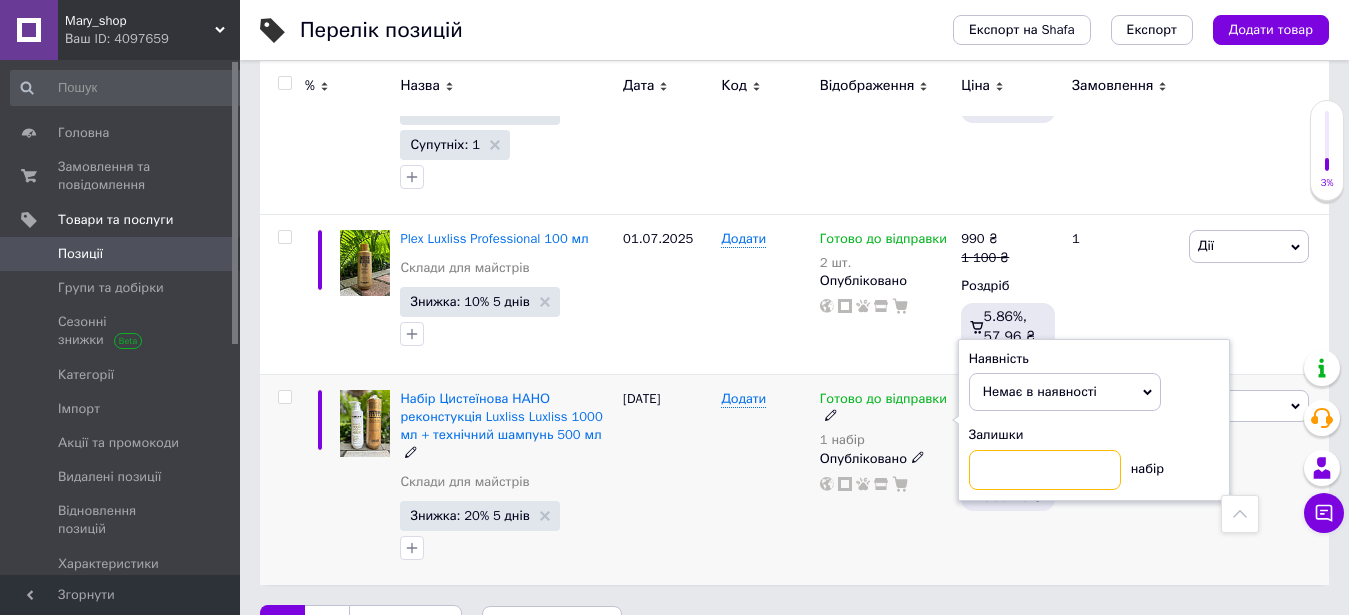 type on "0" 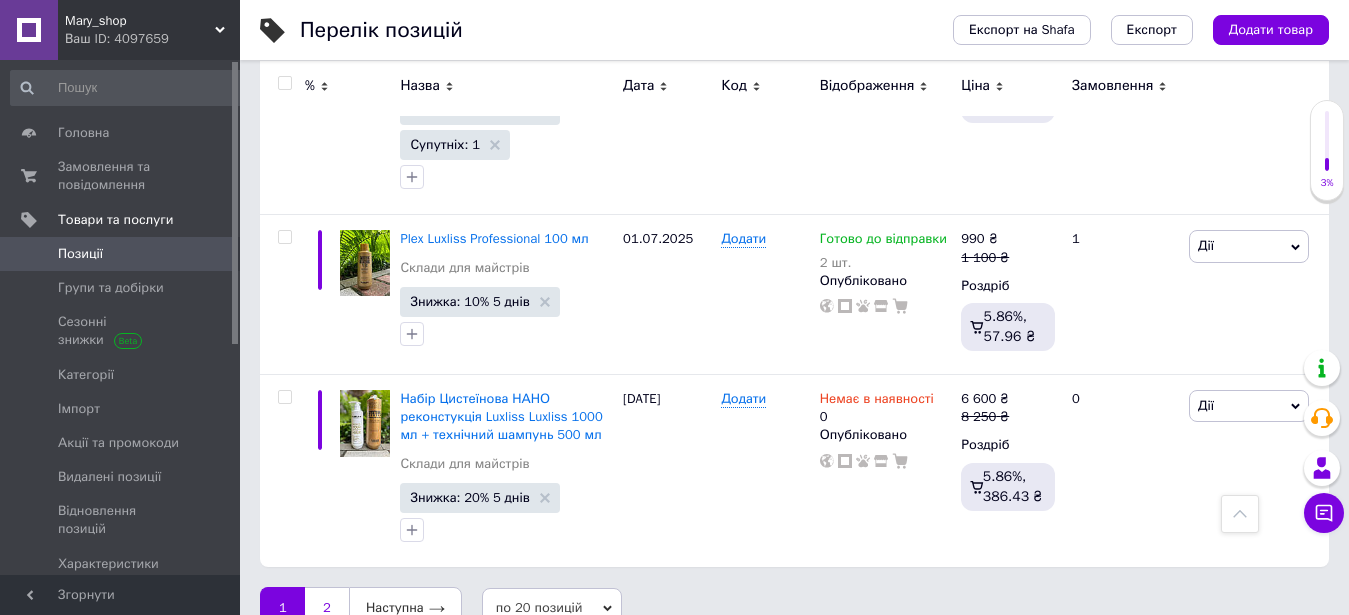 click on "2" at bounding box center [327, 608] 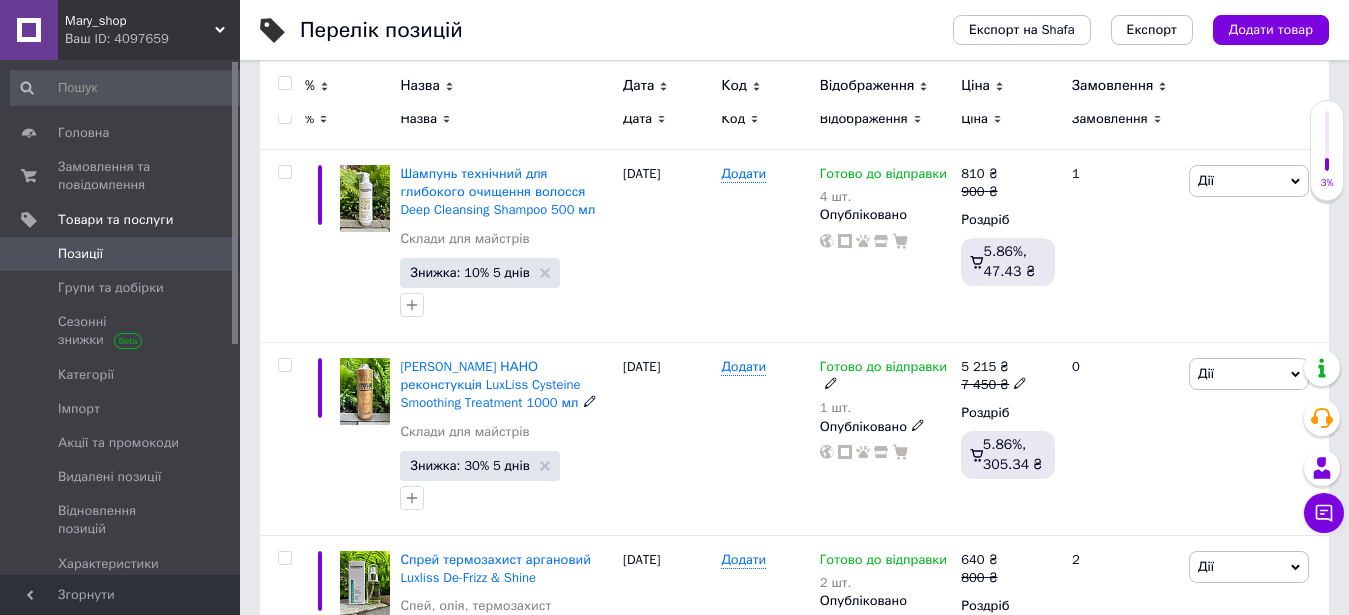 scroll, scrollTop: 661, scrollLeft: 0, axis: vertical 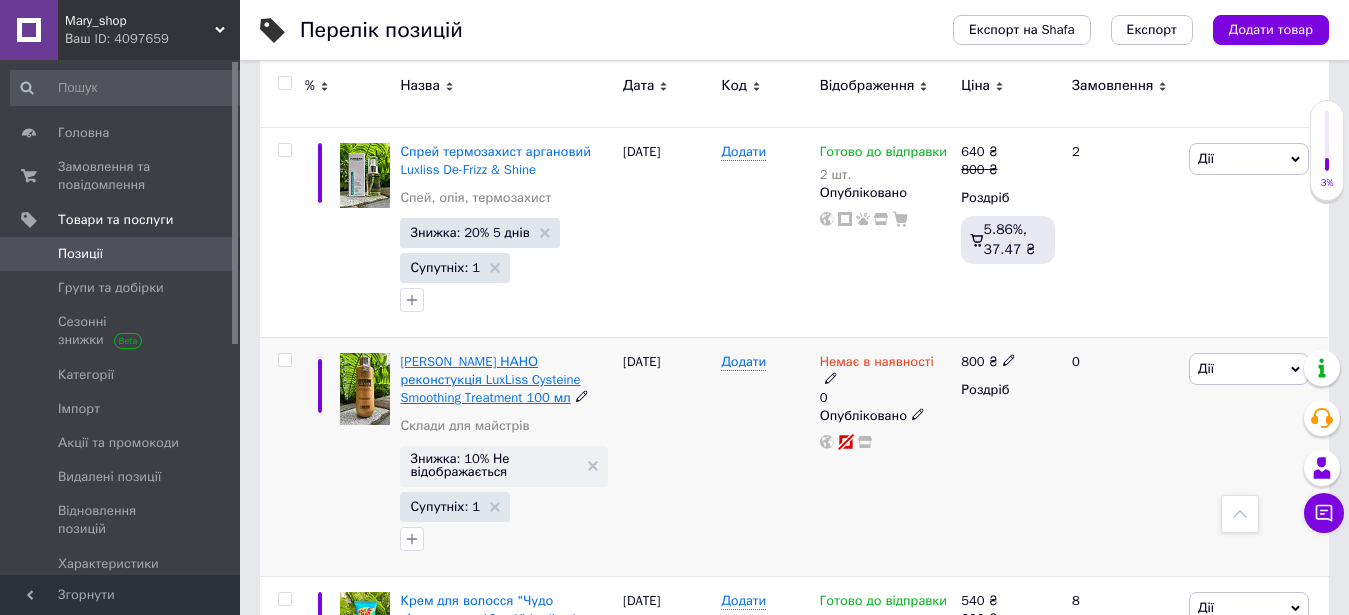 click on "Цистеїнова НАНО реконстукція LuxLiss Cysteine Smoothing Treatment 100 мл" at bounding box center (490, 379) 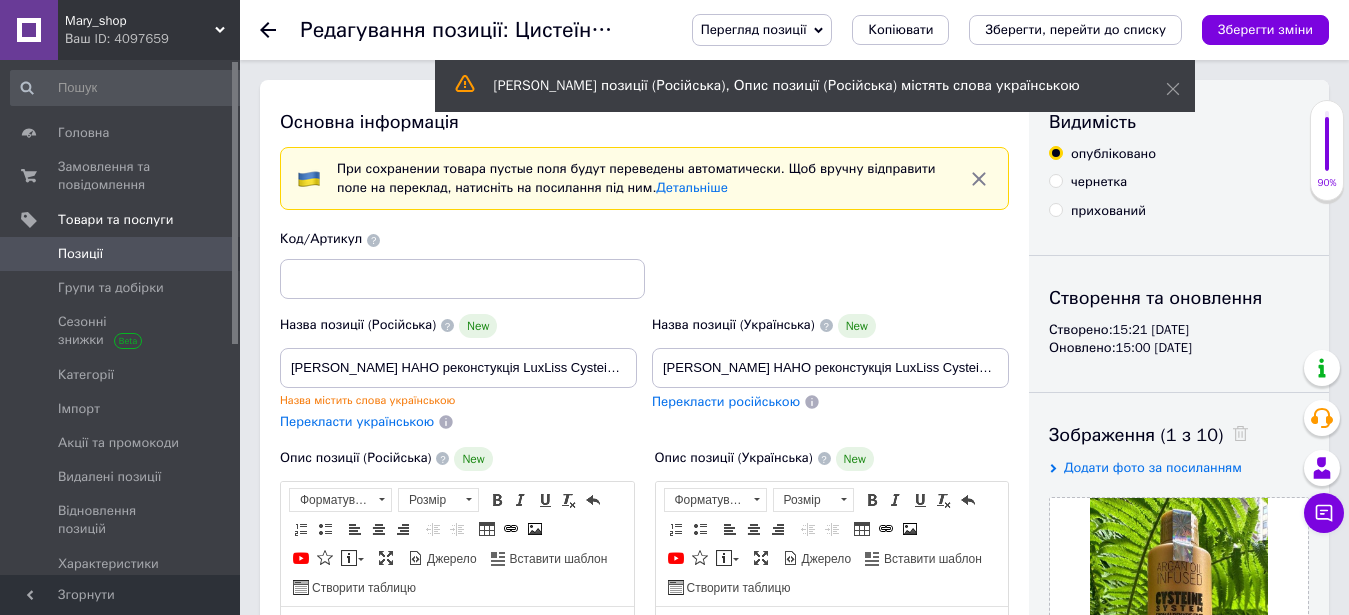 scroll, scrollTop: 0, scrollLeft: 0, axis: both 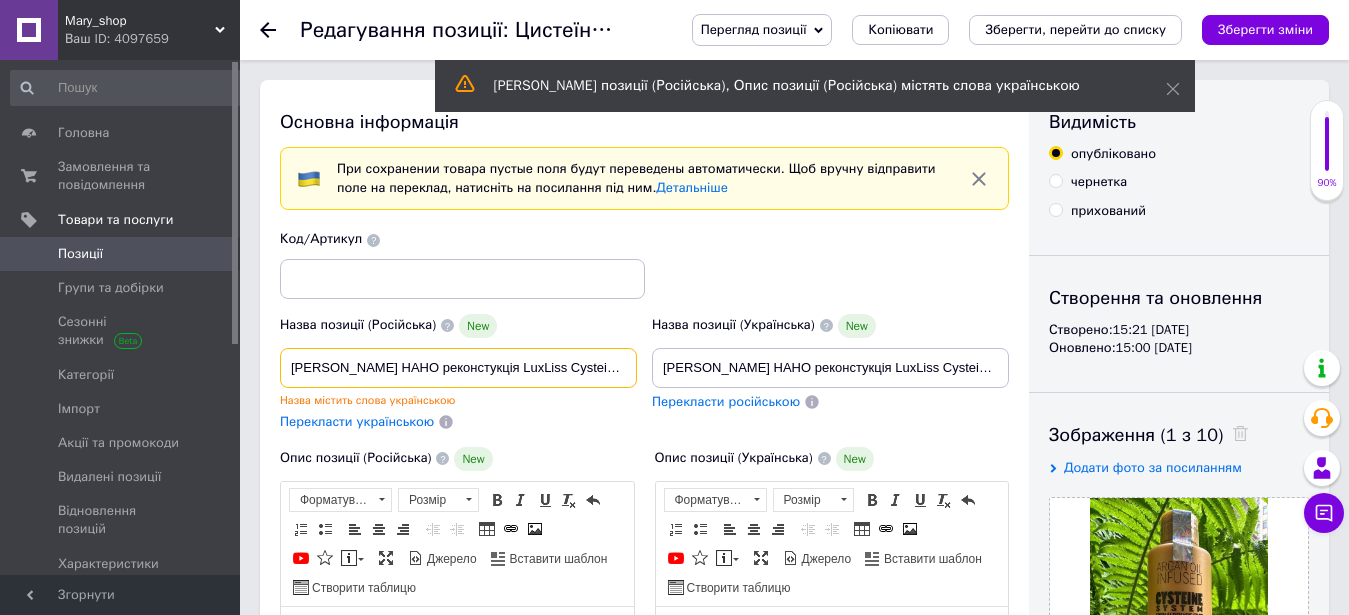 click on "Цистеїнова НАНО реконстукція LuxLiss Cysteine Smoothing Treatment 100 мл" at bounding box center (458, 368) 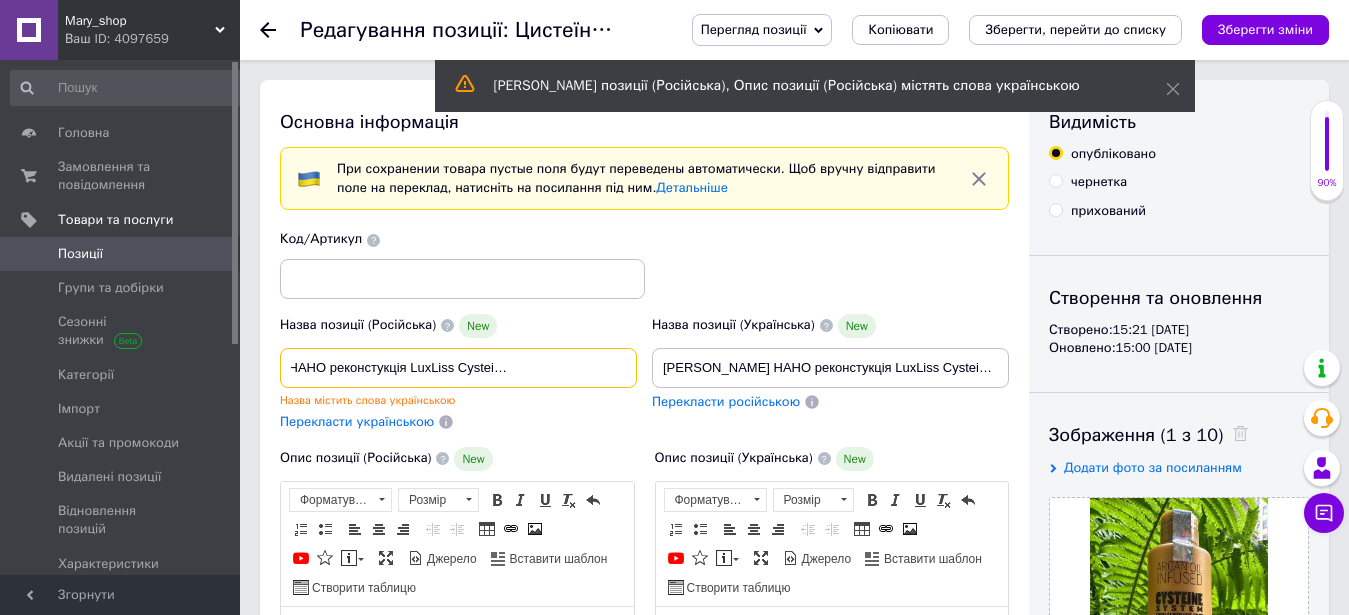 scroll, scrollTop: 0, scrollLeft: 133, axis: horizontal 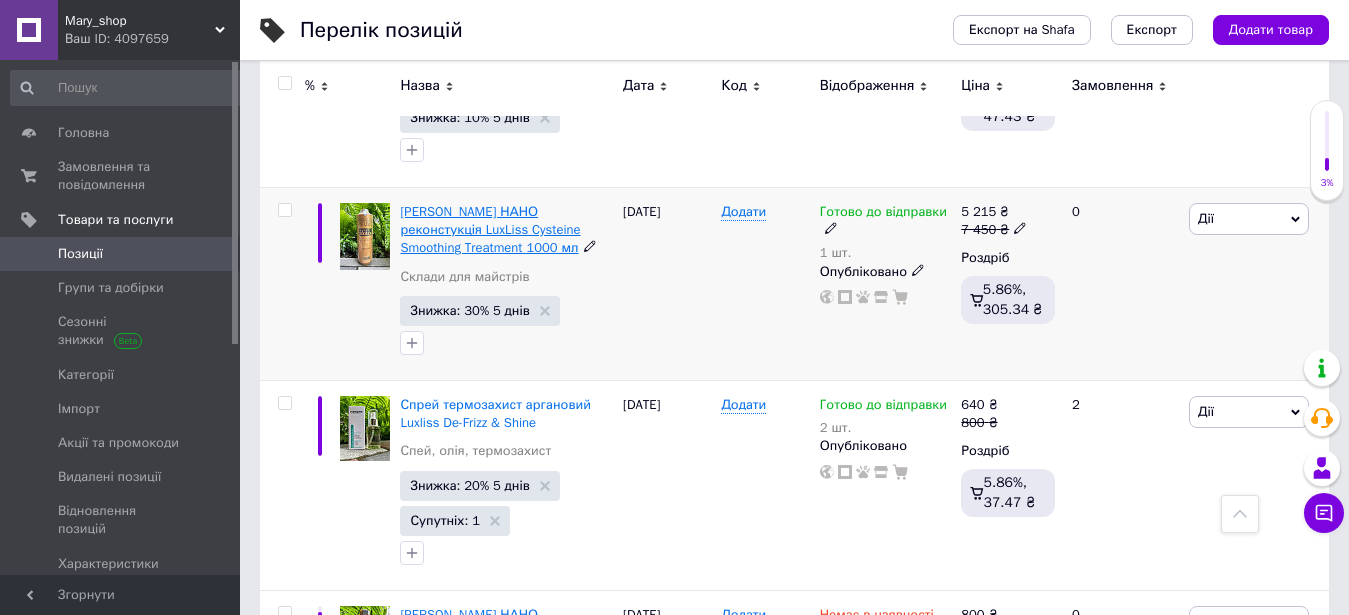 click on "Цистеїнова НАНО реконстукція LuxLiss Cysteine Smoothing Treatment 1000 мл" at bounding box center (490, 229) 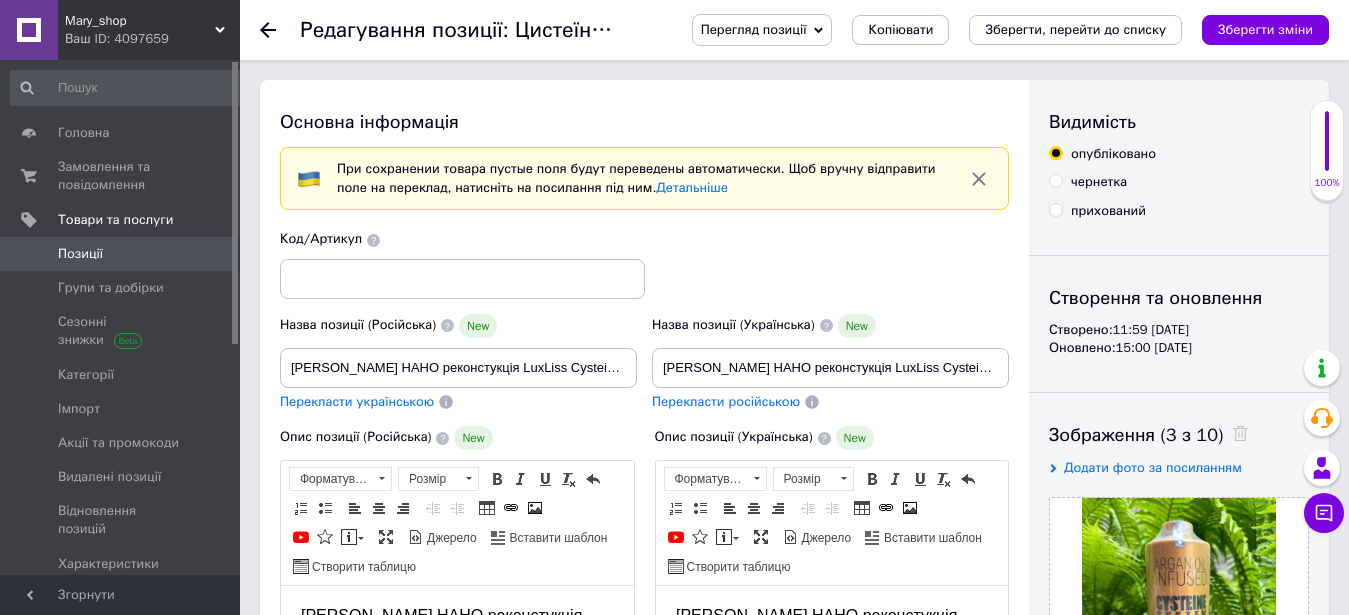 scroll, scrollTop: 102, scrollLeft: 0, axis: vertical 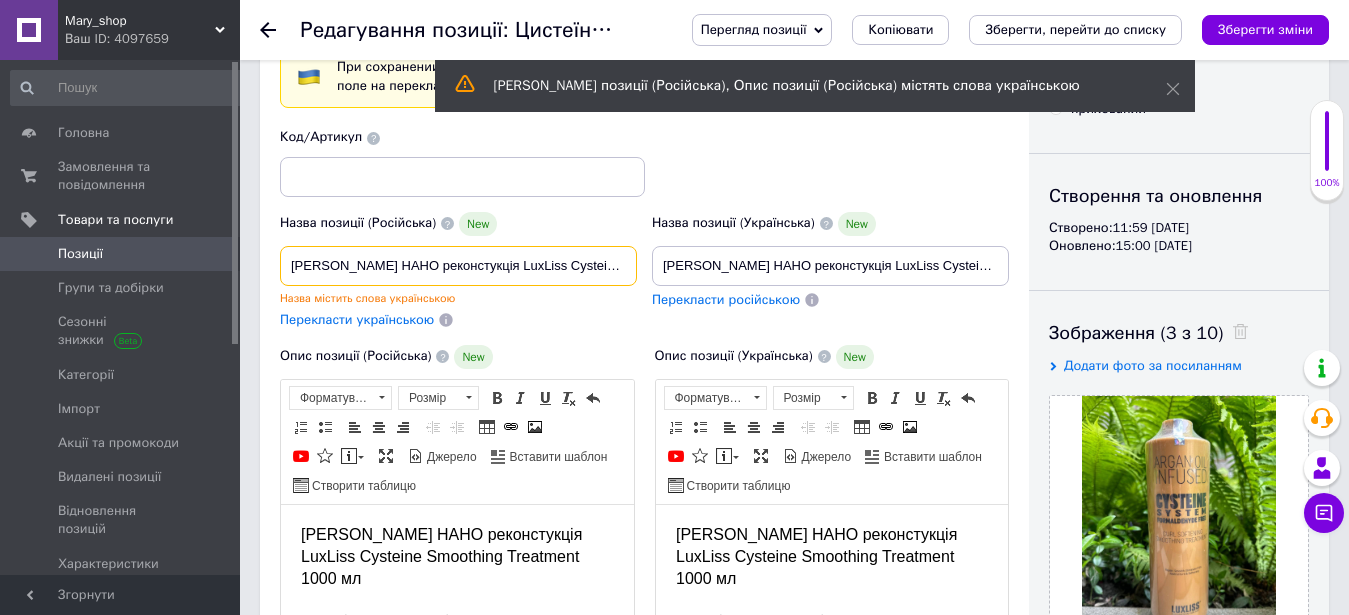 click on "Цистеїнова НАНО реконстукція LuxLiss Cysteine Smoothing Treatment 1000 мл" at bounding box center [458, 266] 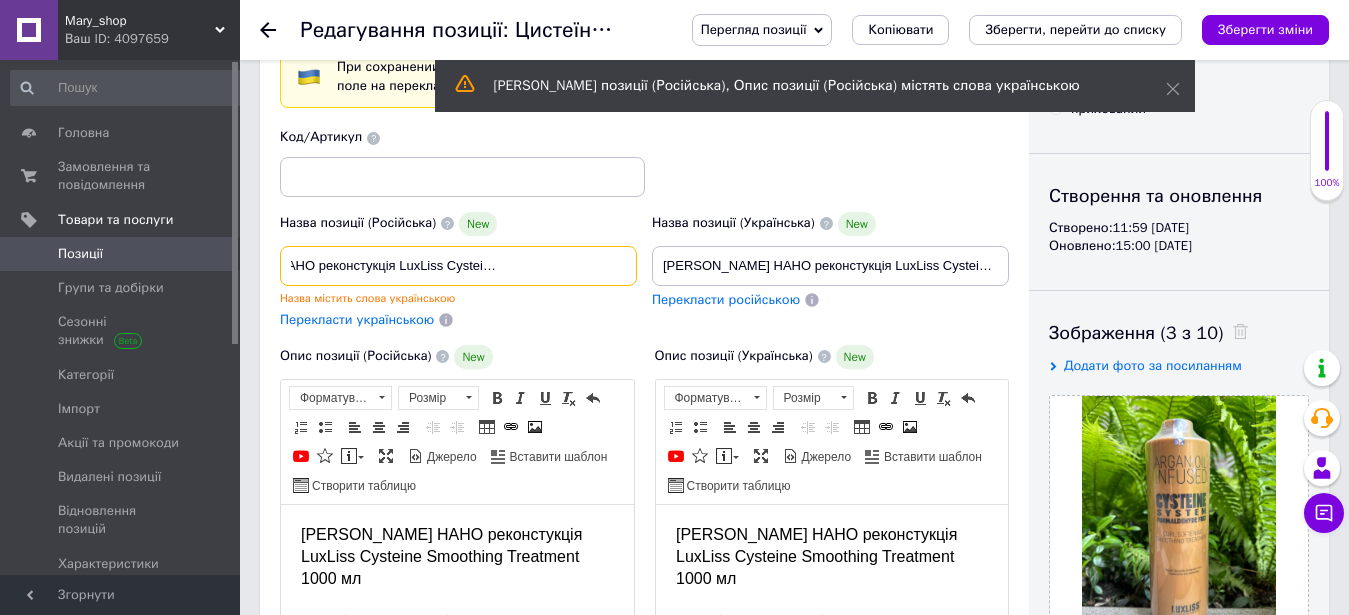 scroll, scrollTop: 0, scrollLeft: 140, axis: horizontal 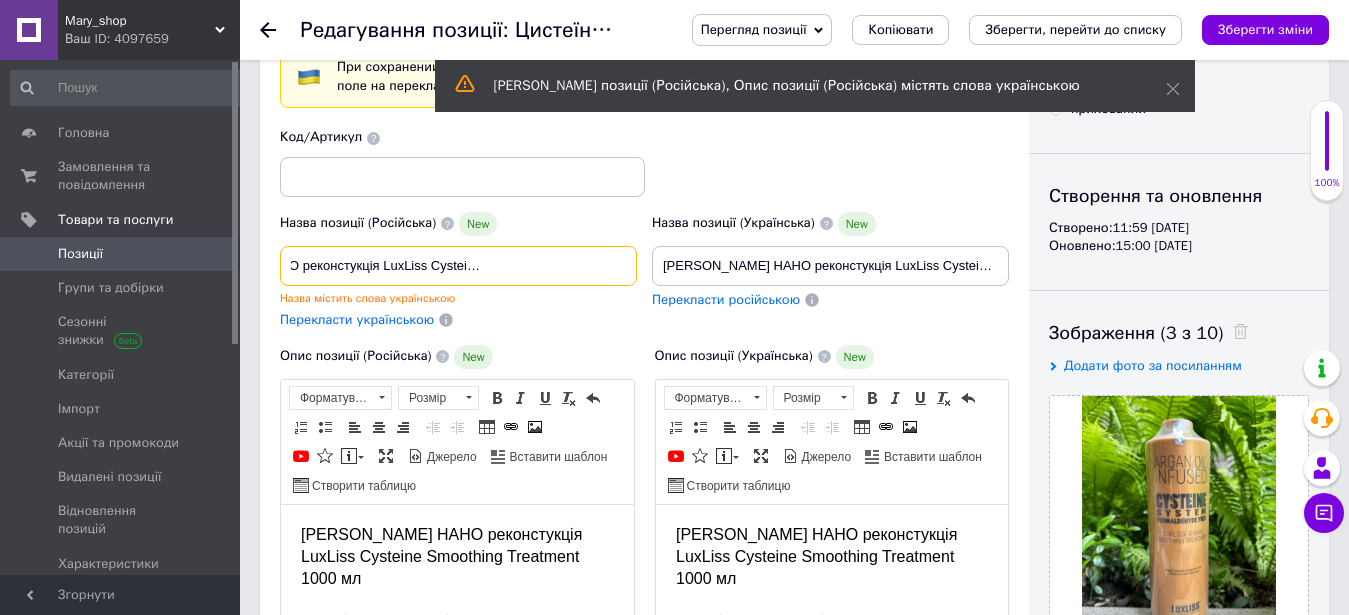drag, startPoint x: 576, startPoint y: 264, endPoint x: 651, endPoint y: 264, distance: 75 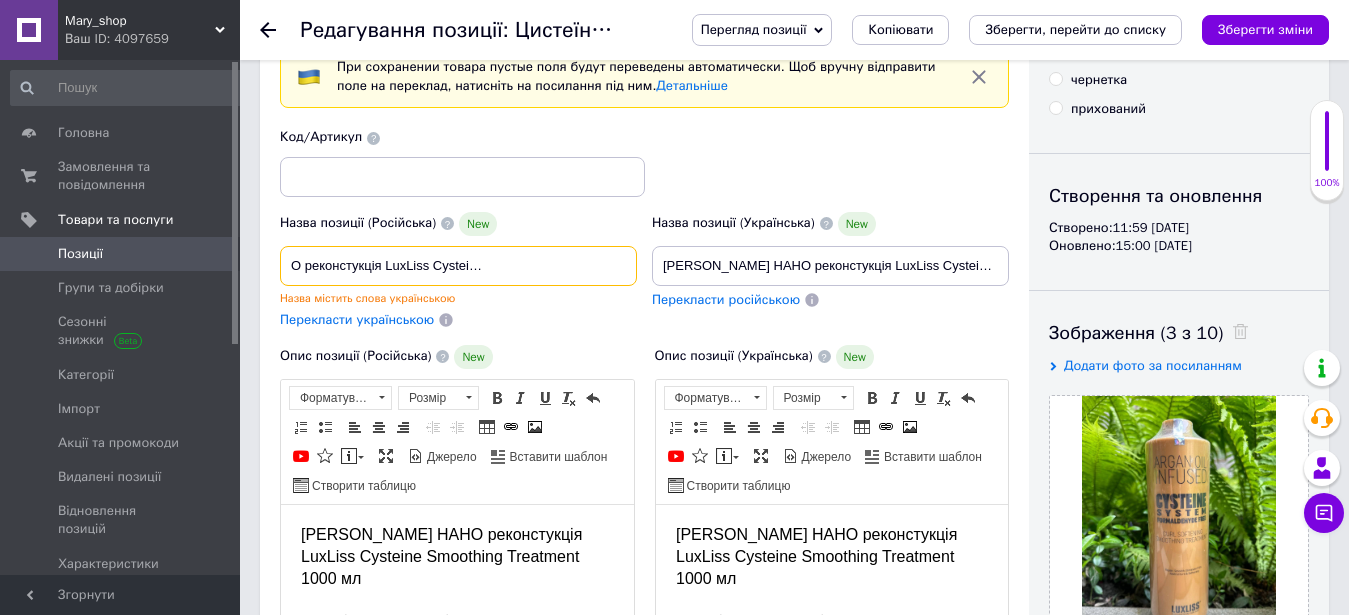 scroll, scrollTop: 0, scrollLeft: 142, axis: horizontal 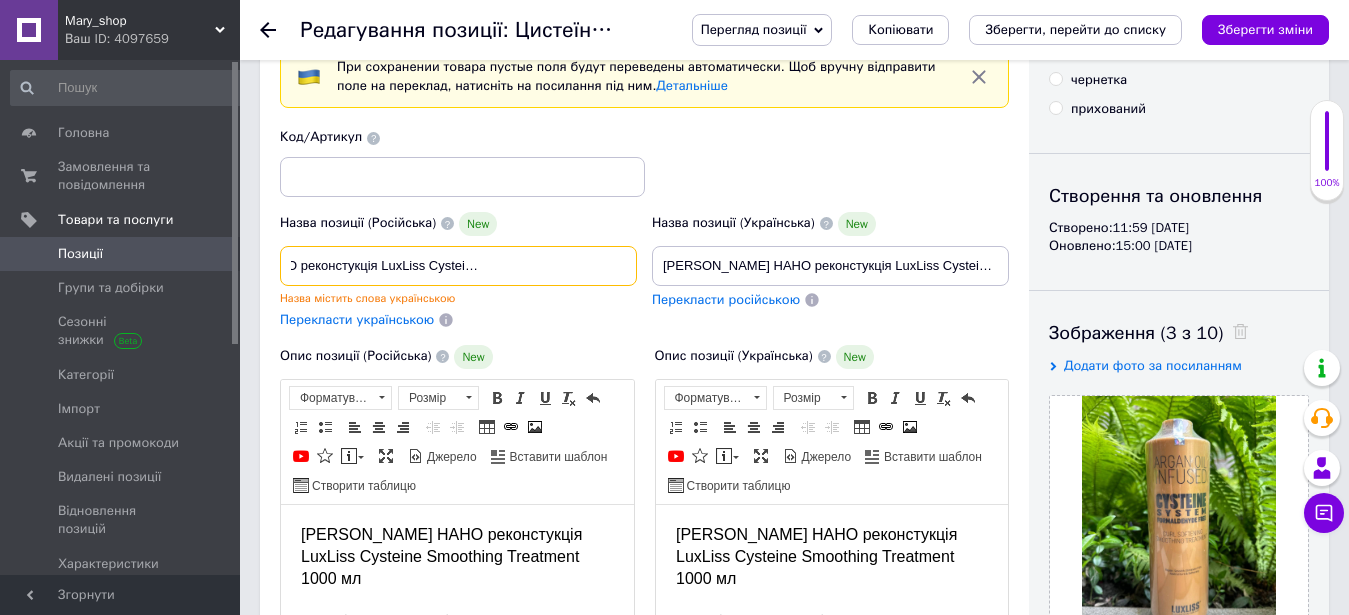 type on "Цистеїнова НАНО реконстукція LuxLiss Cysteine Smoothing Treatment (Розлив)" 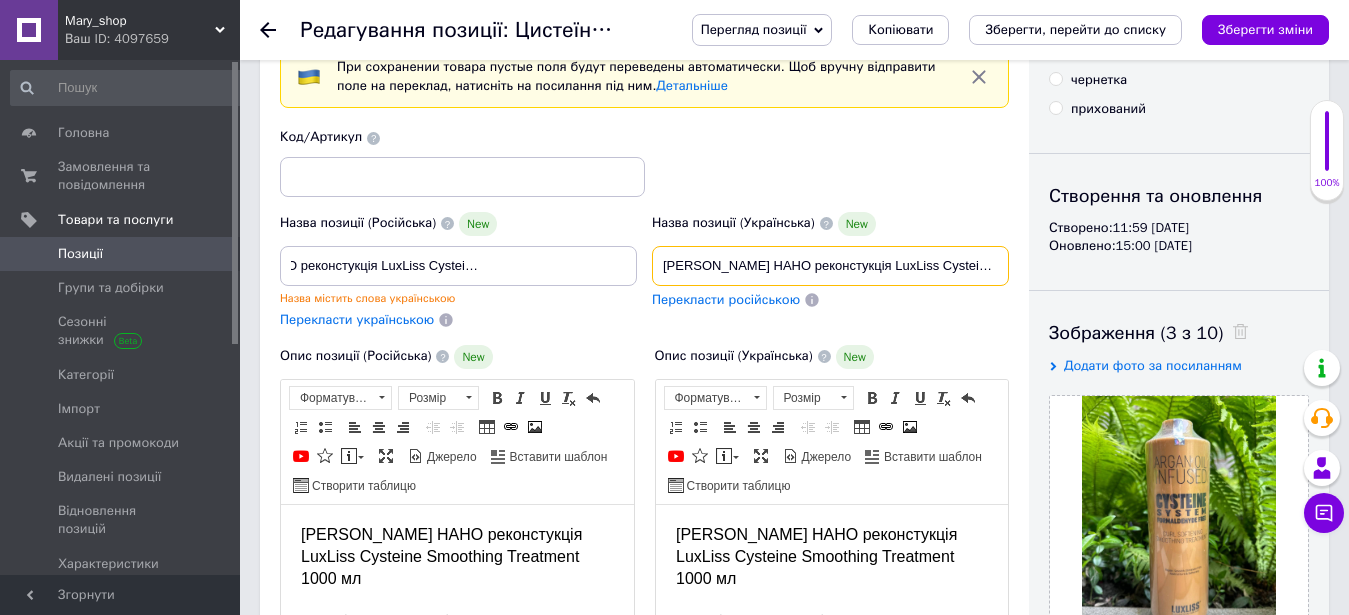 click on "Цистеїнова НАНО реконстукція LuxLiss Cysteine Smoothing Treatment 1000 мл" at bounding box center (830, 266) 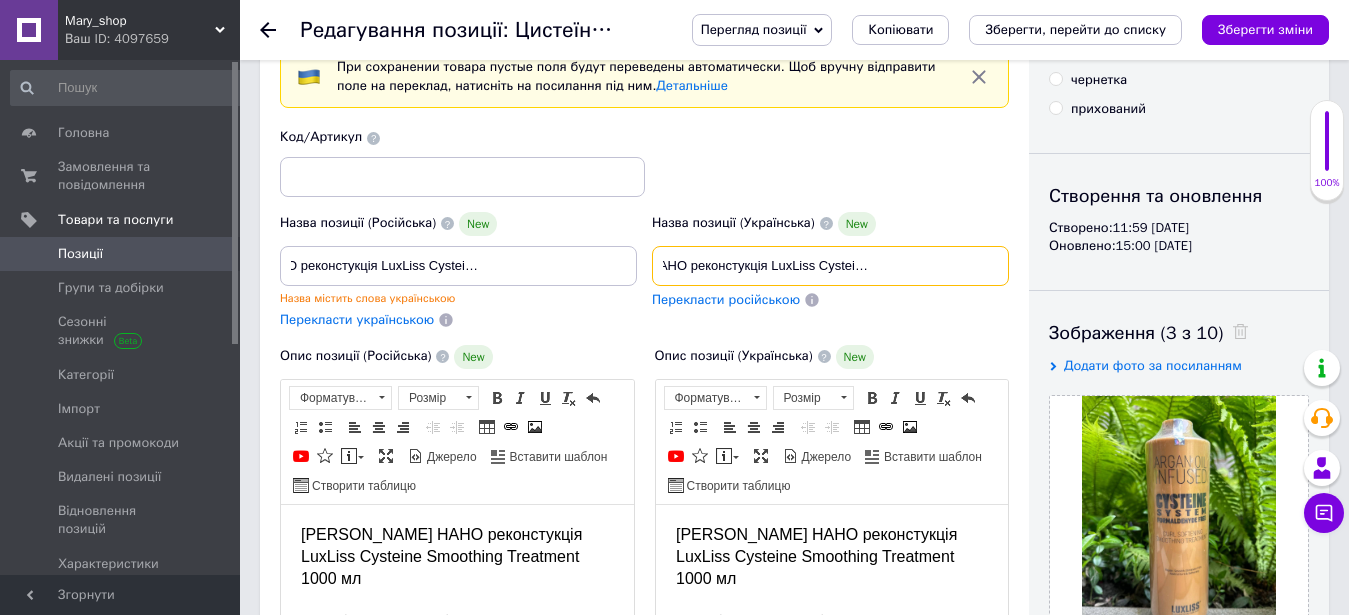 scroll, scrollTop: 0, scrollLeft: 140, axis: horizontal 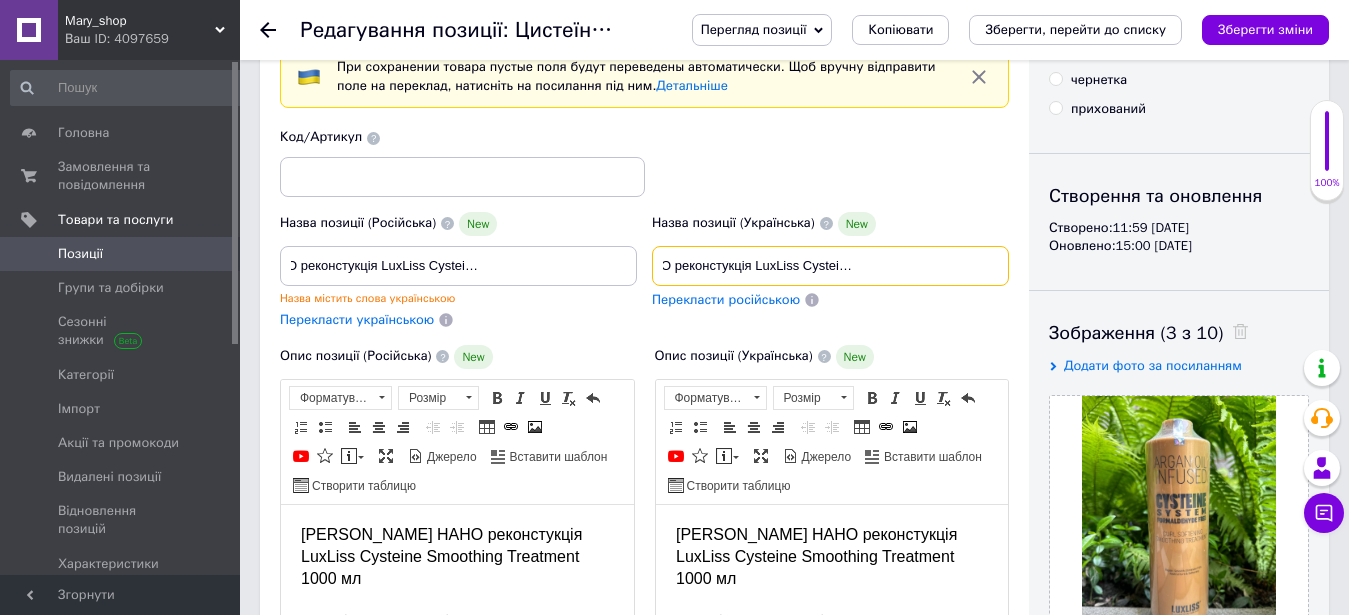 drag, startPoint x: 950, startPoint y: 266, endPoint x: 1033, endPoint y: 260, distance: 83.21658 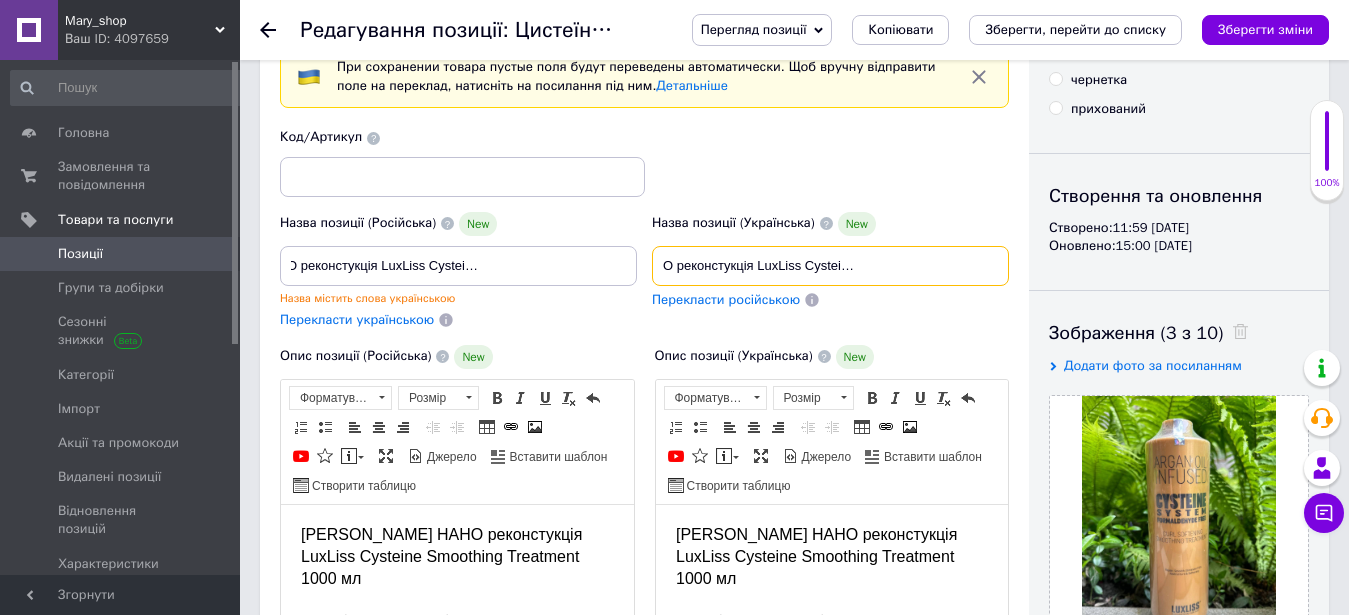 scroll, scrollTop: 0, scrollLeft: 142, axis: horizontal 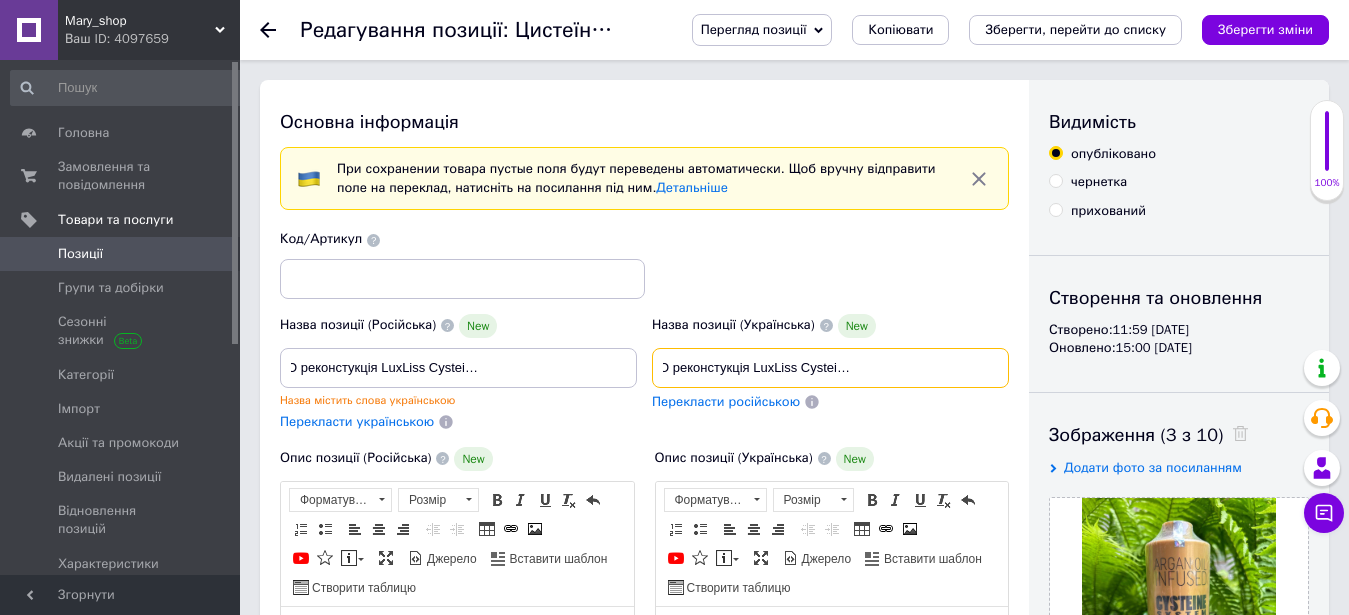 type on "Цистеїнова НАНО реконстукція LuxLiss Cysteine Smoothing Treatment (Розлив)" 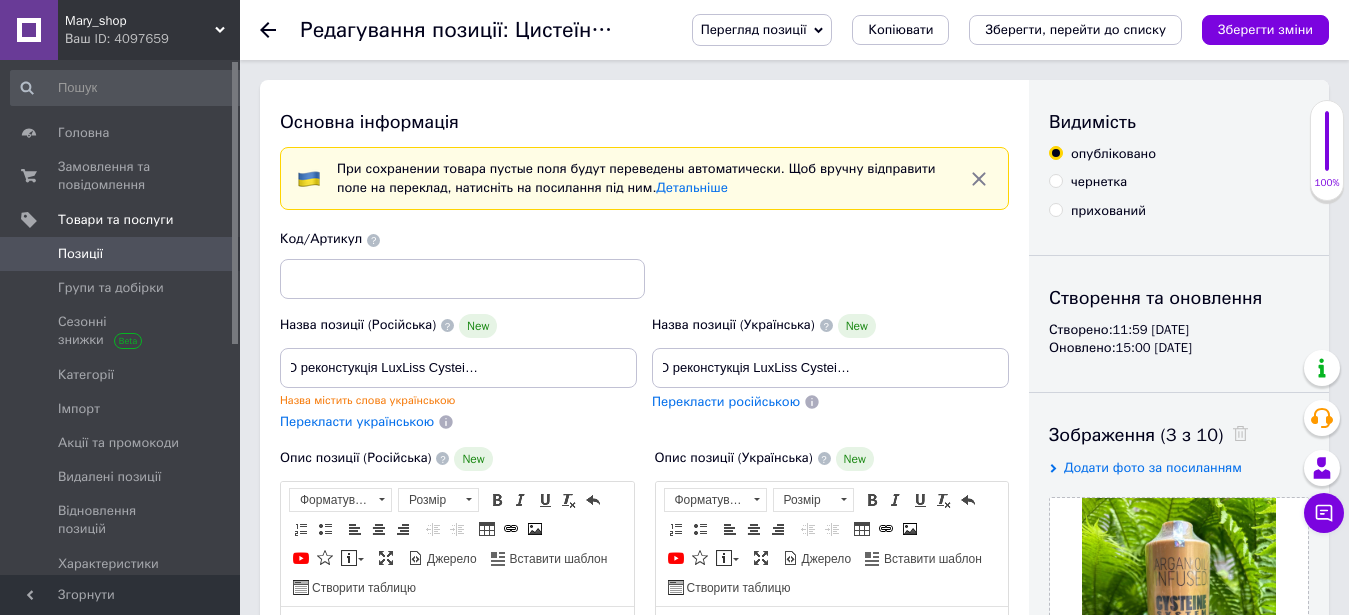 click on "Назва позиції (Російська) New Цистеїнова НАНО реконстукція LuxLiss Cysteine Smoothing Treatment (Розлив) Назва містить слова українською" at bounding box center [458, 361] 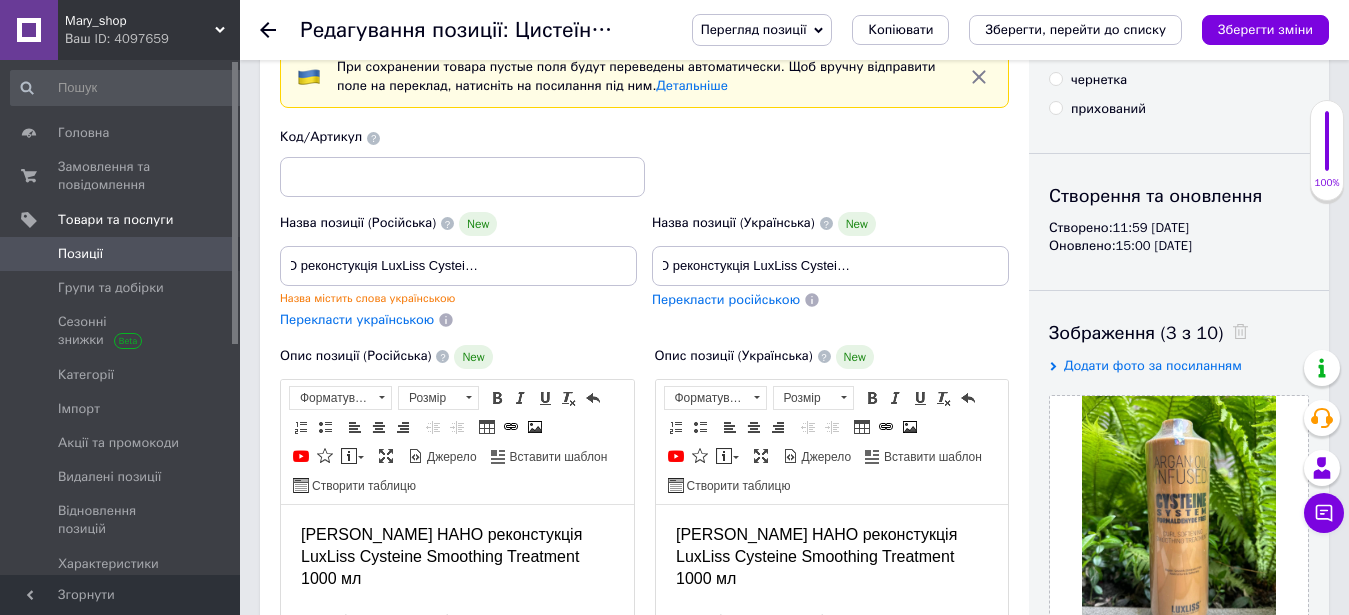 scroll, scrollTop: 408, scrollLeft: 0, axis: vertical 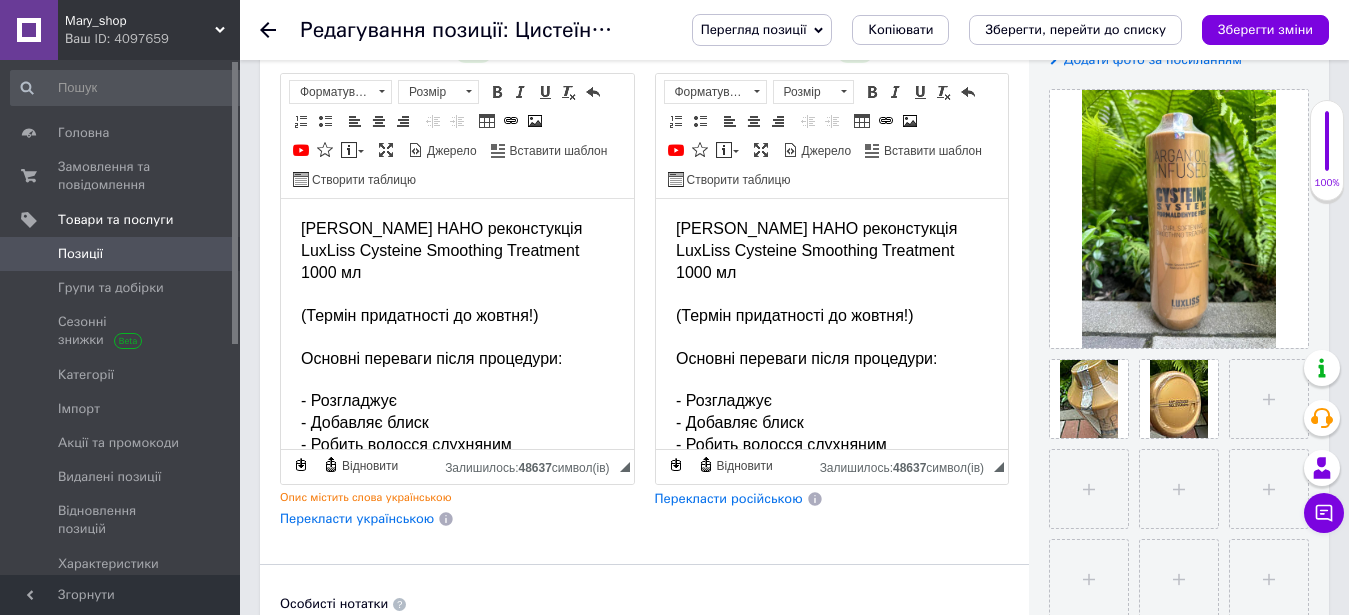 click on "Цистеїнова НАНО реконстукція LuxLiss Cysteine Smoothing Treatment 1000 мл (Термін придатності до жовтня!) Основні переваги після процедури: - Розгладжує - Добавляє блиск  - Робить волосся слухняним  - Тонке волосся перетворює на щільне  Особливості:  - містить олію аргани та кератин; - легко наноситься й розподіляється на локонах; - зміцнює і відновлює волосся; - нейтралізує пухнастість і ламкість; - підвищує еластичність і пружність пасом; - покращує якість волосся; - ефект від результату триває 3-6 місяців; - насичує пасма вітамінами та мінералами; Спосіб застосування:" at bounding box center [457, 814] 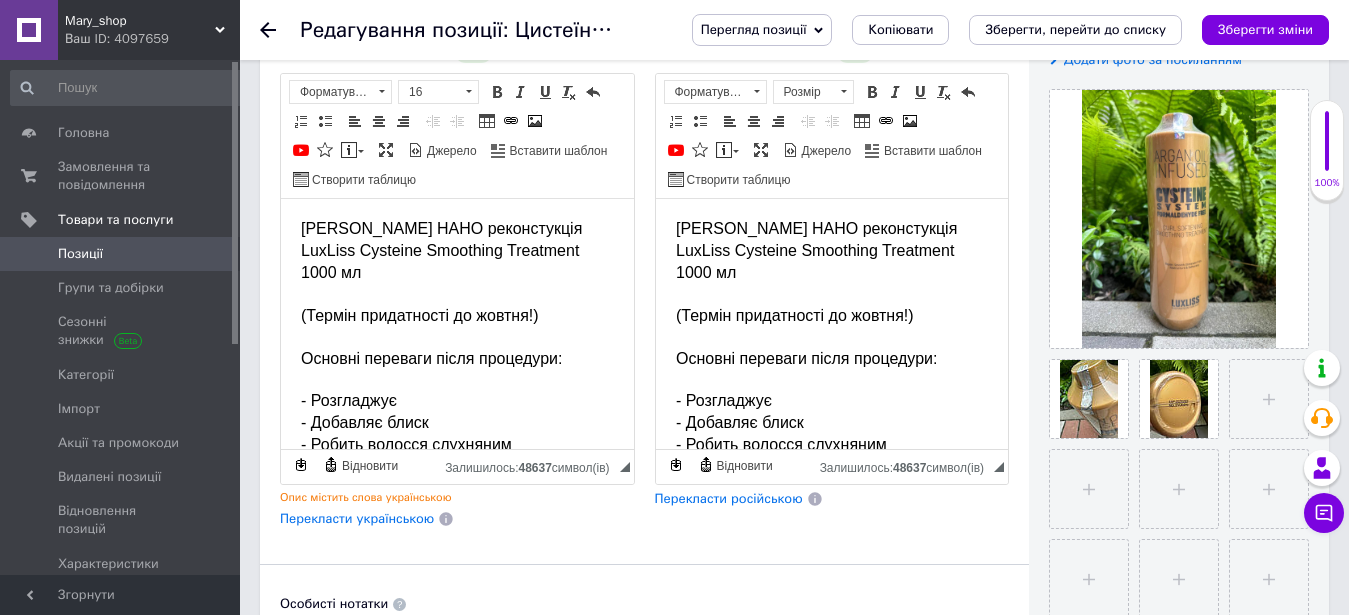 click on "Цистеїнова НАНО реконстукція LuxLiss Cysteine Smoothing Treatment 1000 мл (Термін придатності до жовтня!) Основні переваги після процедури: - Розгладжує - Добавляє блиск  - Робить волосся слухняним  - Тонке волосся перетворює на щільне  Особливості:  - містить олію аргани та кератин; - легко наноситься й розподіляється на локонах; - зміцнює і відновлює волосся; - нейтралізує пухнастість і ламкість; - підвищує еластичність і пружність пасом; - покращує якість волосся; - ефект від результату триває 3-6 місяців; - насичує пасма вітамінами та мінералами; Спосіб застосування:" at bounding box center (457, 323) 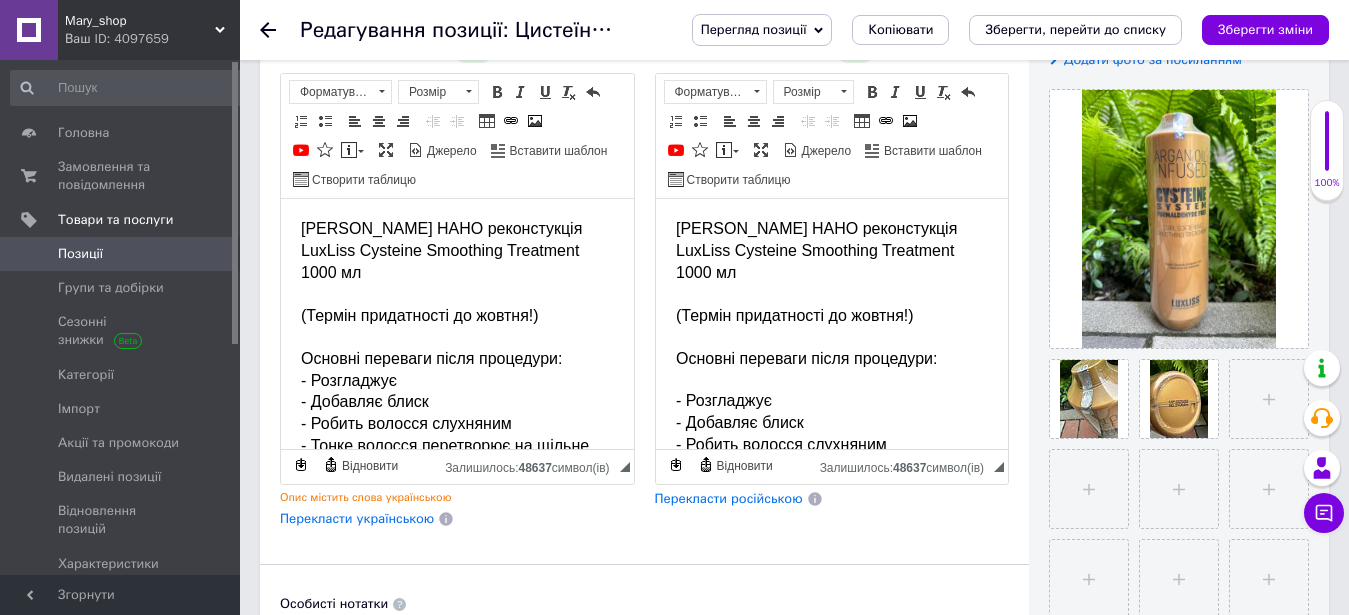 type 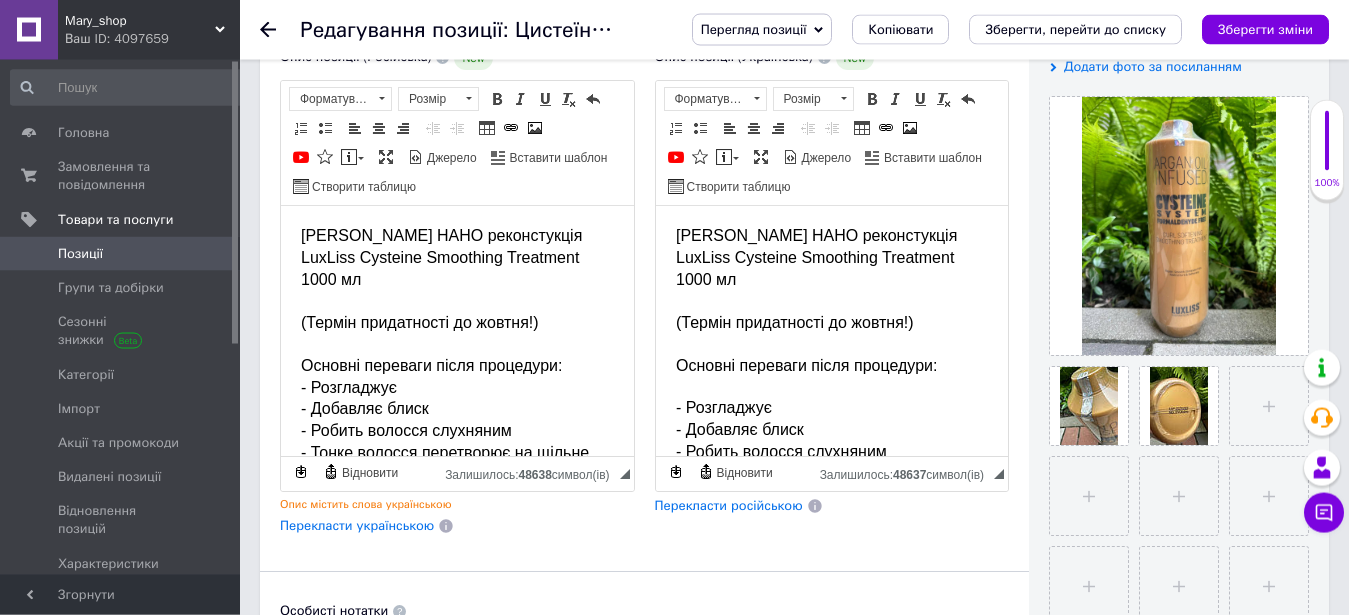 scroll, scrollTop: 408, scrollLeft: 0, axis: vertical 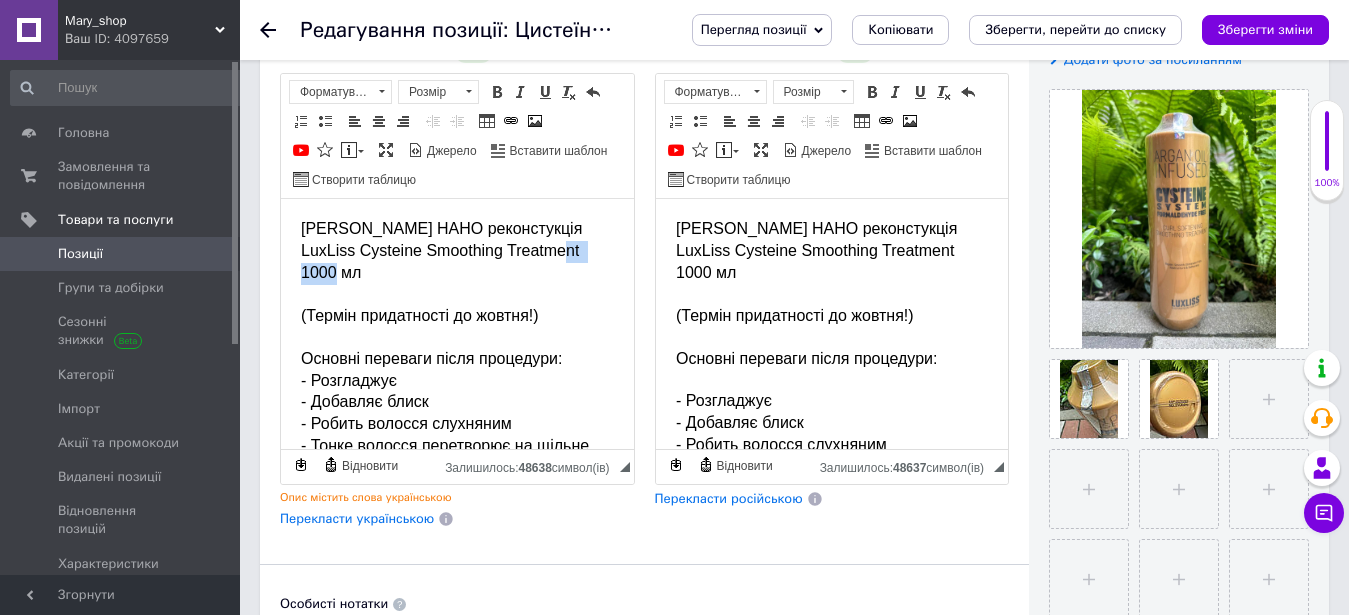 drag, startPoint x: 525, startPoint y: 253, endPoint x: 619, endPoint y: 246, distance: 94.26028 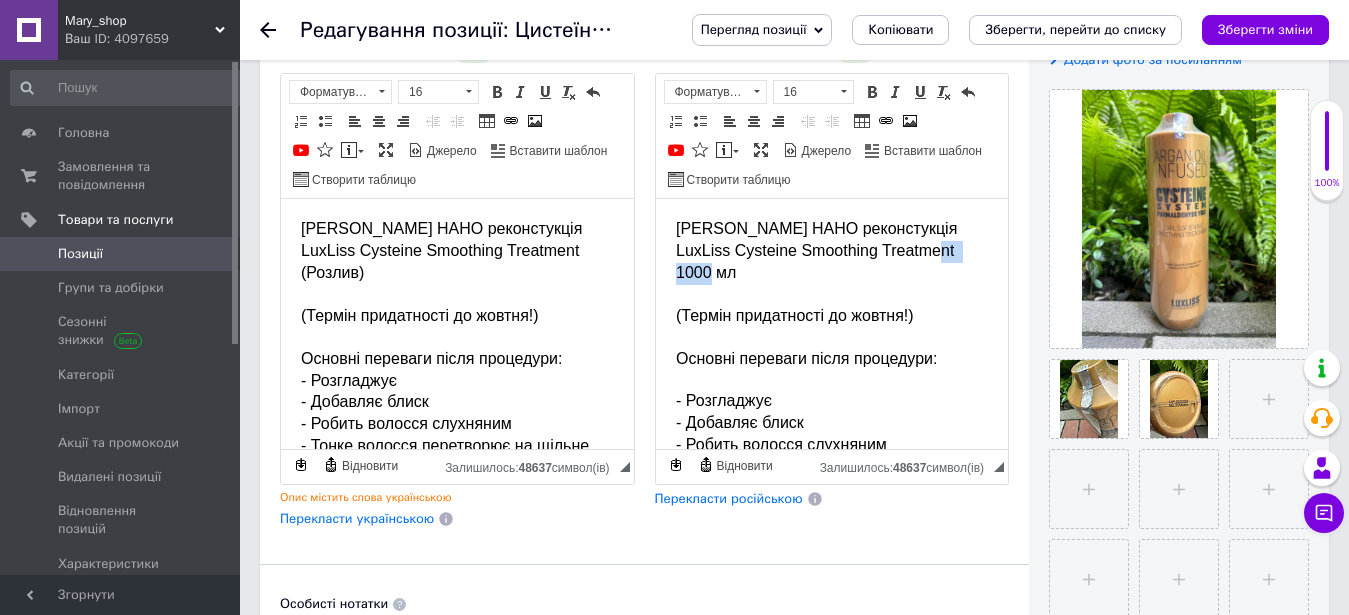 drag, startPoint x: 900, startPoint y: 257, endPoint x: 981, endPoint y: 245, distance: 81.88406 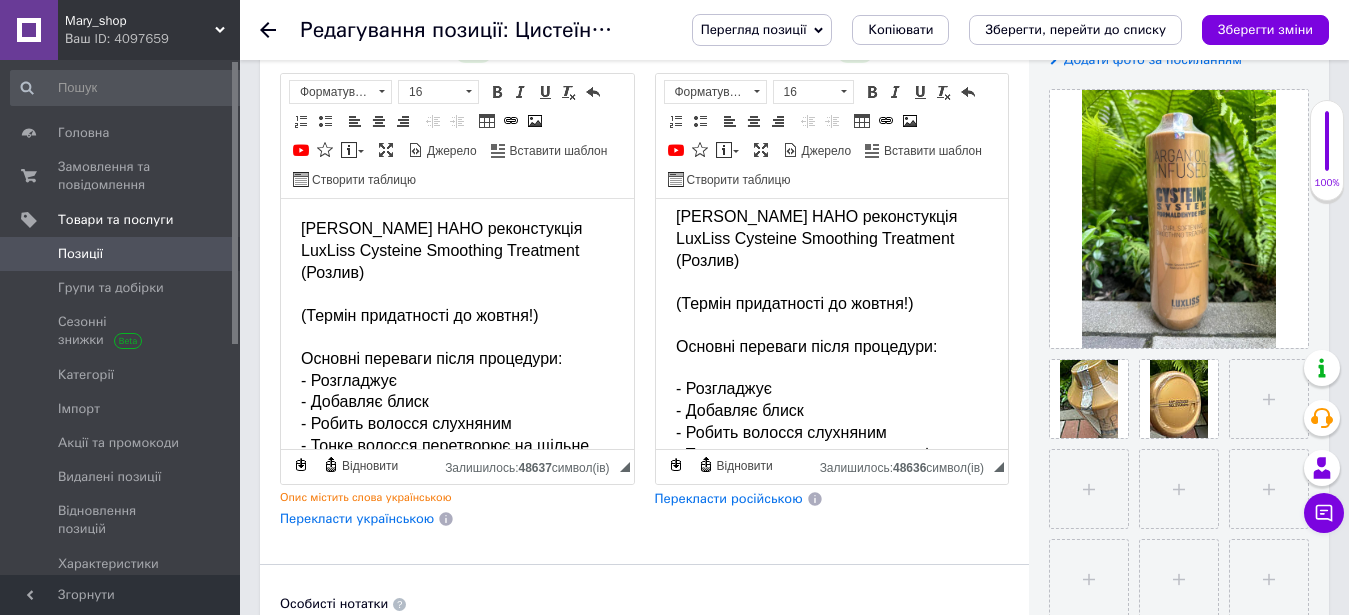 scroll, scrollTop: 0, scrollLeft: 0, axis: both 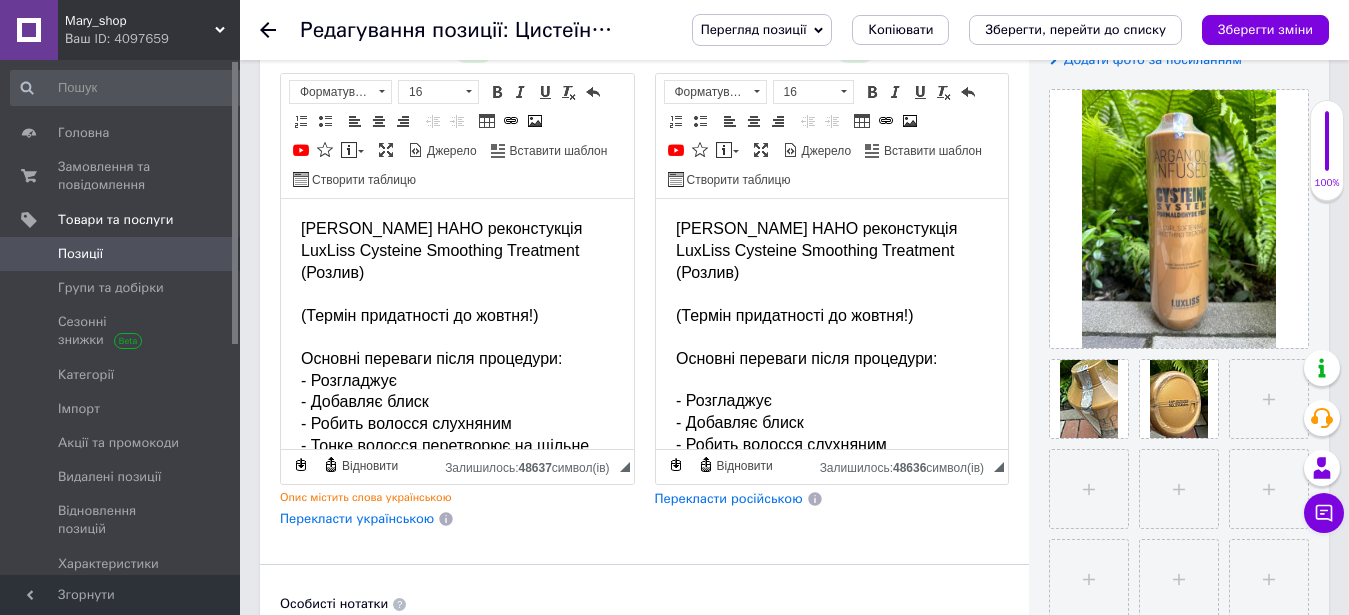 click on "Цистеїнова НАНО реконстукція LuxLiss Cysteine Smoothing Treatment (Розлив) (Термін придатності до жовтня!) Основні переваги після процедури: - Розгладжує - Добавляє блиск  - Робить волосся слухняним  - Тонке волосся перетворює на щільне  Особливості:  - містить олію аргани та кератин; - легко наноситься й розподіляється на локонах; - зміцнює і відновлює волосся; - нейтралізує пухнастість і ламкість; - підвищує еластичність і пружність пасом; - покращує якість волосся; - ефект від результату триває 3-6 місяців; - насичує пасма вітамінами та мінералами; Спосіб застосування:" at bounding box center (831, 814) 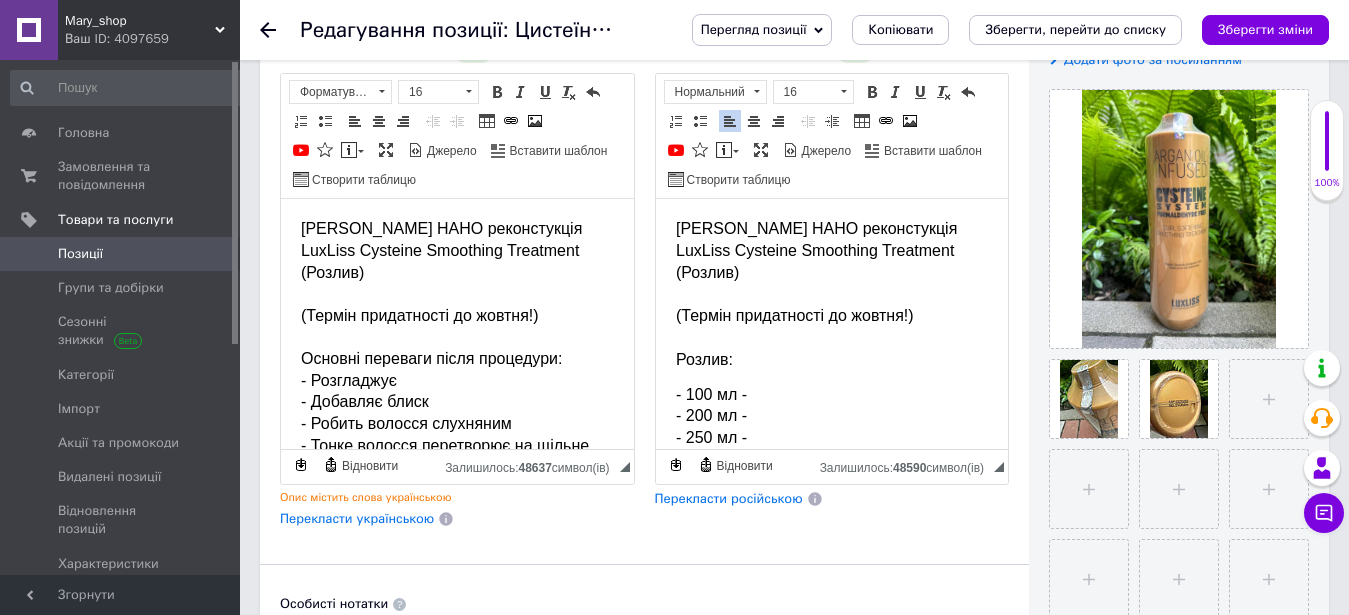 click on "- 100 мл -  - 200 мл -  - 250 мл -" at bounding box center [710, 415] 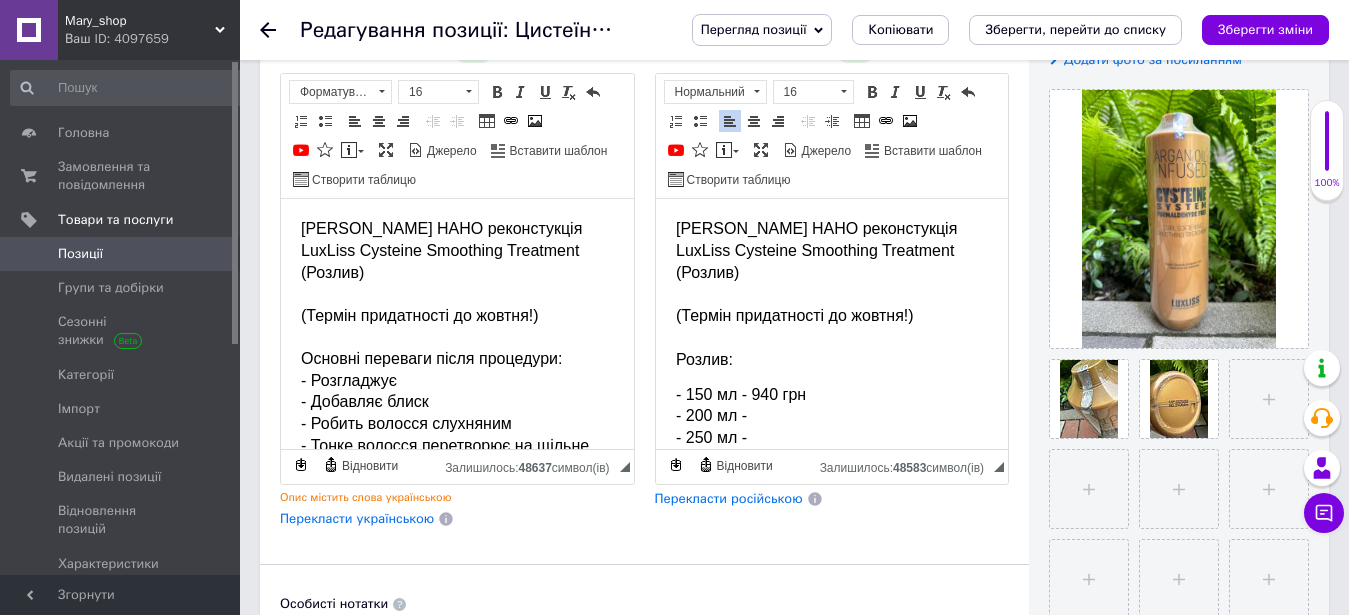 click on "Цистеїнова НАНО реконстукція LuxLiss Cysteine Smoothing Treatment (Розлив) (Термін придатності до жовтня!) Розлив: - 150 мл - 940 грн - 200 мл -  - 250 мл - Основні переваги після процедури: - Розгладжує - Добавляє блиск  - Робить волосся слухняним  - Тонке волосся перетворює на щільне  Особливості:  - містить олію аргани та кератин; - легко наноситься й розподіляється на локонах; - зміцнює і відновлює волосся; - нейтралізує пухнастість і ламкість; - підвищує еластичність і пружність пасом; - покращує якість волосся; - ефект від результату триває 3-6 місяців; - не містить шкідливих компонентів;" at bounding box center [831, 875] 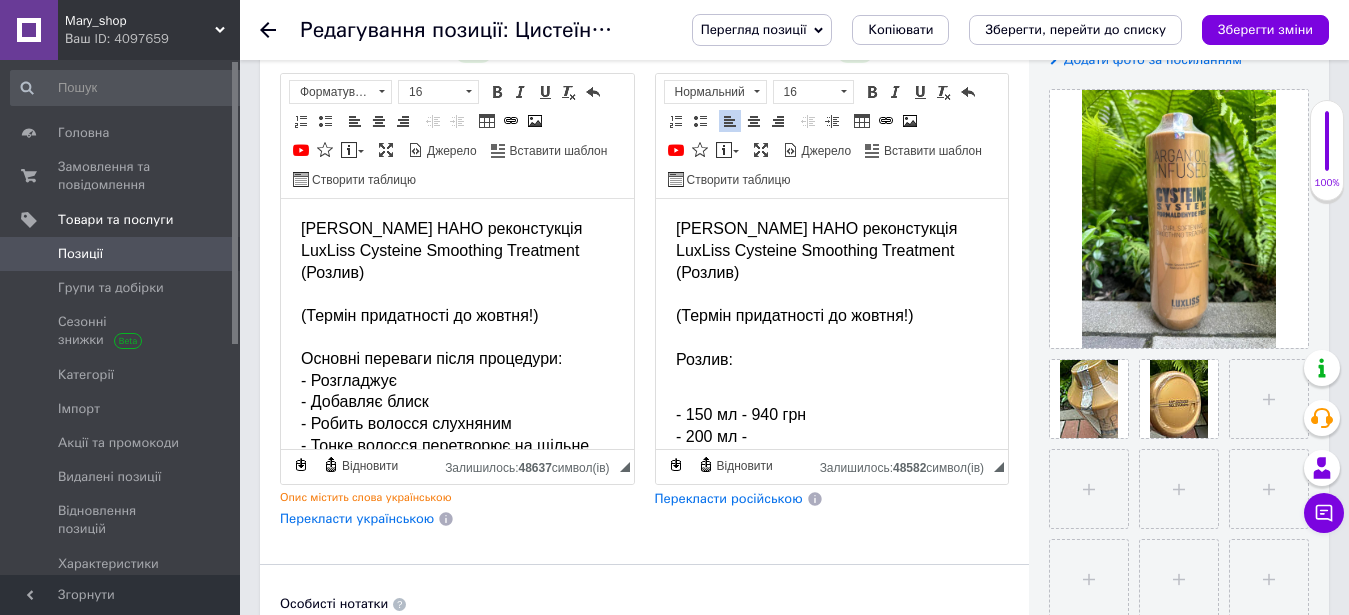 click on "Цистеїнова НАНО реконстукція LuxLiss Cysteine Smoothing Treatment (Розлив) (Термін придатності до жовтня!) Розлив: - 150 мл - 940 грн - 200 мл -  - 250 мл - Основні переваги після процедури: - Розгладжує - Добавляє блиск  - Робить волосся слухняним  - Тонке волосся перетворює на щільне  Особливості:  - містить олію аргани та кератин; - легко наноситься й розподіляється на локонах; - зміцнює і відновлює волосся; - нейтралізує пухнастість і ламкість; - підвищує еластичність і пружність пасом; - покращує якість волосся; - ефект від результату триває 3-6 місяців; - не містить шкідливих компонентів;" at bounding box center (831, 323) 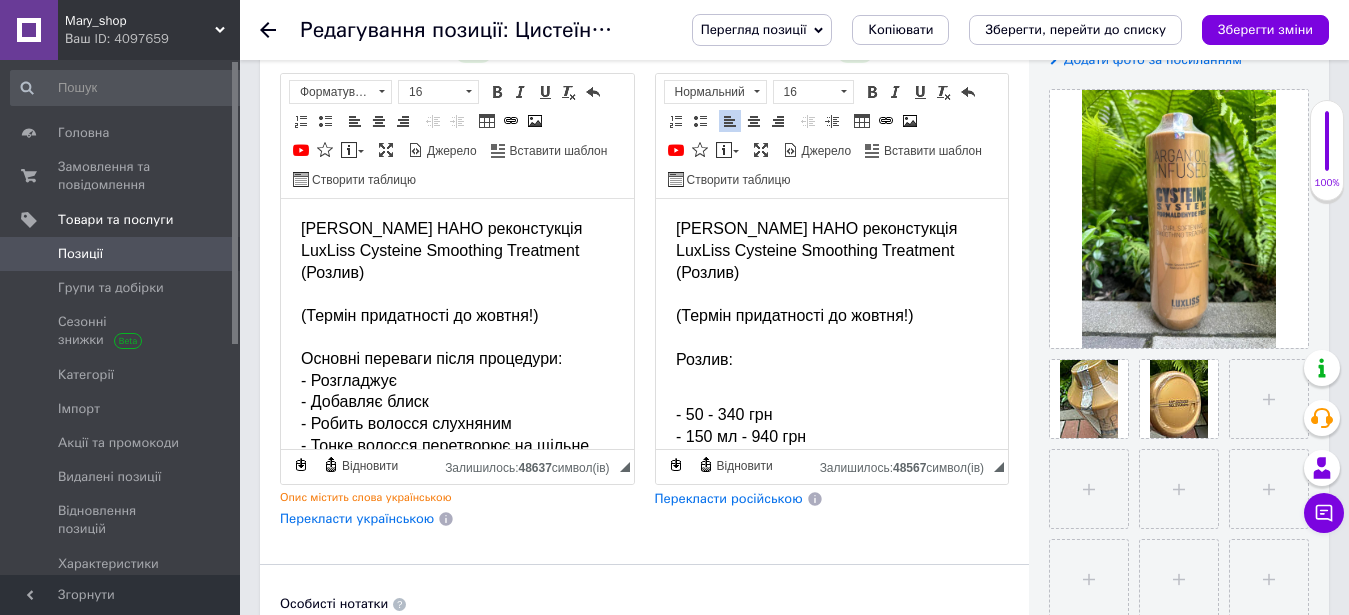 click on "- 50 - 340 грн - 150 мл - 940 грн - 200 мл -  - 250 мл -" at bounding box center (740, 446) 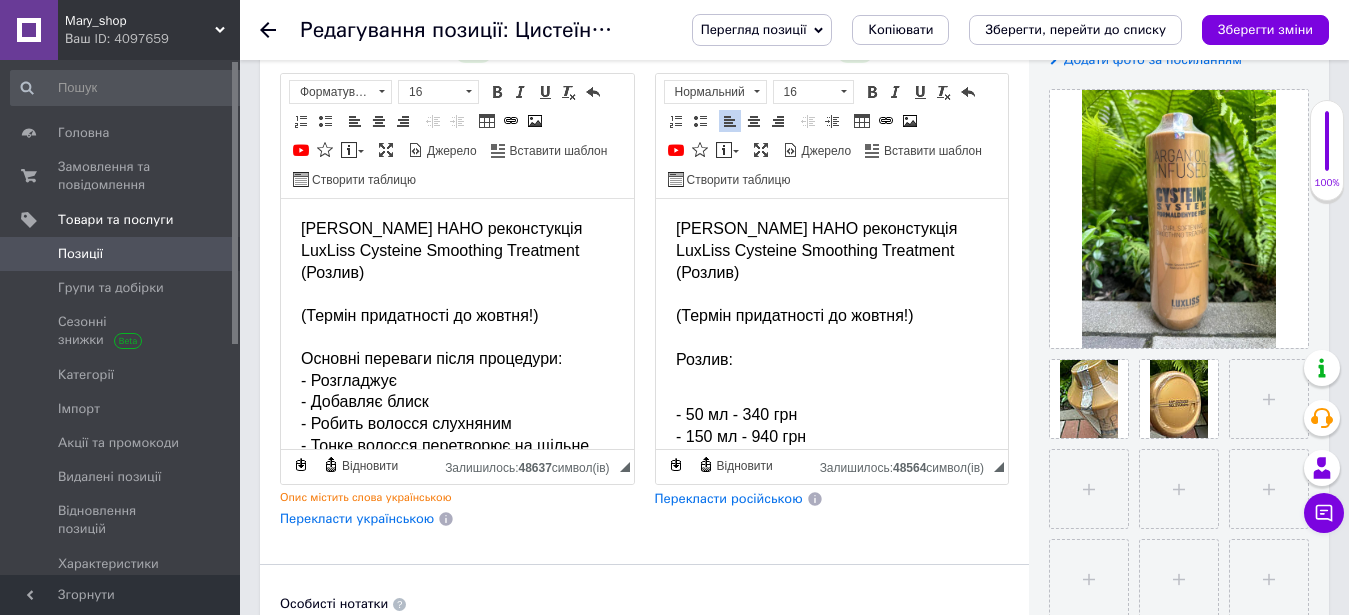 click on "- 50 мл - 340 грн - 150 мл - 940 грн - 200 мл -  - 250 мл - Основні переваги після процедури: - Розгладжує - Добавляє блиск  - Робить волосся слухняним  - Тонке волосся перетворює на щільне  Особливості:  - містить олію аргани та кератин; - легко наноситься й розподіляється на локонах; - зміцнює і відновлює волосся; - нейтралізує пухнастість і ламкість; - підвищує еластичність і пружність пасом; - покращує якість волосся; - ефект від результату триває 3-6 місяців; - насичує пасма вітамінами та мінералами; - склад не містить формальдегіду та силікону; Спосіб застосування:" at bounding box center (831, 989) 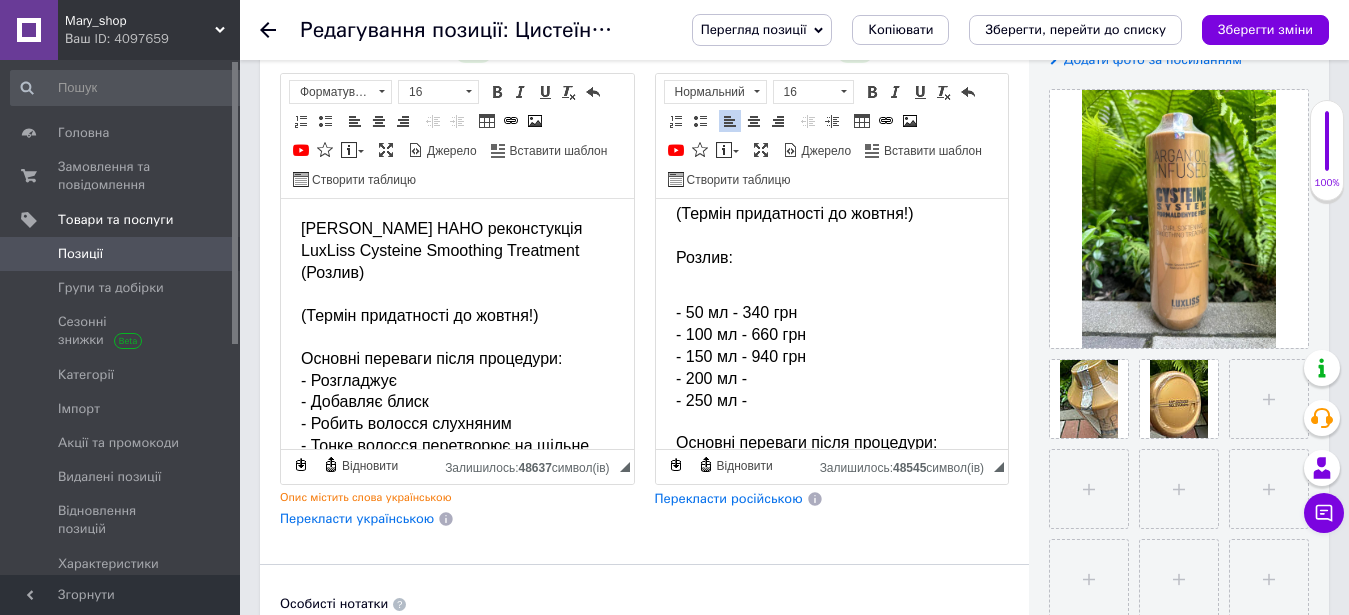 click on "- 50 мл - 340 грн - 100 мл - 660 грн - 150 мл - 940 грн - 200 мл -  - 250 мл -" at bounding box center (740, 355) 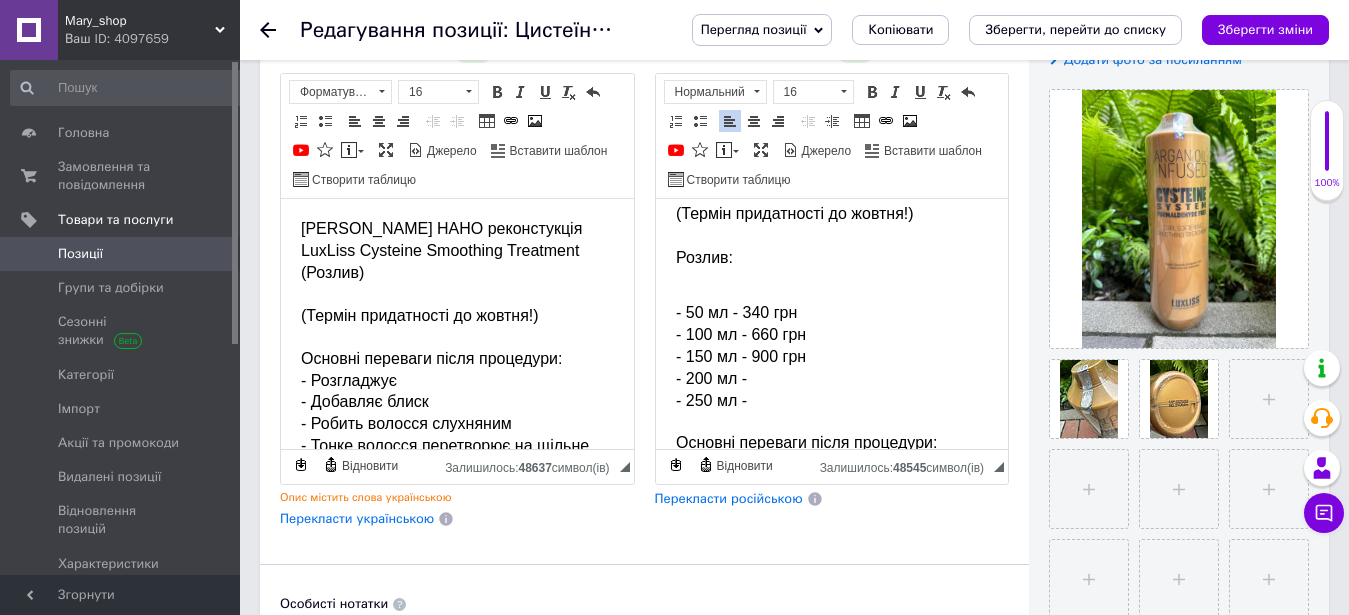 click on "- 50 мл - 340 грн - 100 мл - 660 грн - 150 мл - 900 грн - 200 мл -  - 250 мл - Основні переваги після процедури: - Розгладжує - Добавляє блиск  - Робить волосся слухняним  - Тонке волосся перетворює на щільне  Особливості:  - містить олію аргани та кератин; - легко наноситься й розподіляється на локонах; - зміцнює і відновлює волосся; - нейтралізує пухнастість і ламкість; - підвищує еластичність і пружність пасом; - покращує якість волосся; - ефект від результату триває 3-6 місяців; - насичує пасма вітамінами та мінералами; - склад не містить формальдегіду та силікону;" at bounding box center [831, 898] 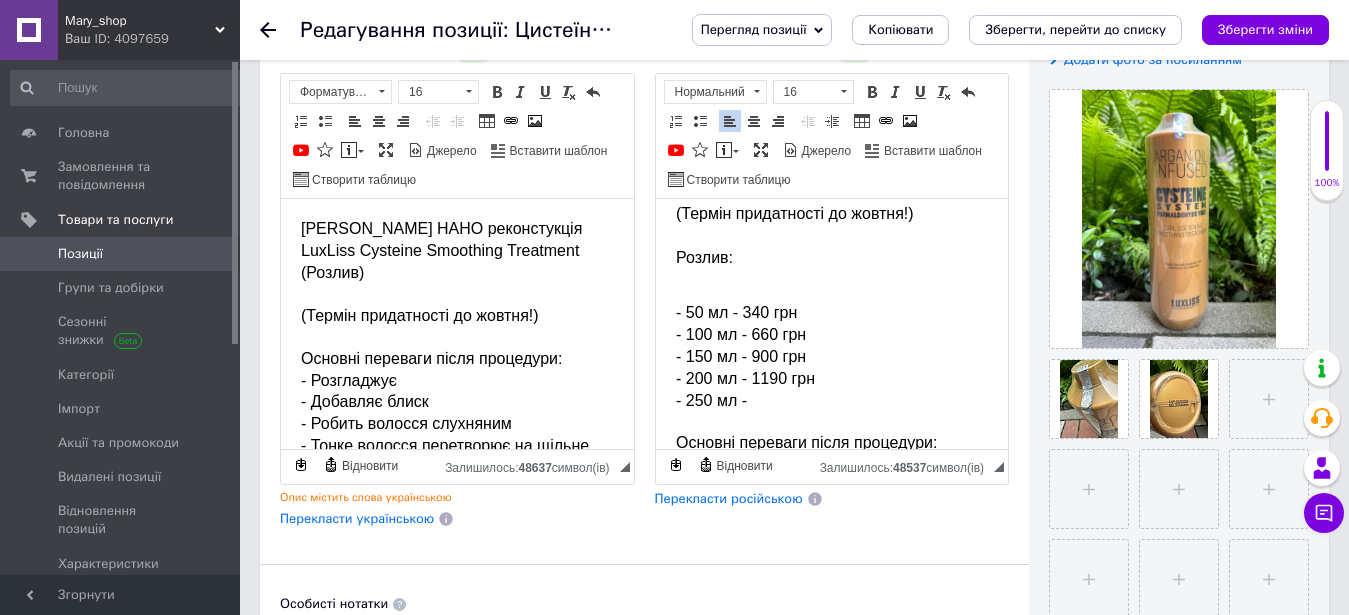 click on "- 50 мл - 340 грн - 100 мл - 660 грн - 150 мл - 900 грн - 200 мл - 1190 грн - 250 мл - Основні переваги після процедури: - Розгладжує - Добавляє блиск  - Робить волосся слухняним  - Тонке волосся перетворює на щільне  Особливості:  - містить олію аргани та кератин; - легко наноситься й розподіляється на локонах; - зміцнює і відновлює волосся; - нейтралізує пухнастість і ламкість; - підвищує еластичність і пружність пасом; - покращує якість волосся; - ефект від результату триває 3-6 місяців; - насичує пасма вітамінами та мінералами; - склад не містить формальдегіду та силікону;" at bounding box center (831, 898) 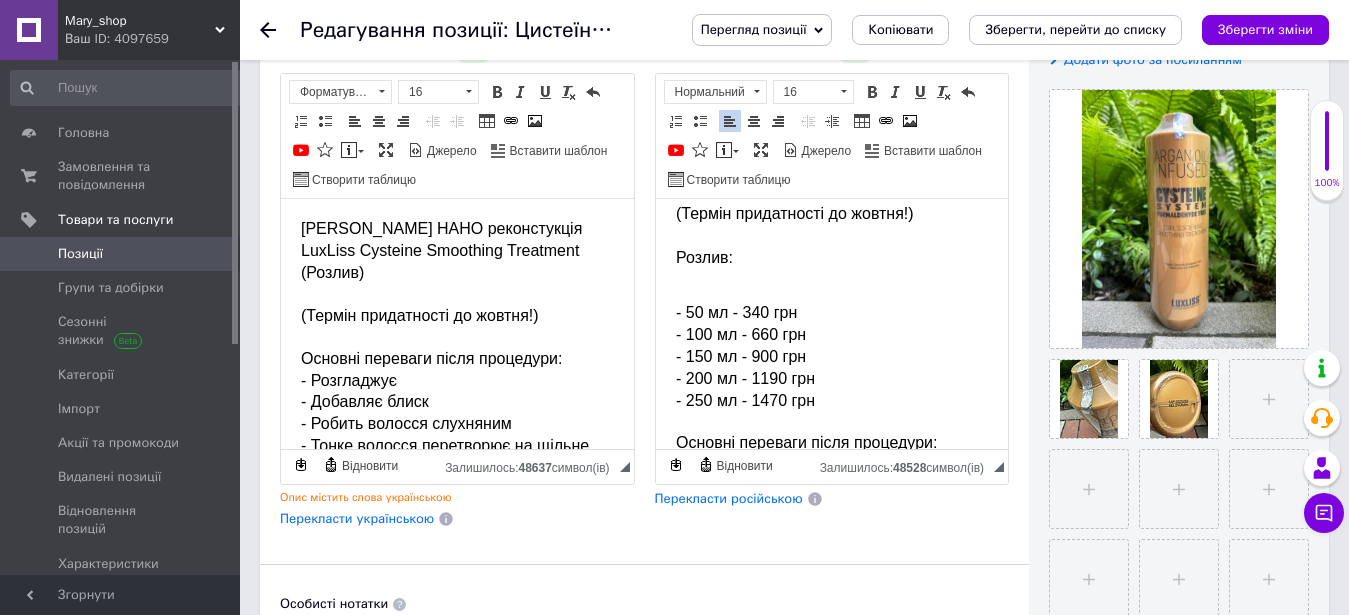 click on "- 50 мл - 340 грн - 100 мл - 660 грн - 150 мл - 900 грн - 200 мл - 1190 грн - 250 мл - 1470 грн Основні переваги після процедури: - Розгладжує - Добавляє блиск  - Робить волосся слухняним  - Тонке волосся перетворює на щільне  Особливості:  - містить олію аргани та кератин; - легко наноситься й розподіляється на локонах; - зміцнює і відновлює волосся; - нейтралізує пухнастість і ламкість; - підвищує еластичність і пружність пасом; - покращує якість волосся; - ефект від результату триває 3-6 місяців; - насичує пасма вітамінами та мінералами; - склад не містить формальдегіду та силікону;" at bounding box center (831, 898) 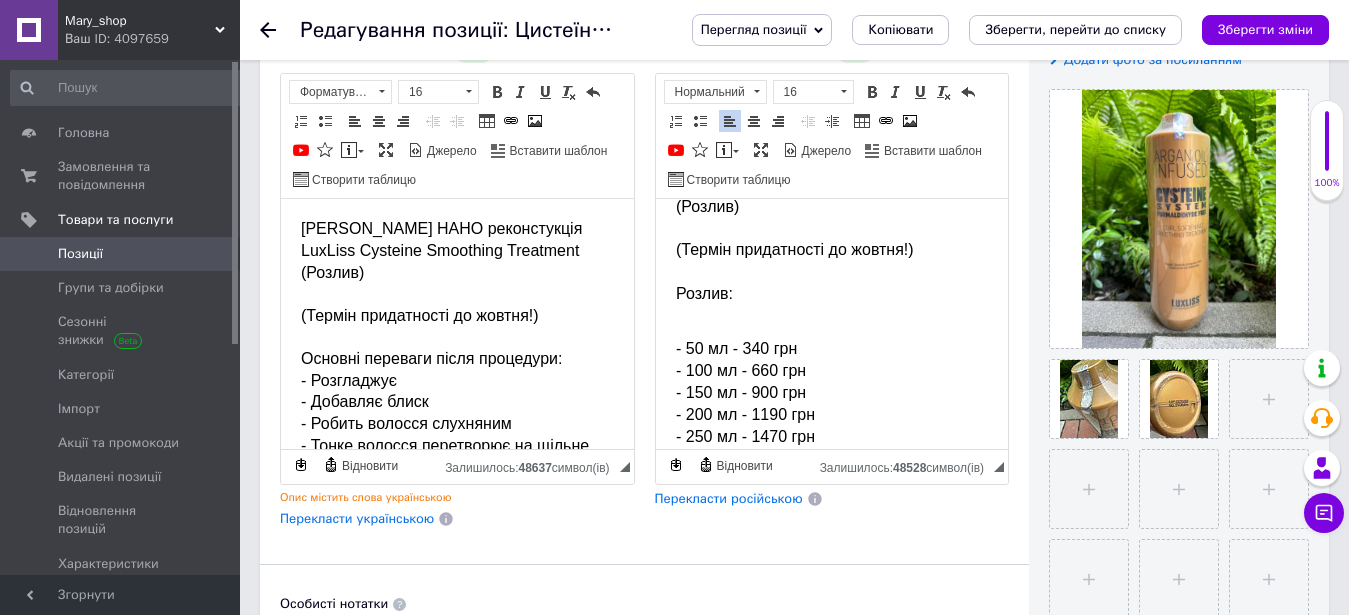 scroll, scrollTop: 102, scrollLeft: 0, axis: vertical 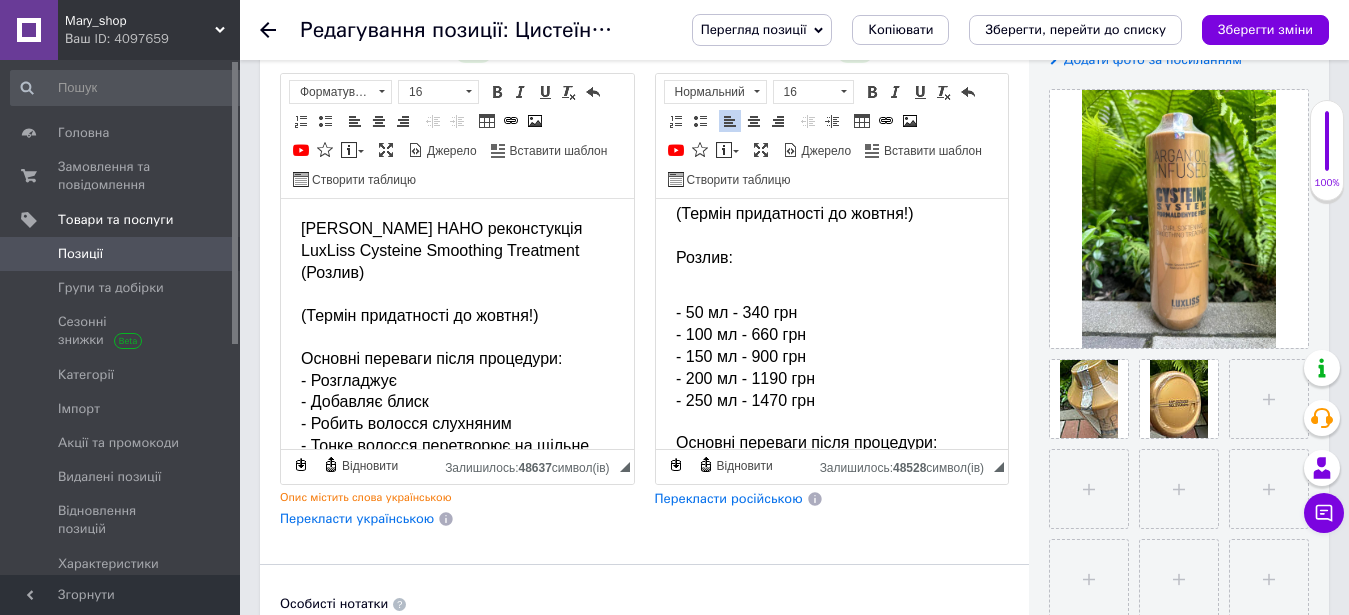 click on "Цистеїнова НАНО реконстукція LuxLiss Cysteine Smoothing Treatment (Розлив) (Термін придатності до жовтня!) Розлив:" at bounding box center [831, 202] 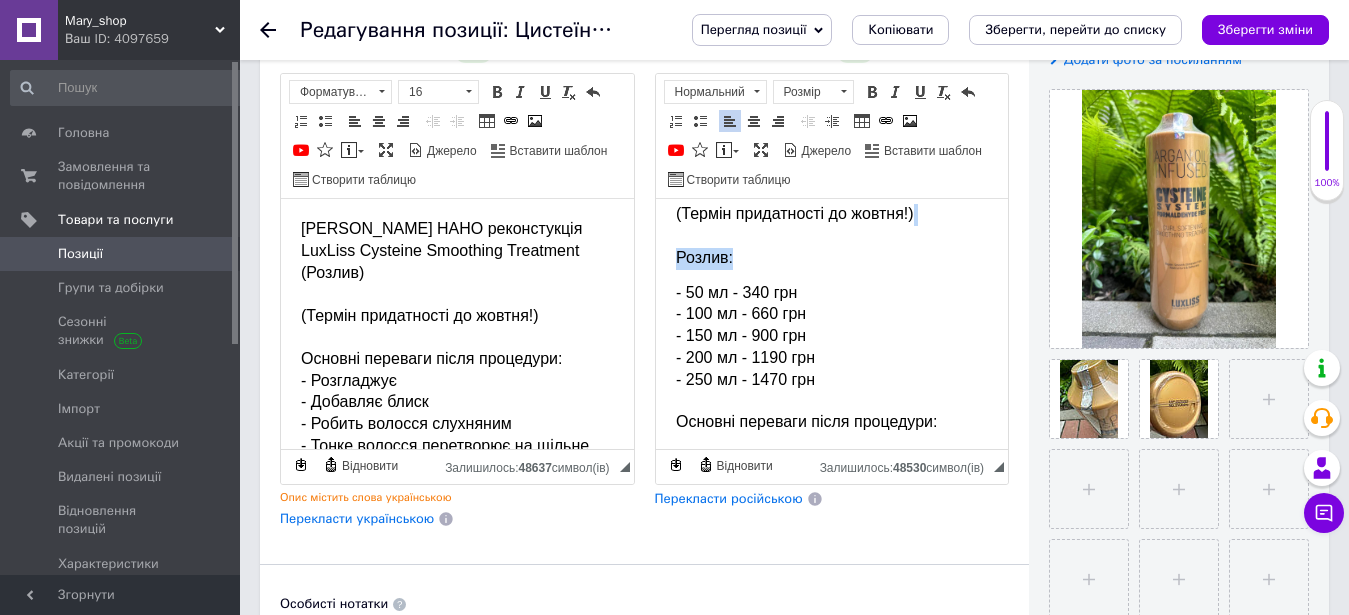 drag, startPoint x: 737, startPoint y: 237, endPoint x: 655, endPoint y: 227, distance: 82.607506 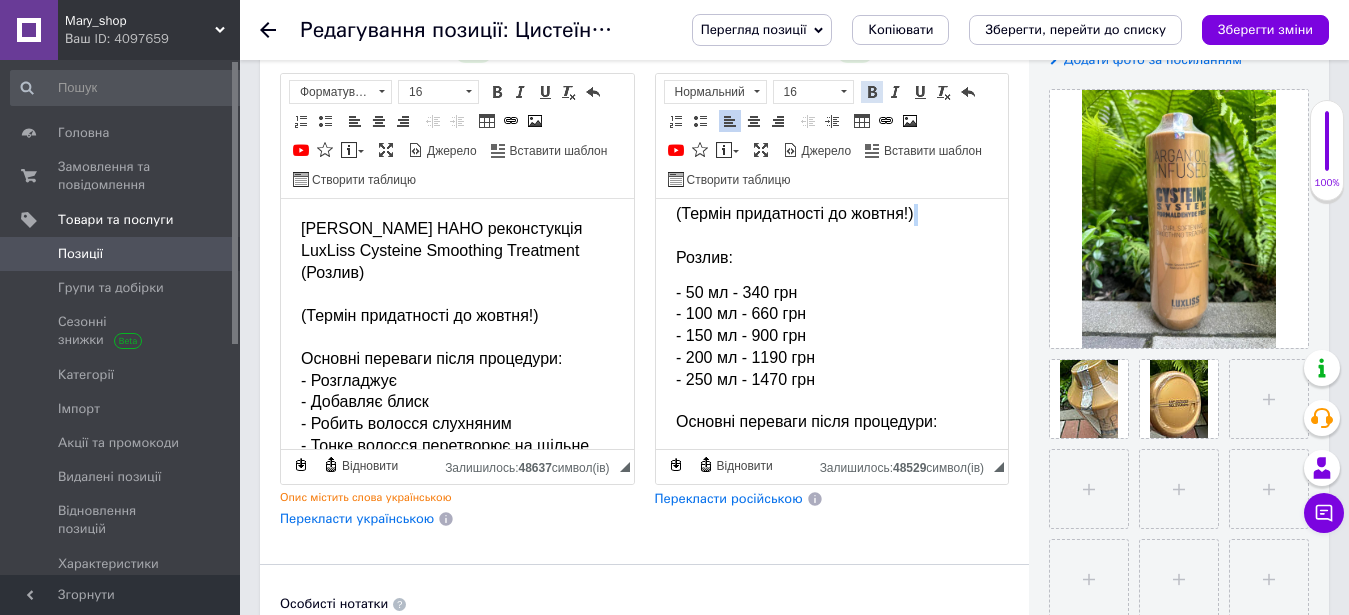 click at bounding box center [872, 92] 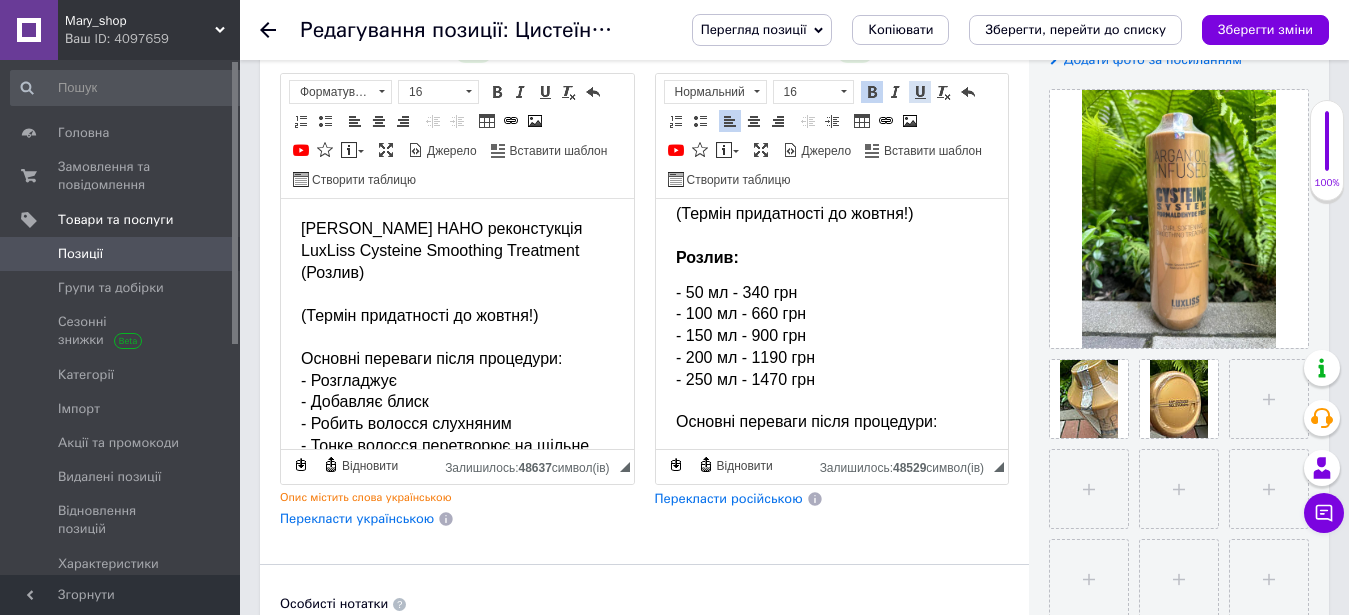 click at bounding box center (920, 92) 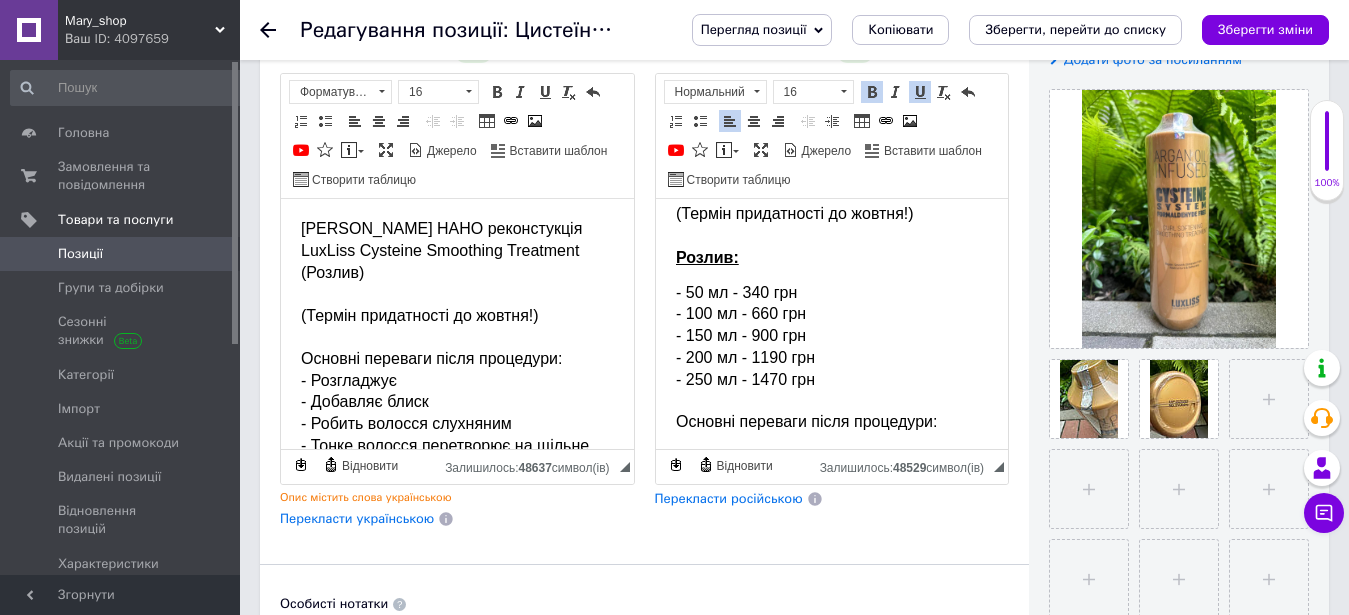 click on "- 50 мл - 340 грн - 100 мл - 660 грн - 150 мл - 900 грн - 200 мл - 1190 грн - 250 мл - 1470 грн Основні переваги після процедури: - Розгладжує - Добавляє блиск  - Робить волосся слухняним  - Тонке волосся перетворює на щільне  Особливості:  - містить олію аргани та кератин; - легко наноситься й розподіляється на локонах; - зміцнює і відновлює волосся; - нейтралізує пухнастість і ламкість; - підвищує еластичність і пружність пасом; - покращує якість волосся; - ефект від результату триває 3-6 місяців; - насичує пасма вітамінами та мінералами; - склад не містить формальдегіду та силікону;" at bounding box center (831, 878) 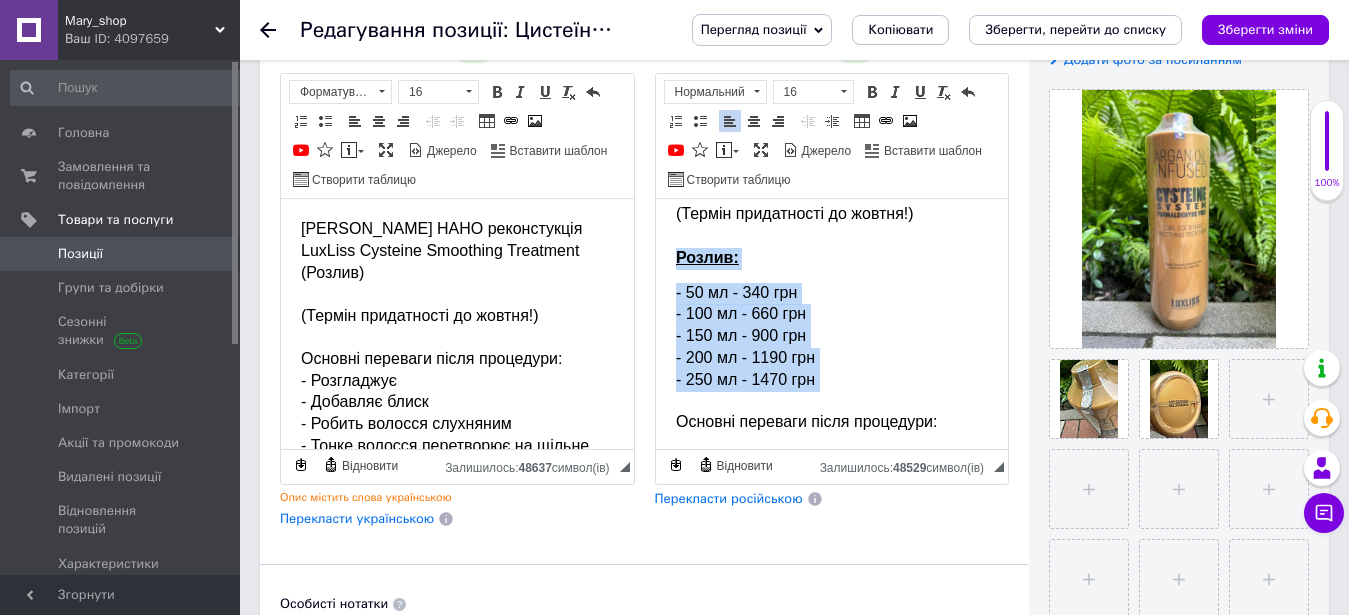drag, startPoint x: 831, startPoint y: 379, endPoint x: 657, endPoint y: 231, distance: 228.42941 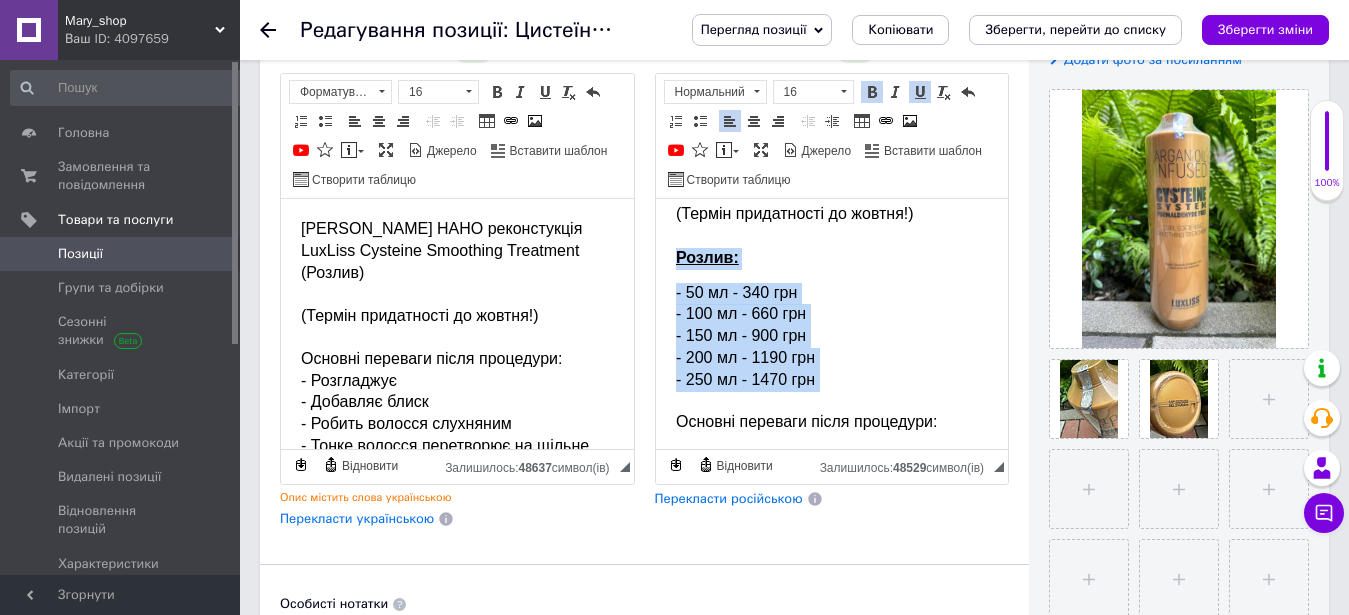 copy on "Розлив: - 50 мл - 340 грн - 100 мл - 660 грн - 150 мл - 900 грн - 200 мл - 1190 грн - 250 мл - 1470 грн" 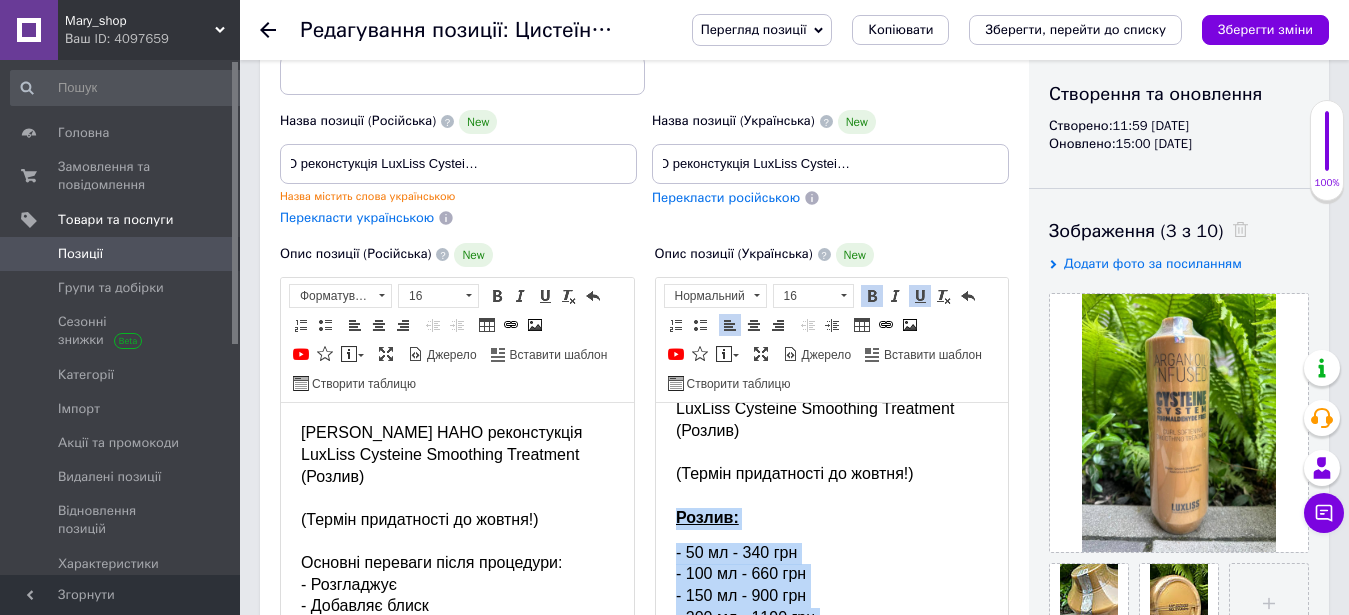 scroll, scrollTop: 0, scrollLeft: 0, axis: both 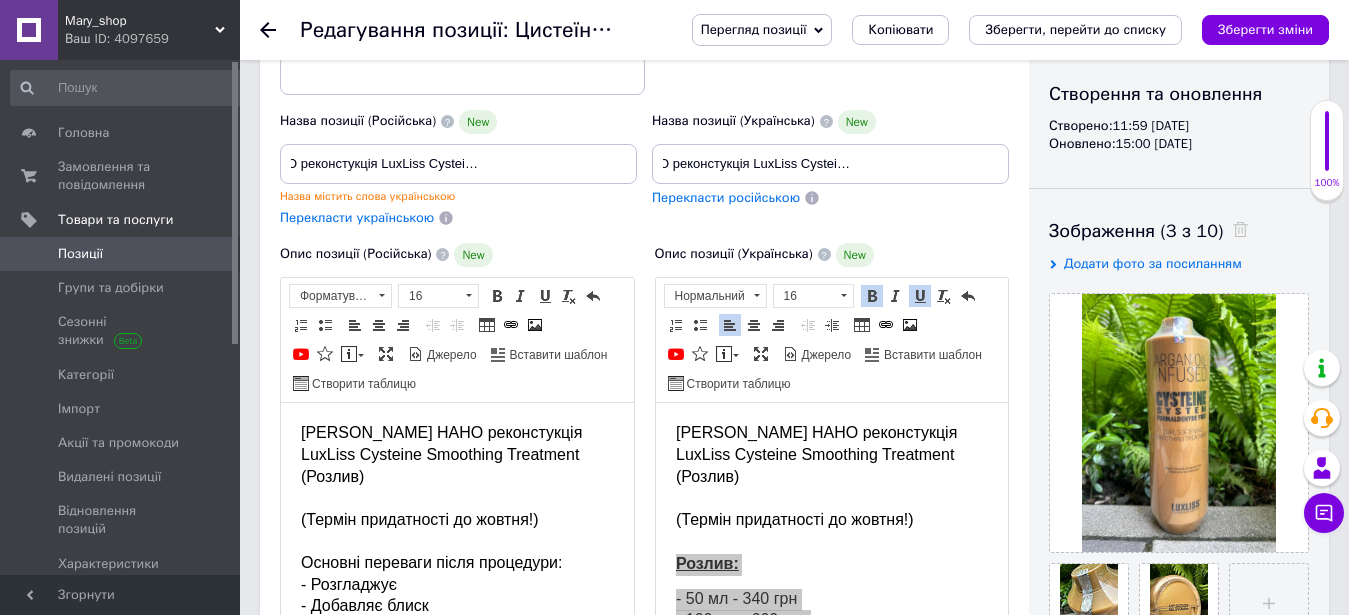 click on "Цистеїнова НАНО реконстукція LuxLiss Cysteine Smoothing Treatment (Розлив) (Термін придатності до жовтня!) Основні переваги після процедури: - Розгладжує - Добавляє блиск  - Робить волосся слухняним  - Тонке волосся перетворює на щільне  Особливості:  - містить олію аргани та кератин; - легко наноситься й розподіляється на локонах; - зміцнює і відновлює волосся; - нейтралізує пухнастість і ламкість; - підвищує еластичність і пружність пасом; - покращує якість волосся; - ефект від результату триває 3-6 місяців; - насичує пасма вітамінами та мінералами; Спосіб застосування:" at bounding box center [457, 1008] 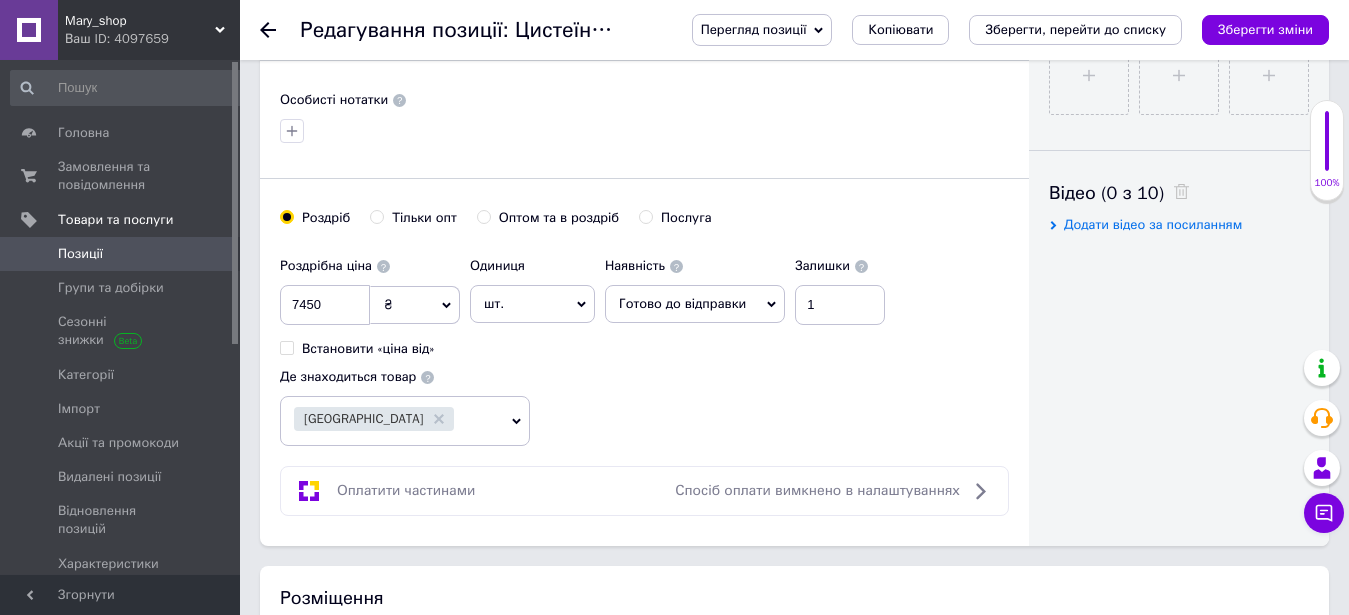 scroll, scrollTop: 1057, scrollLeft: 0, axis: vertical 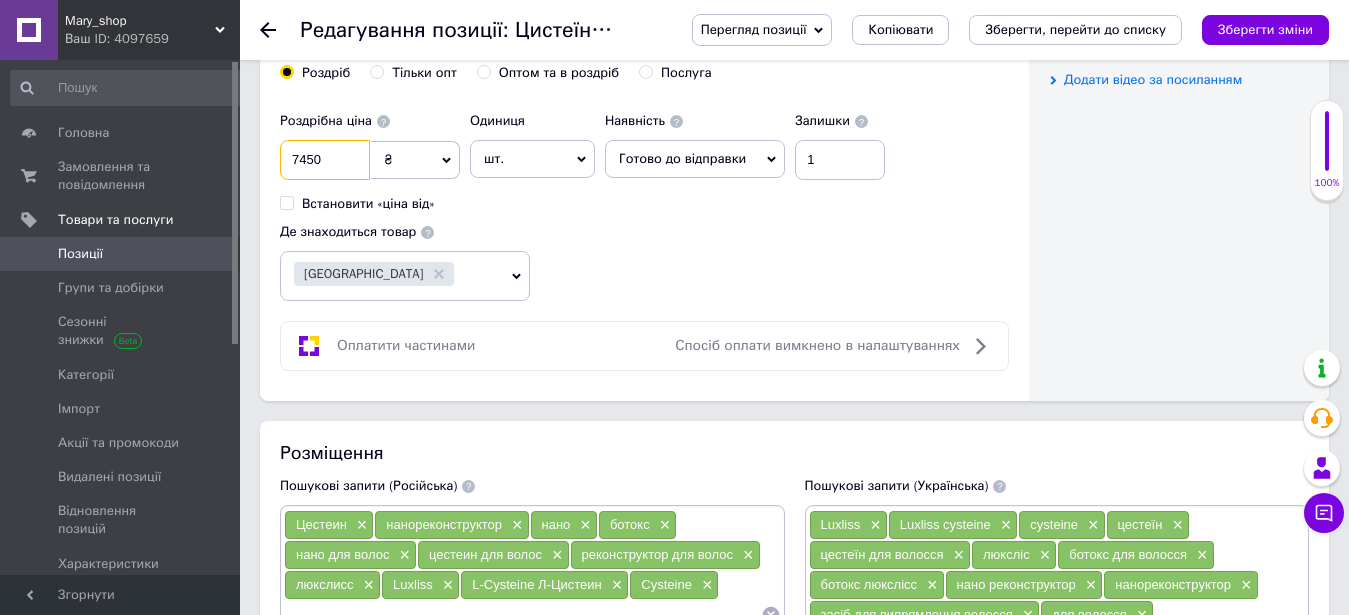 drag, startPoint x: 327, startPoint y: 157, endPoint x: 261, endPoint y: 158, distance: 66.007576 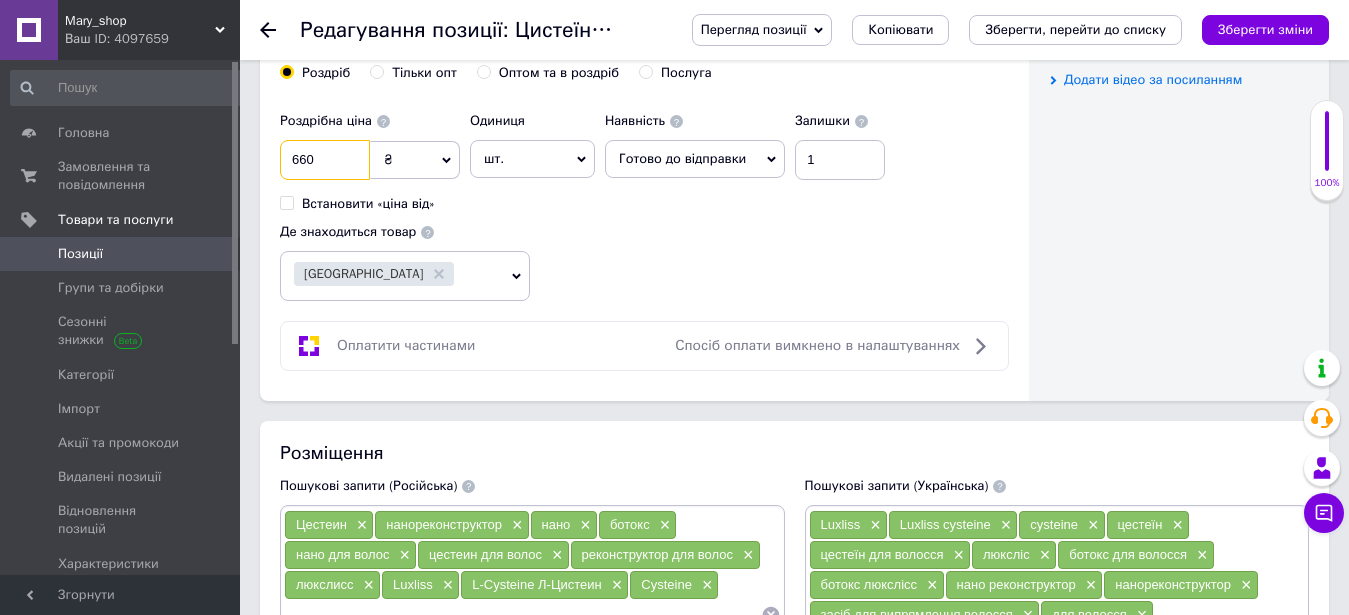 type on "660" 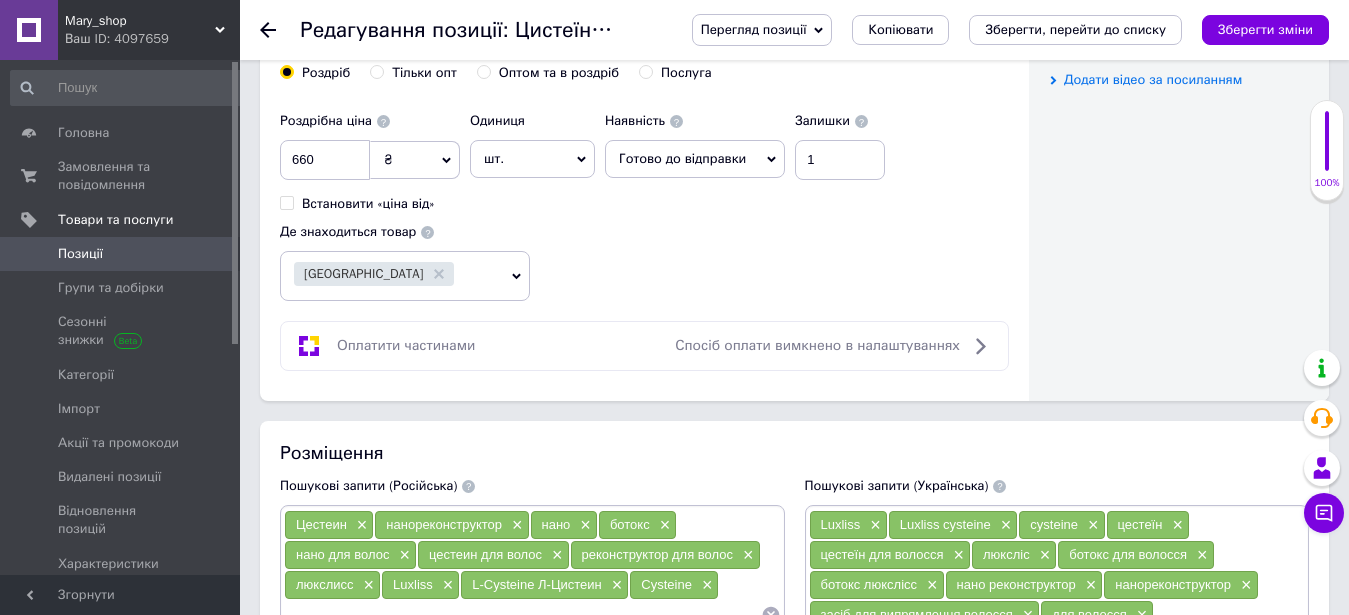 click on "Роздрібна ціна 660 ₴ $ EUR CHF GBP ¥ PLN ₸ MDL HUF KGS CNY TRY KRW lei Встановити «ціна від» Одиниця шт. Популярне комплект упаковка кв.м пара м кг пог.м послуга т а автоцистерна ампула б балон банка блістер бобіна бочка бут бухта в ват виїзд відро г г га година гр/кв.м гігакалорія д дав два місяці день доба доза є єврокуб з зміна к кВт каністра карат кв.дм кв.м кв.см кв.фут квартал кг кг/кв.м км колесо комплект коробка куб.дм куб.м л л лист м м мВт мл мм моток місяць мішок н набір номер о об'єкт од. п палетомісце пара партія пач пог.м послуга посівна одиниця птахомісце півроку пігулка" at bounding box center [644, 202] 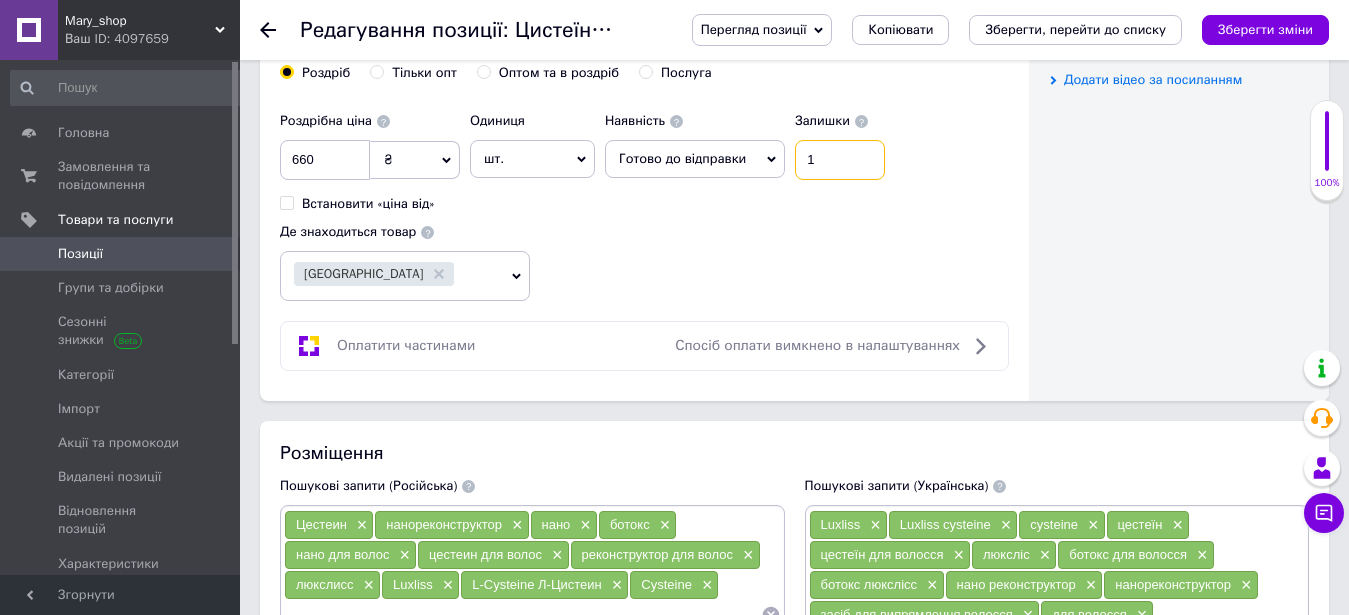 click on "1" at bounding box center (840, 160) 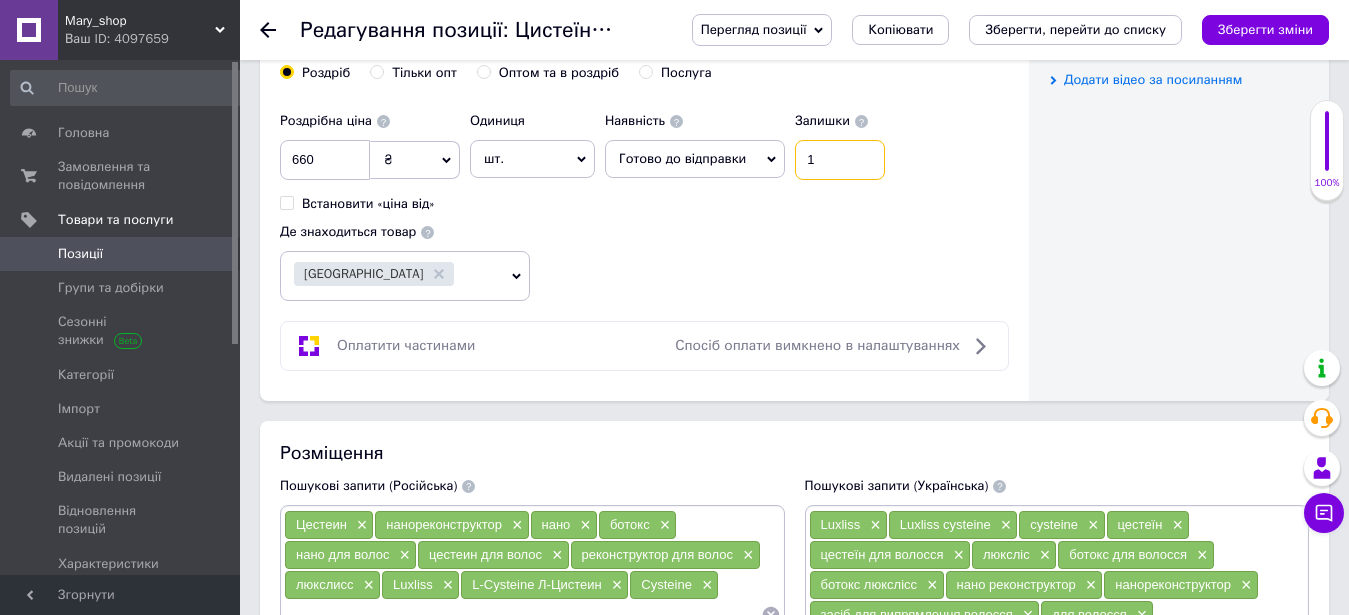 drag, startPoint x: 838, startPoint y: 154, endPoint x: 792, endPoint y: 158, distance: 46.173584 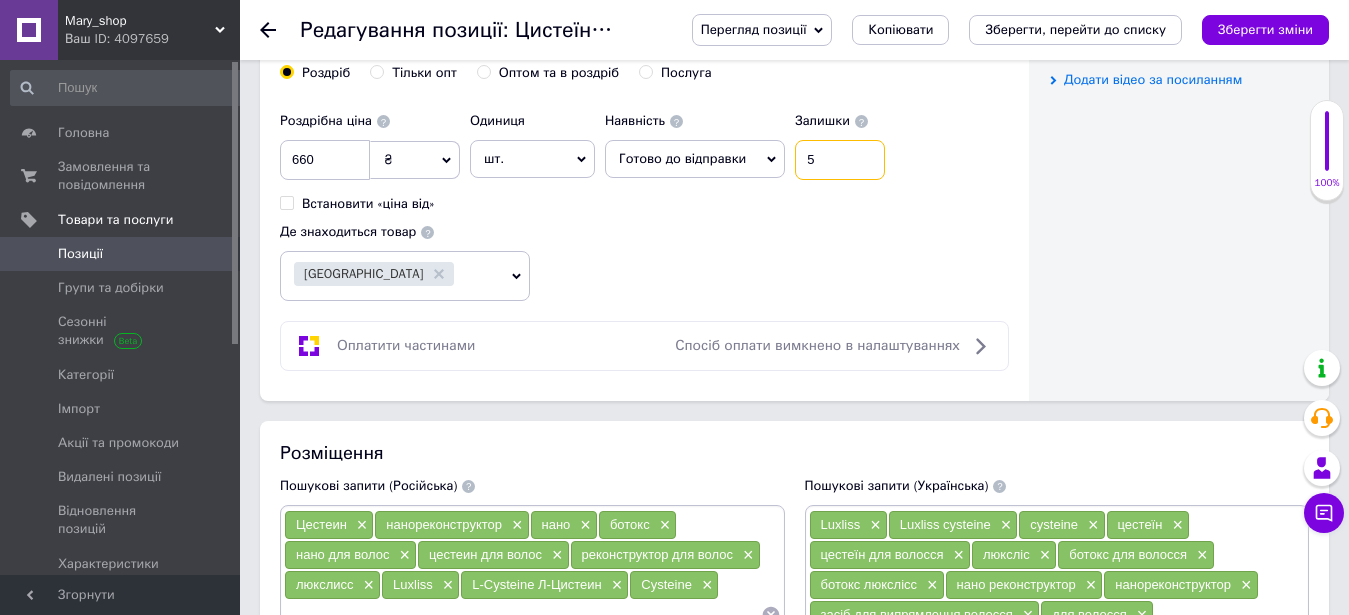 type on "5" 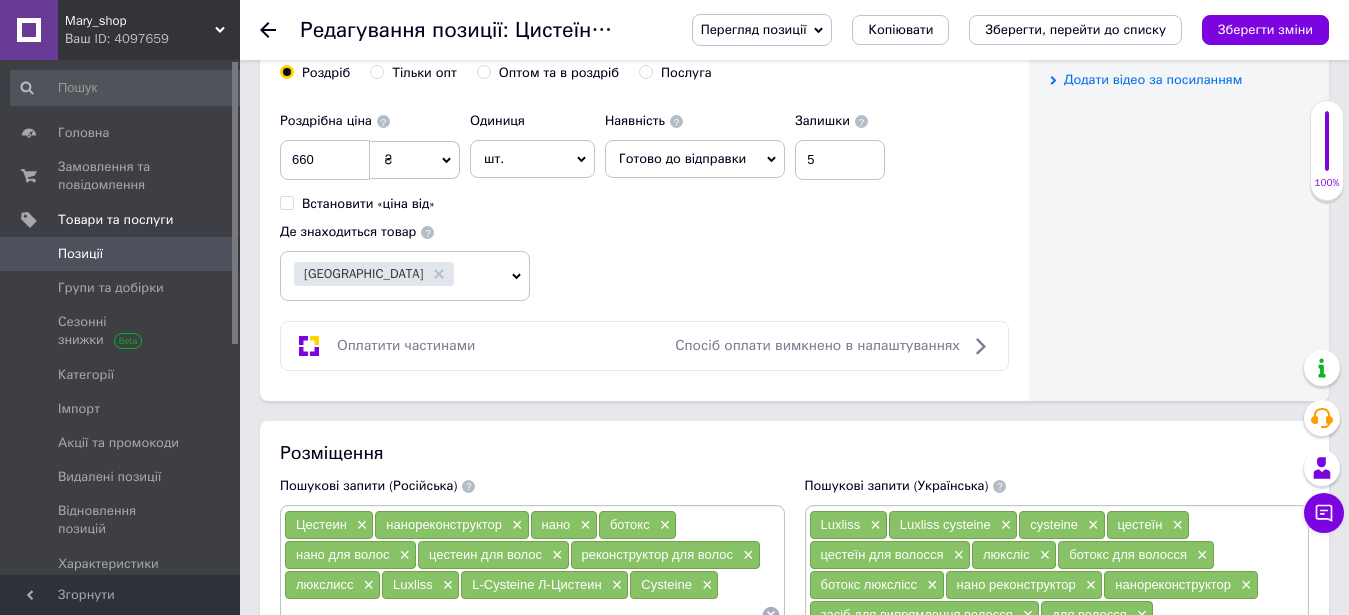 click on "Роздрібна ціна 660 ₴ $ EUR CHF GBP ¥ PLN ₸ MDL HUF KGS CNY TRY KRW lei Встановити «ціна від» Одиниця шт. Популярне комплект упаковка кв.м пара м кг пог.м послуга т а автоцистерна ампула б балон банка блістер бобіна бочка бут бухта в ват виїзд відро г г га година гр/кв.м гігакалорія д дав два місяці день доба доза є єврокуб з зміна к кВт каністра карат кв.дм кв.м кв.см кв.фут квартал кг кг/кв.м км колесо комплект коробка куб.дм куб.м л л лист м м мВт мл мм моток місяць мішок н набір номер о об'єкт од. п палетомісце пара партія пач пог.м послуга посівна одиниця птахомісце півроку пігулка" at bounding box center [644, 202] 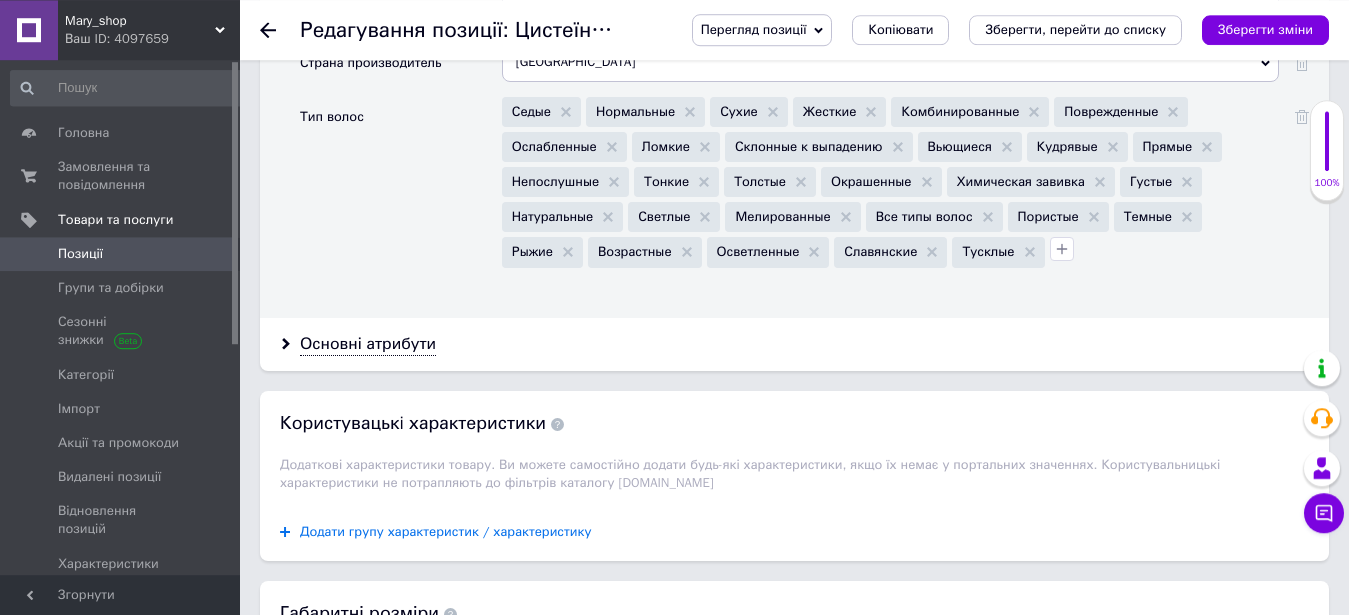 scroll, scrollTop: 2281, scrollLeft: 0, axis: vertical 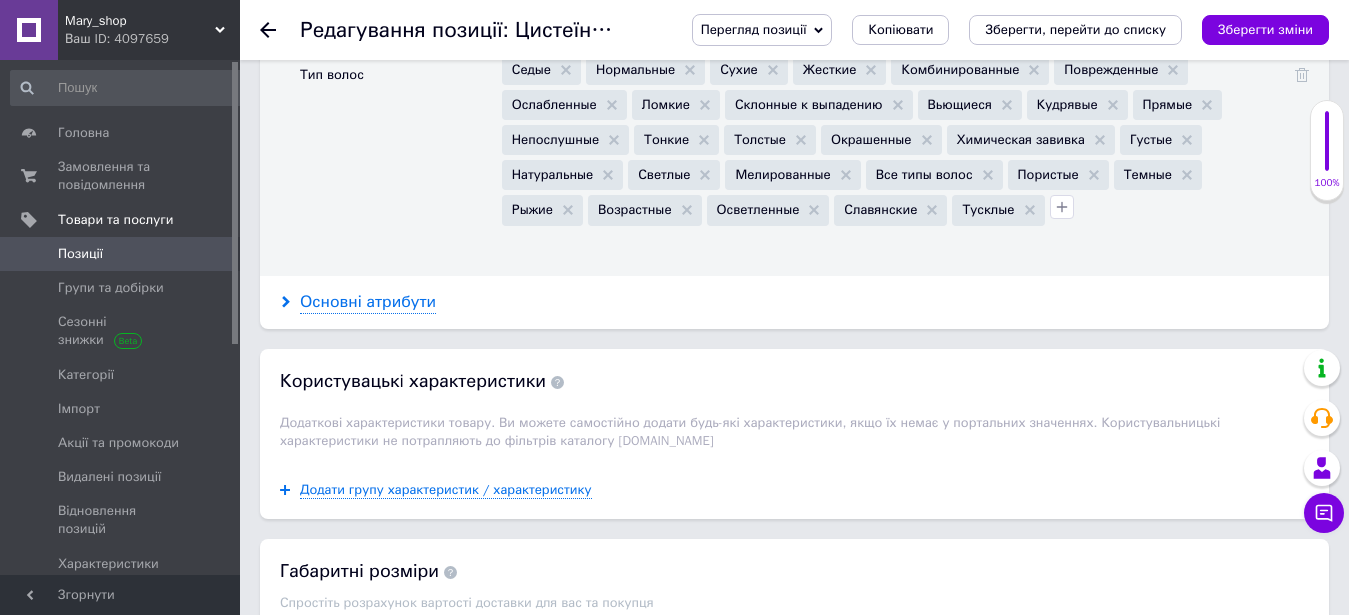 click 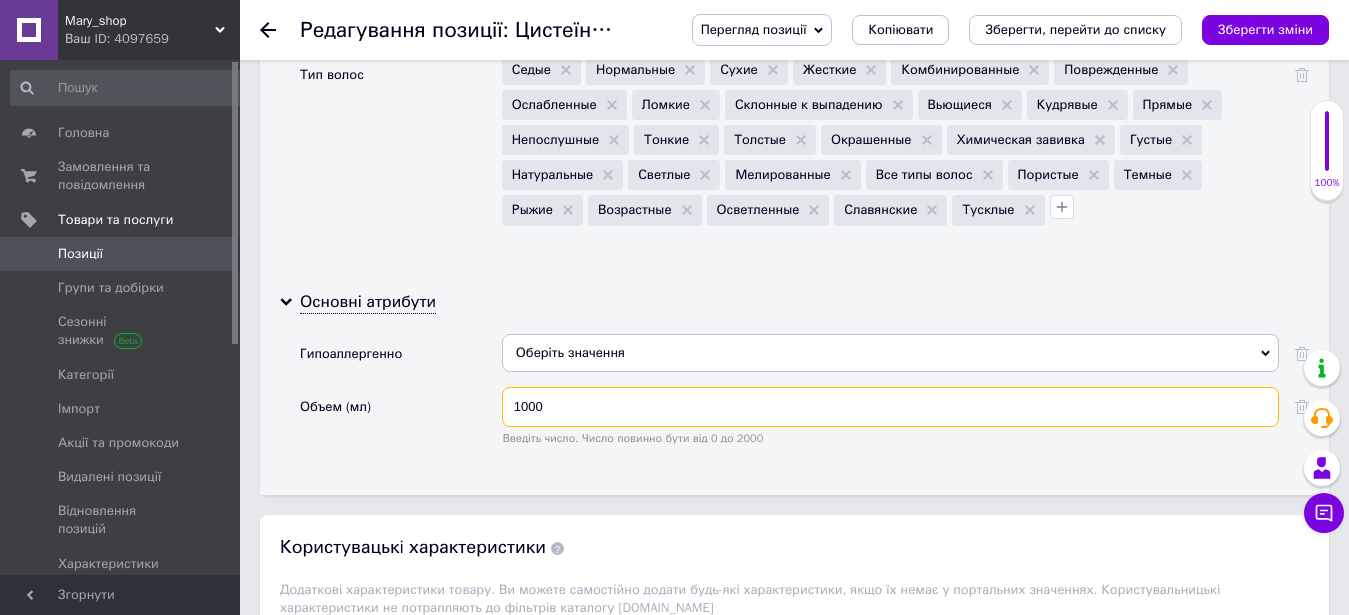 drag, startPoint x: 595, startPoint y: 390, endPoint x: 444, endPoint y: 375, distance: 151.74321 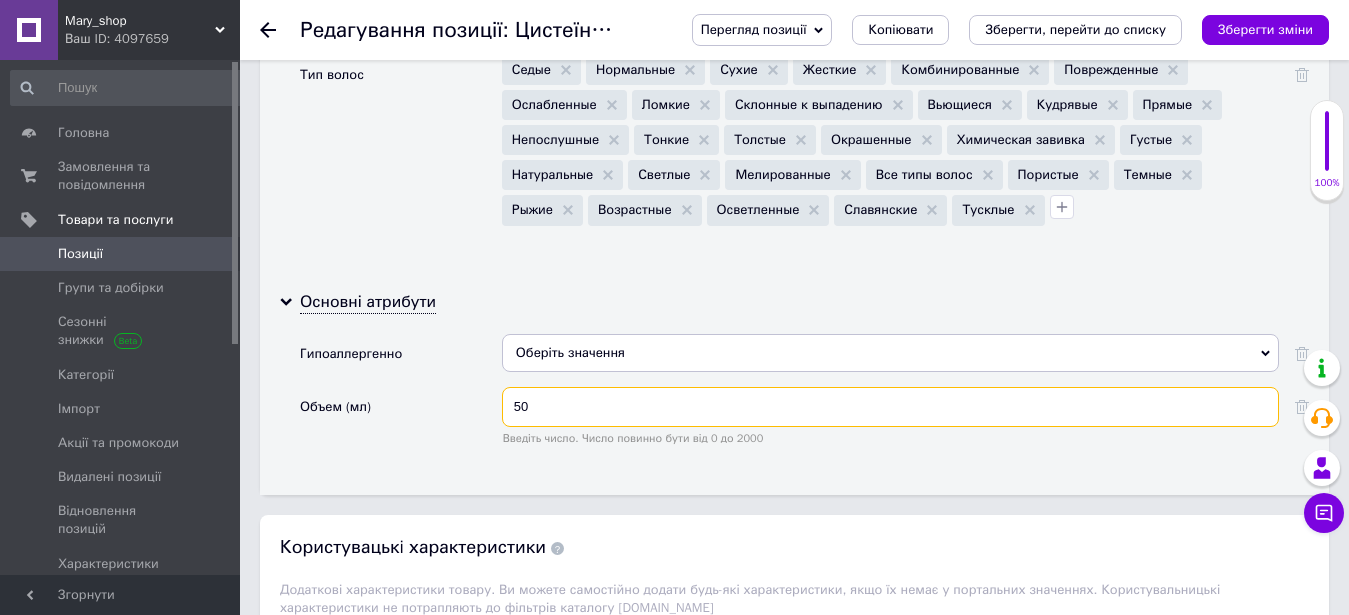 type on "5" 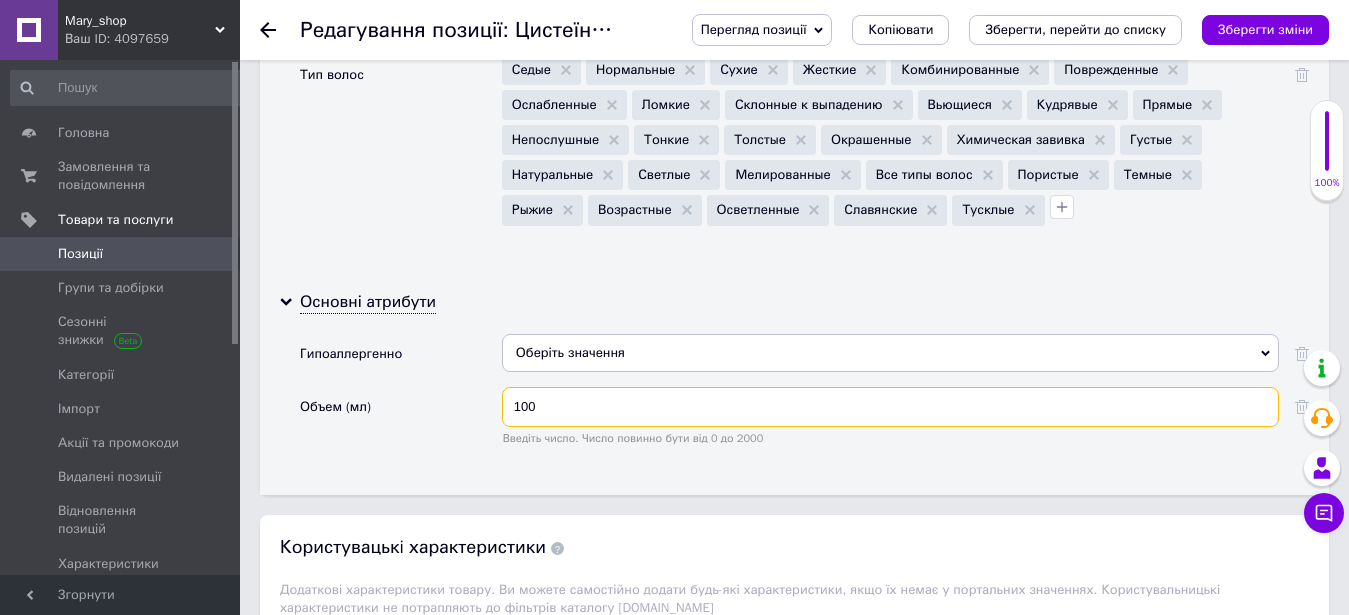 type on "100" 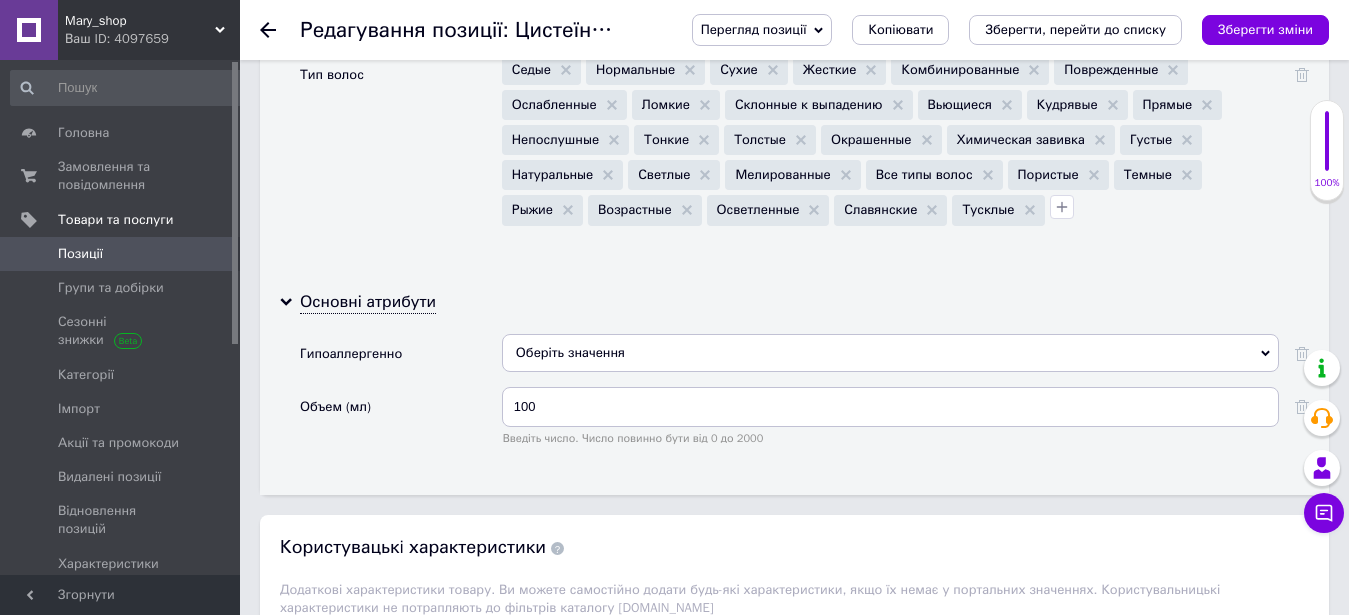 click on "Объем (мл)" at bounding box center (401, 423) 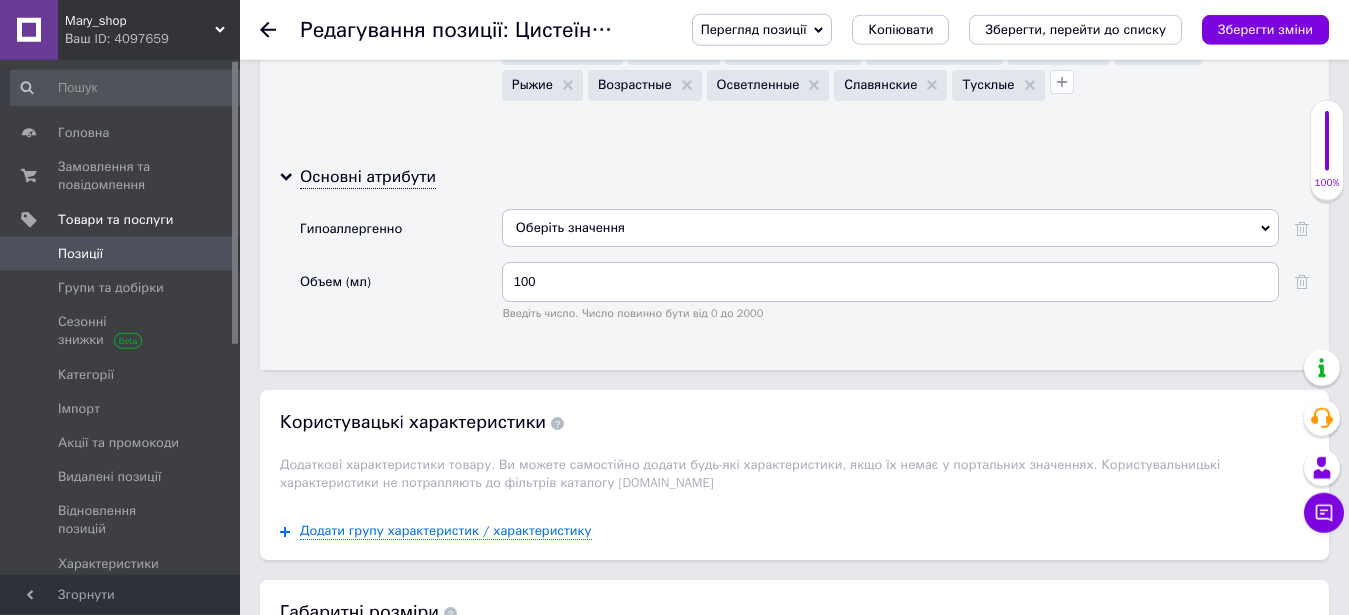 scroll, scrollTop: 2689, scrollLeft: 0, axis: vertical 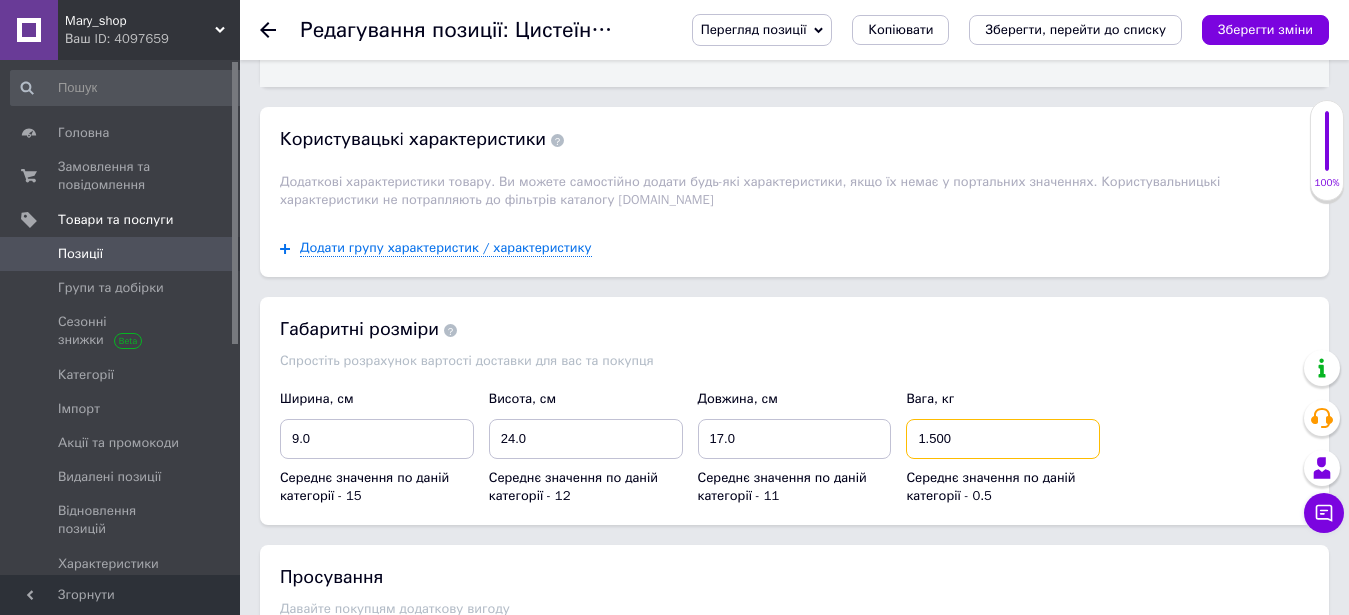 drag, startPoint x: 994, startPoint y: 428, endPoint x: 1365, endPoint y: 437, distance: 371.10916 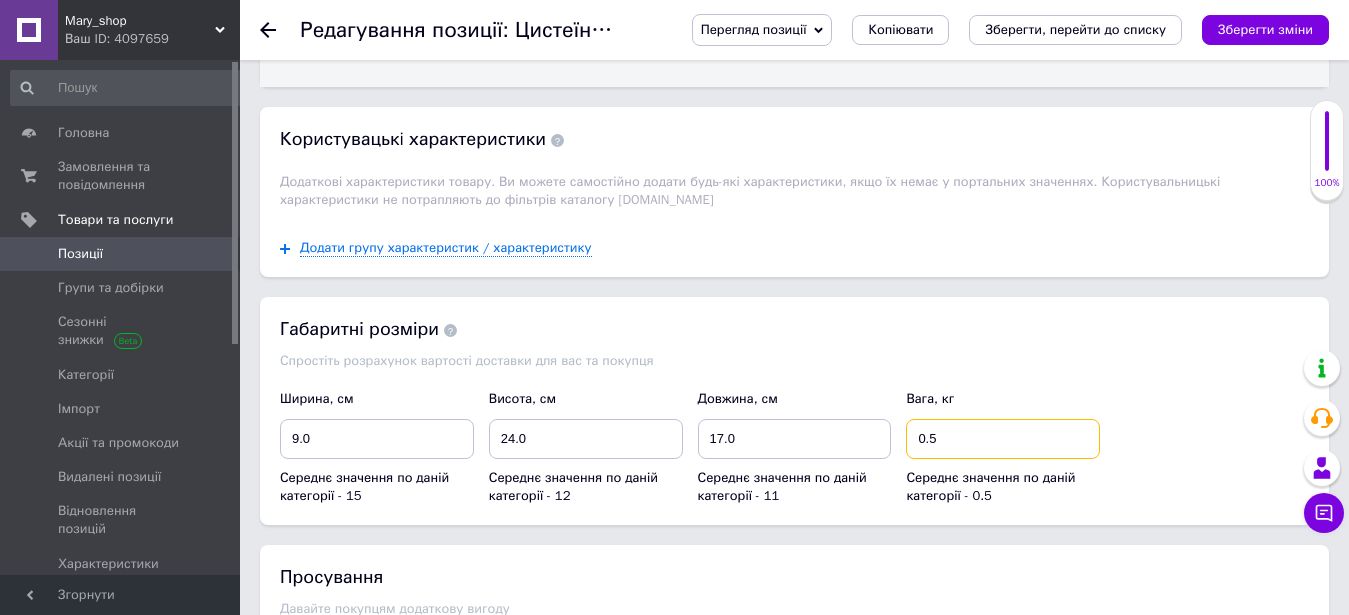 type on "0.5" 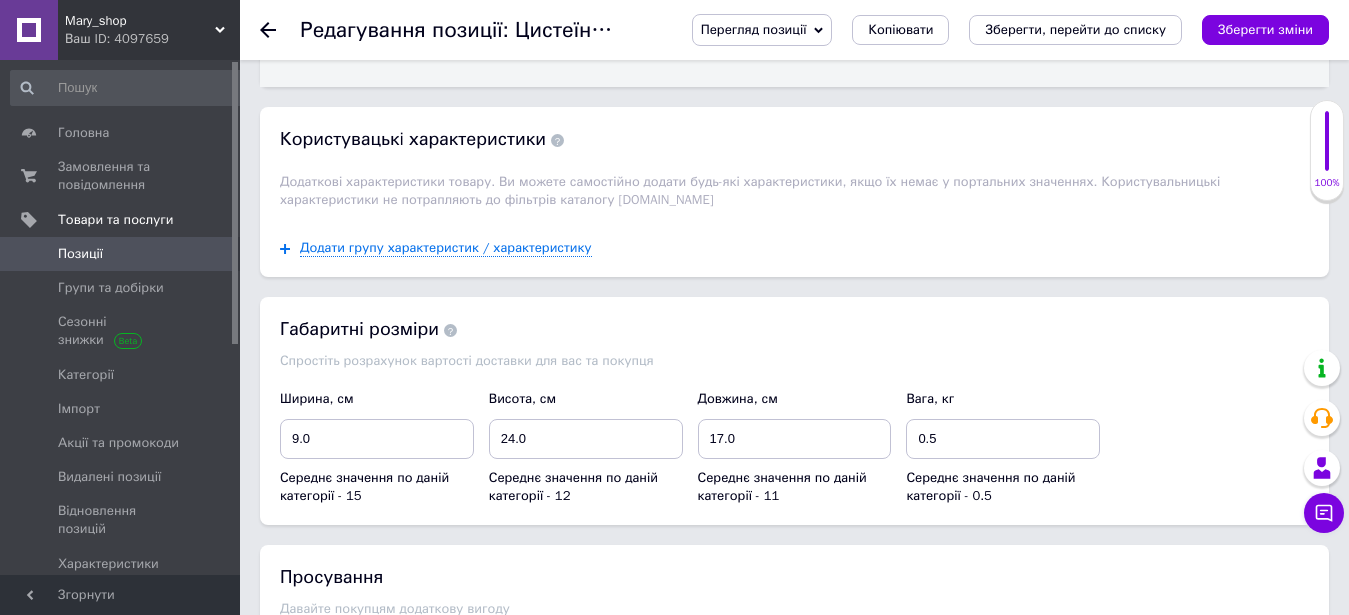 click on "Габаритні розміри Спростіть розрахунок вартості доставки для вас та покупця Ширина, см 9.0 Середнє значення по даній категорії - 15 Висота, см 24.0 Середнє значення по даній категорії - 12 Довжина, см 17.0 Середнє значення по даній категорії - 11 Вага, кг 0.5 Середнє значення по даній категорії - 0.5" at bounding box center (794, 411) 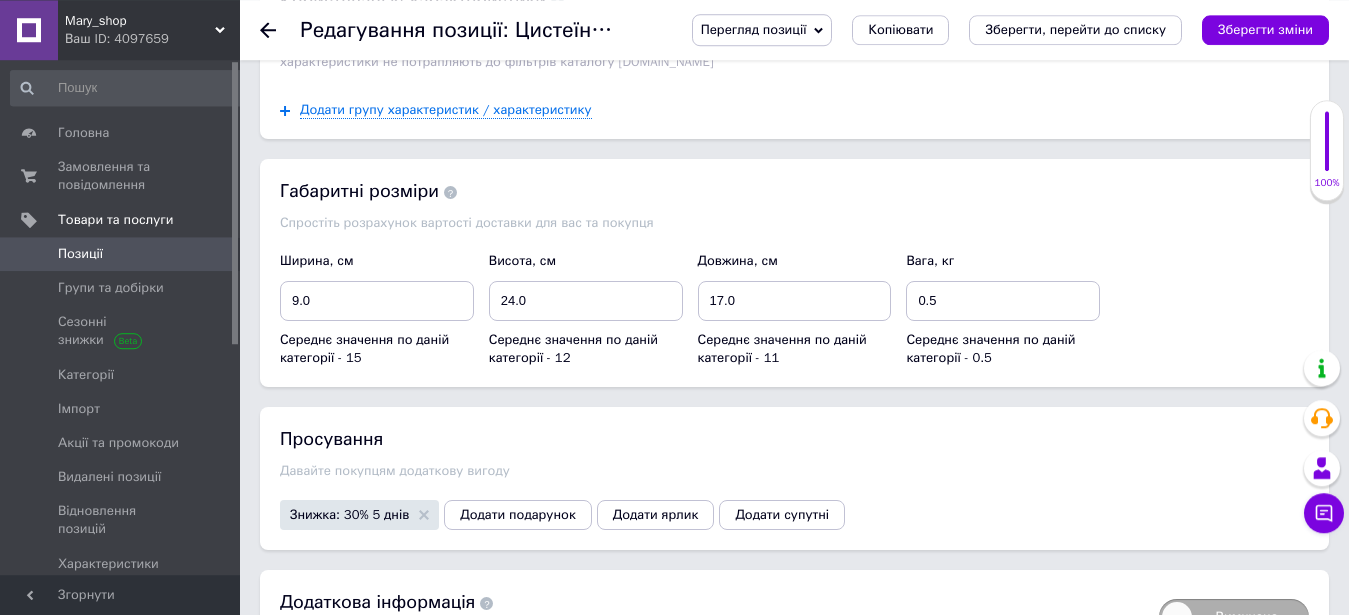 scroll, scrollTop: 2936, scrollLeft: 0, axis: vertical 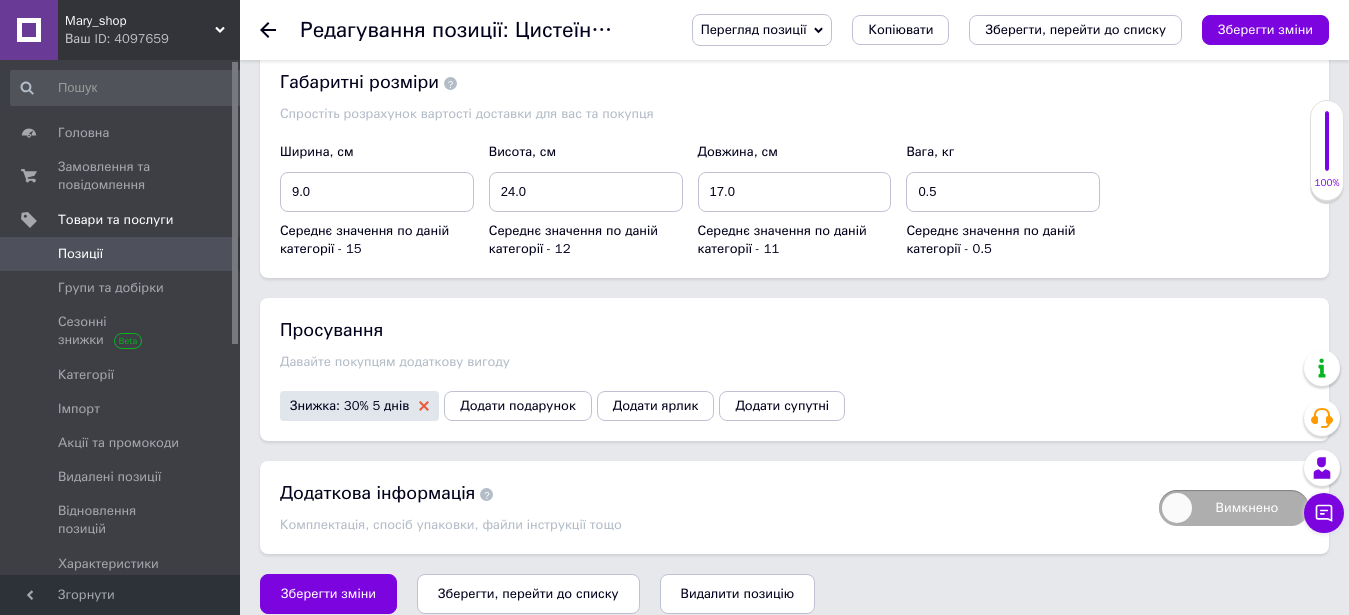 click 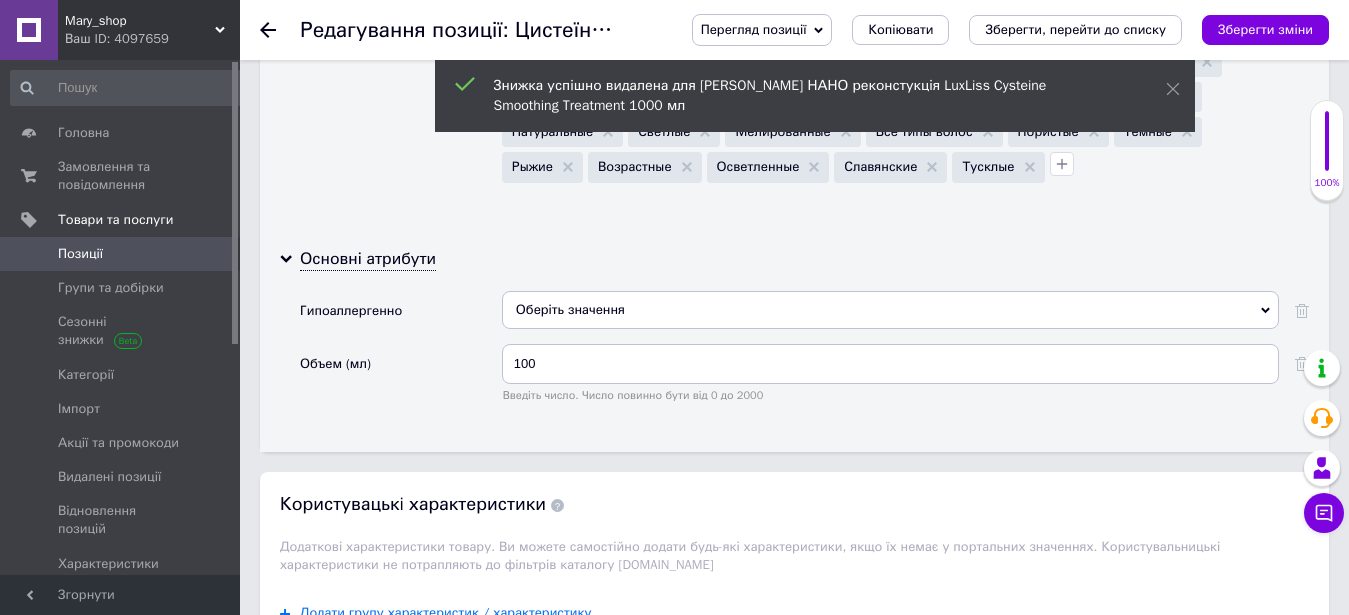 scroll, scrollTop: 2936, scrollLeft: 0, axis: vertical 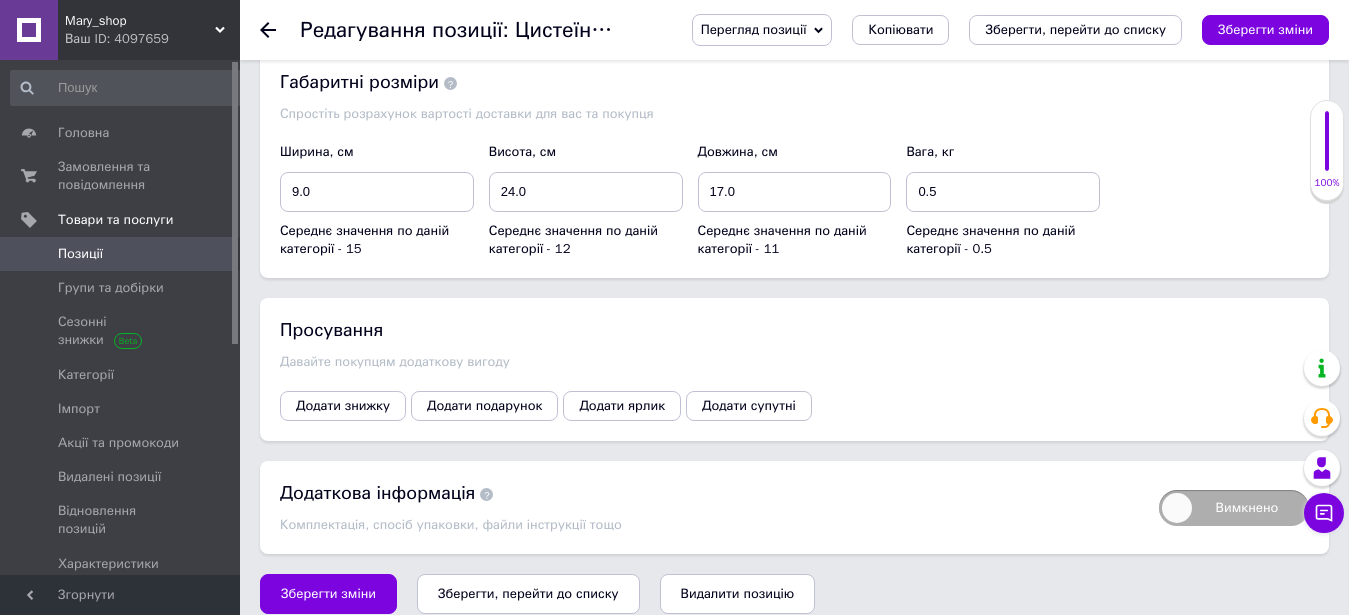 click on "Вимкнено" at bounding box center (1234, 508) 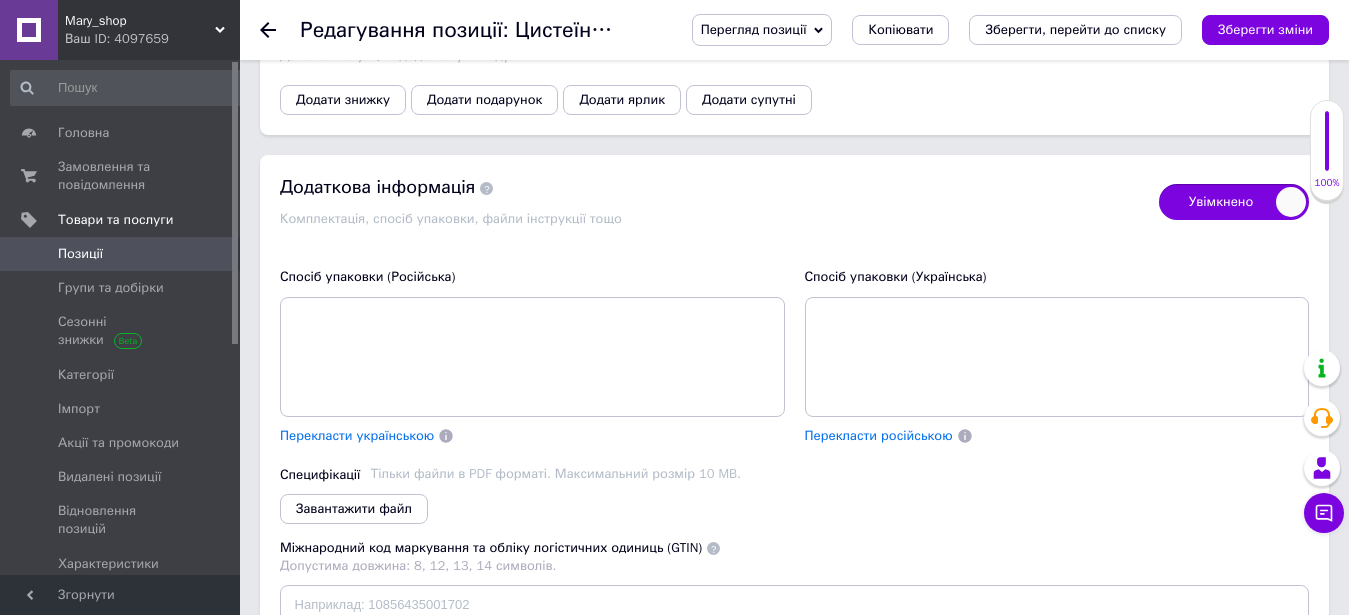 scroll, scrollTop: 3413, scrollLeft: 0, axis: vertical 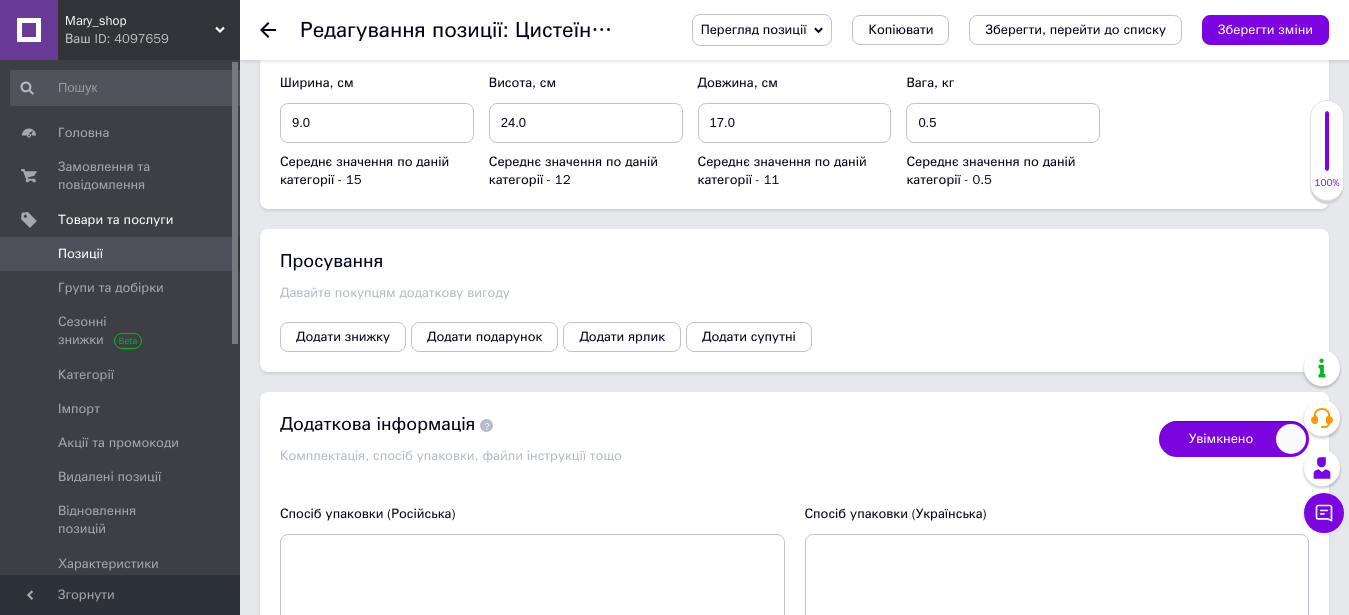 click on "Увімкнено" at bounding box center (1234, 439) 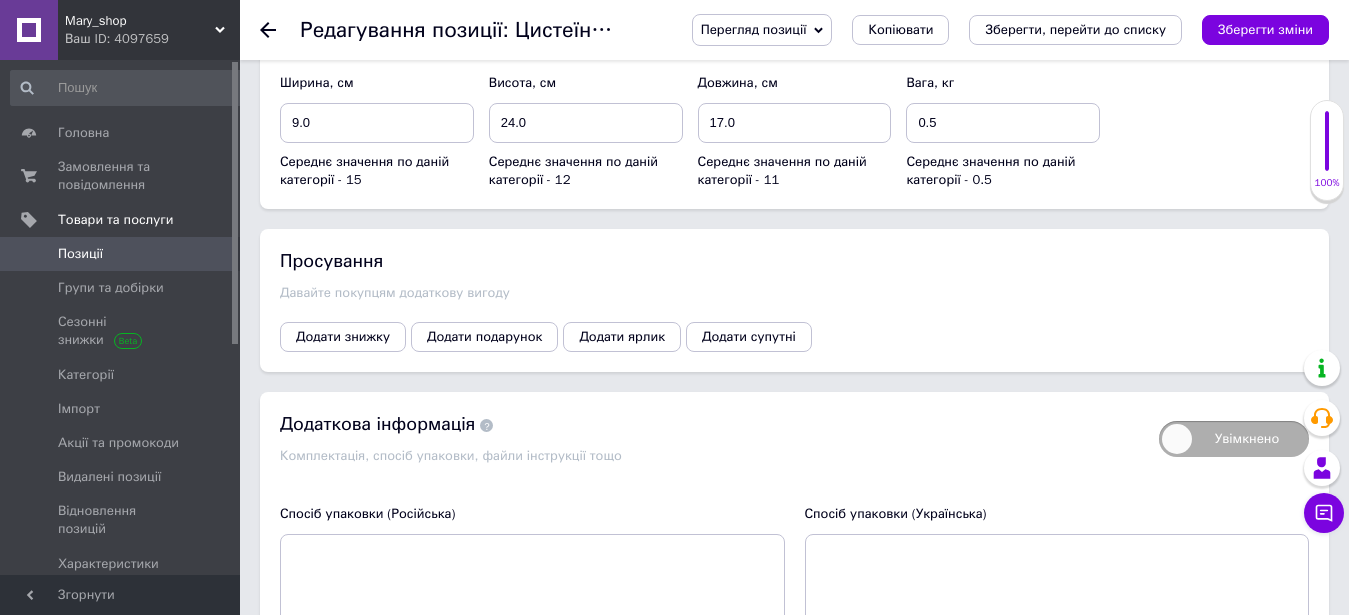 checkbox on "false" 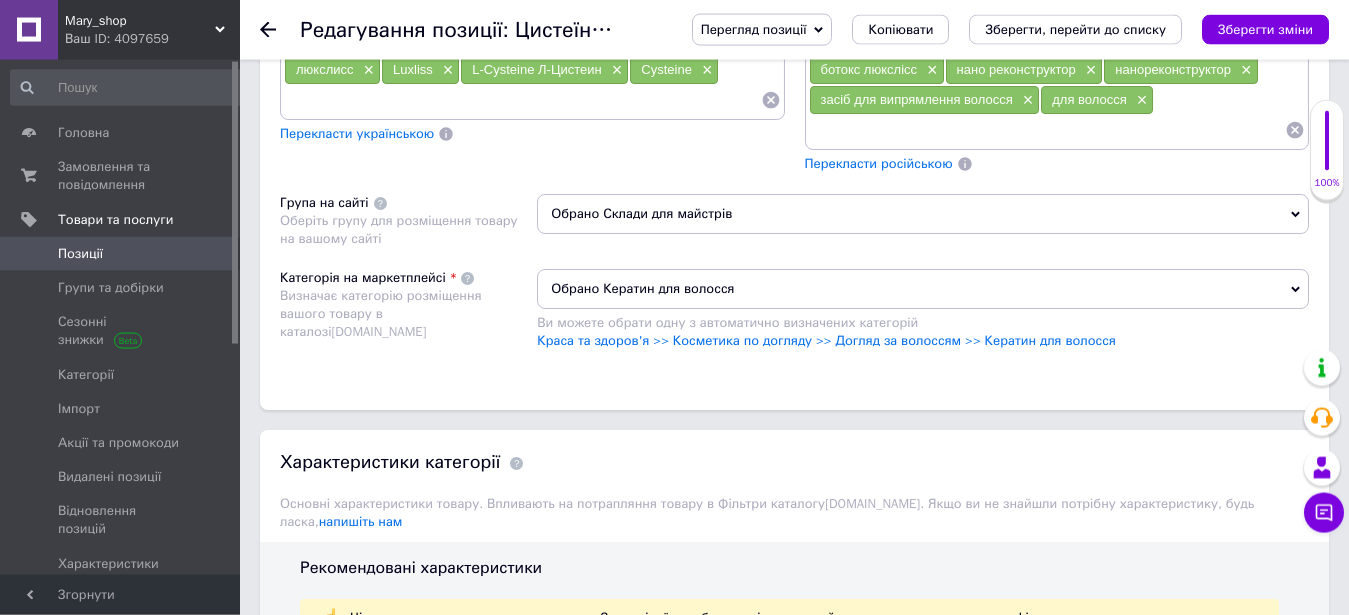 scroll, scrollTop: 1610, scrollLeft: 0, axis: vertical 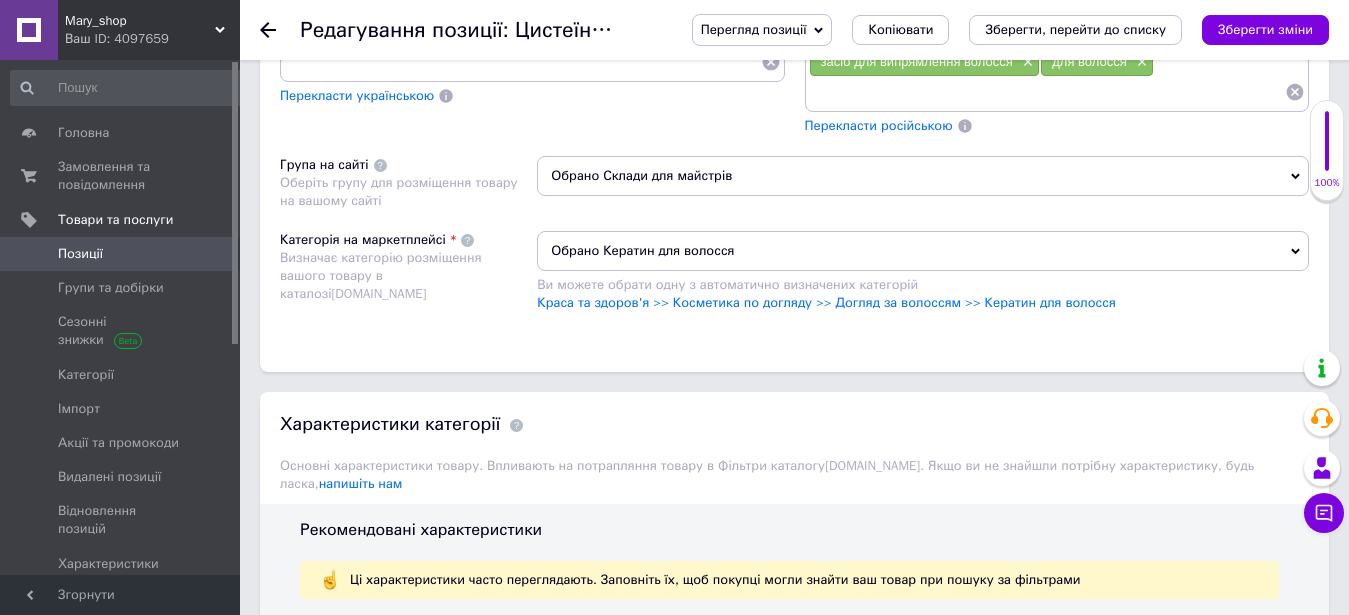 click on "Обрано Кератин для волосся" at bounding box center (923, 251) 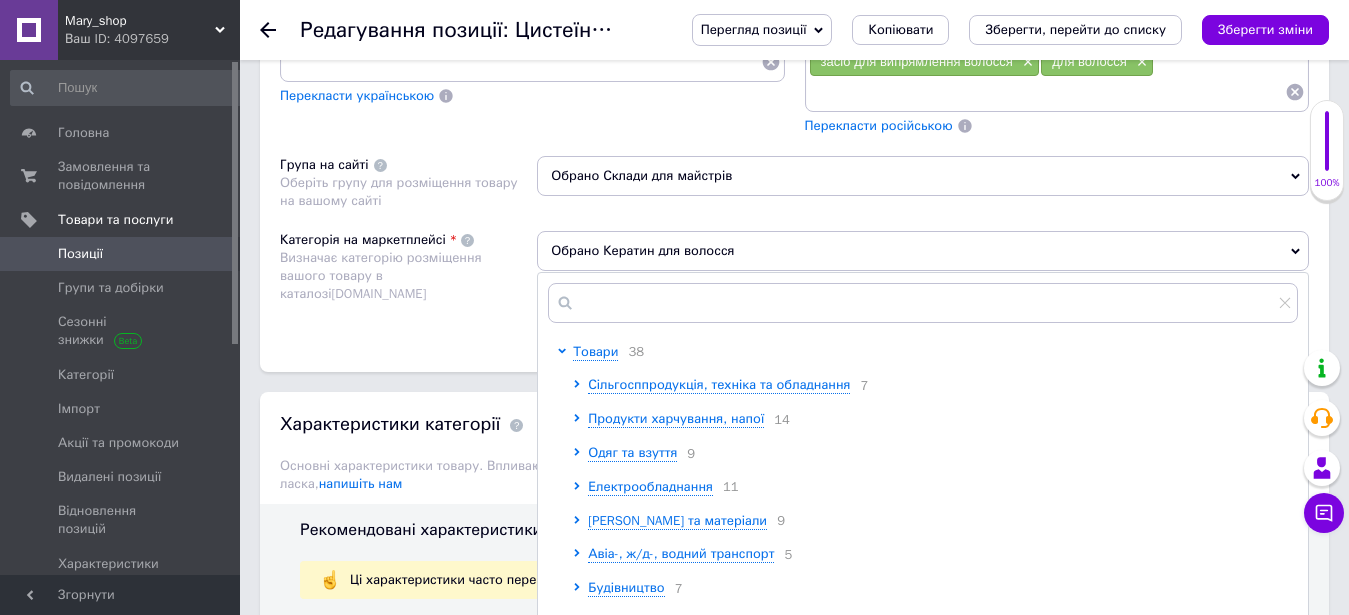 click on "Обрано Кератин для волосся" at bounding box center (923, 251) 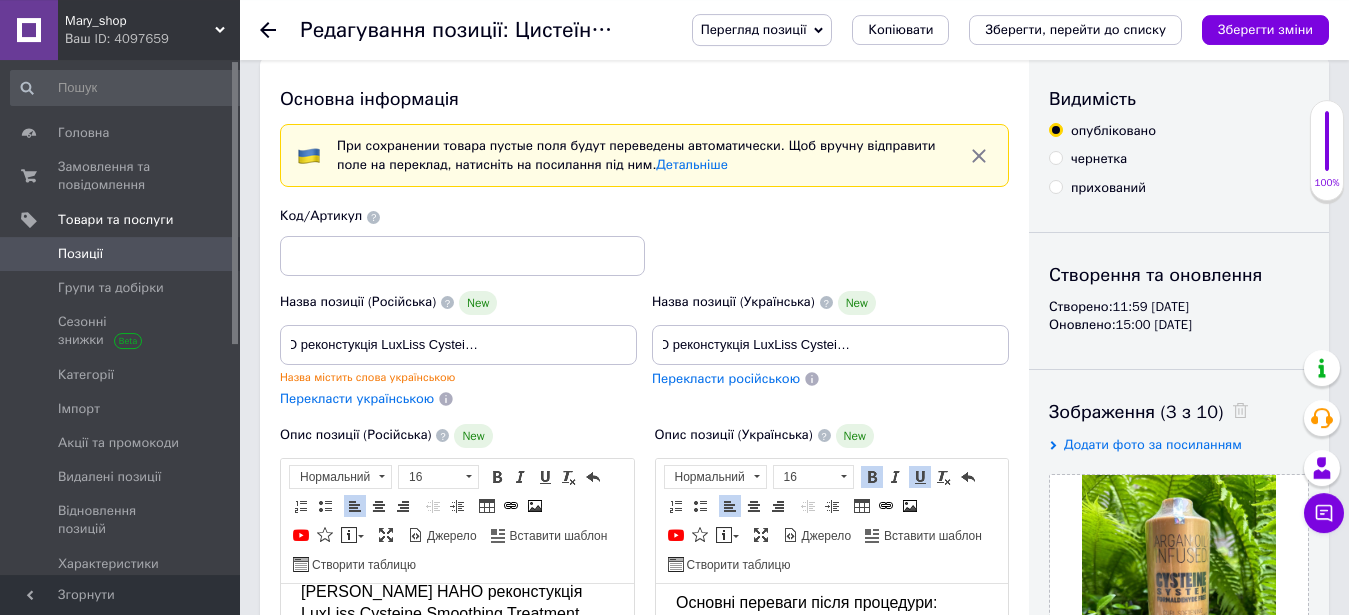 scroll, scrollTop: 0, scrollLeft: 0, axis: both 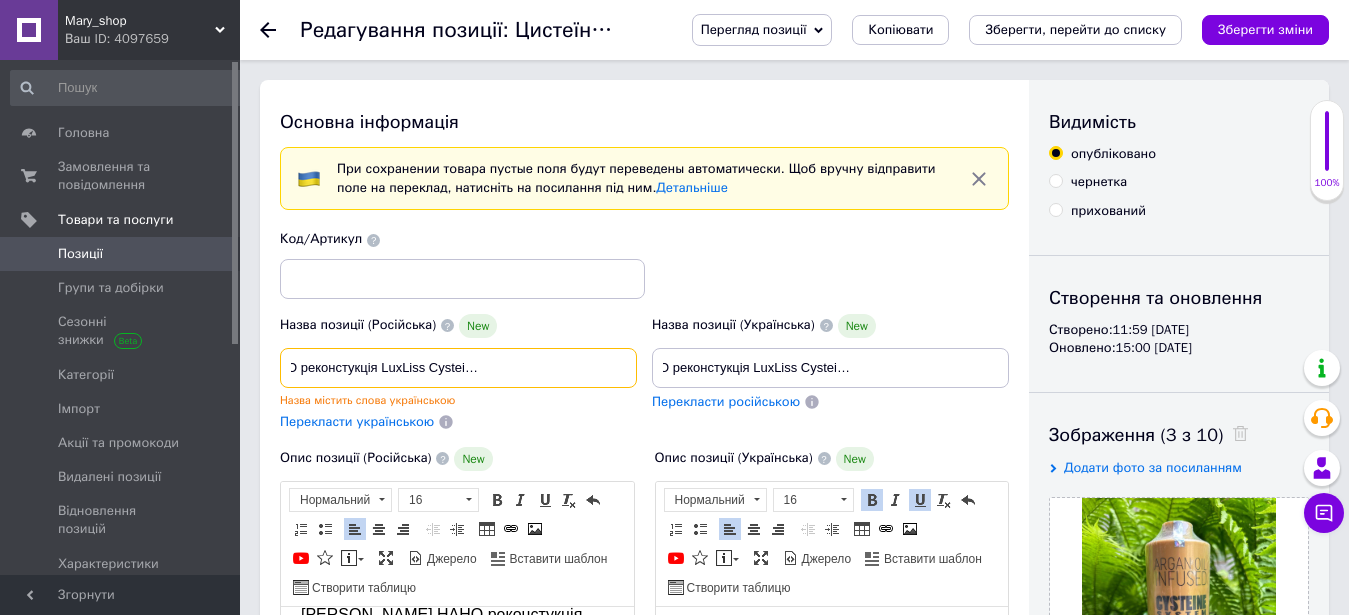 drag, startPoint x: 303, startPoint y: 369, endPoint x: 412, endPoint y: 371, distance: 109.01835 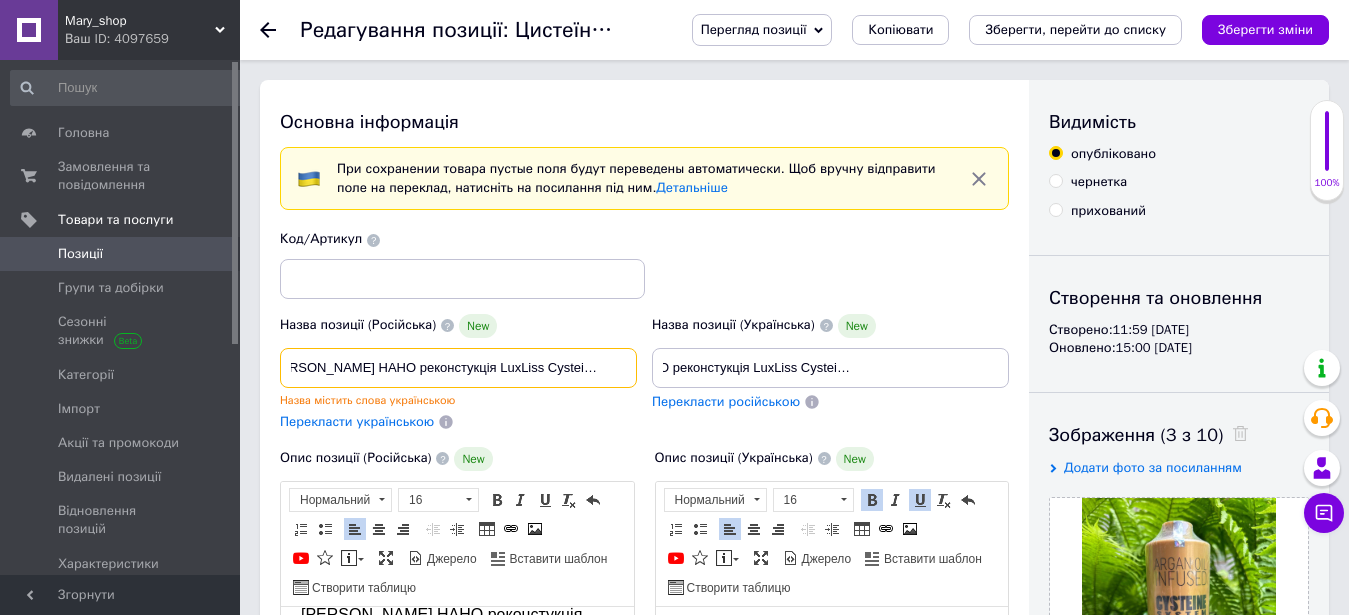 scroll, scrollTop: 0, scrollLeft: 0, axis: both 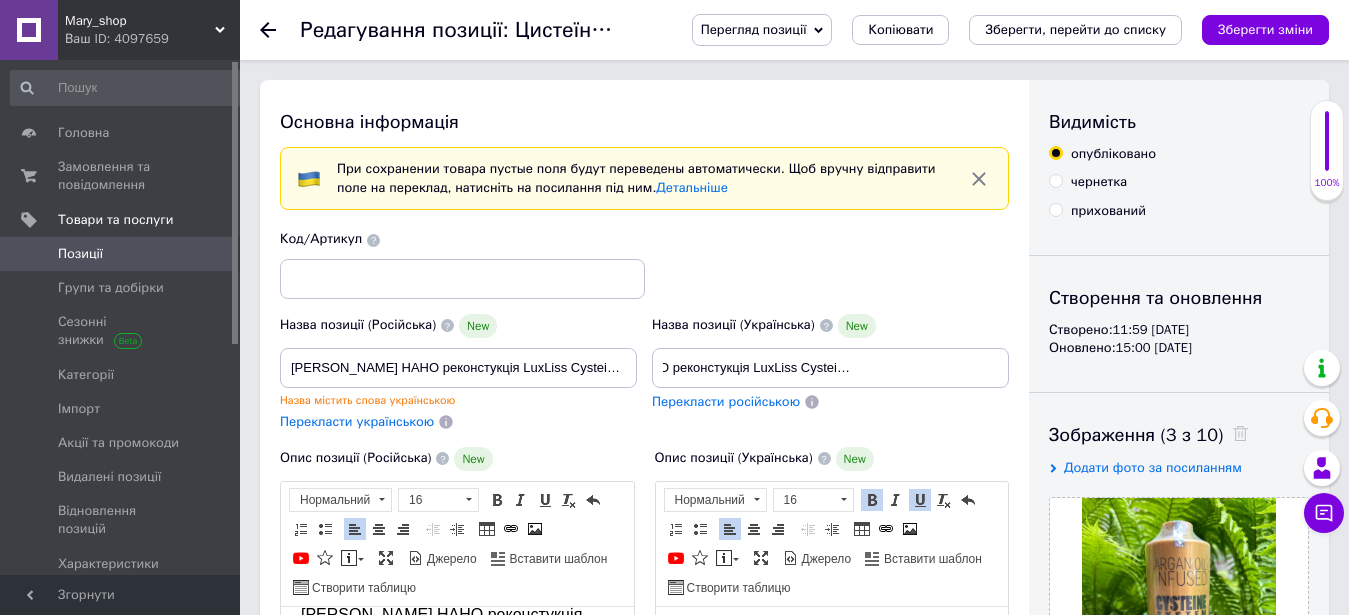 click on "Код/Артикул" at bounding box center (645, 264) 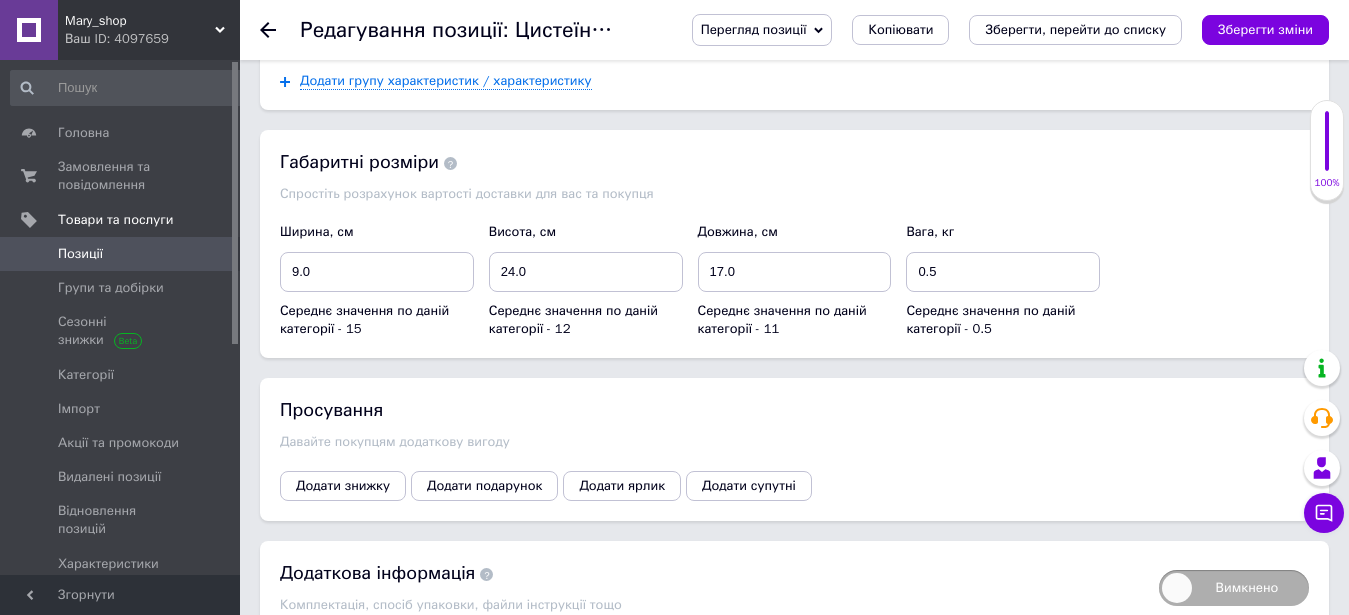 scroll, scrollTop: 2936, scrollLeft: 0, axis: vertical 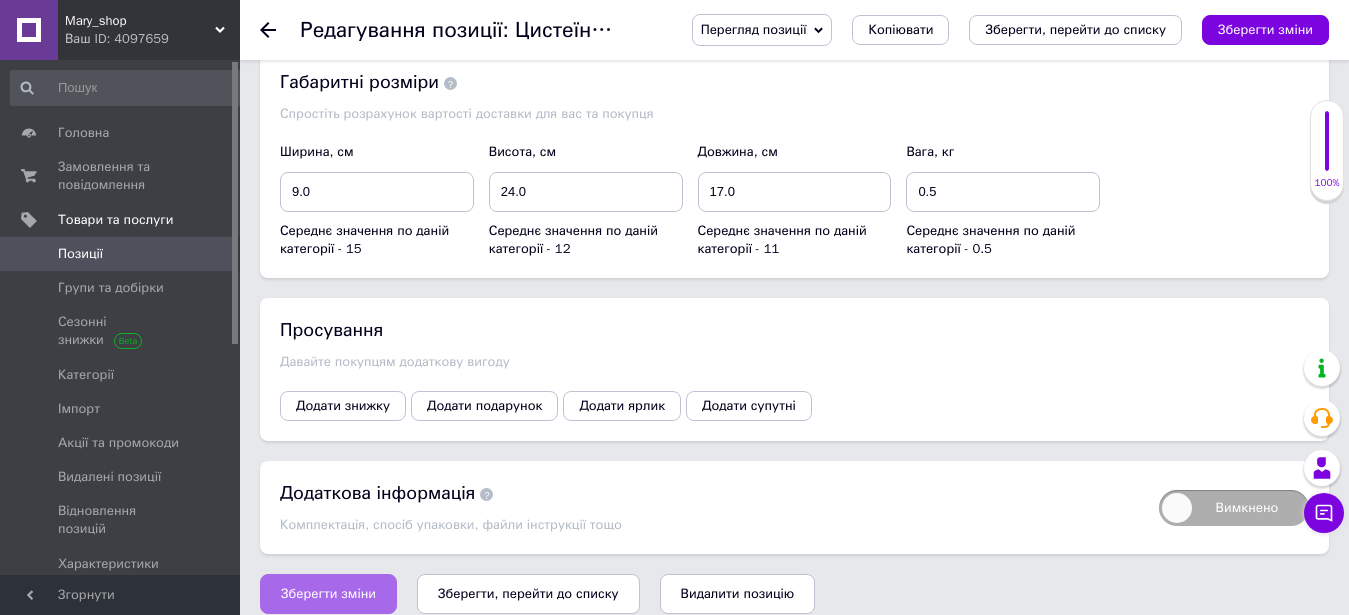 click on "Зберегти зміни" at bounding box center [328, 594] 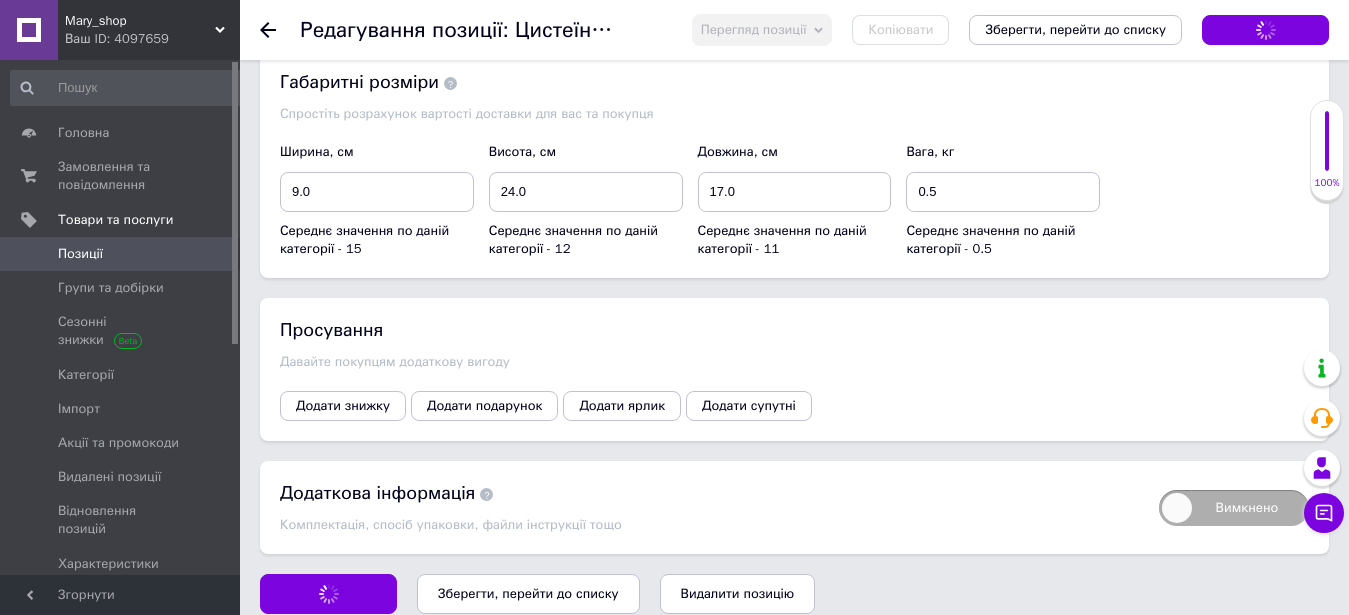 click on "Позиції" at bounding box center (80, 254) 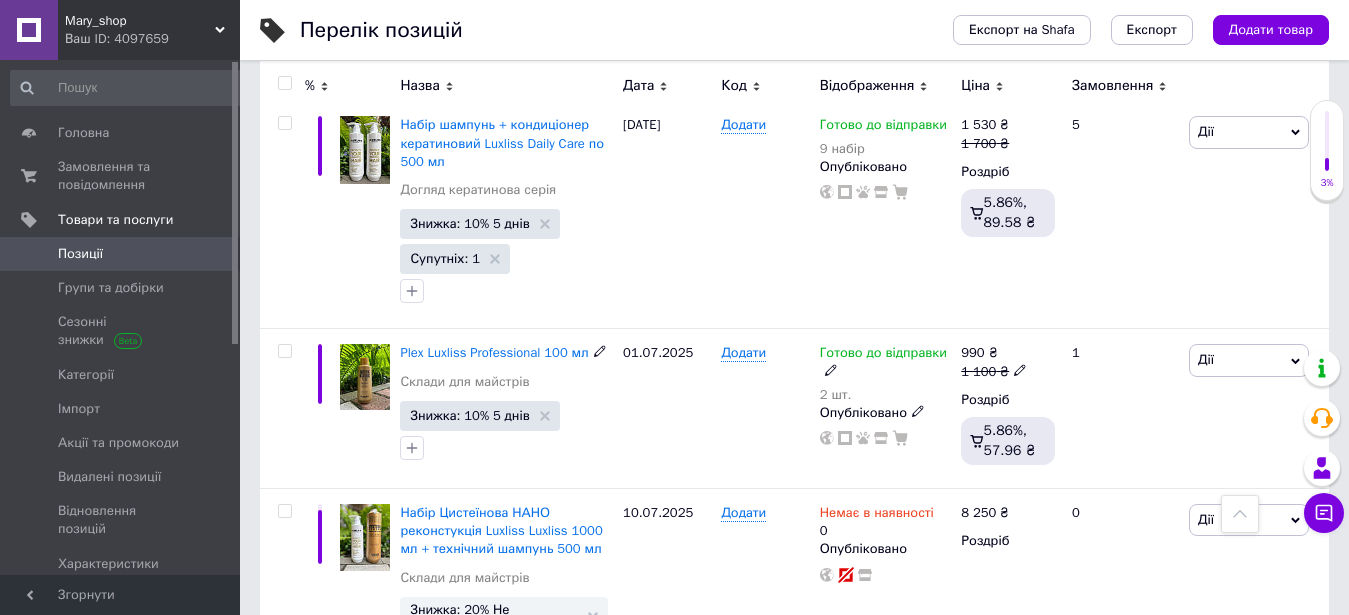 scroll, scrollTop: 4000, scrollLeft: 0, axis: vertical 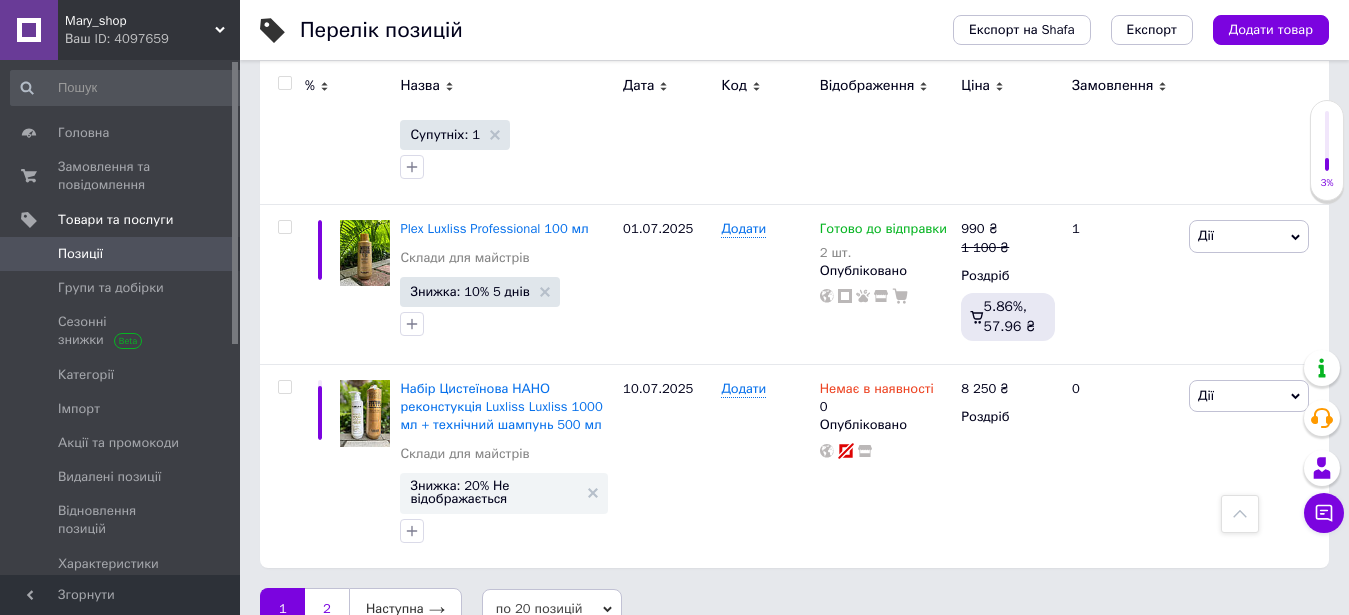 click on "2" at bounding box center (327, 609) 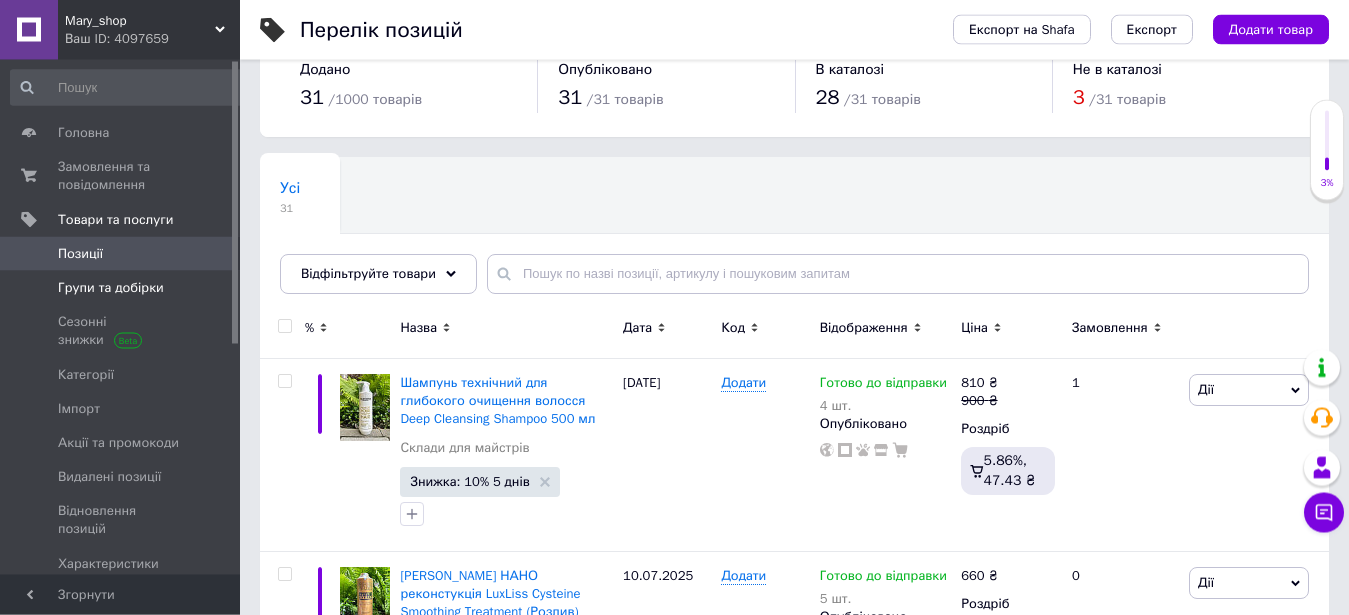 scroll, scrollTop: 0, scrollLeft: 0, axis: both 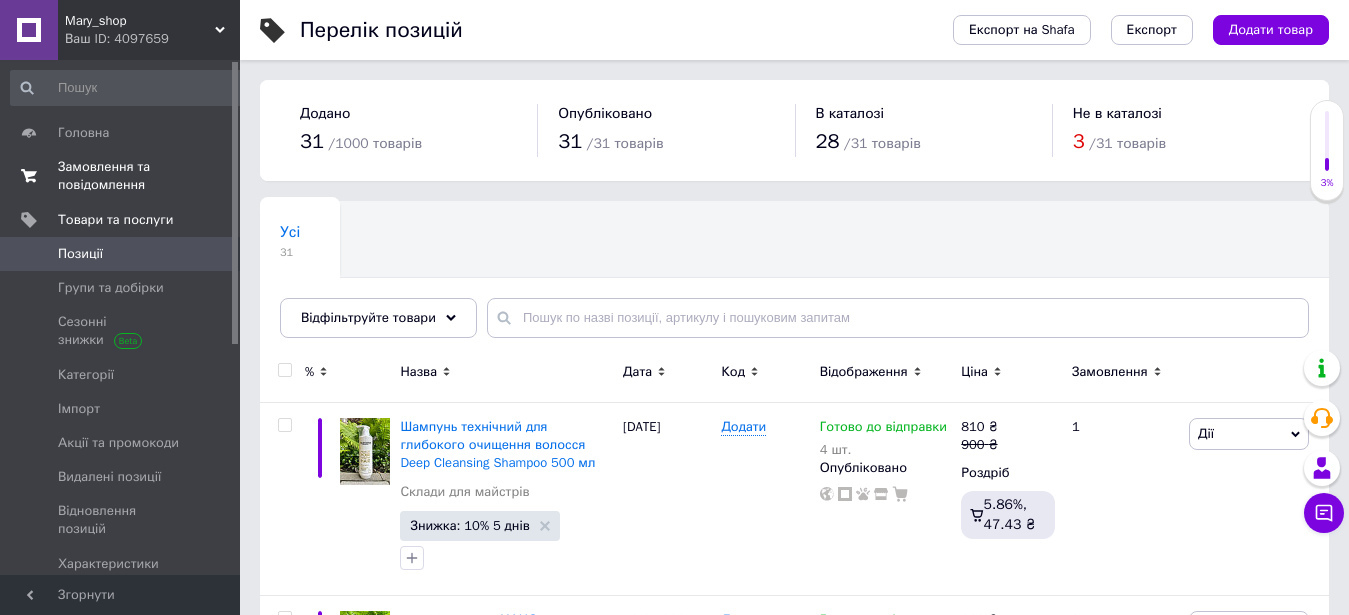 click on "Замовлення та повідомлення" at bounding box center (121, 176) 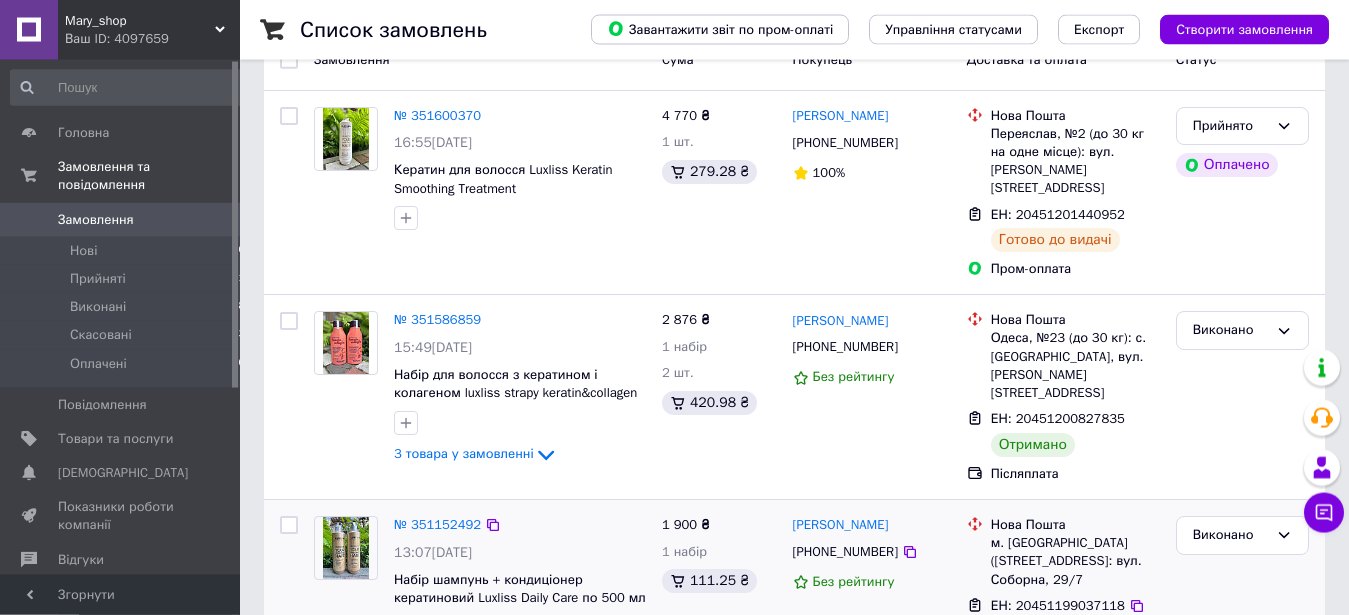 scroll, scrollTop: 204, scrollLeft: 0, axis: vertical 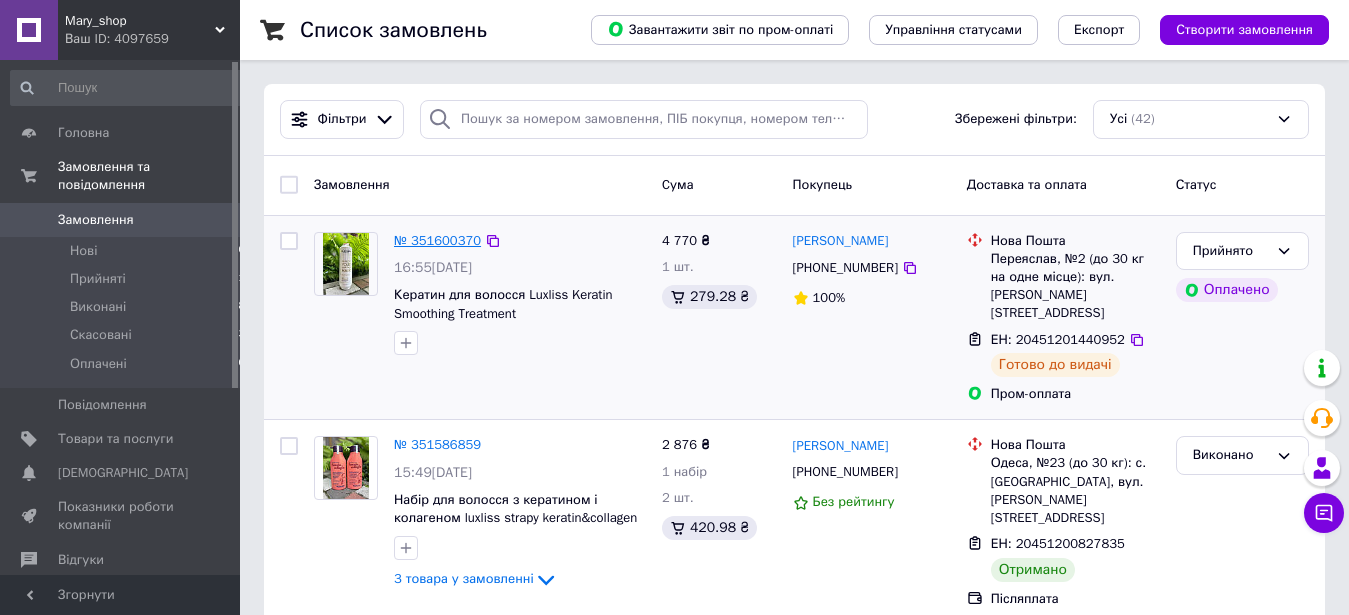 click on "№ 351600370" at bounding box center [437, 240] 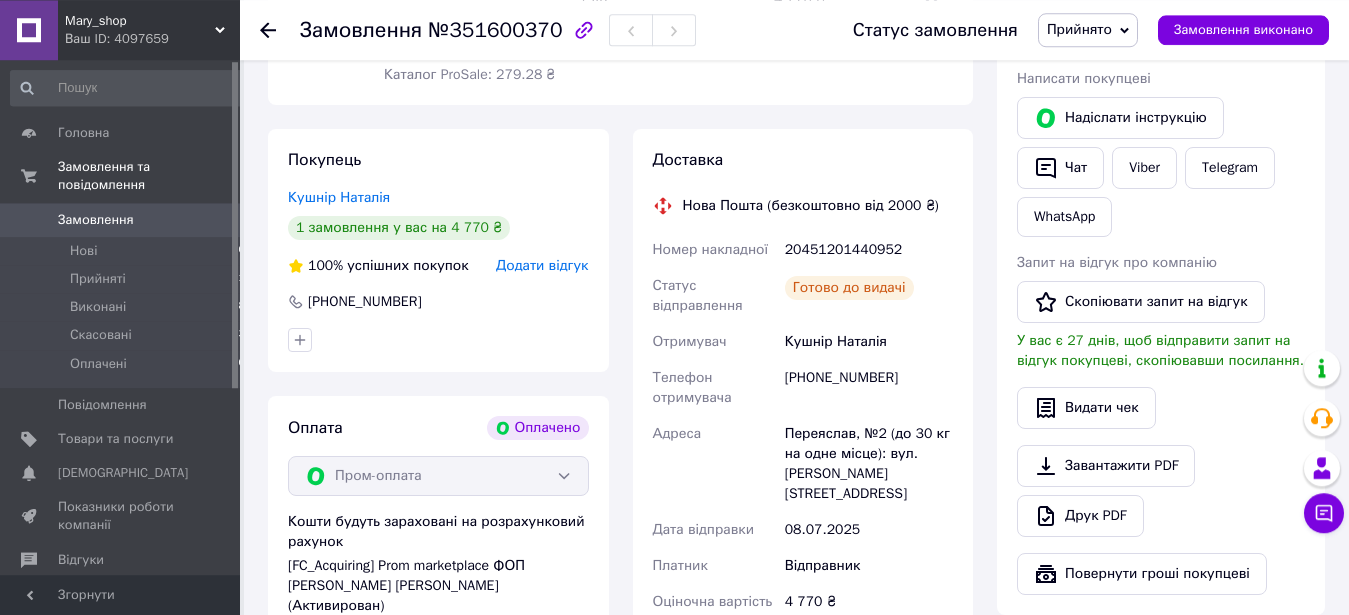 scroll, scrollTop: 341, scrollLeft: 0, axis: vertical 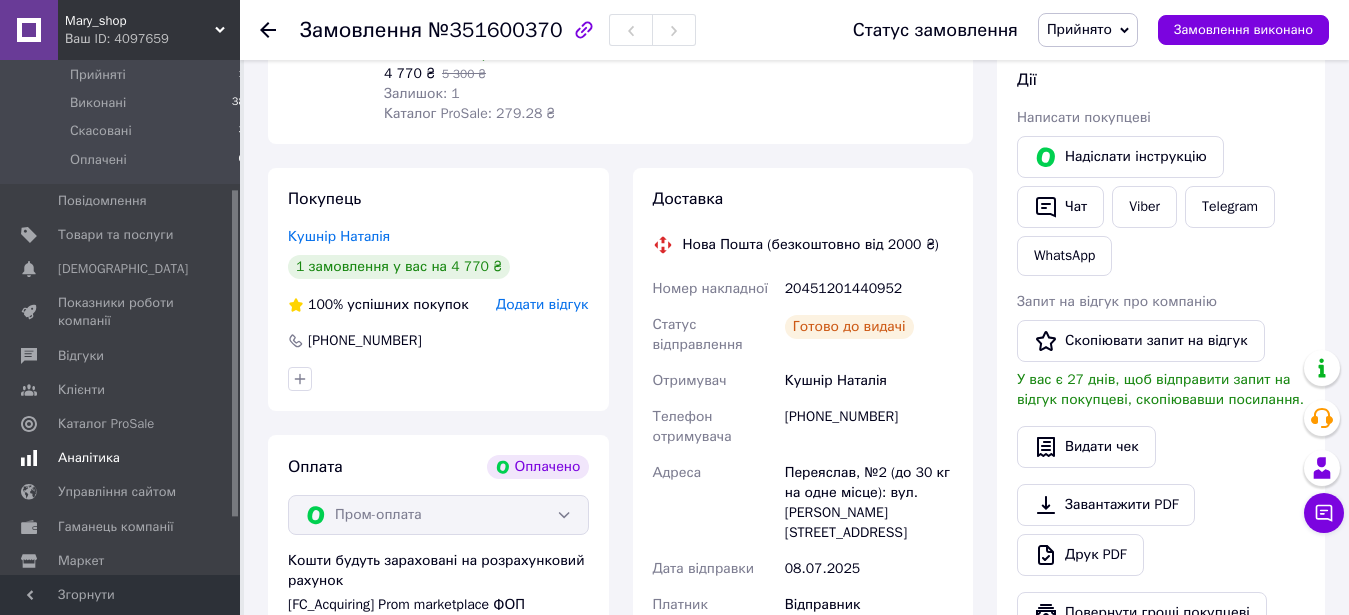 click on "Аналітика" at bounding box center [89, 458] 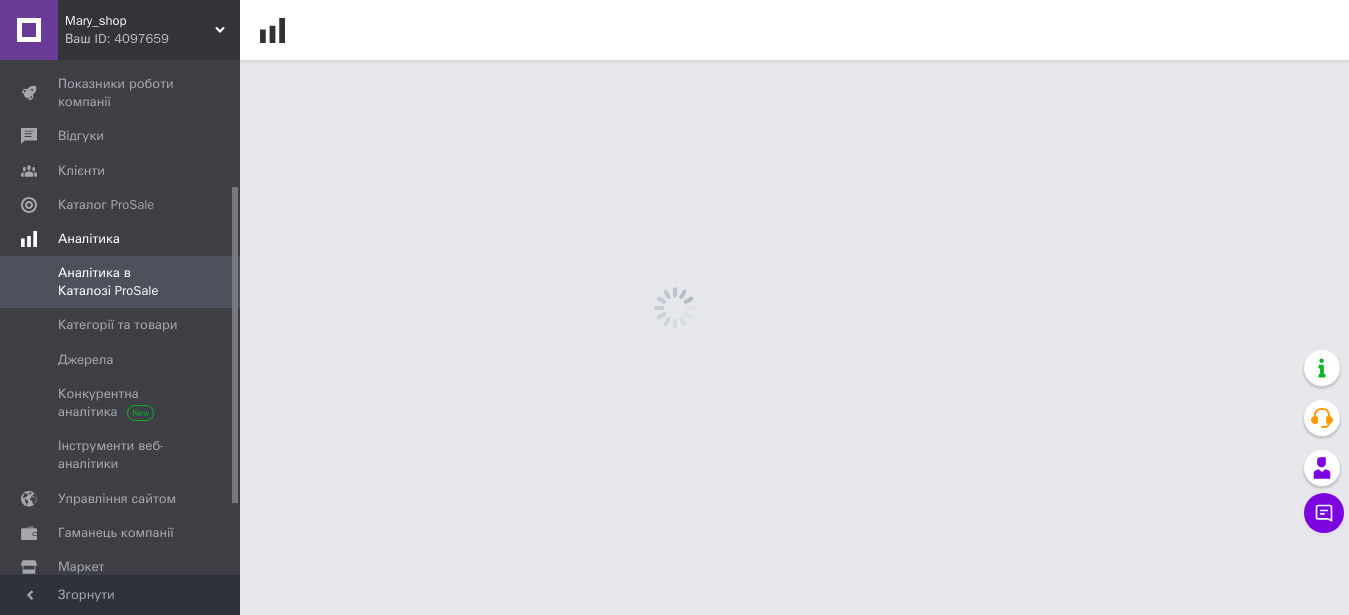 scroll, scrollTop: 0, scrollLeft: 0, axis: both 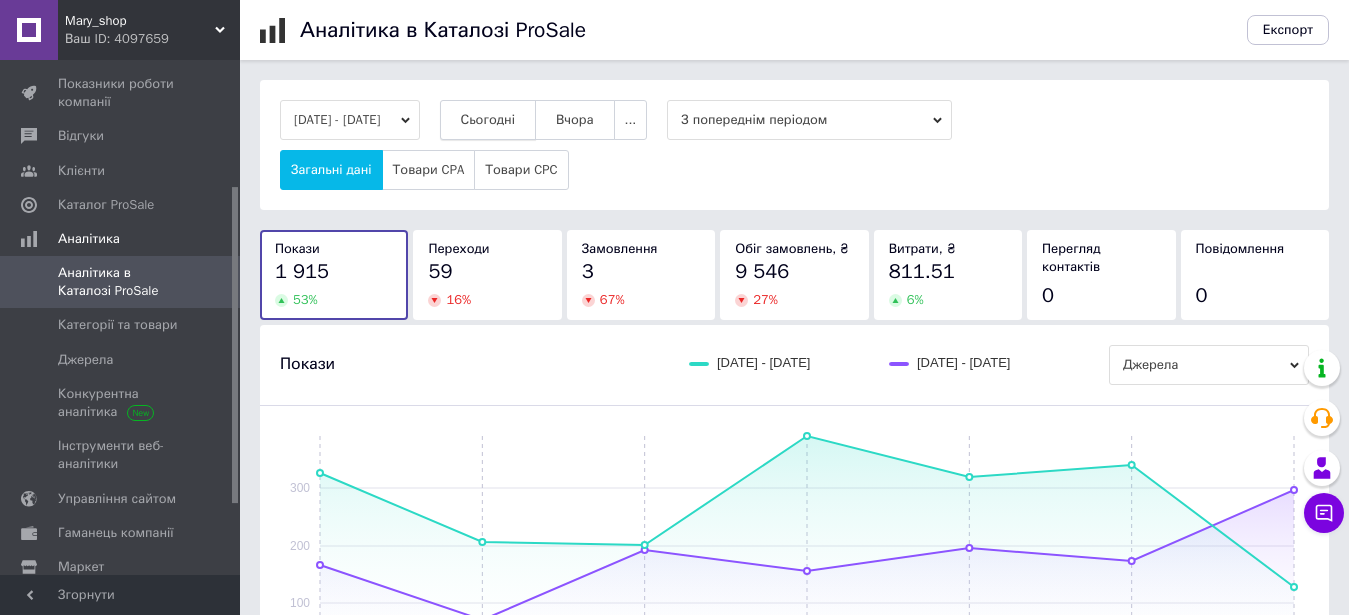 click on "Сьогодні" at bounding box center (488, 120) 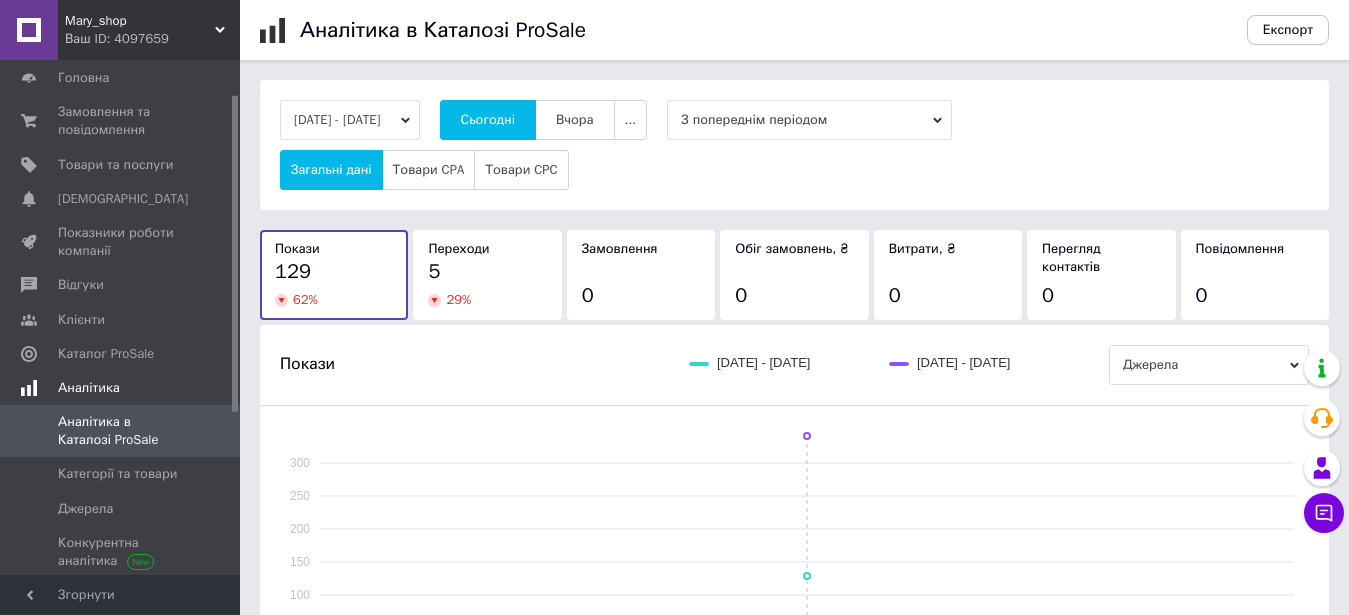 scroll, scrollTop: 0, scrollLeft: 0, axis: both 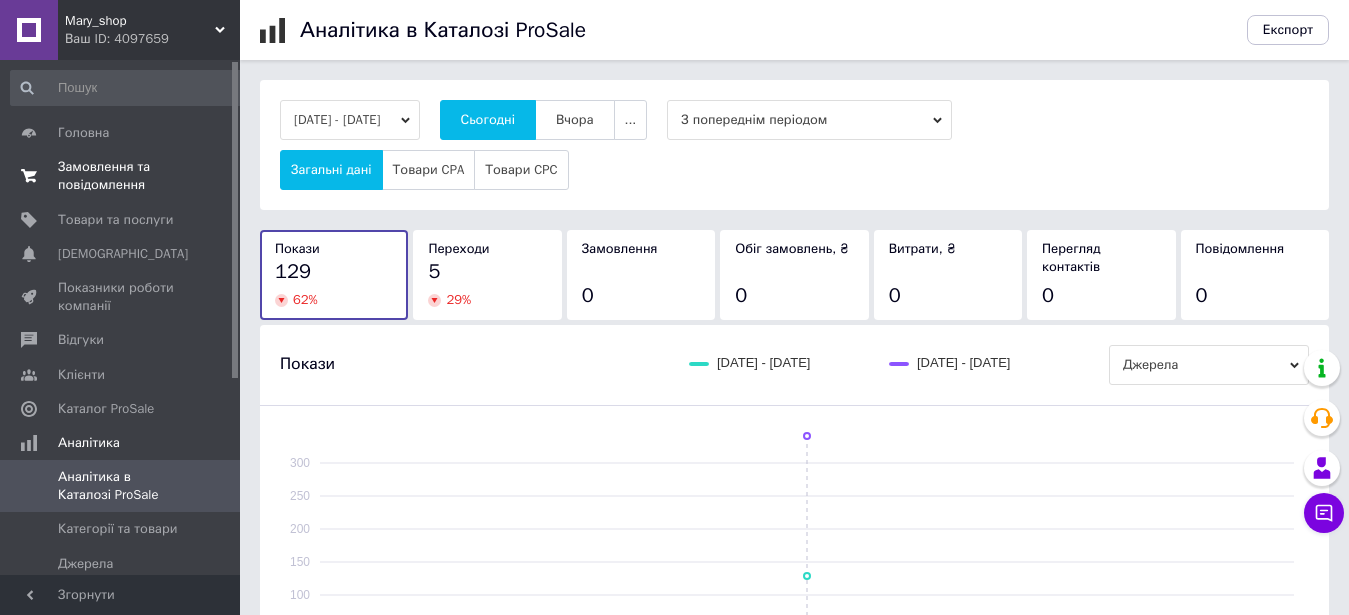 click on "Замовлення та повідомлення" at bounding box center [121, 176] 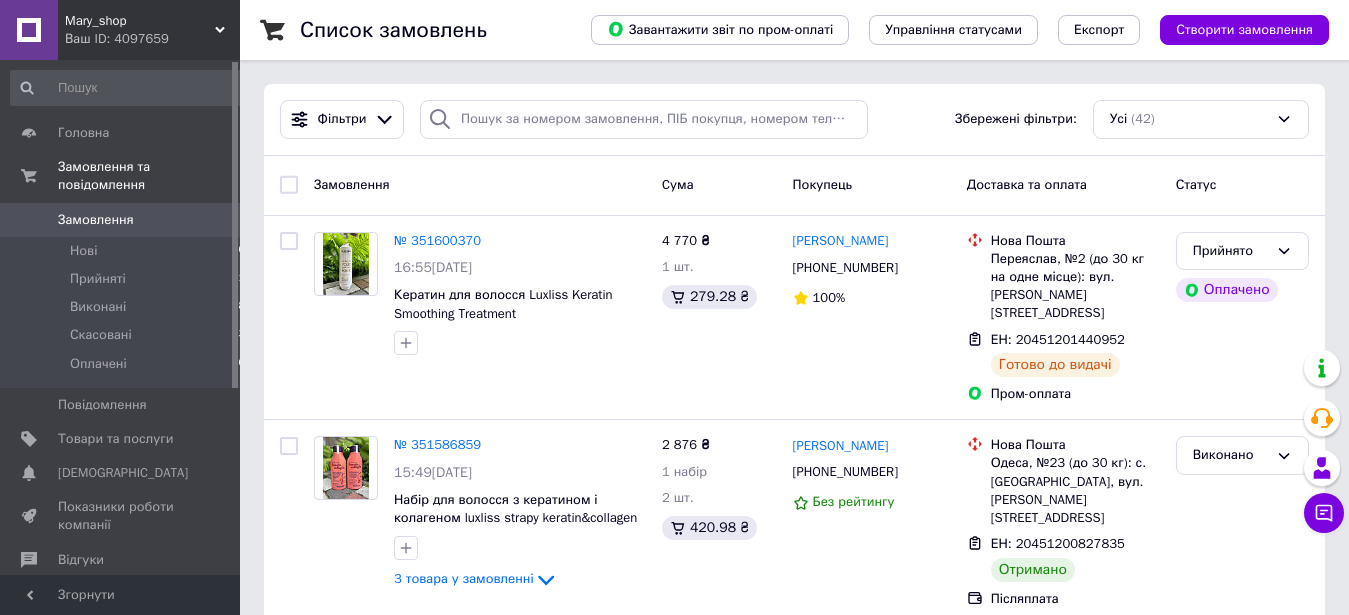 click on "Список замовлень   Завантажити звіт по пром-оплаті Управління статусами Експорт Створити замовлення Фільтри Збережені фільтри: Усі (42) Замовлення Cума Покупець Доставка та оплата Статус № 351600370 16:55, 07.07.2025 Кератин для волосся Luxliss Keratin Smoothing Treatment 4 770 ₴ 1 шт. 279.28 ₴ Наталія Кушнір +380978615911 100% Нова Пошта Переяслав, №2 (до 30 кг на одне місце): вул. Богдана Хмельницького, 32 ЕН: 20451201440952 Готово до видачі Пром-оплата Прийнято Оплачено № 351586859 15:49, 07.07.2025 Набір для волосся з кератином і колагеном luxliss strapy keratin&collagen repairing hair 3 товара у замовленні 2 876 ₴ 1 набір 2 шт. 420.98 ₴ 1 900 ₴" at bounding box center [794, 2369] 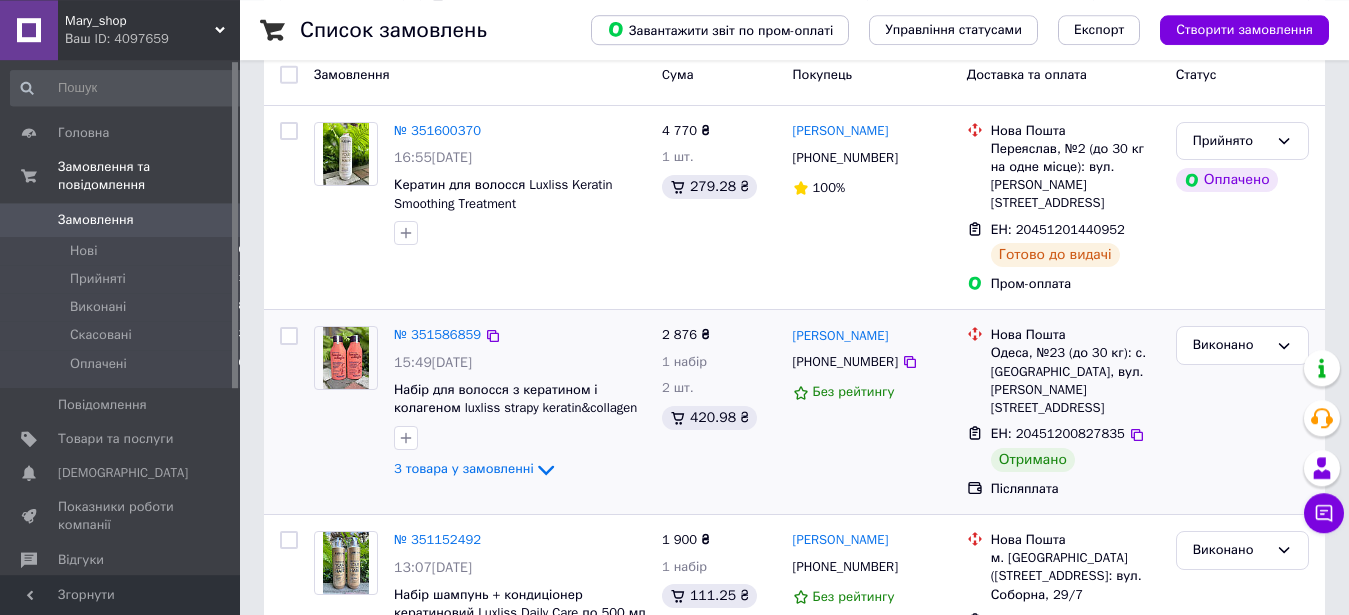 scroll, scrollTop: 0, scrollLeft: 0, axis: both 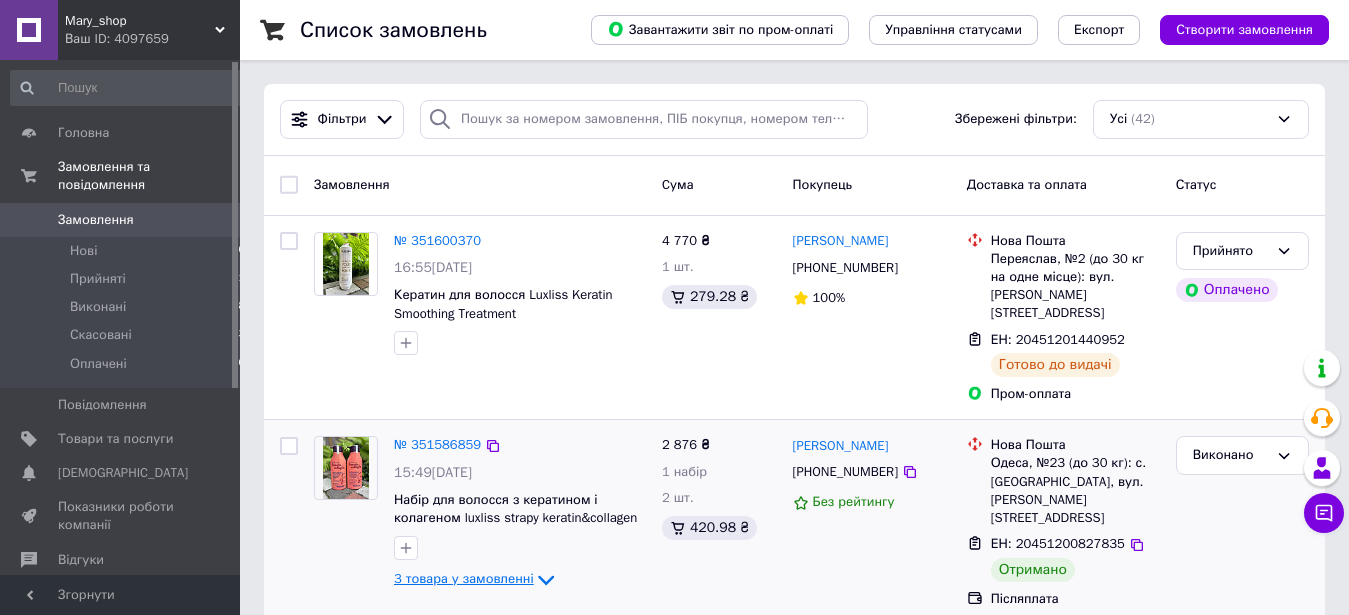 click 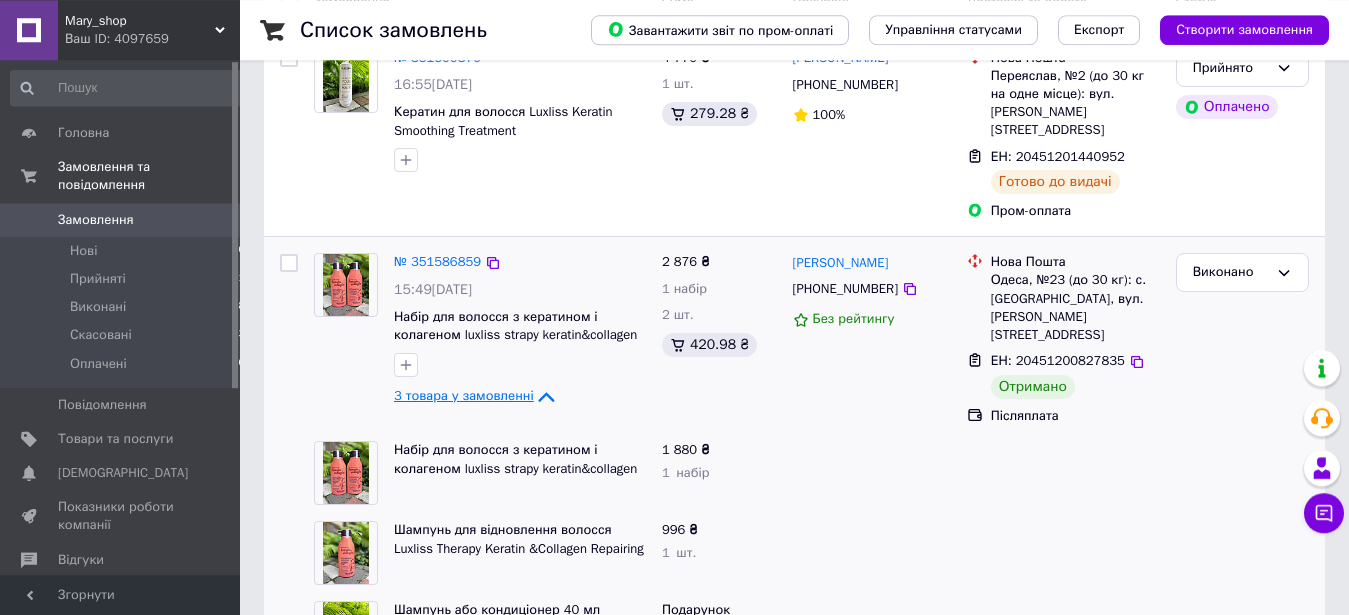 scroll, scrollTop: 306, scrollLeft: 0, axis: vertical 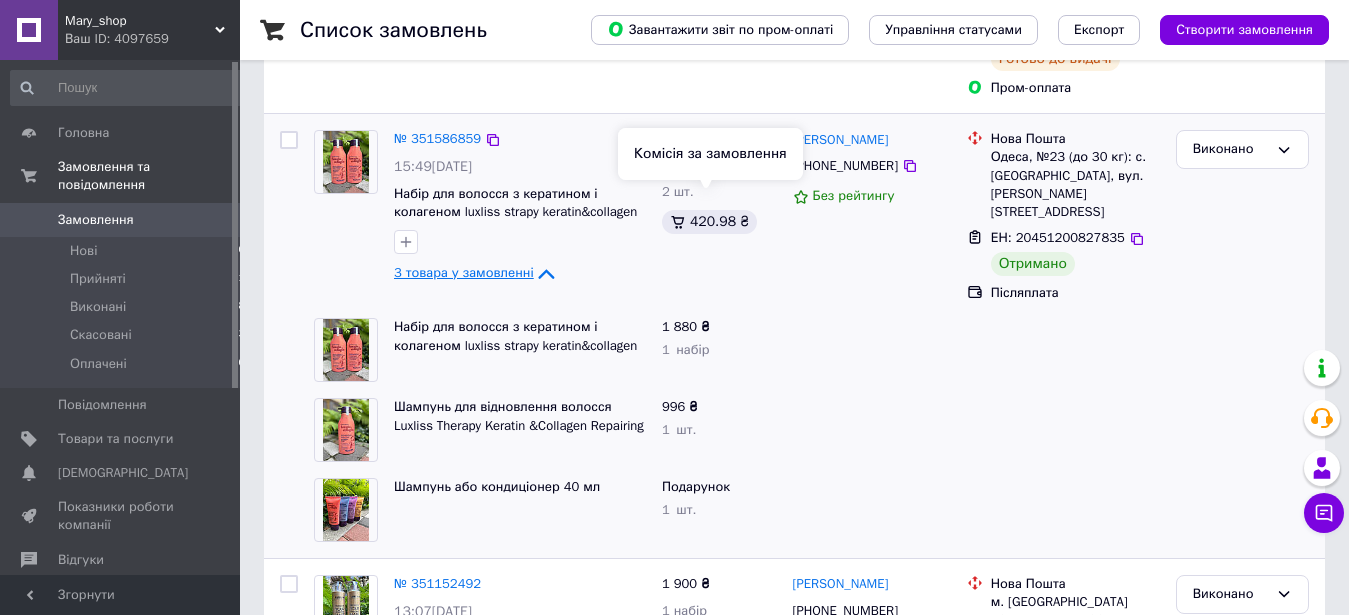 click on "420.98 ₴" at bounding box center (709, 222) 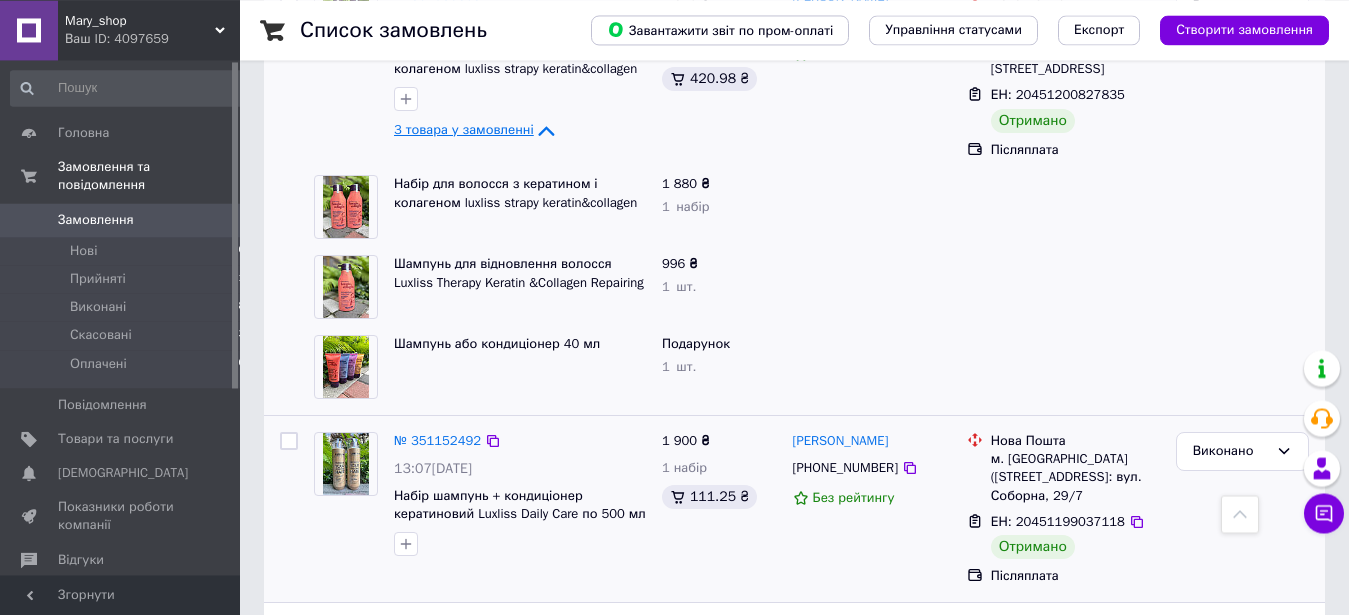 scroll, scrollTop: 408, scrollLeft: 0, axis: vertical 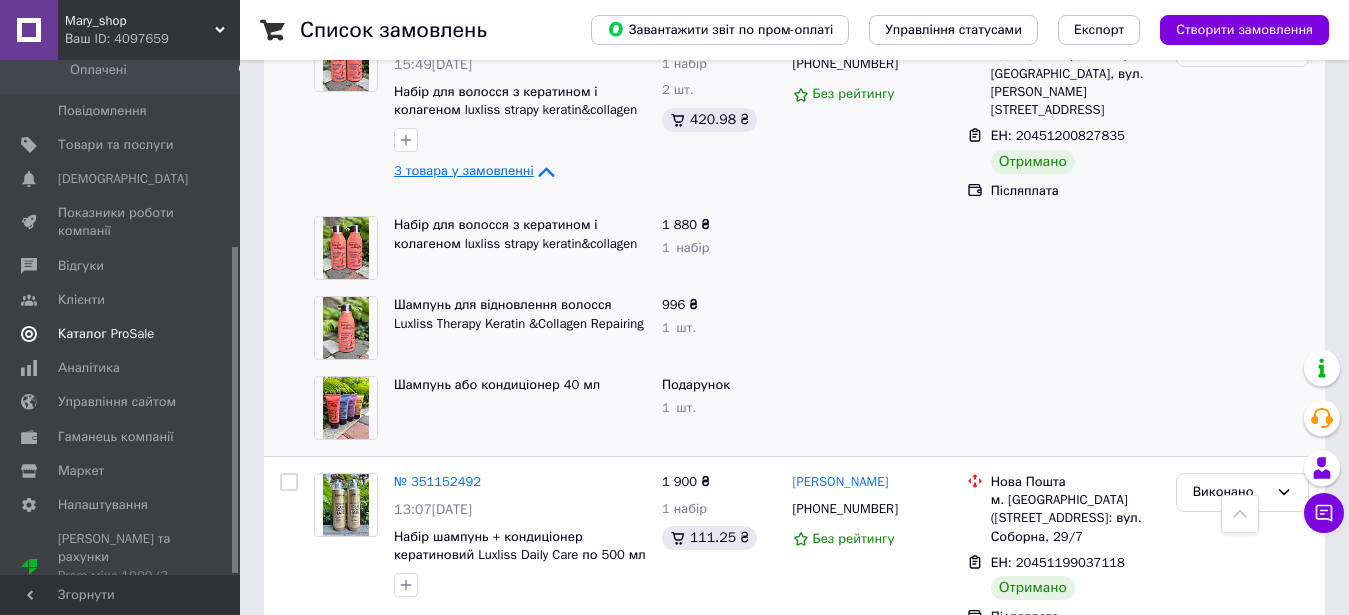 click on "Каталог ProSale" at bounding box center [106, 334] 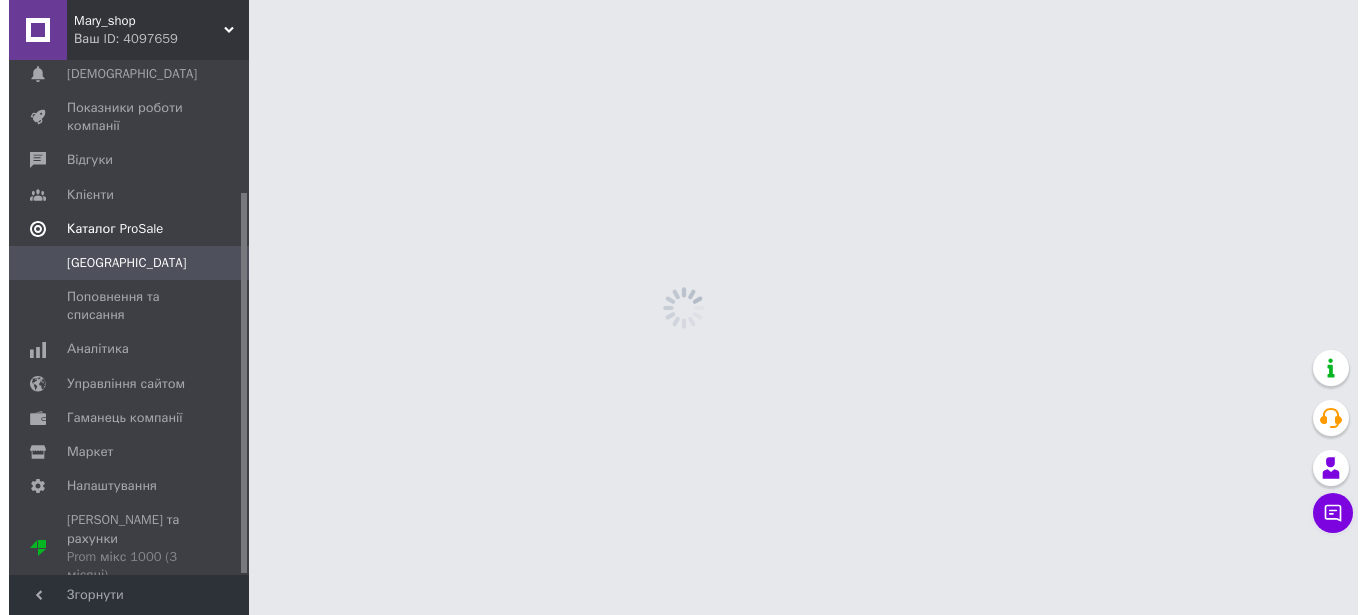 scroll, scrollTop: 0, scrollLeft: 0, axis: both 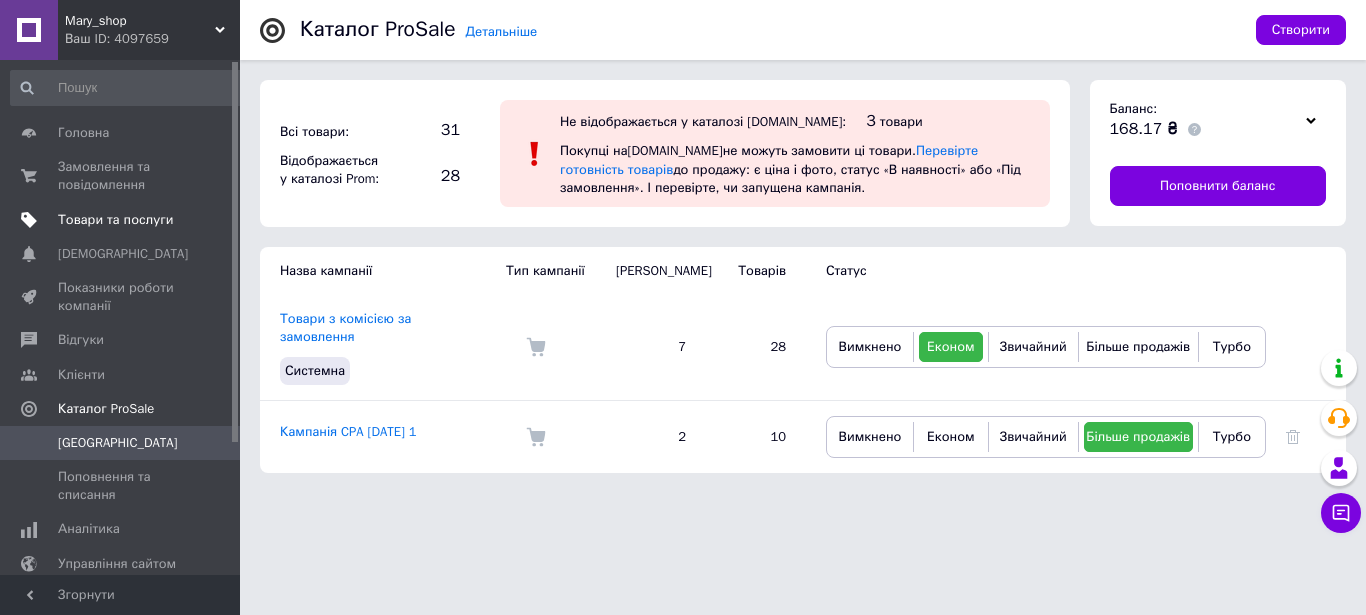 click on "Товари та послуги" at bounding box center (128, 220) 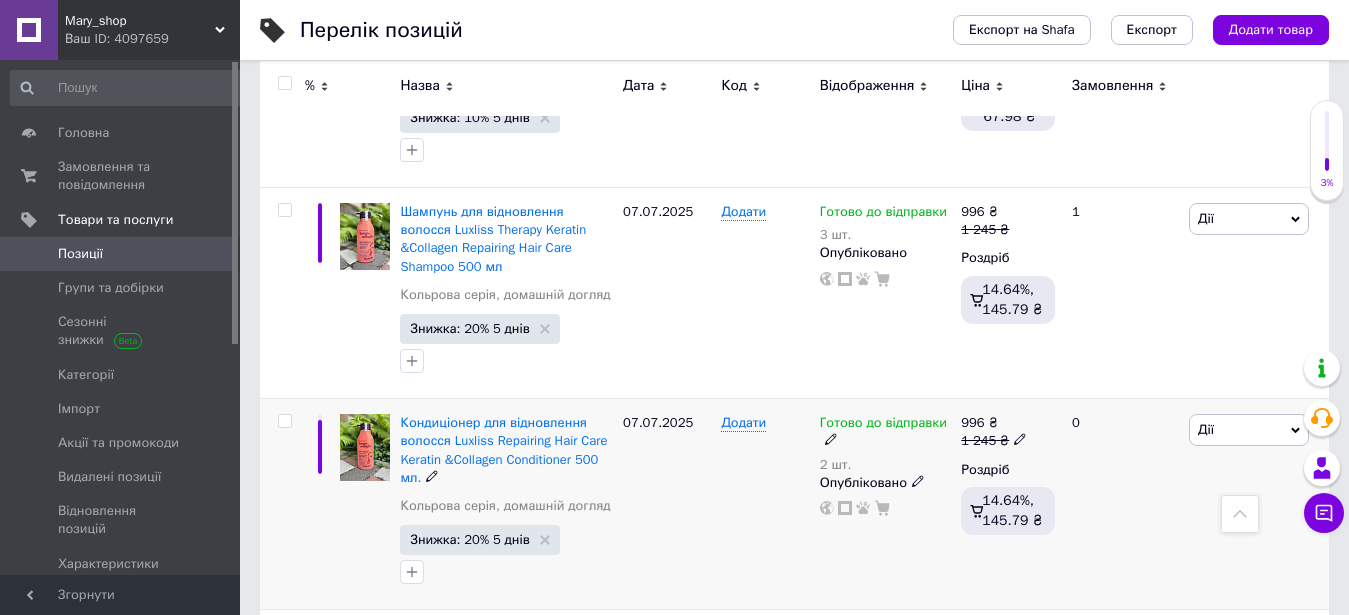 scroll, scrollTop: 612, scrollLeft: 0, axis: vertical 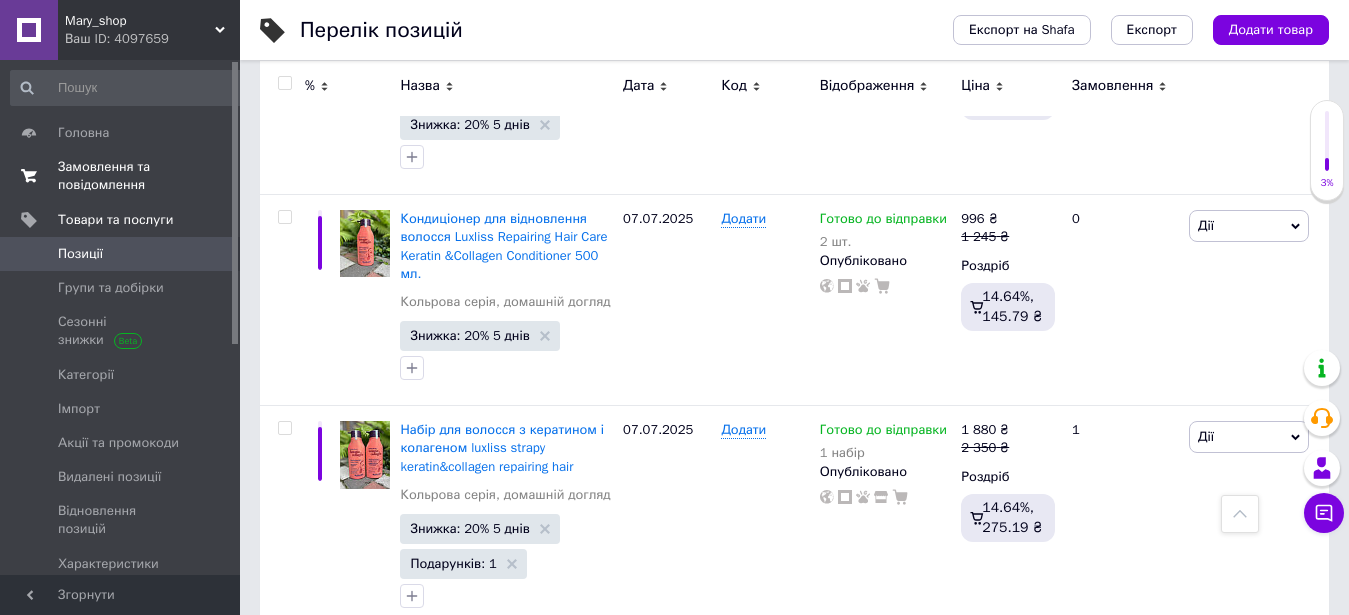 click on "Замовлення та повідомлення" at bounding box center [121, 176] 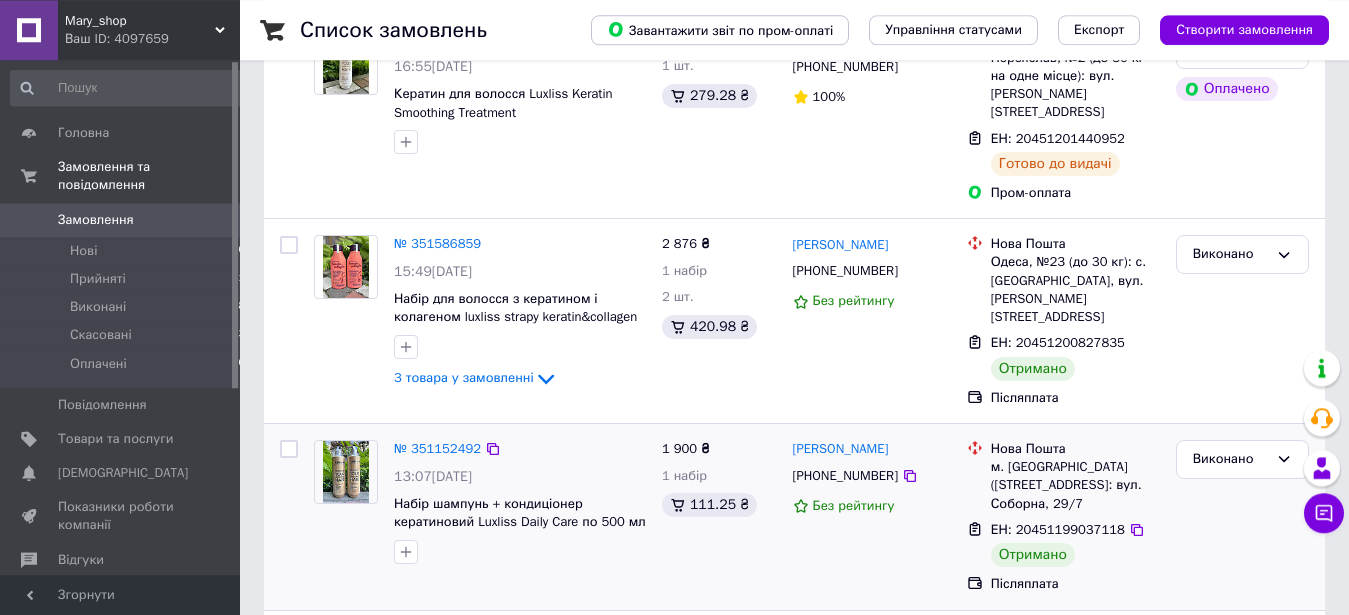 scroll, scrollTop: 204, scrollLeft: 0, axis: vertical 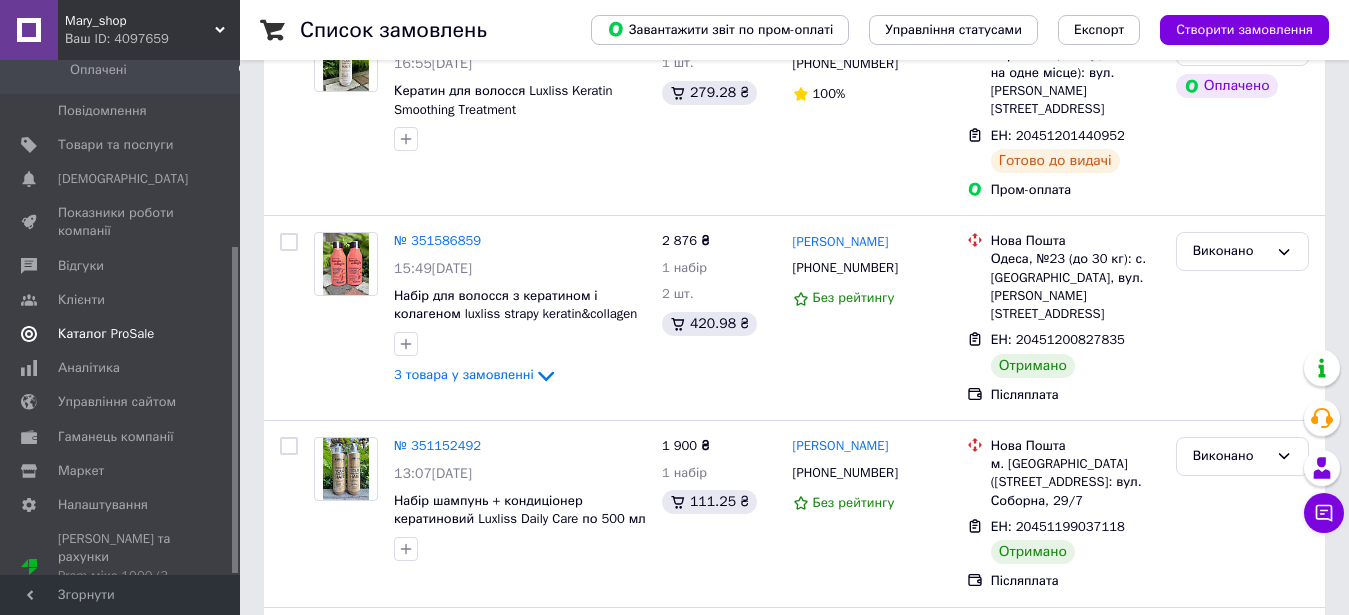 click on "Каталог ProSale" at bounding box center (128, 334) 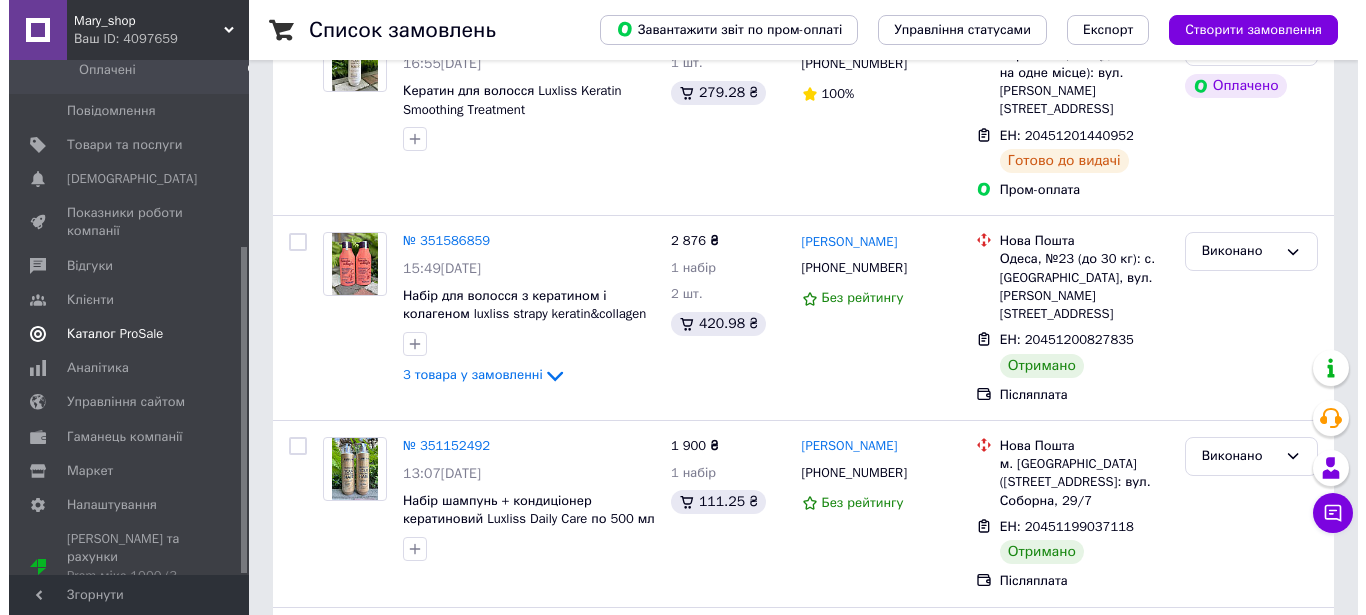 scroll, scrollTop: 0, scrollLeft: 0, axis: both 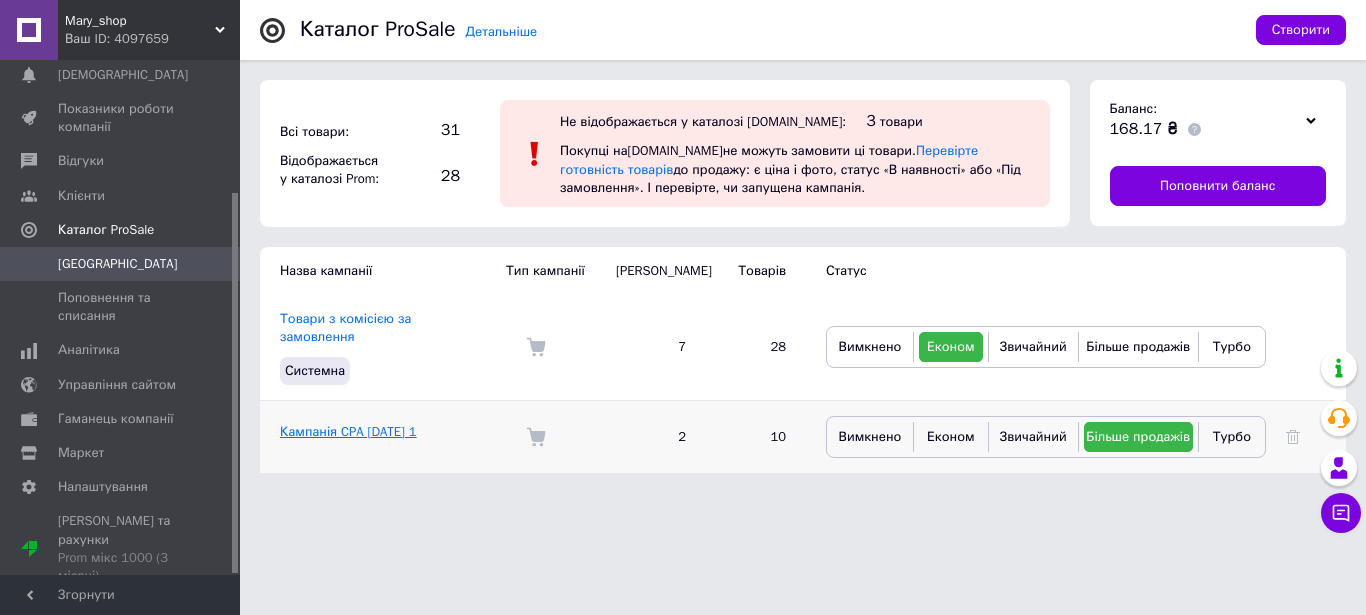 click on "Кампанія CPA 02.07.2025 1" at bounding box center (348, 431) 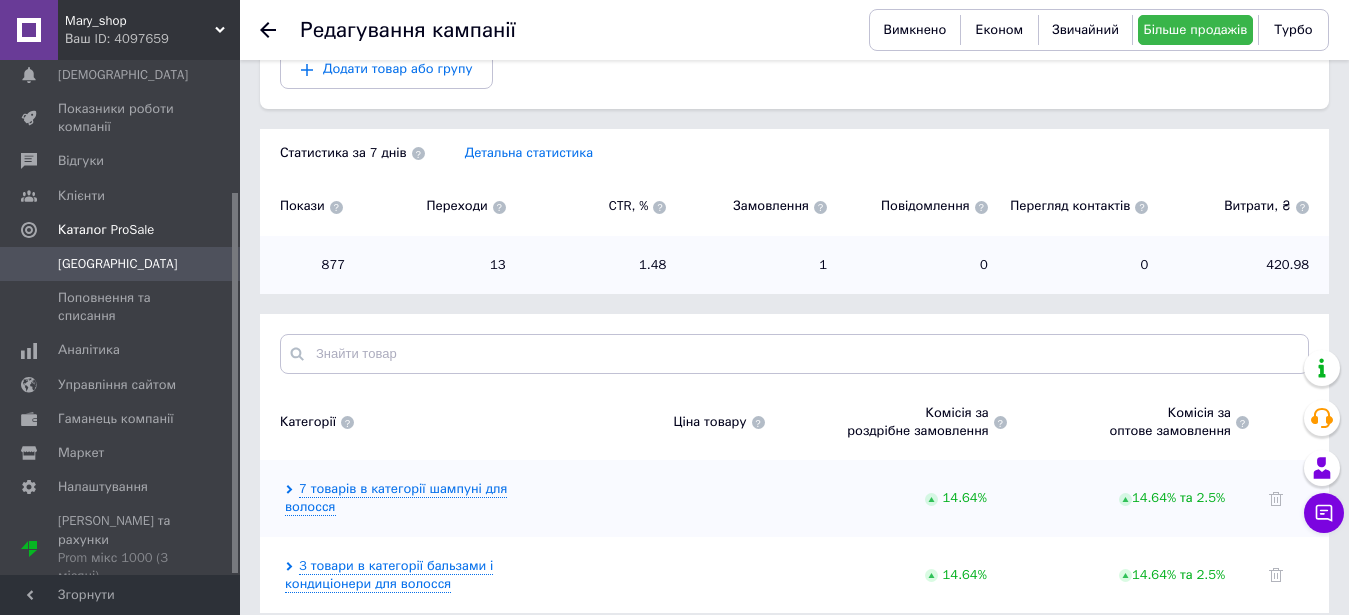 scroll, scrollTop: 374, scrollLeft: 0, axis: vertical 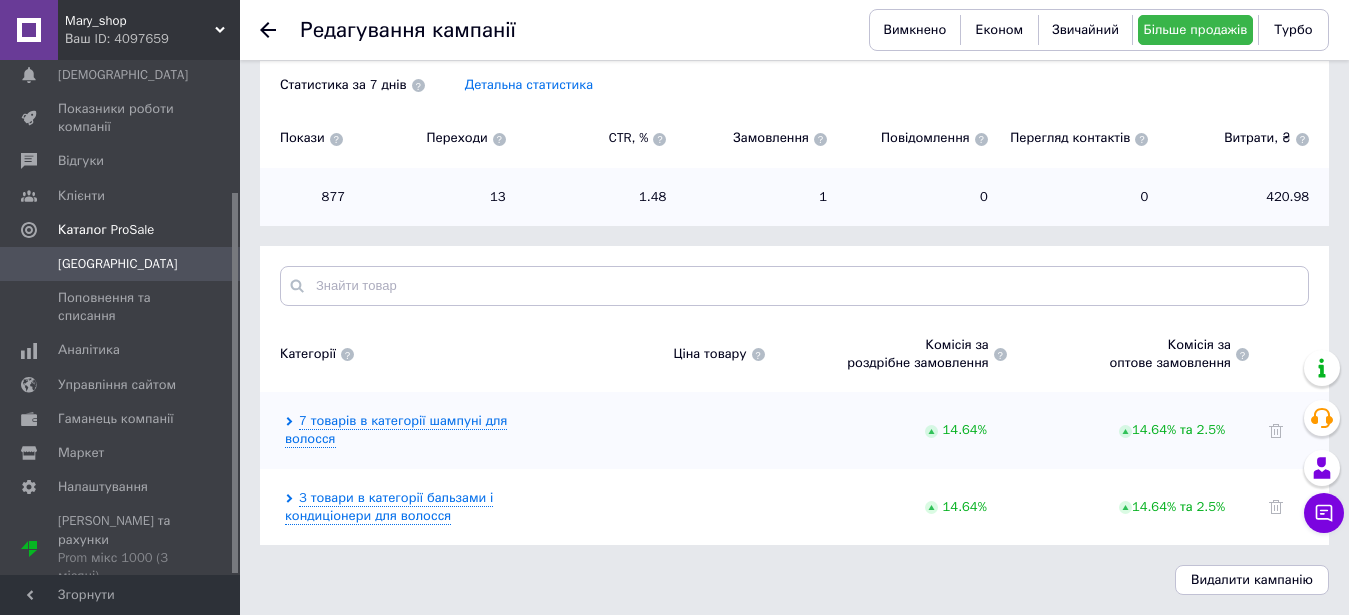 click on "7 товарів в категорії шампуні для волосся" at bounding box center [401, 430] 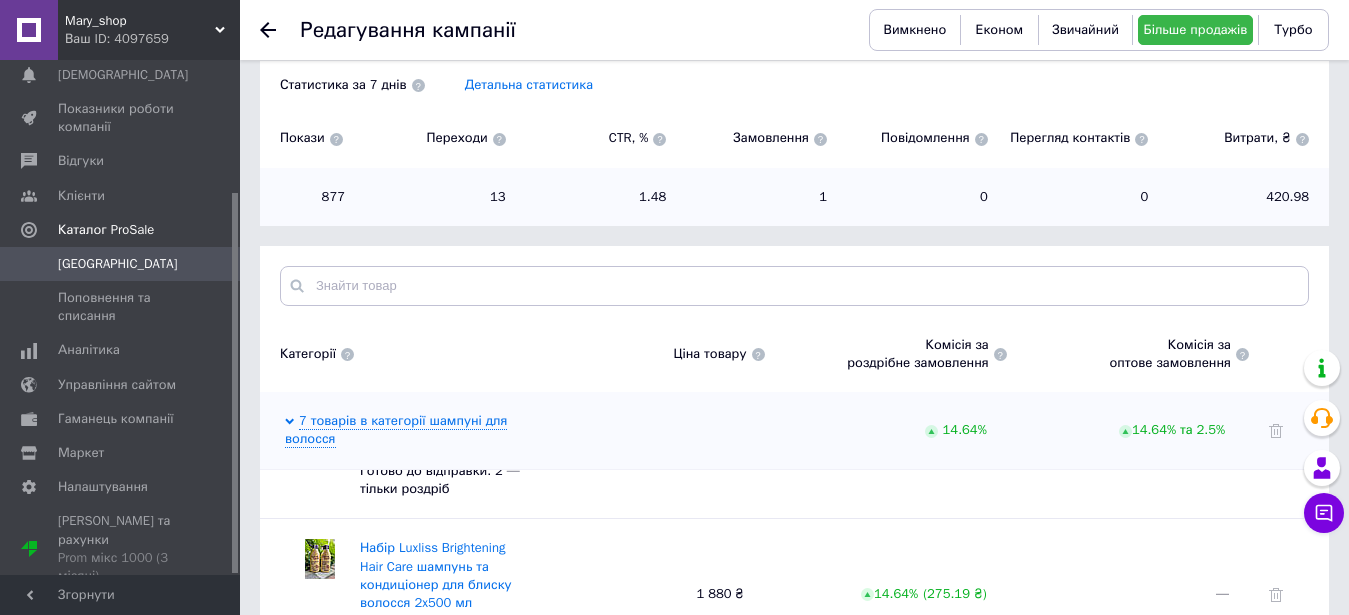 scroll, scrollTop: 0, scrollLeft: 0, axis: both 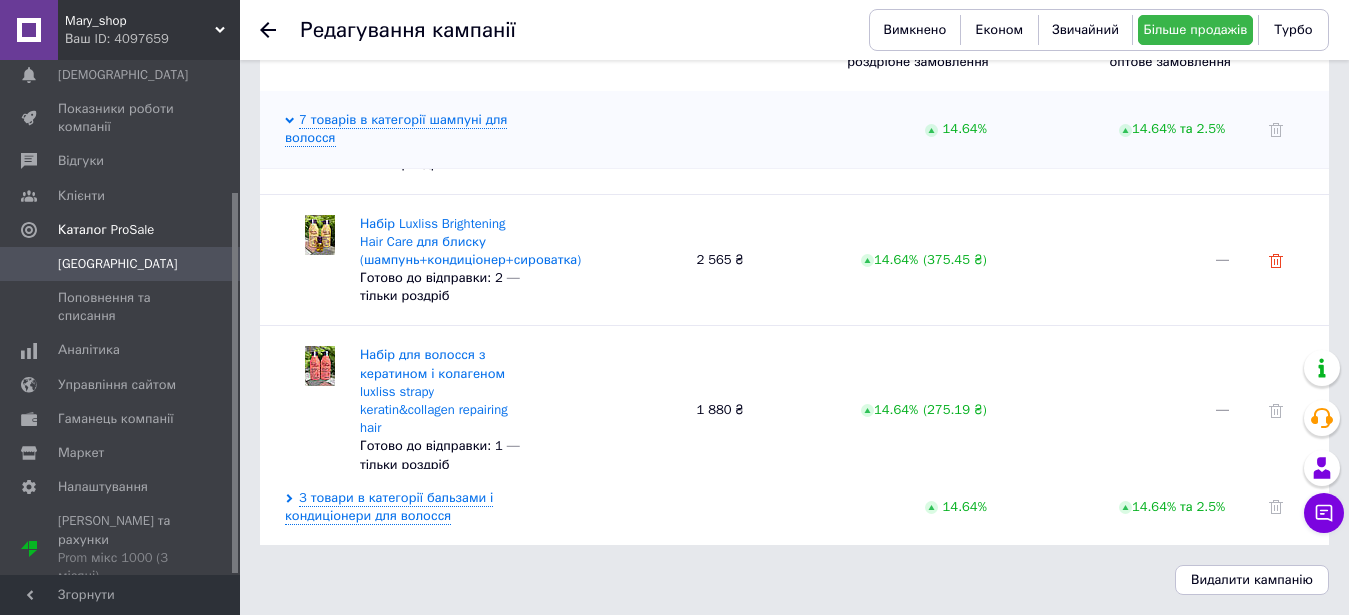 click 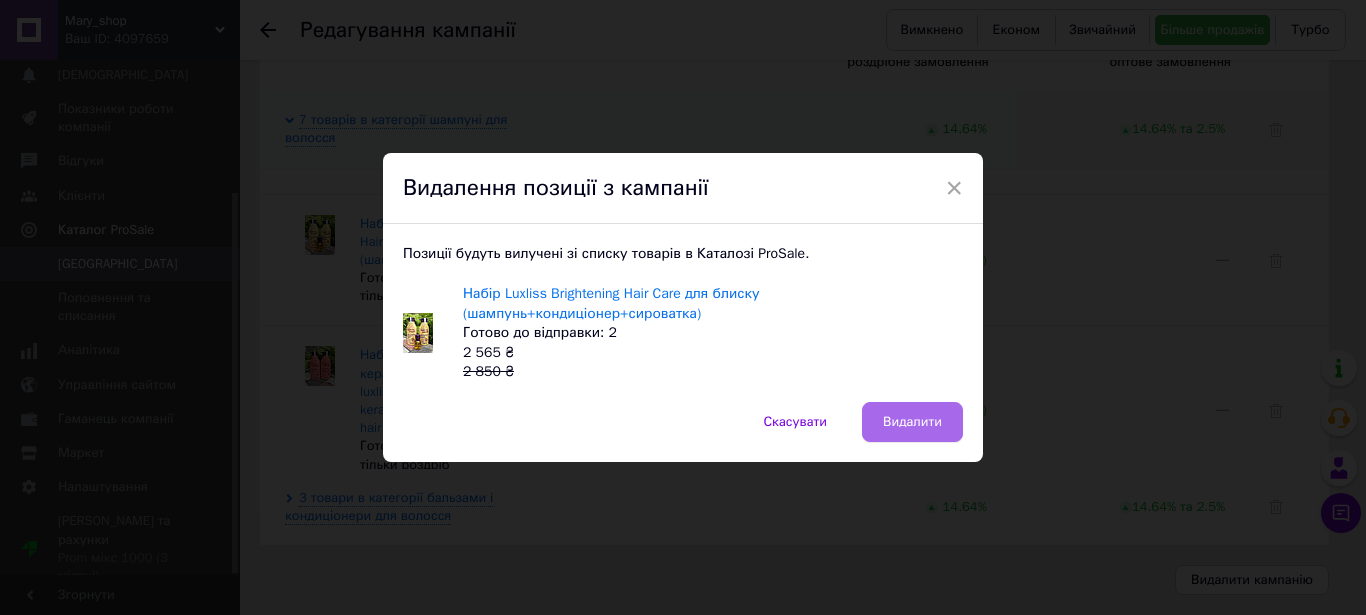 click on "Видалити" at bounding box center [912, 422] 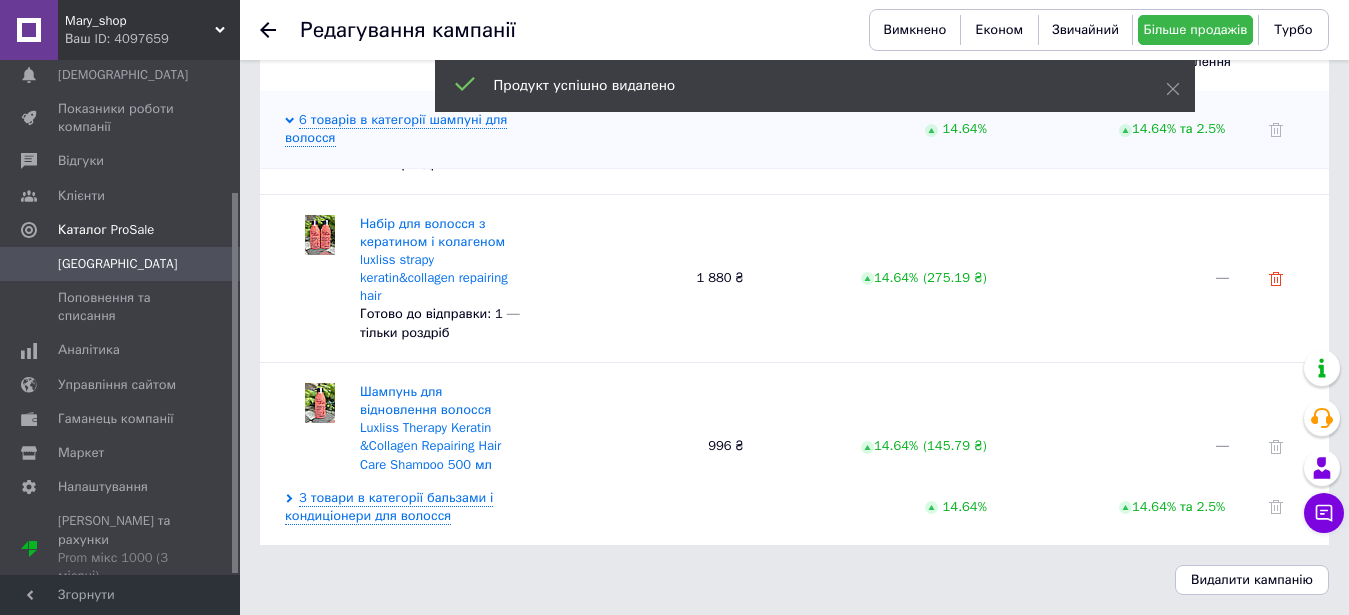 click 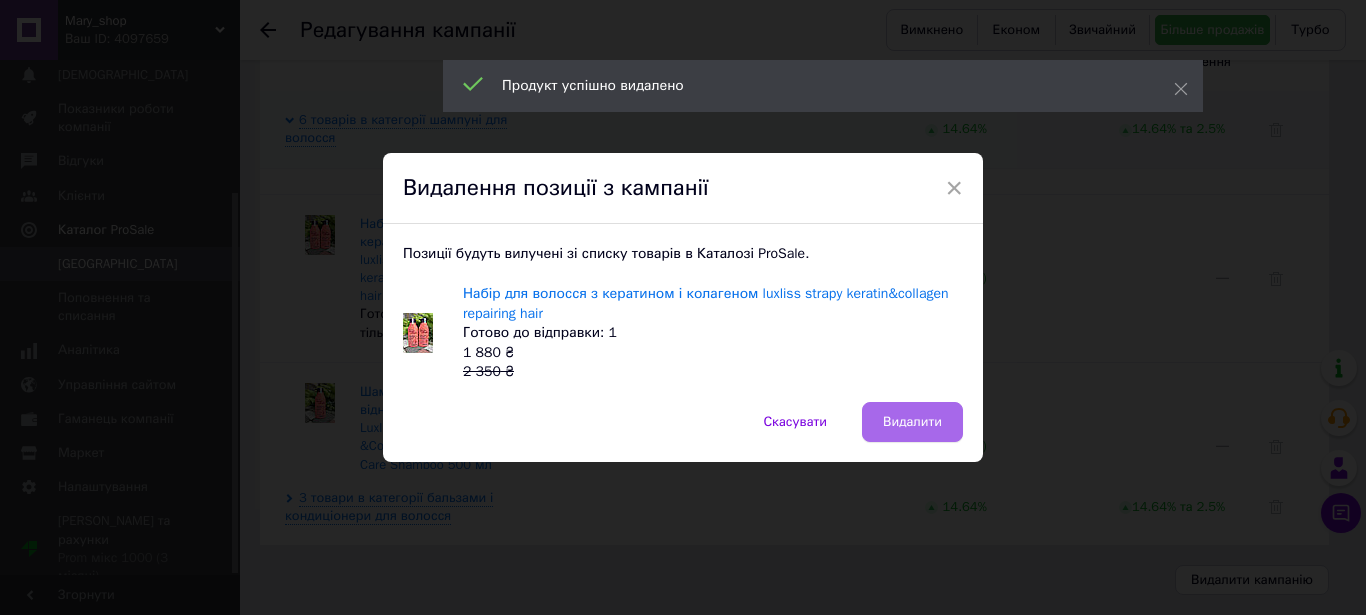 click on "Видалити" at bounding box center [912, 422] 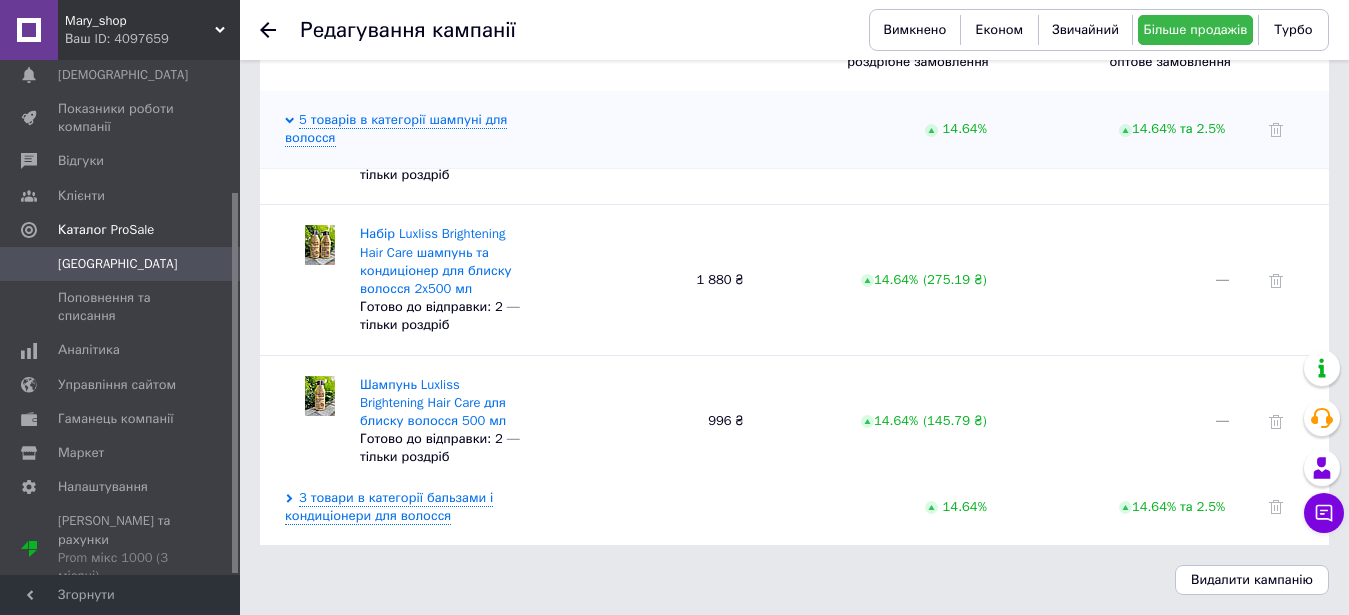scroll, scrollTop: 217, scrollLeft: 0, axis: vertical 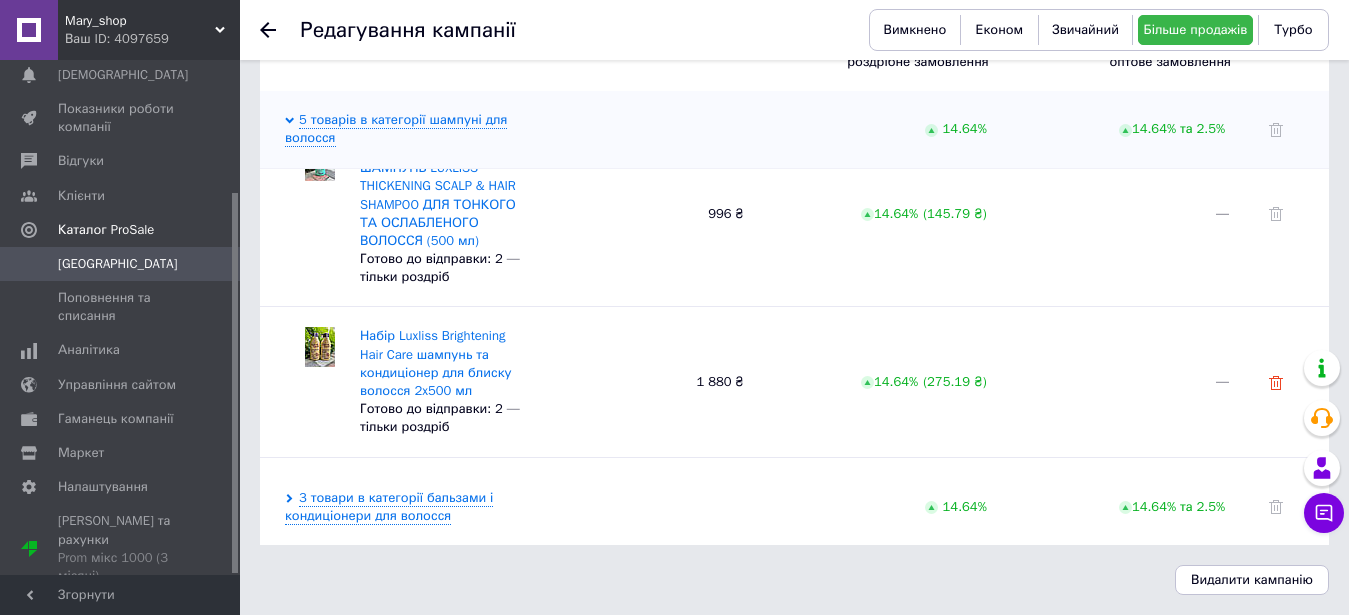 click 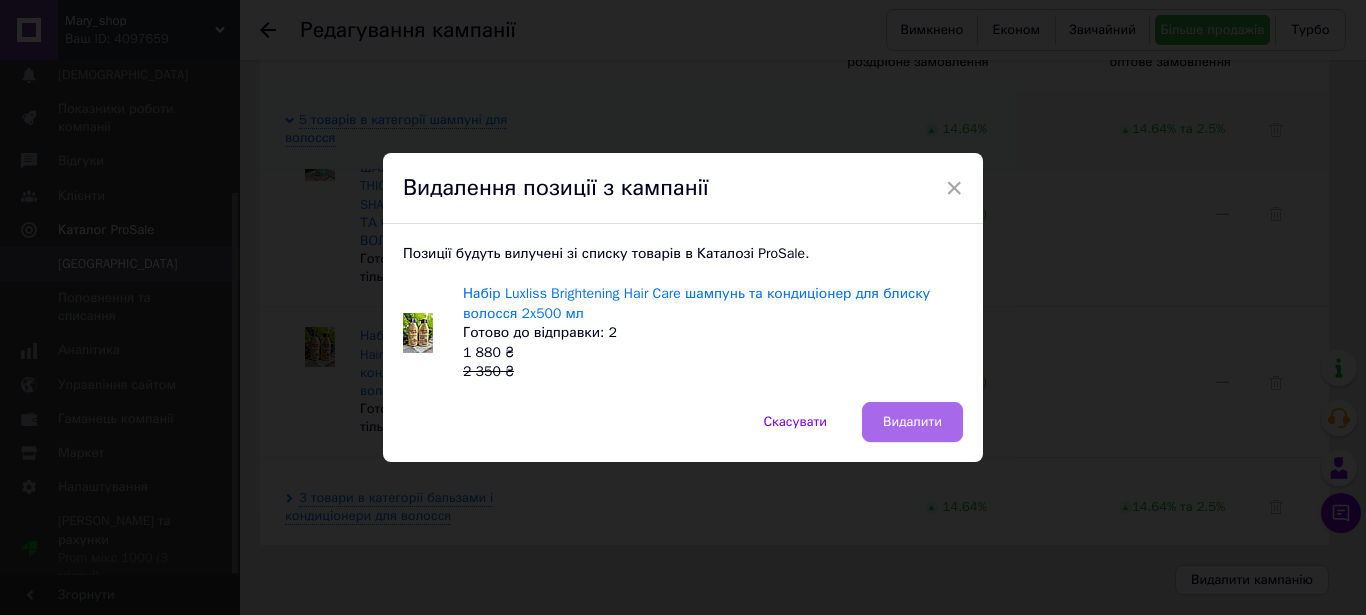 click on "Видалити" at bounding box center (912, 422) 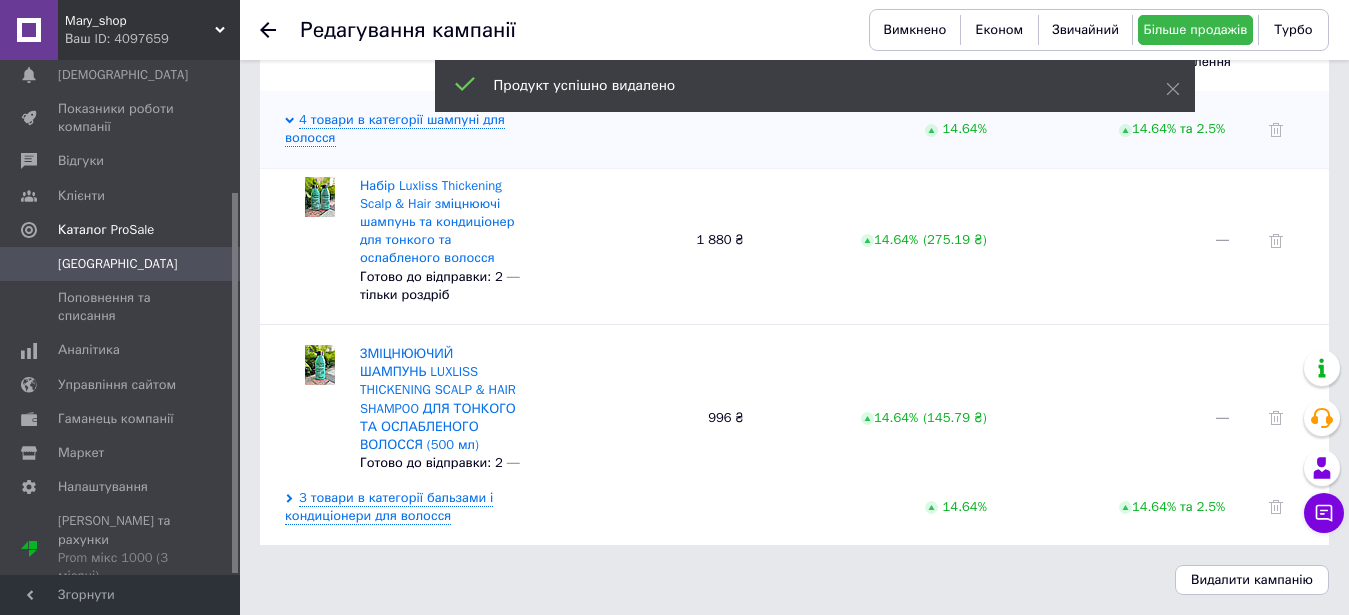 scroll, scrollTop: 0, scrollLeft: 0, axis: both 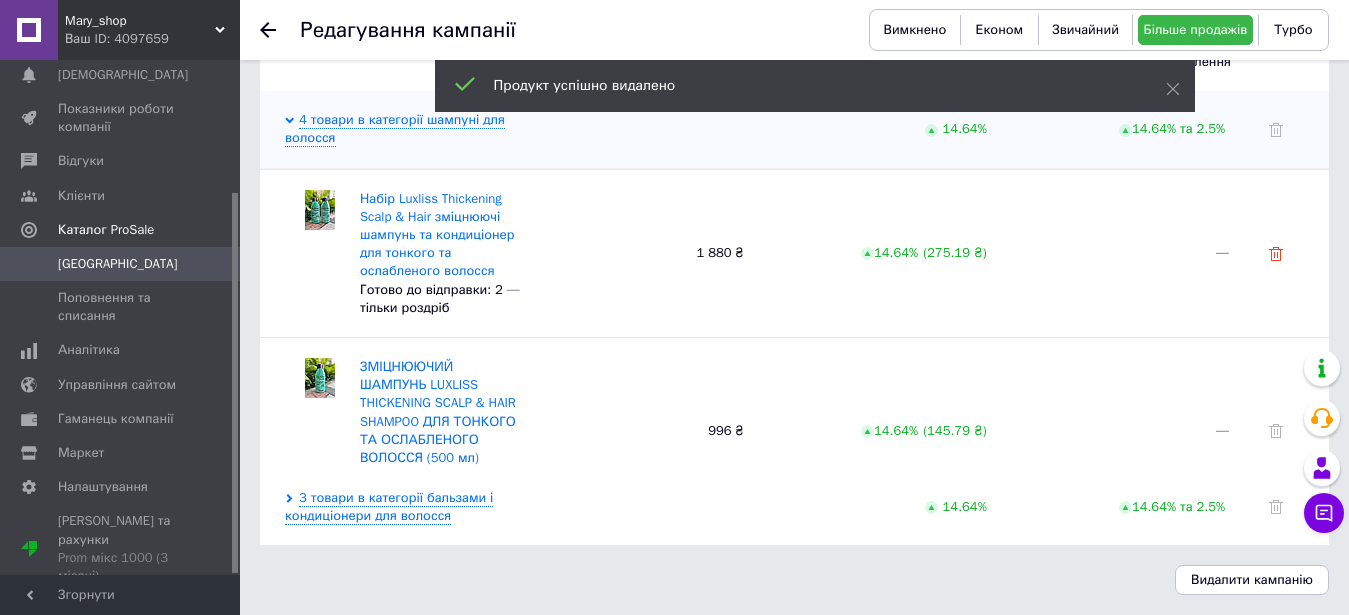 click 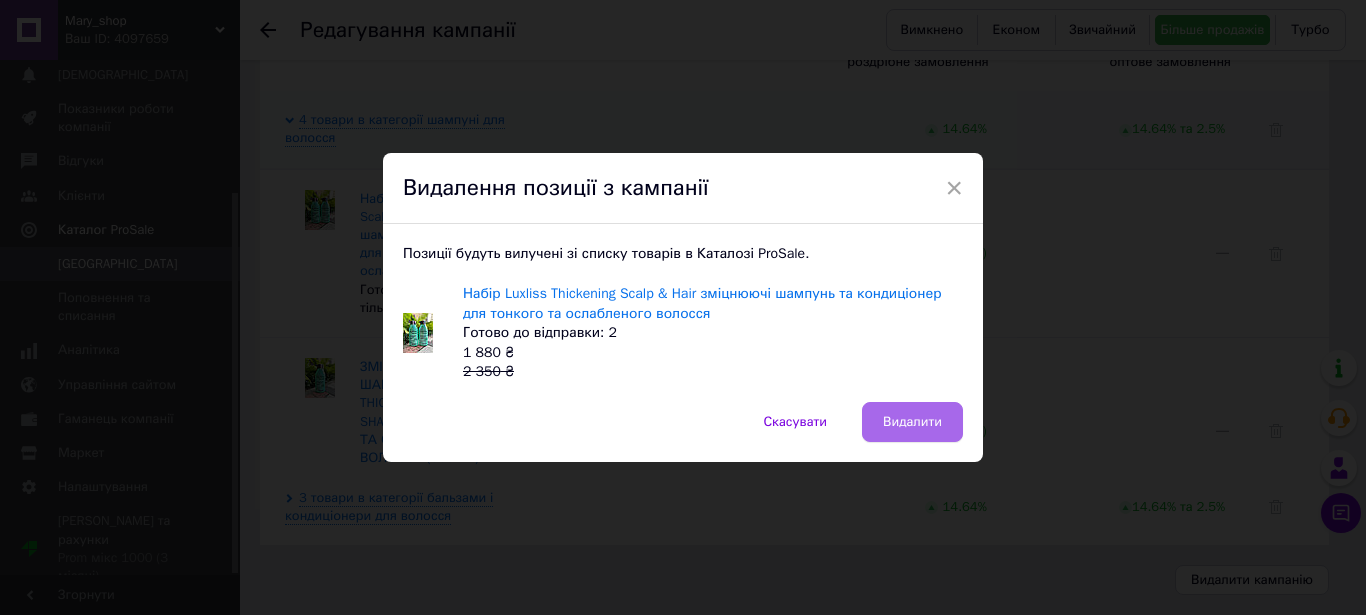 click on "Видалити" at bounding box center [912, 422] 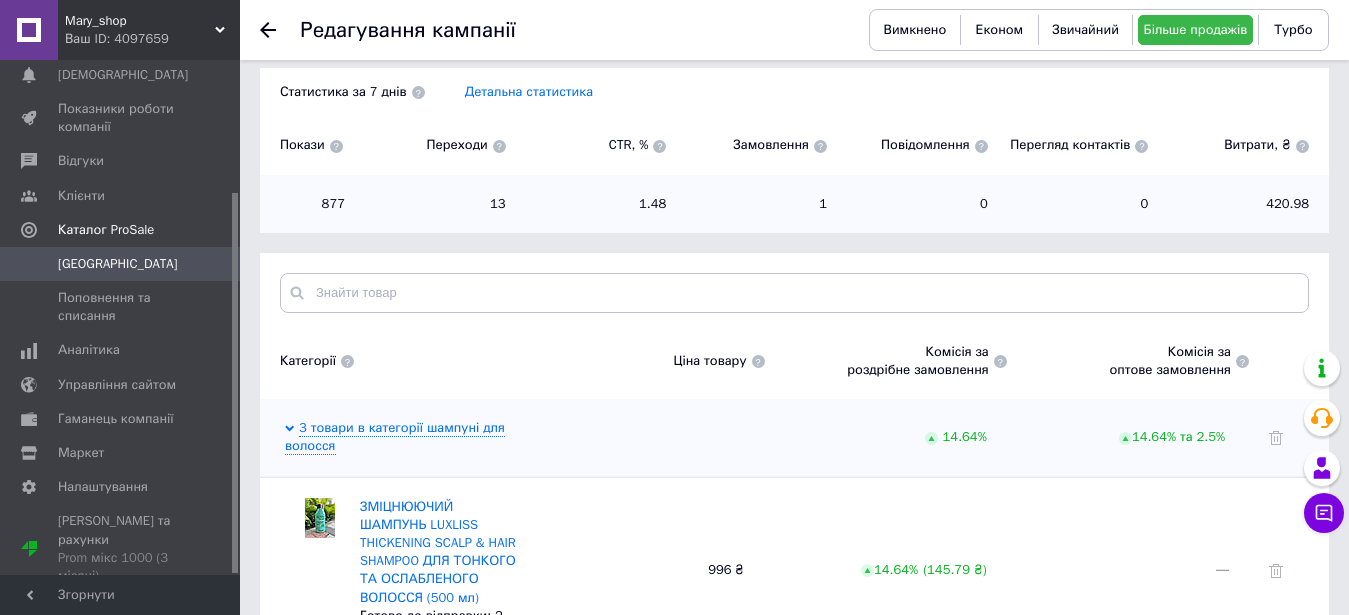 scroll, scrollTop: 471, scrollLeft: 0, axis: vertical 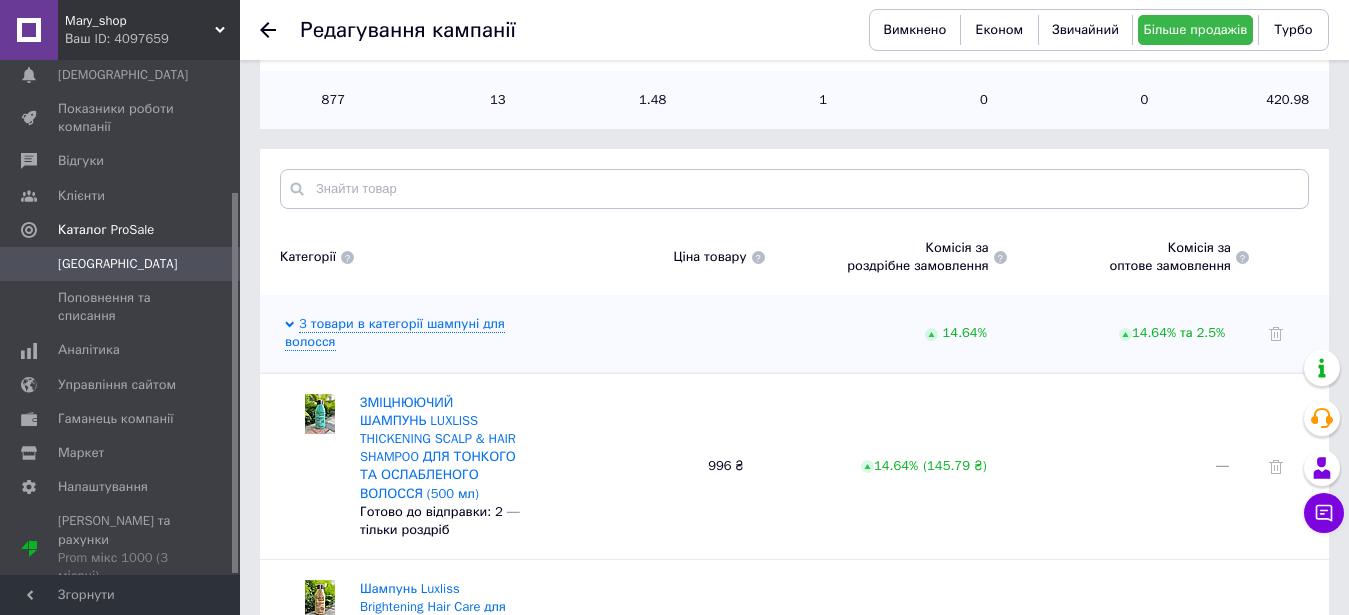 click on "3 товари в категорії шампуні для волосся" at bounding box center [401, 333] 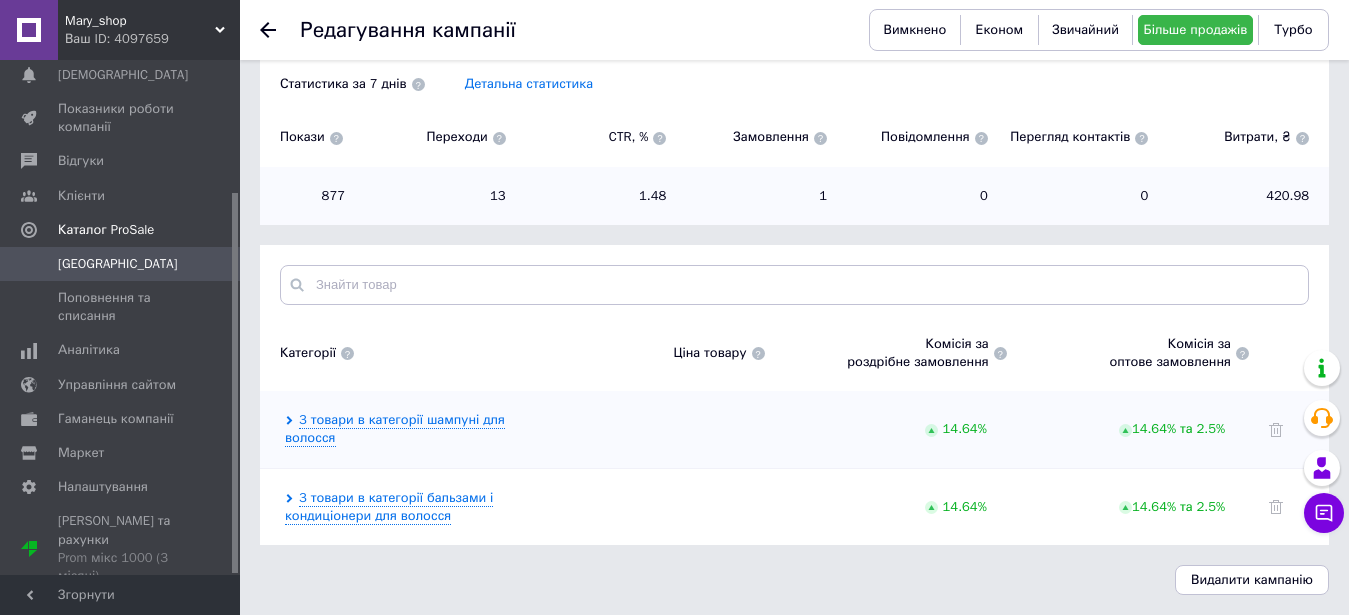 scroll, scrollTop: 375, scrollLeft: 0, axis: vertical 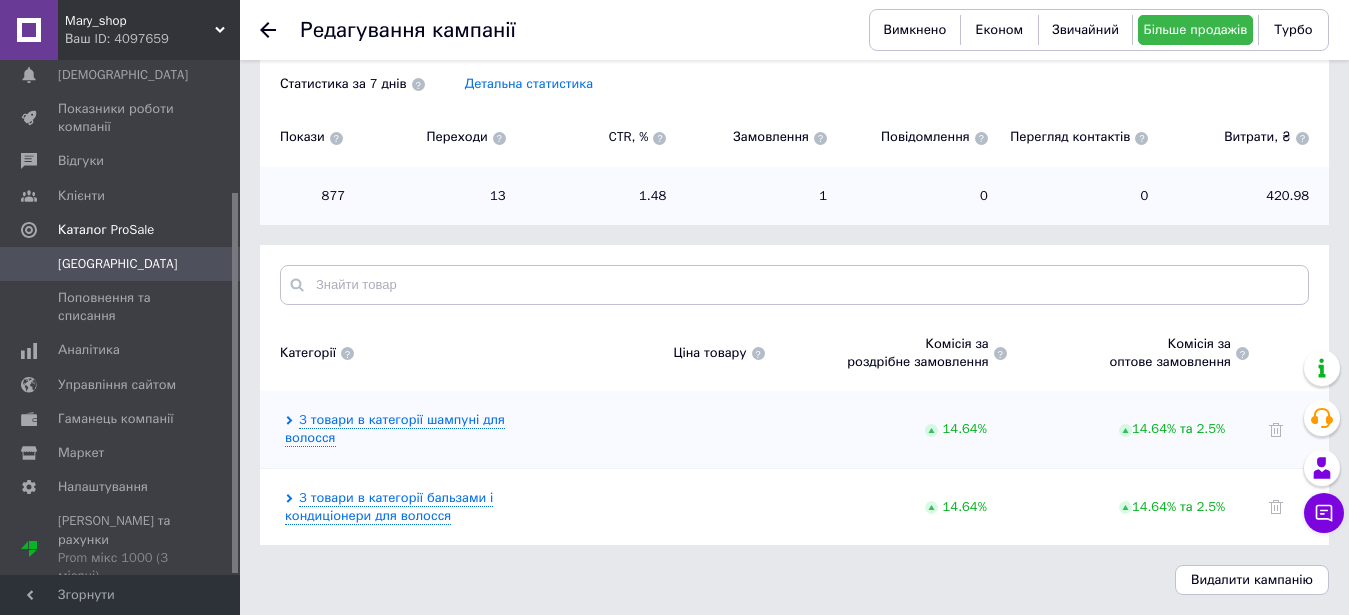 click 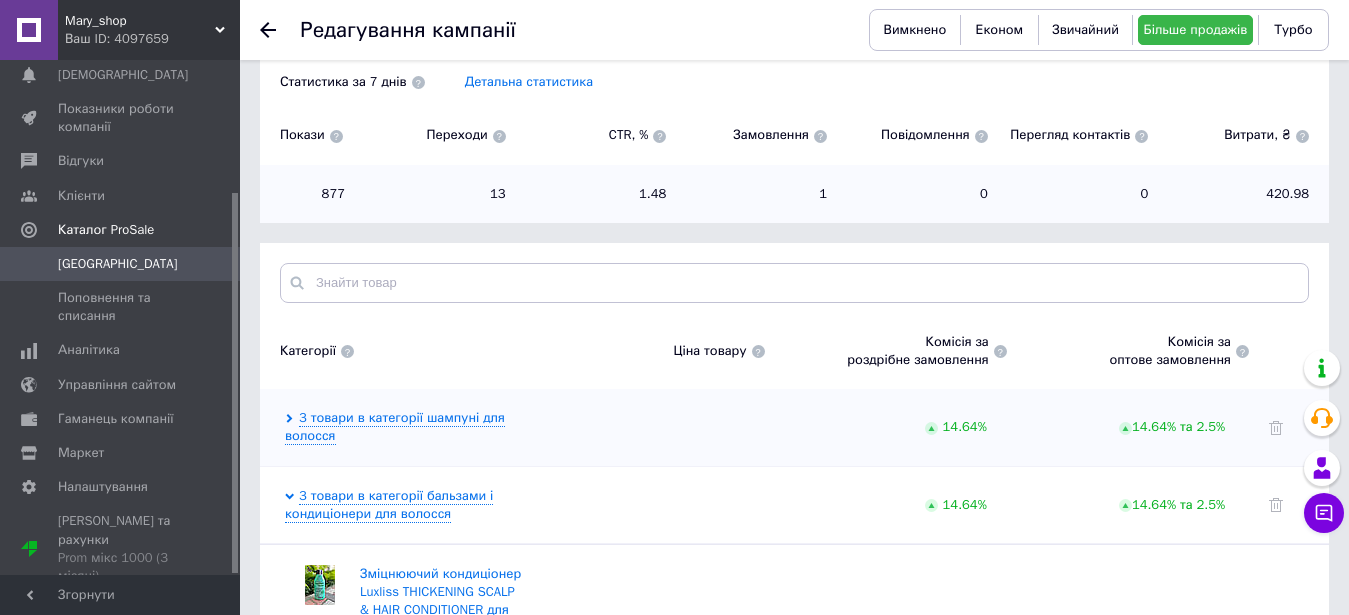 scroll, scrollTop: 676, scrollLeft: 0, axis: vertical 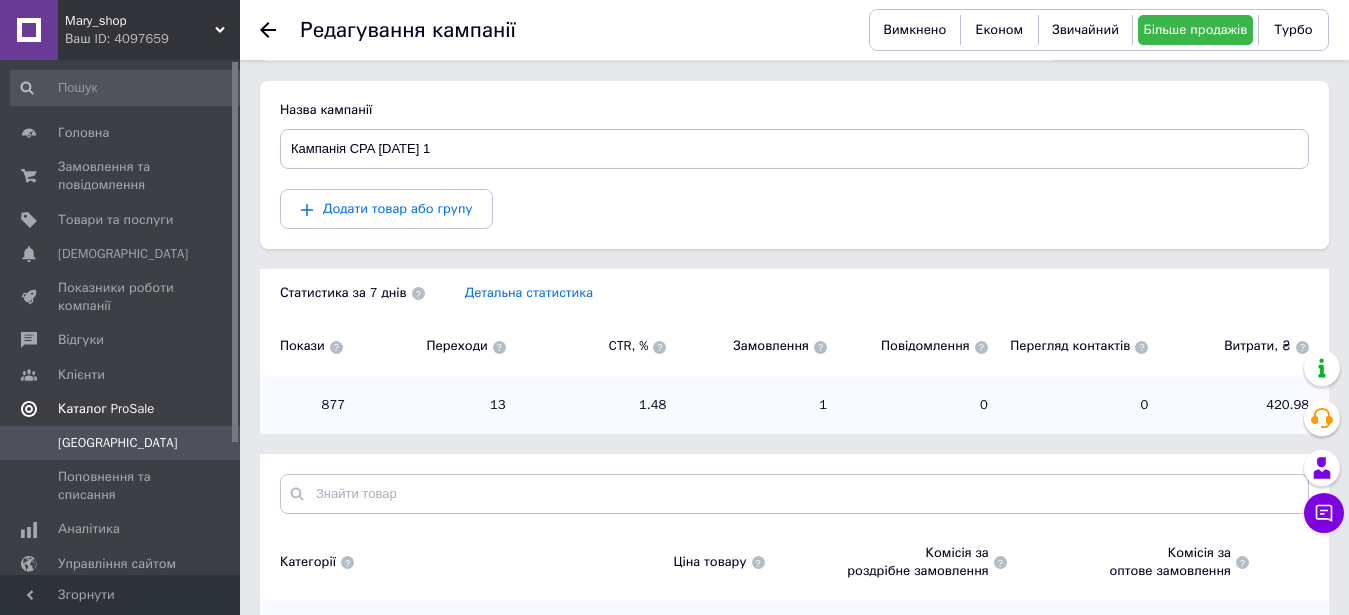 click on "Каталог ProSale" at bounding box center (106, 409) 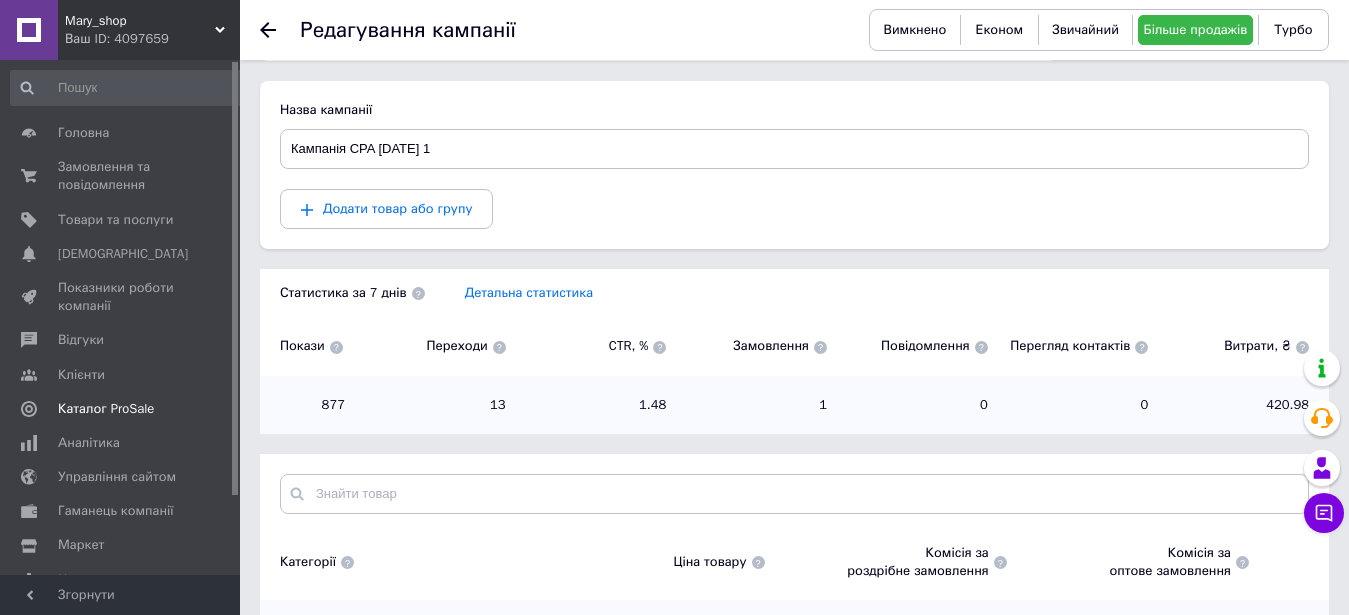 scroll, scrollTop: 472, scrollLeft: 0, axis: vertical 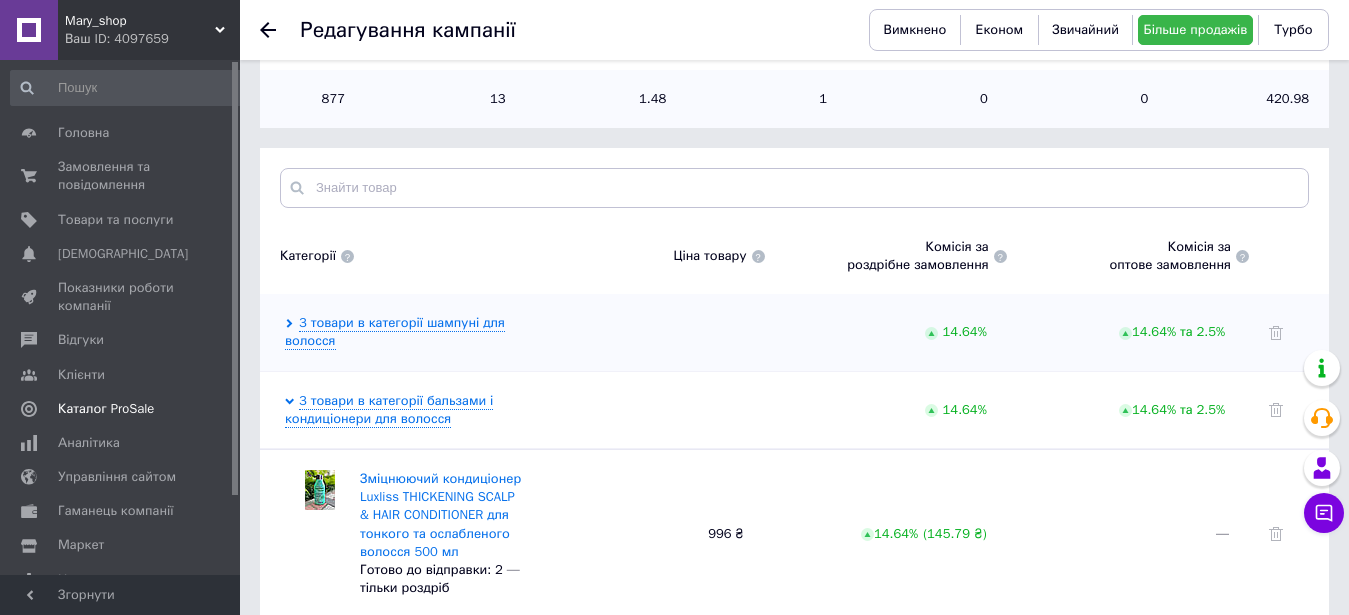 click on "3 товари в категорії шампуні для волосся" at bounding box center [401, 332] 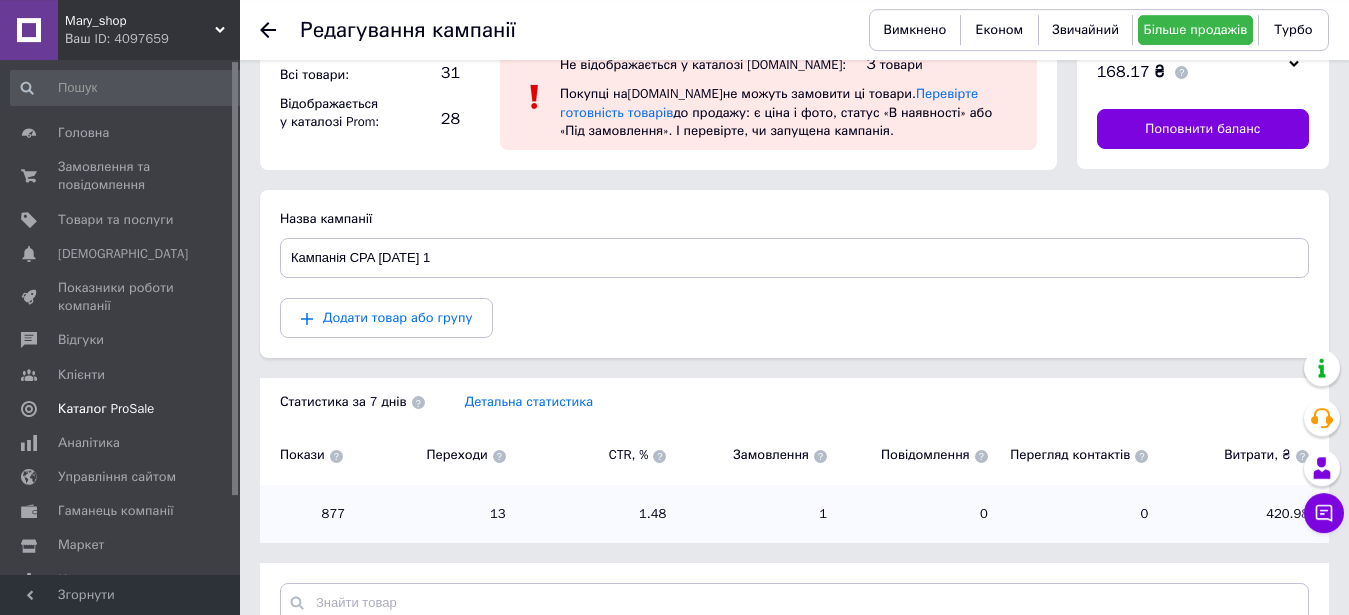 scroll, scrollTop: 0, scrollLeft: 0, axis: both 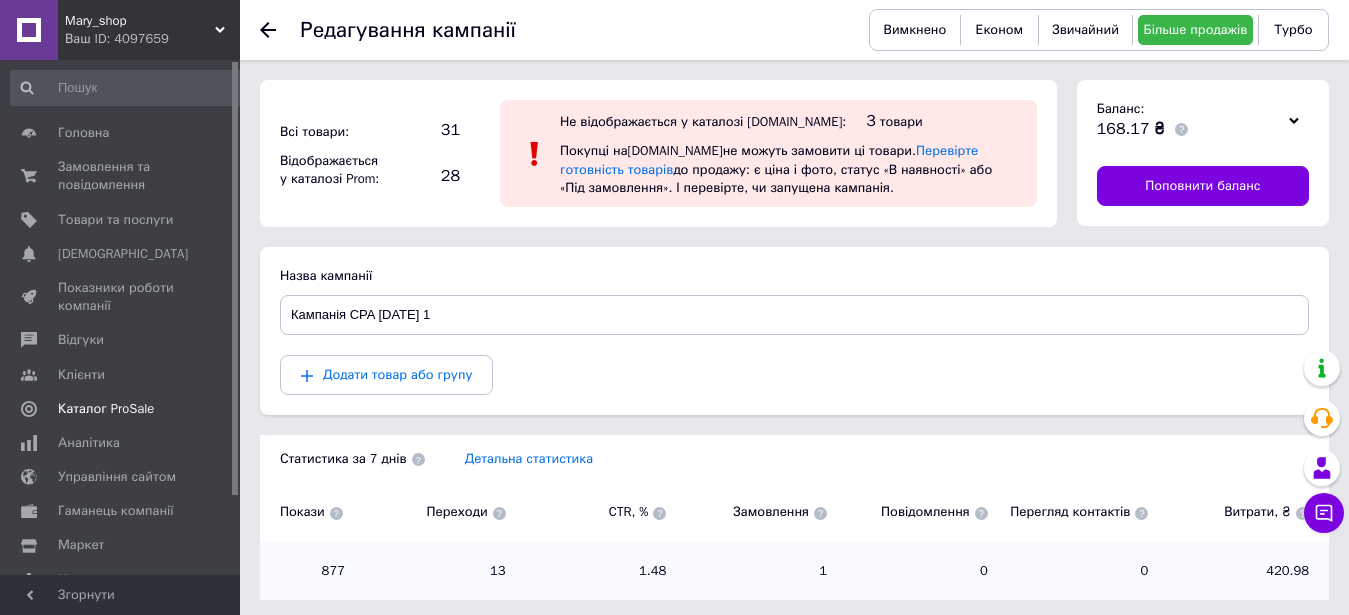 click on "Назва кампанії Кампанія CPA 02.07.2025 1 Додати товар або групу" at bounding box center [794, 331] 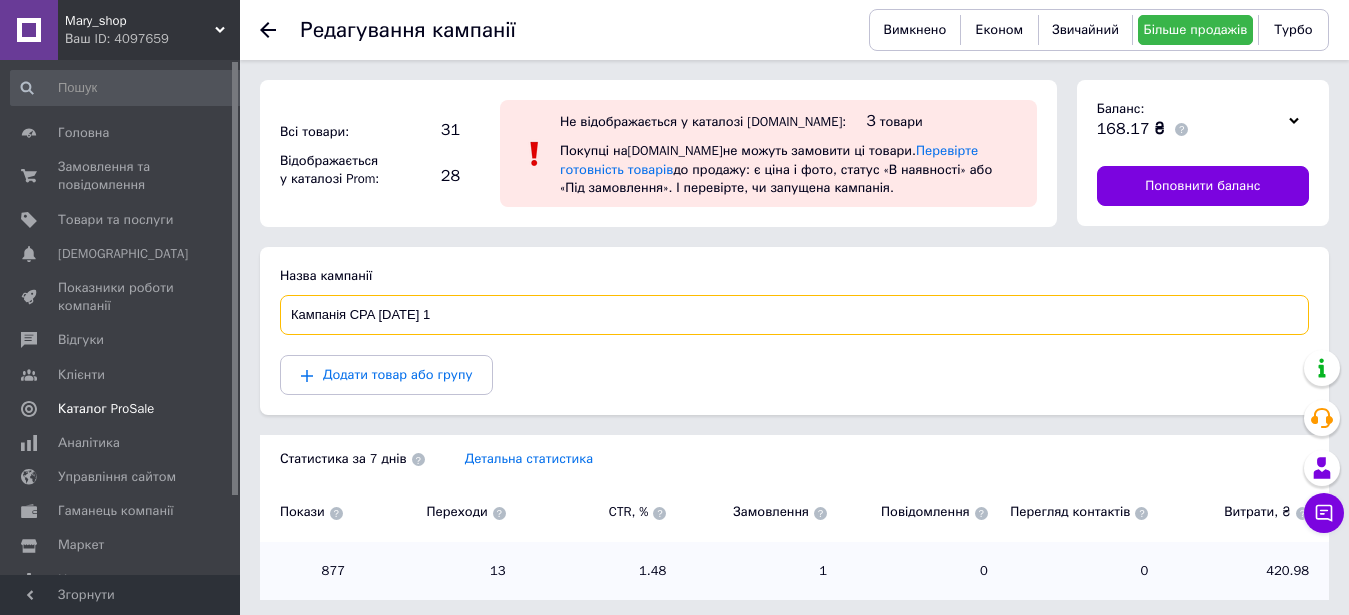 click on "Кампанія CPA 02.07.2025 1" at bounding box center (794, 315) 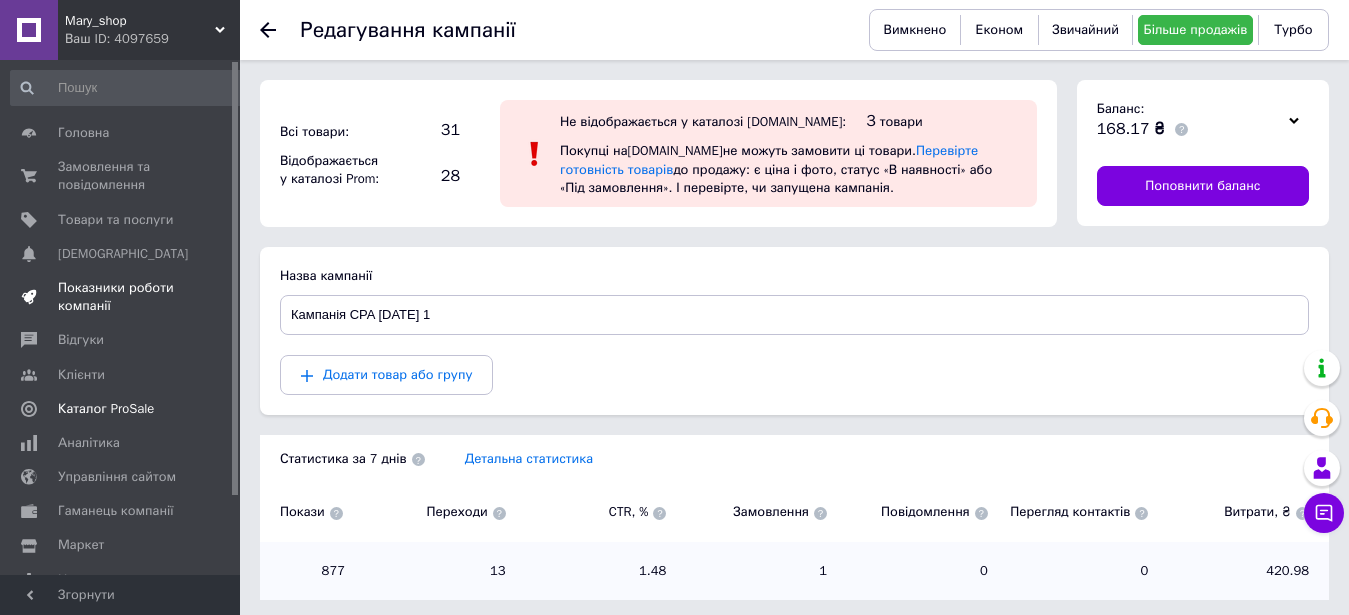 click on "Показники роботи компанії" at bounding box center [121, 297] 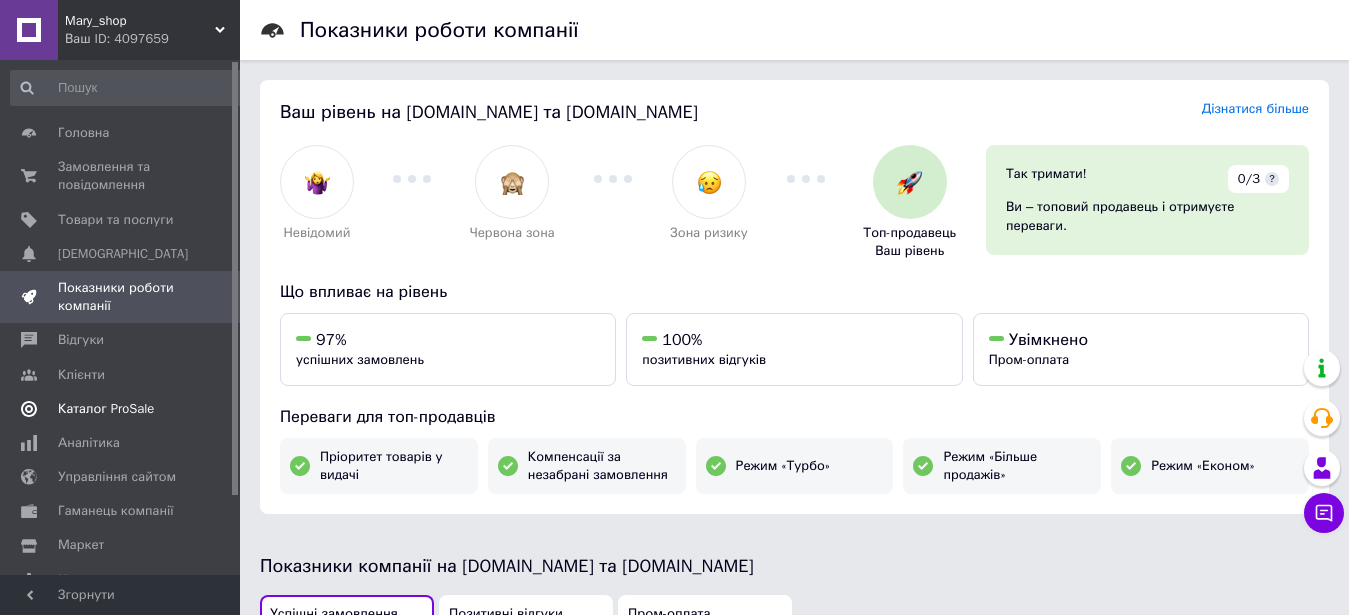 click on "Каталог ProSale" at bounding box center [106, 409] 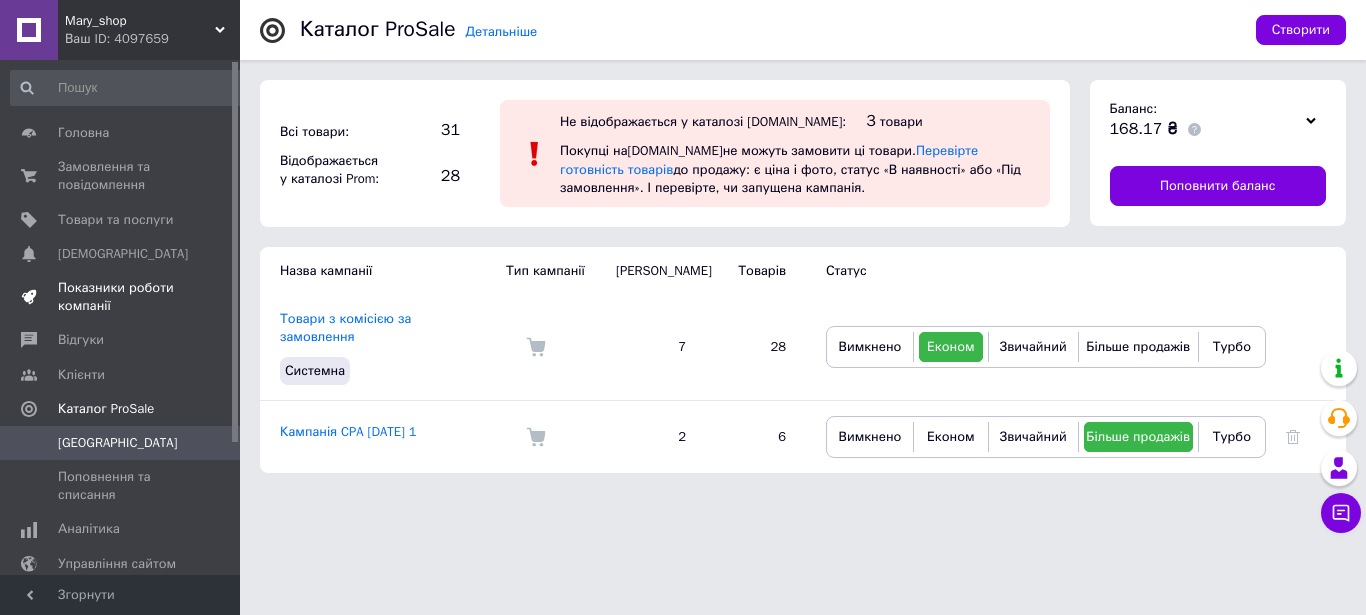 click on "Показники роботи компанії" at bounding box center (121, 297) 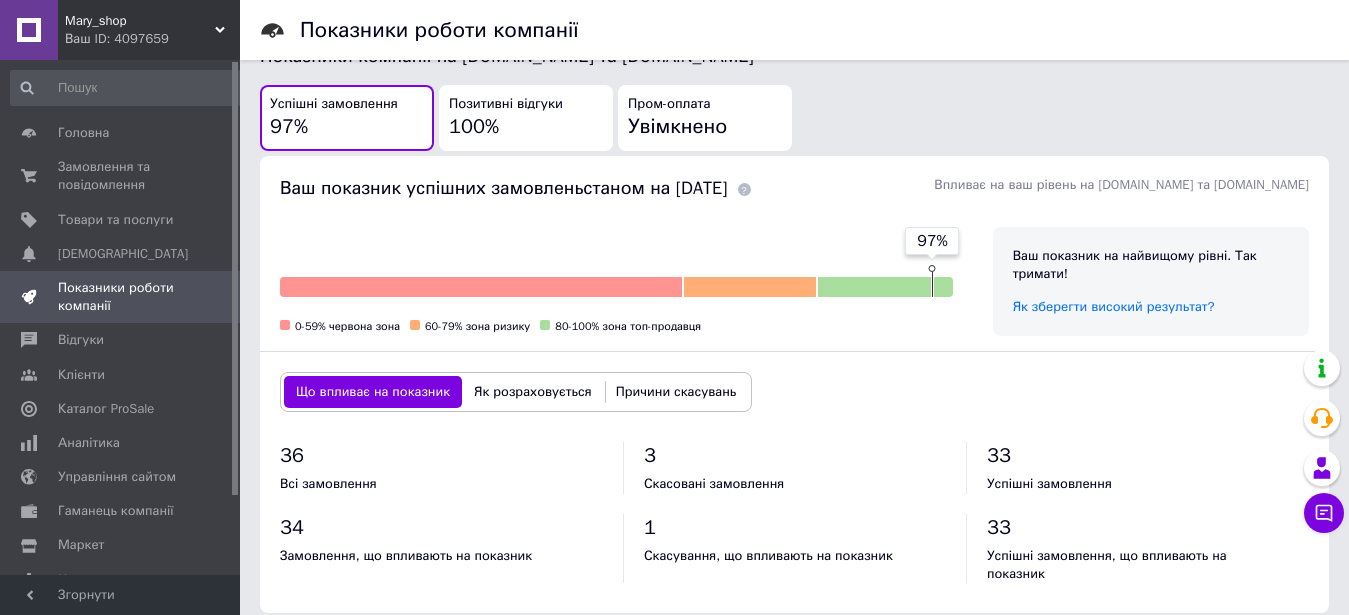 scroll, scrollTop: 408, scrollLeft: 0, axis: vertical 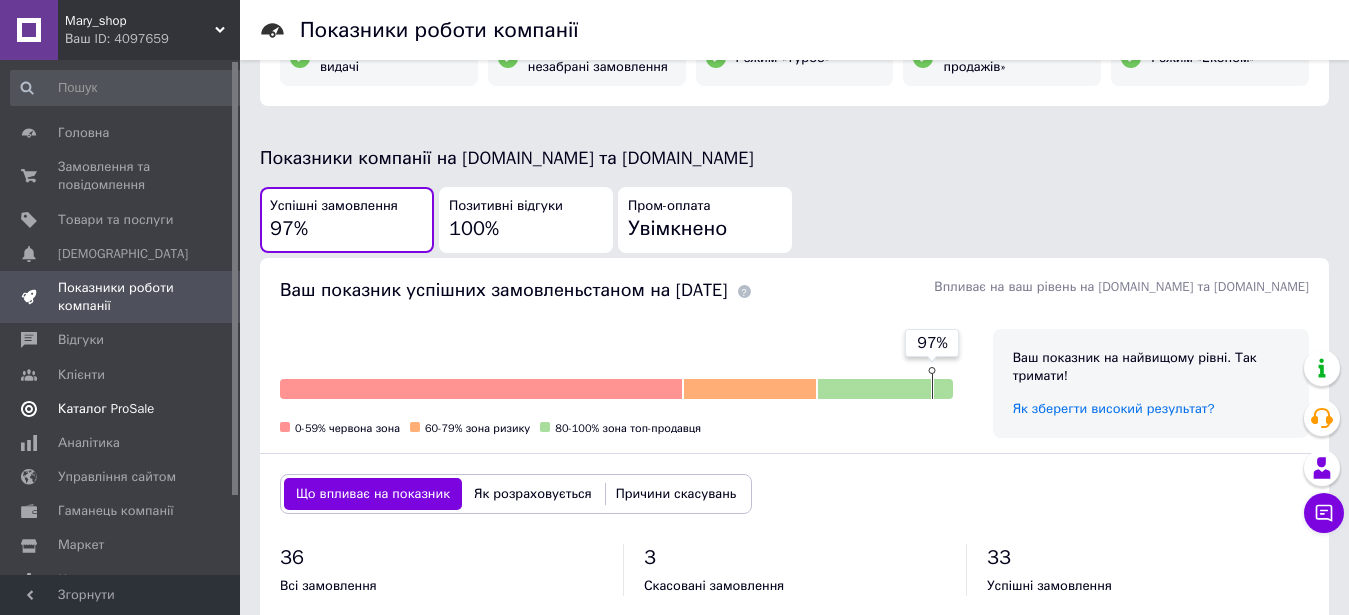 click on "Каталог ProSale" at bounding box center (106, 409) 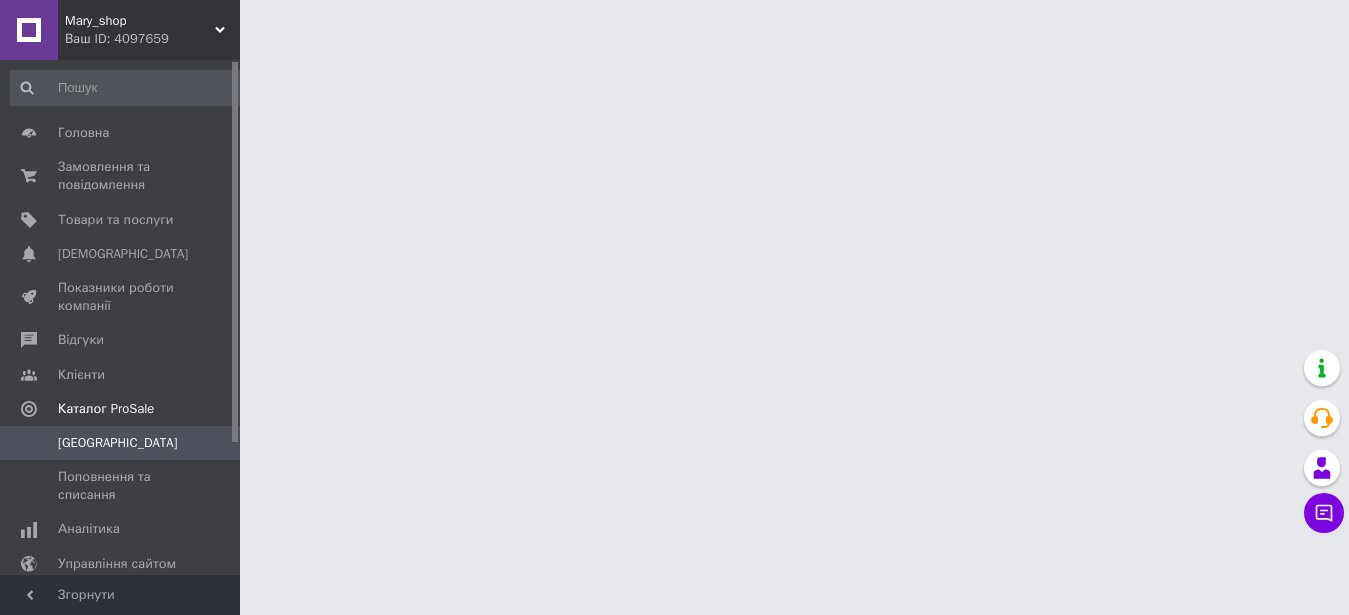 scroll, scrollTop: 0, scrollLeft: 0, axis: both 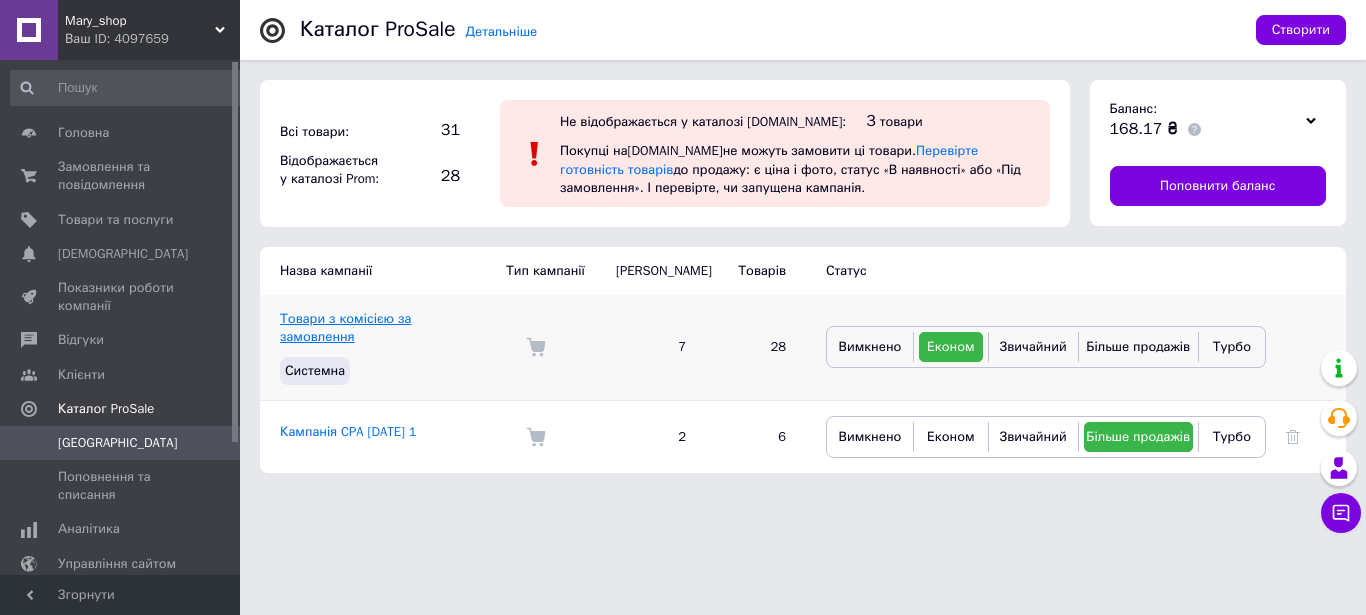click on "Товари з комісією за замовлення" at bounding box center (345, 327) 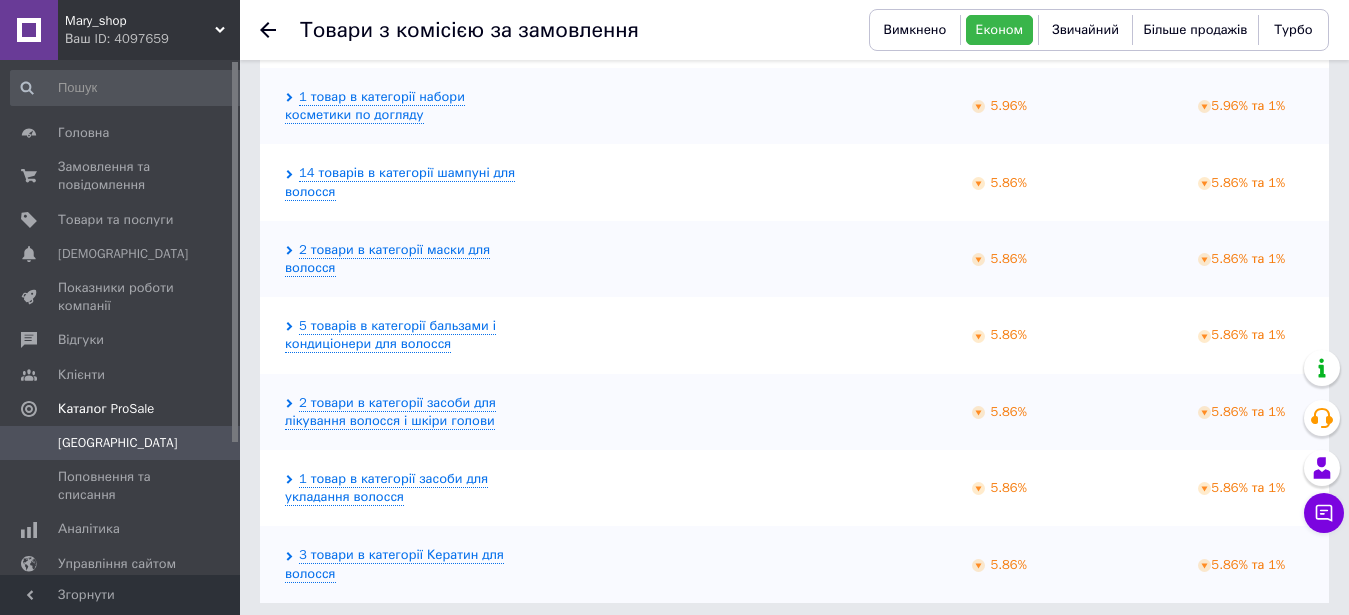 scroll, scrollTop: 518, scrollLeft: 0, axis: vertical 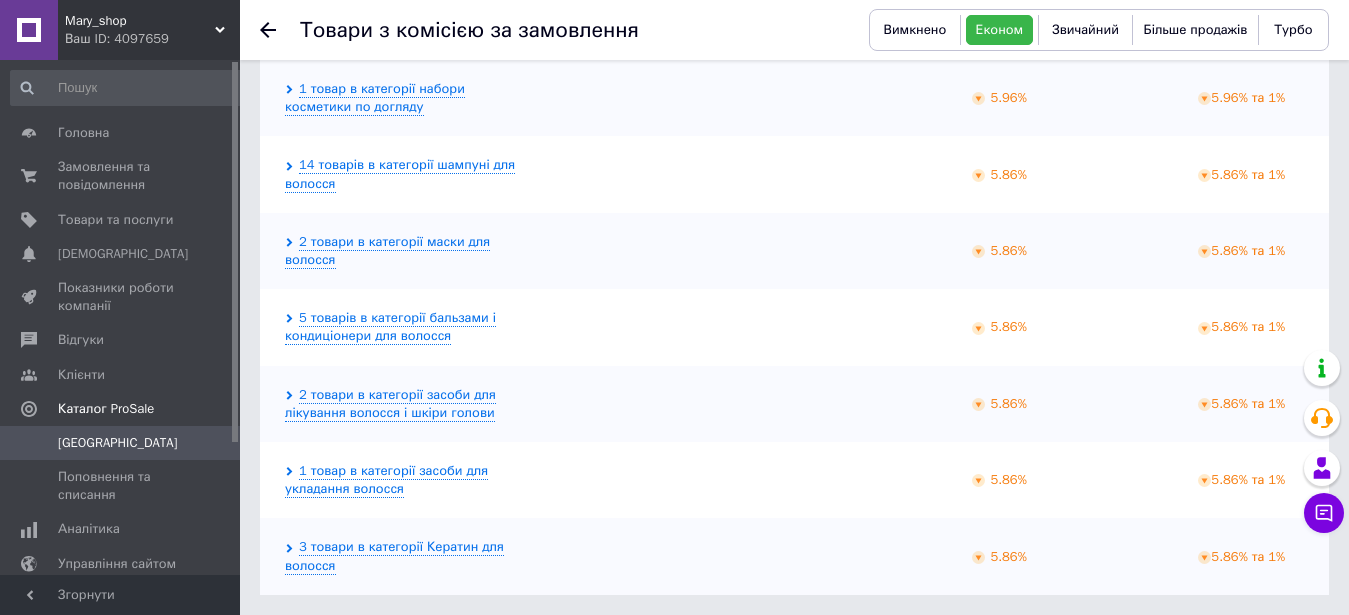 click 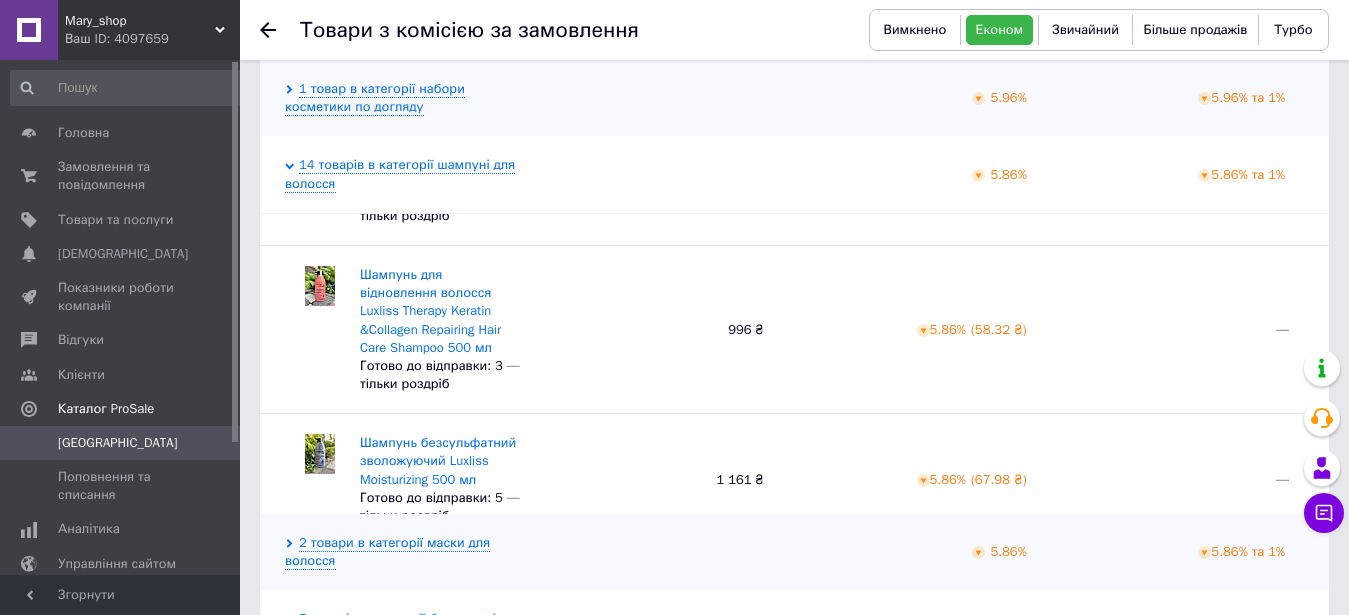 scroll, scrollTop: 1784, scrollLeft: 0, axis: vertical 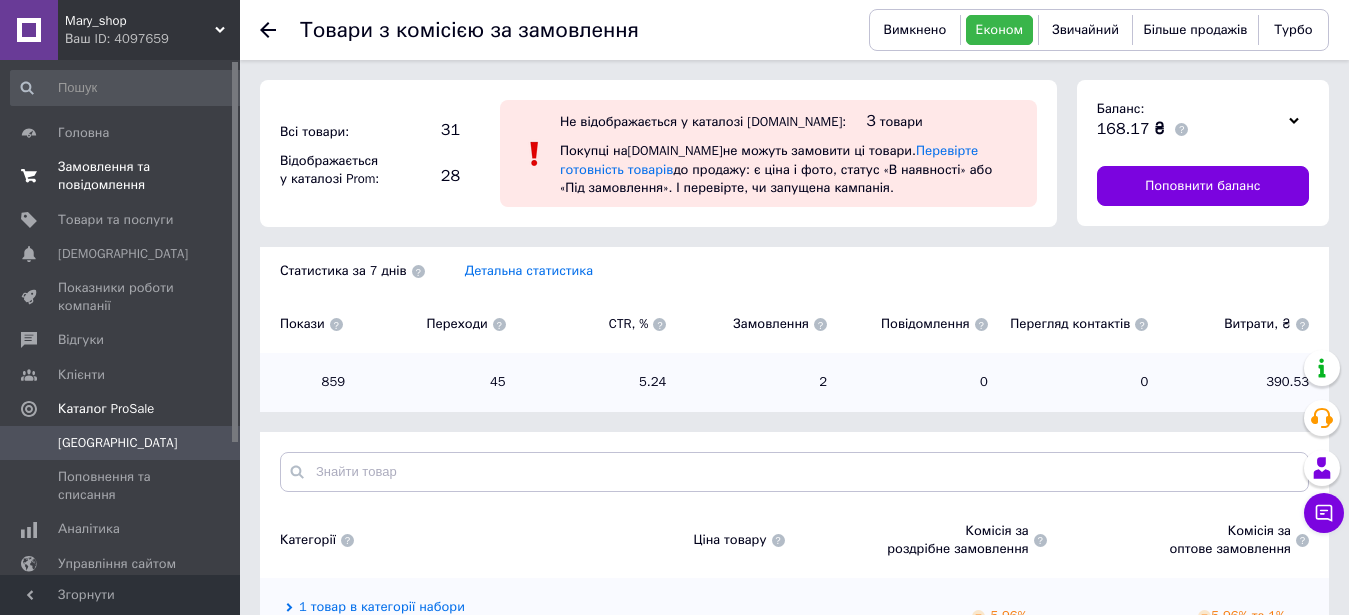 click on "Замовлення та повідомлення" at bounding box center [121, 176] 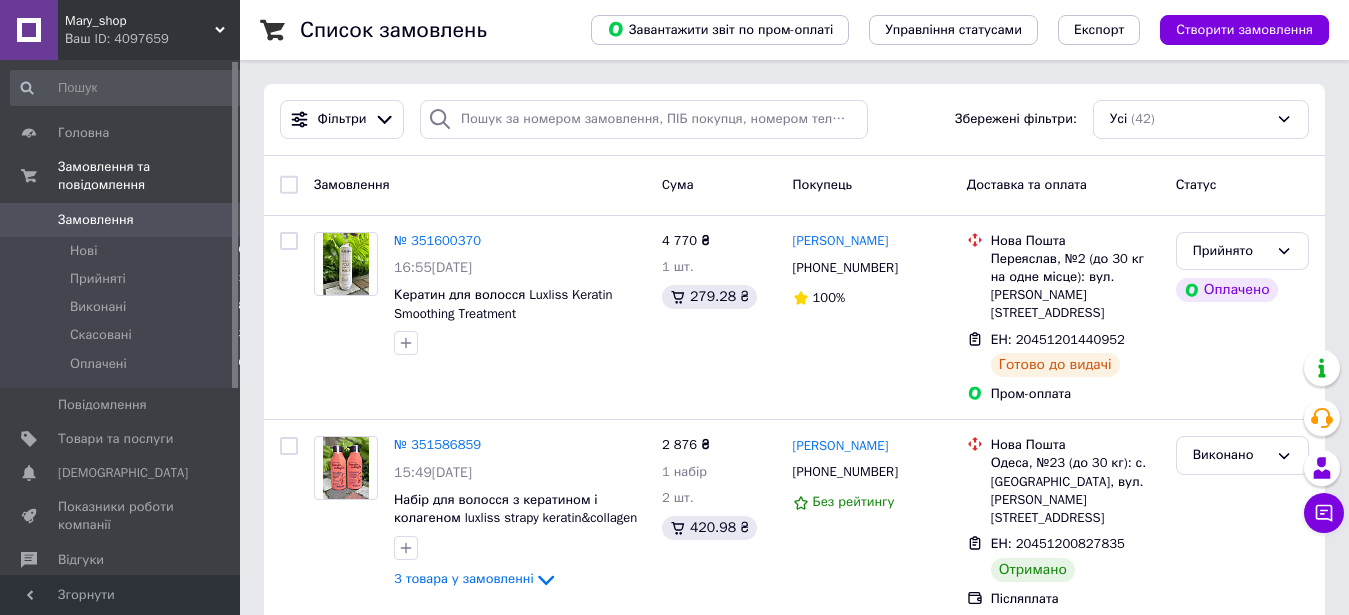 click on "Замовлення" at bounding box center (121, 220) 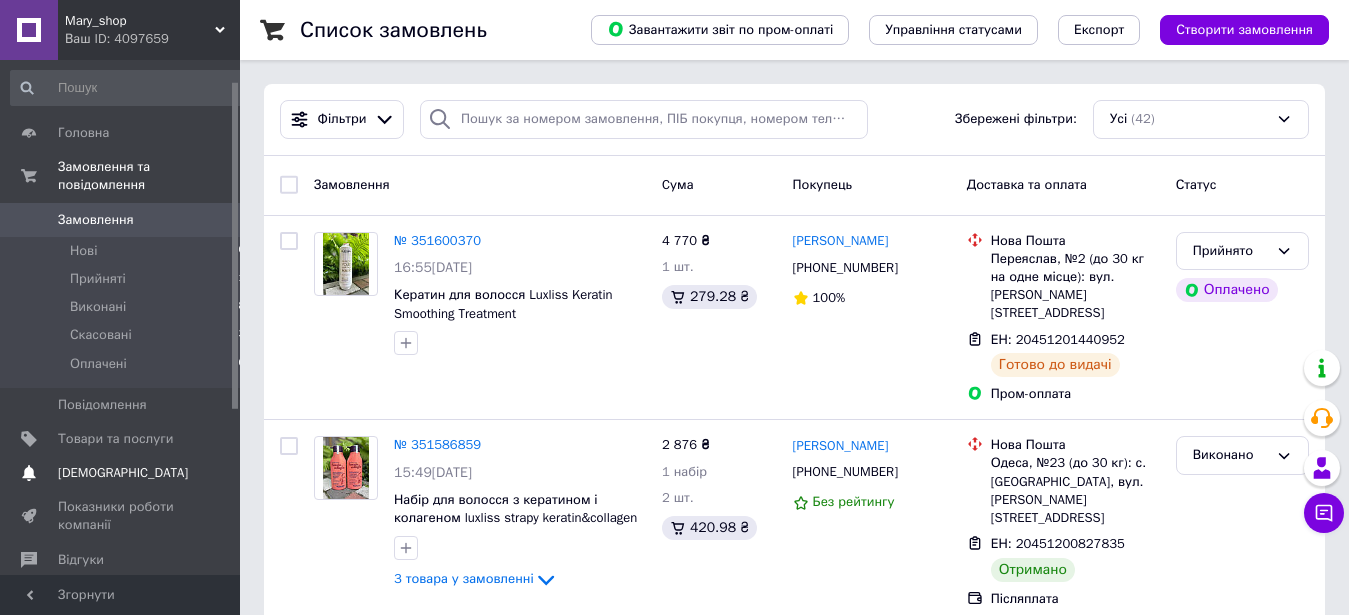 scroll, scrollTop: 102, scrollLeft: 0, axis: vertical 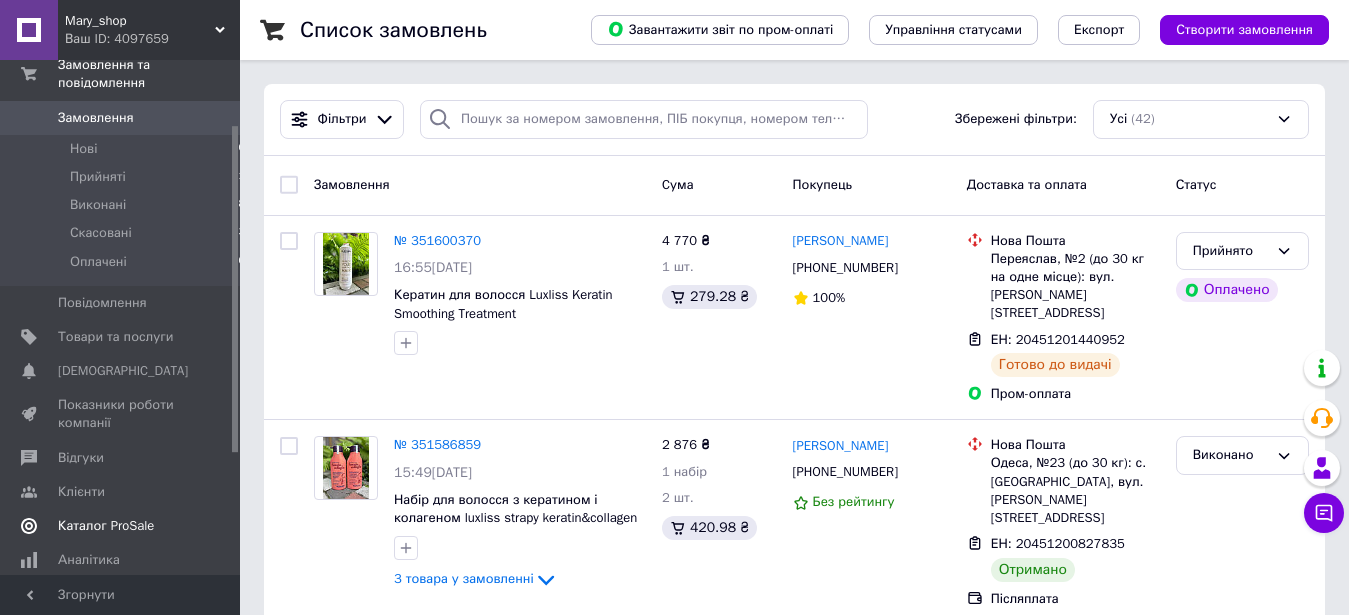 click on "Каталог ProSale" at bounding box center [106, 526] 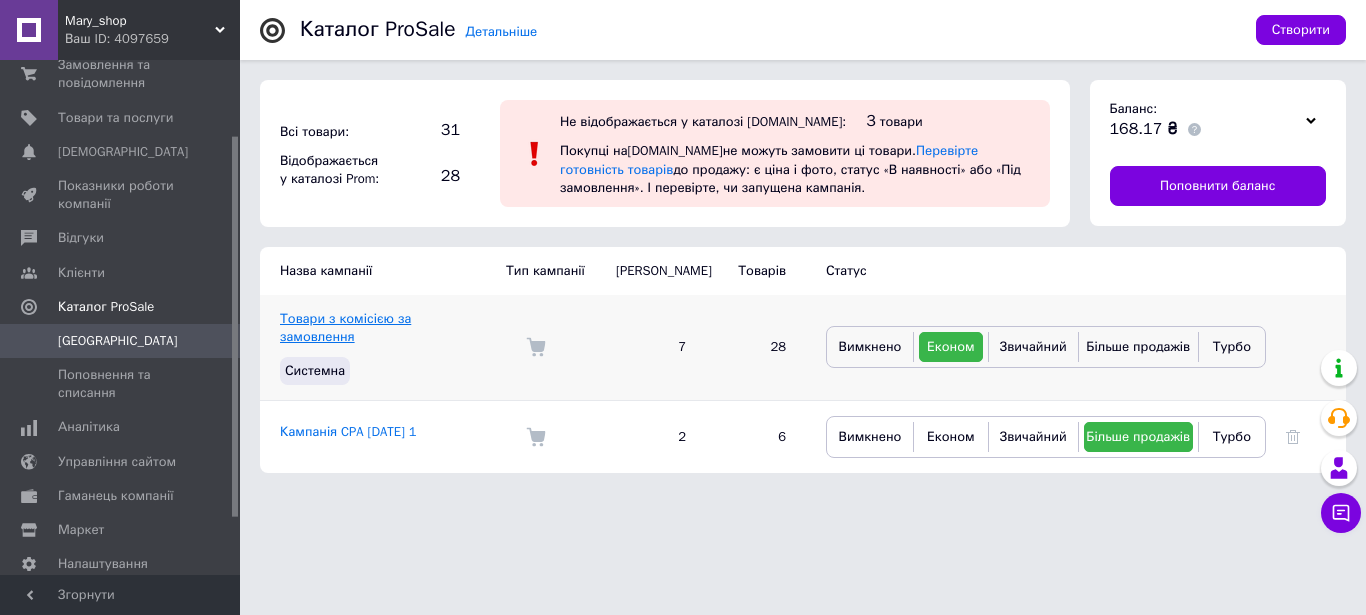 click on "Товари з комісією за замовлення" at bounding box center (345, 327) 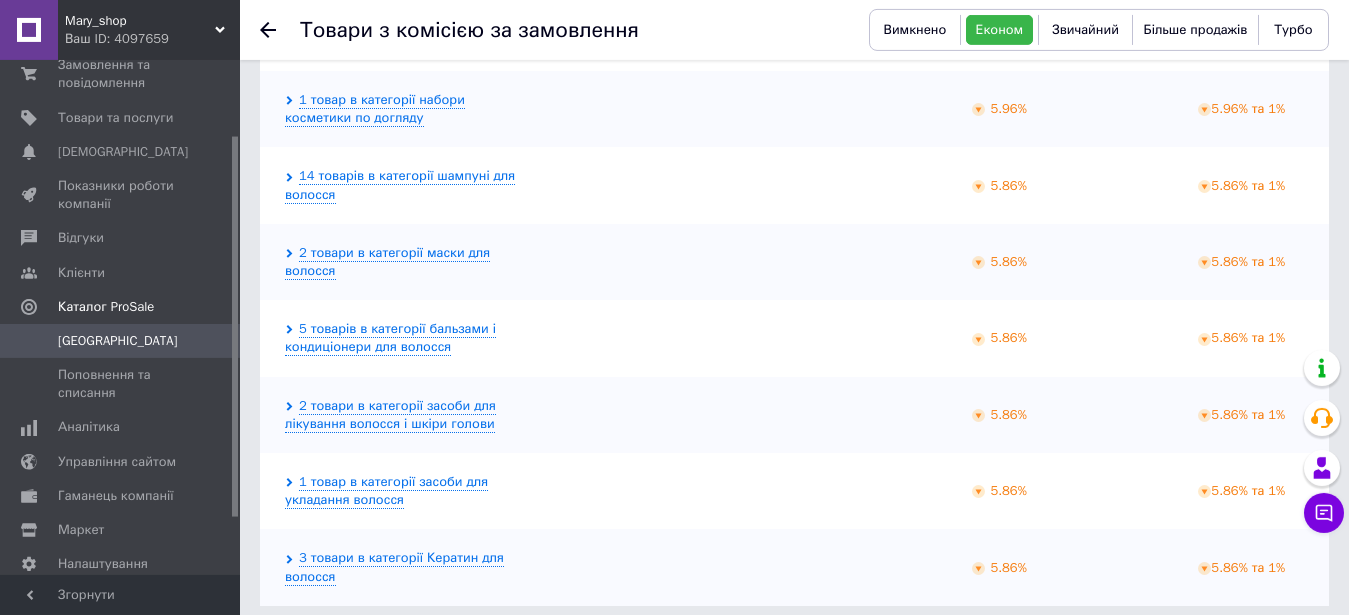 scroll, scrollTop: 518, scrollLeft: 0, axis: vertical 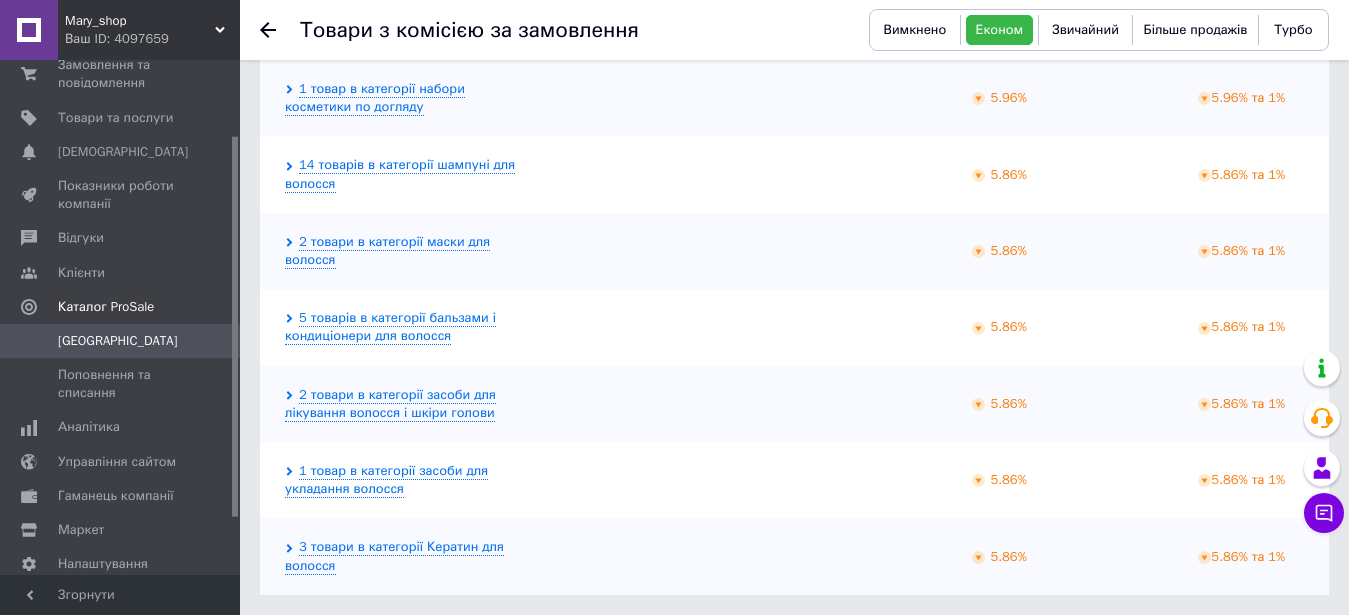 click 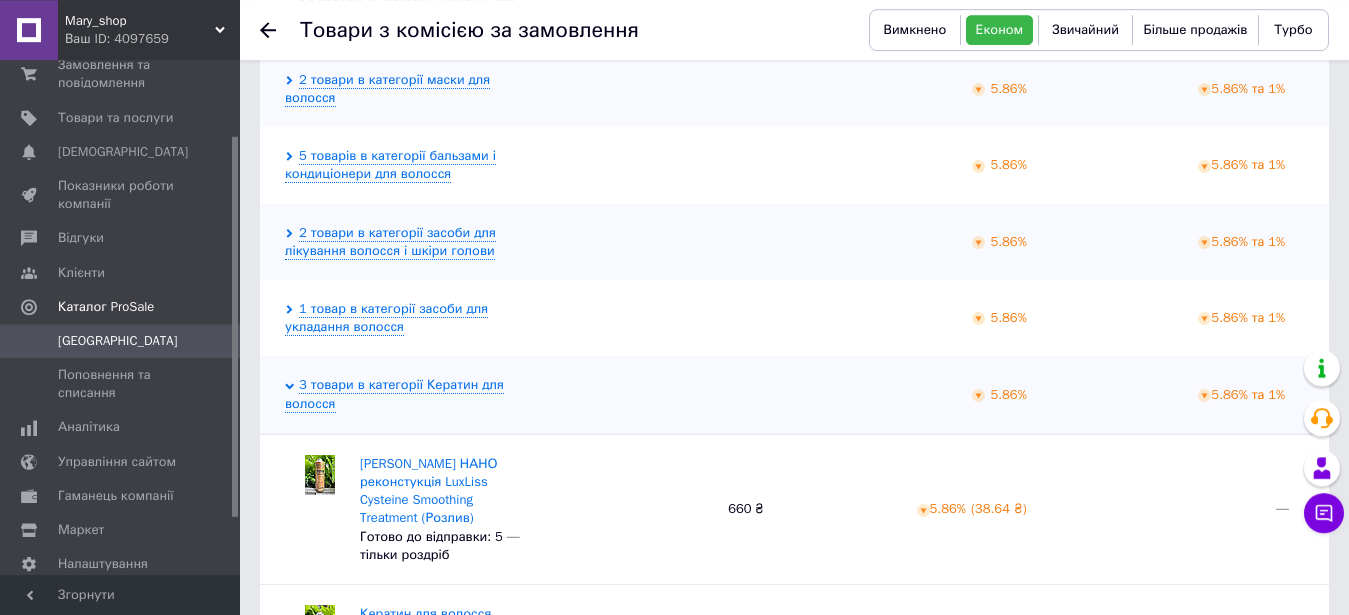 scroll, scrollTop: 819, scrollLeft: 0, axis: vertical 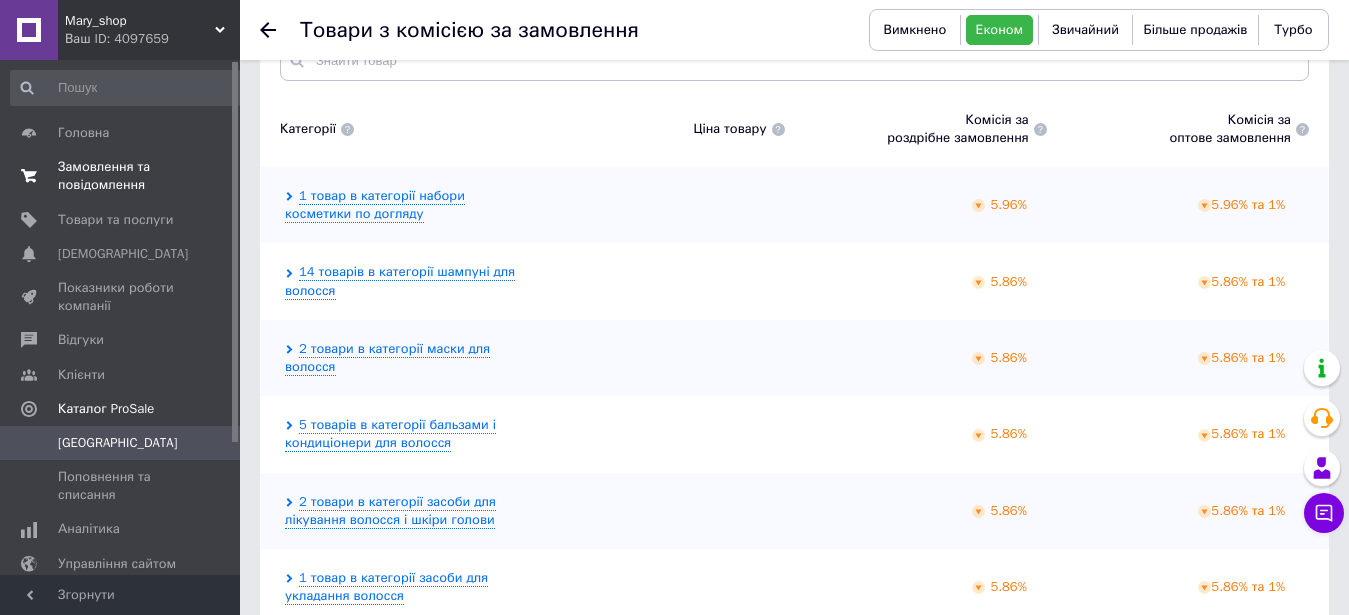 click on "Замовлення та повідомлення" at bounding box center (121, 176) 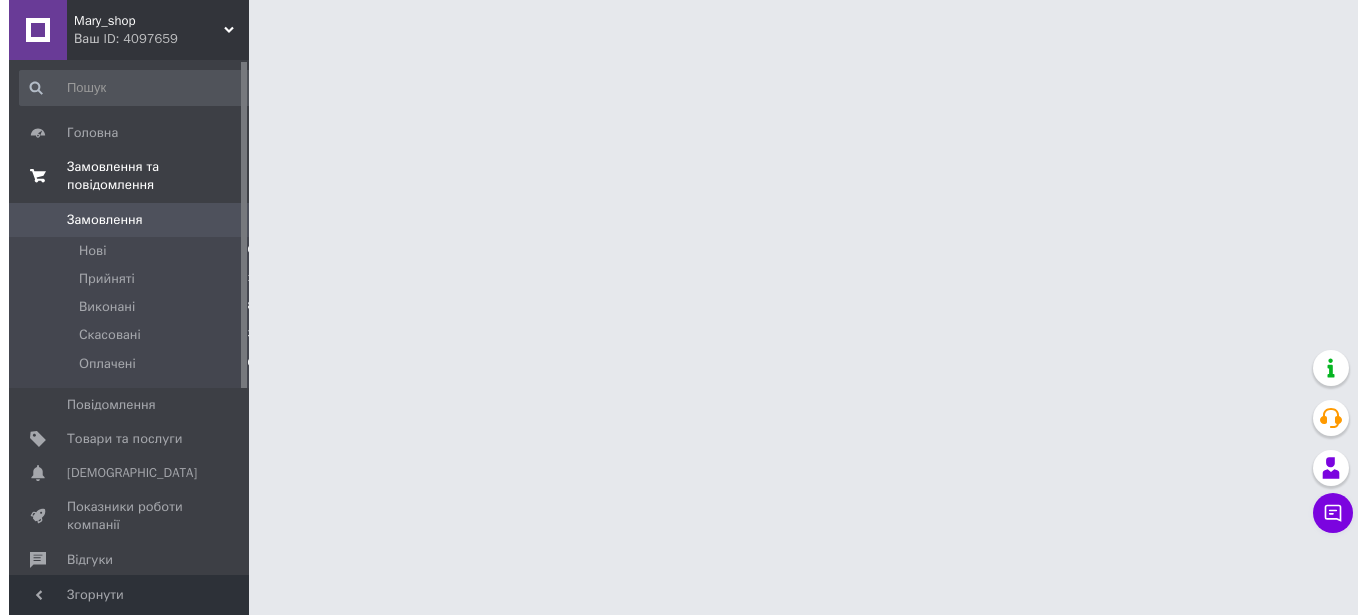 scroll, scrollTop: 0, scrollLeft: 0, axis: both 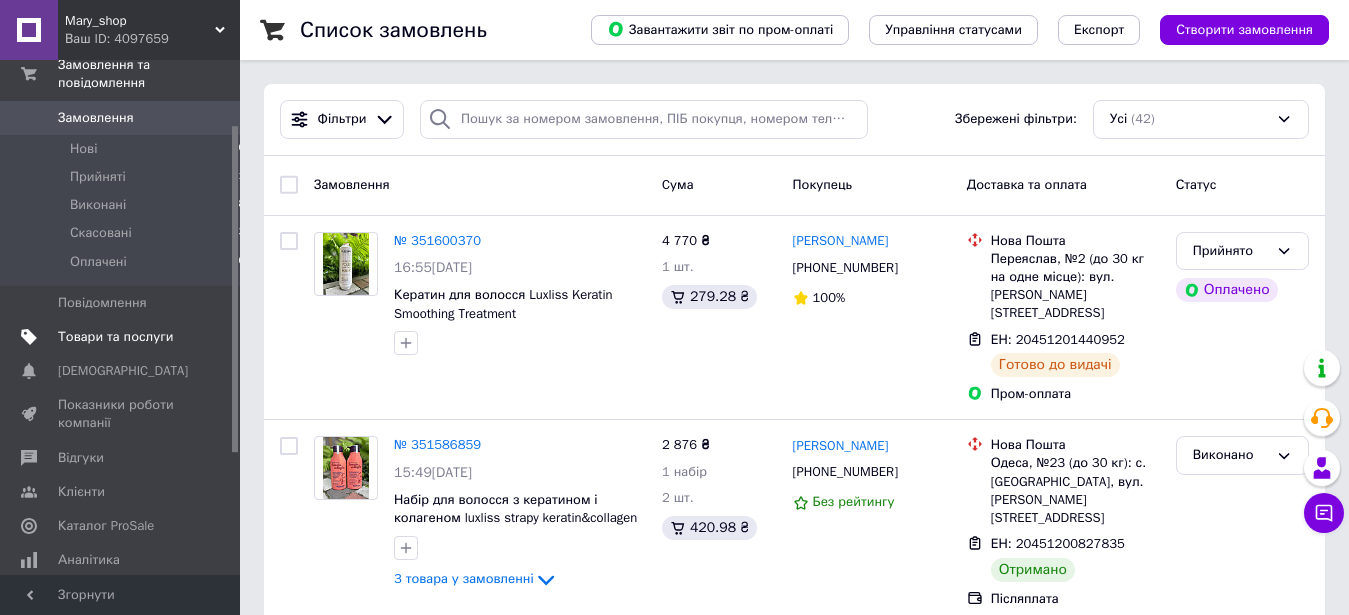 click on "Товари та послуги" at bounding box center [115, 337] 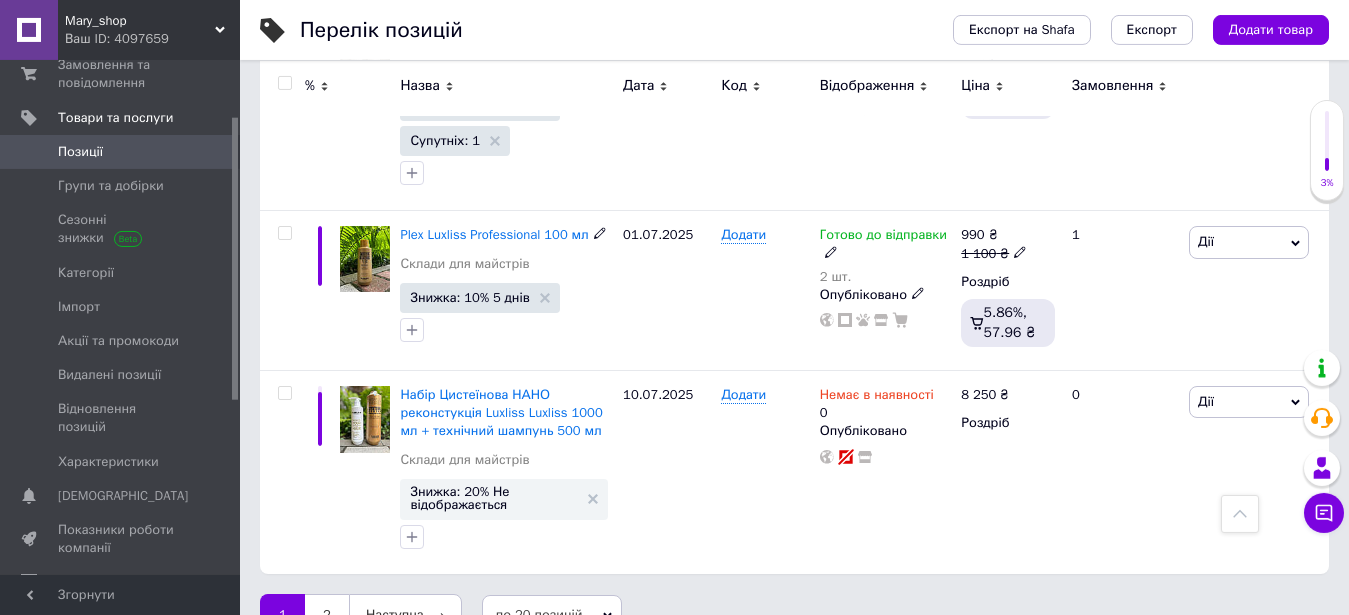 scroll, scrollTop: 4000, scrollLeft: 0, axis: vertical 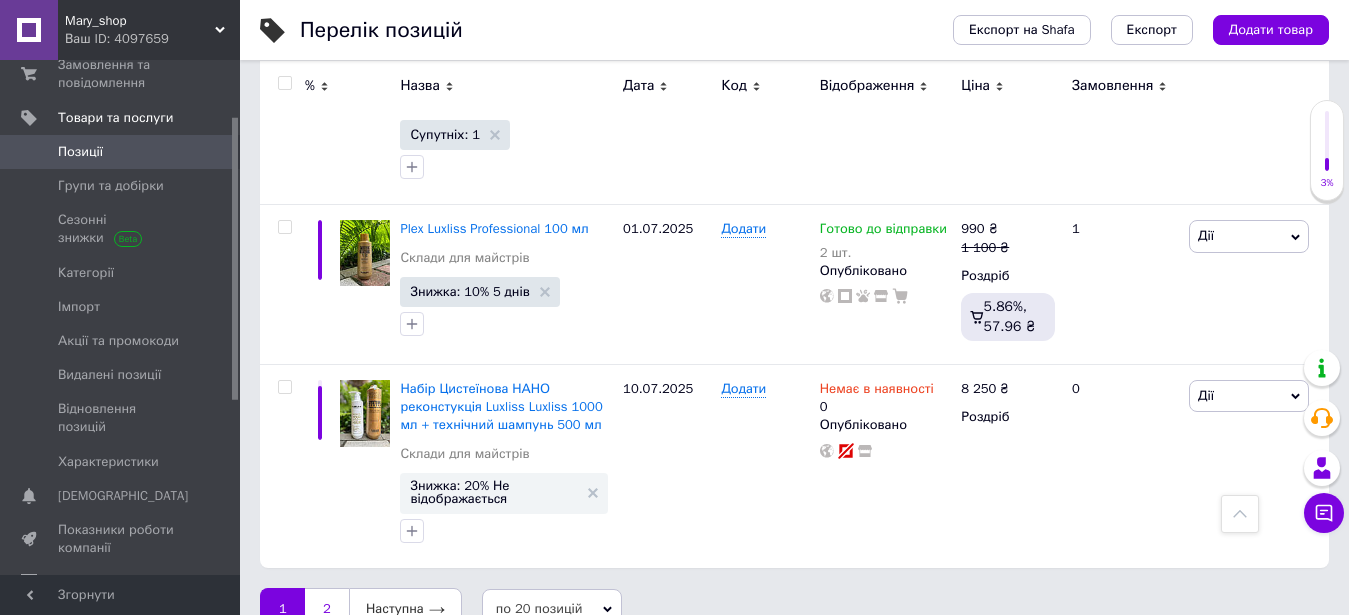 click on "2" at bounding box center [327, 609] 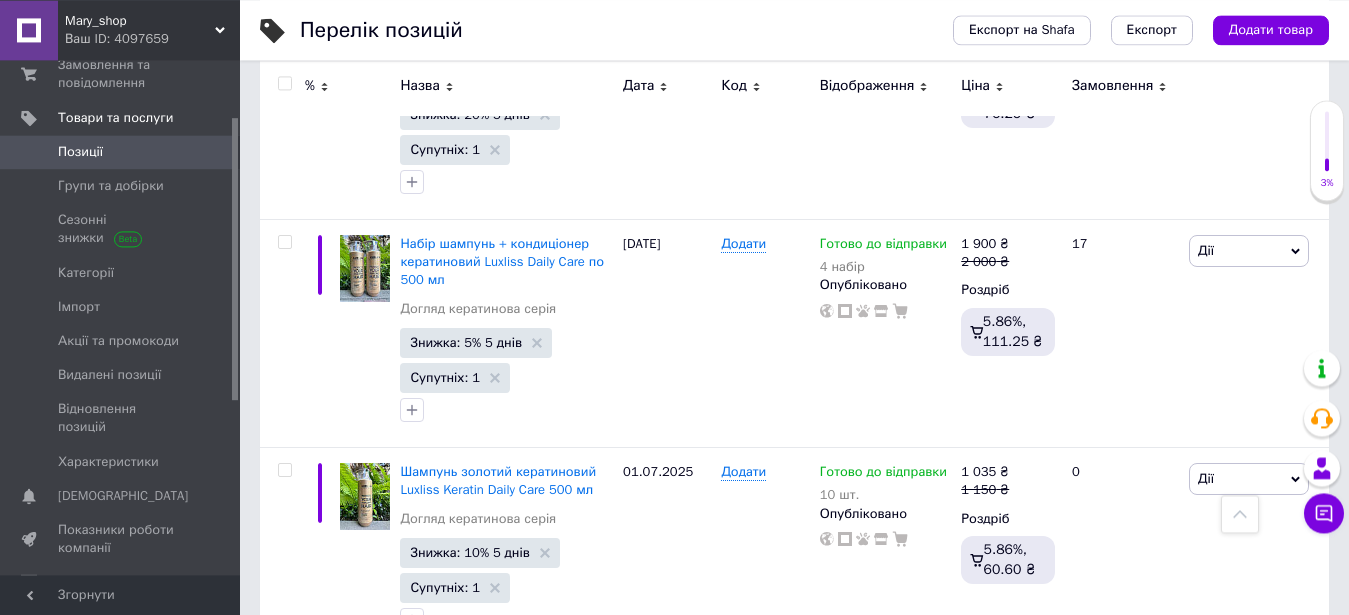 scroll, scrollTop: 1339, scrollLeft: 0, axis: vertical 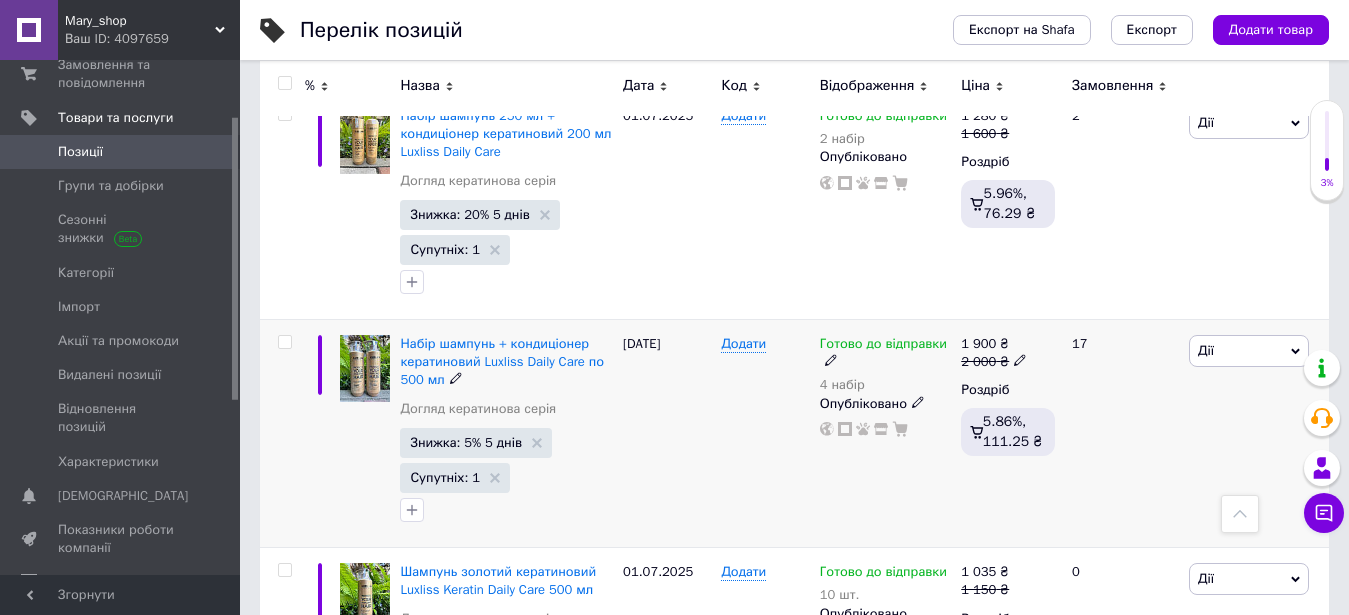 click on "Набір шампунь + кондиціонер кератиновий Luxliss Daily Care по 500 мл" at bounding box center [506, 362] 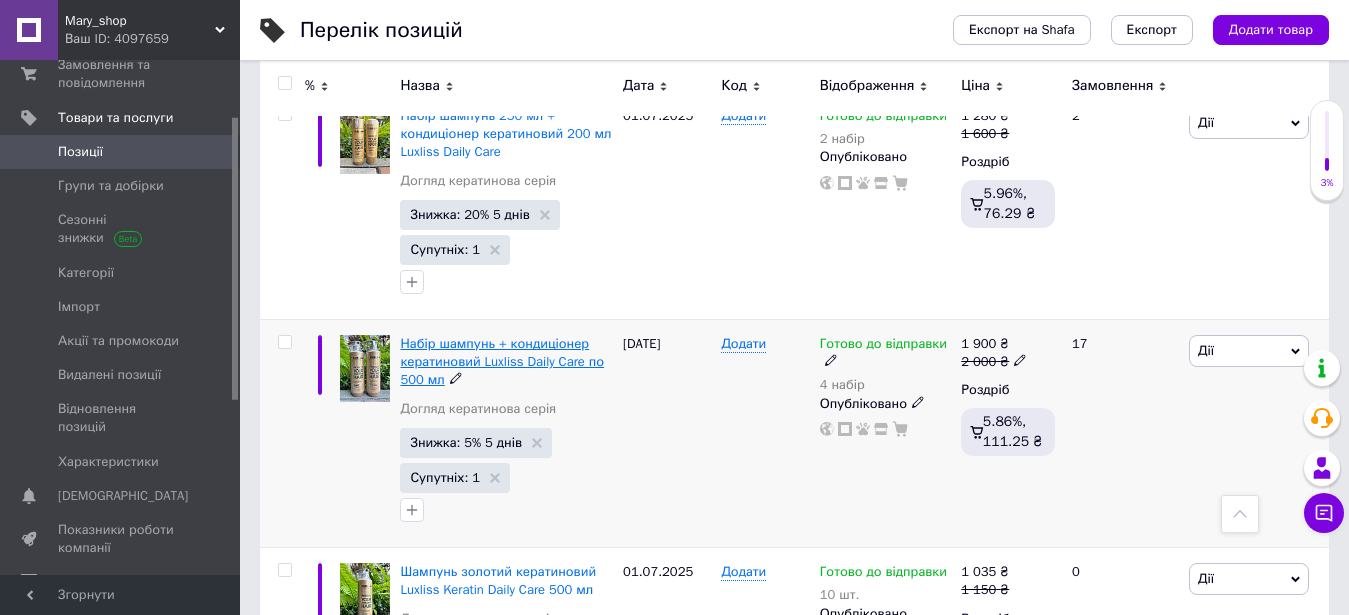 click on "Набір шампунь + кондиціонер кератиновий Luxliss Daily Care по 500 мл" at bounding box center [502, 361] 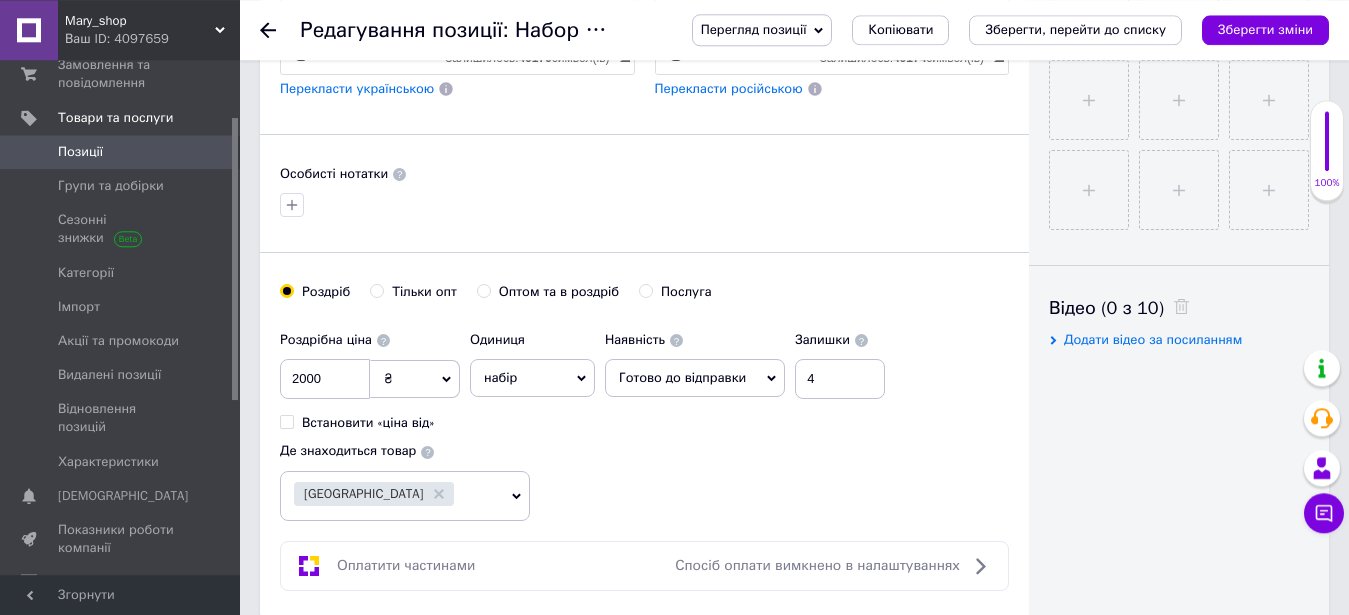 scroll, scrollTop: 816, scrollLeft: 0, axis: vertical 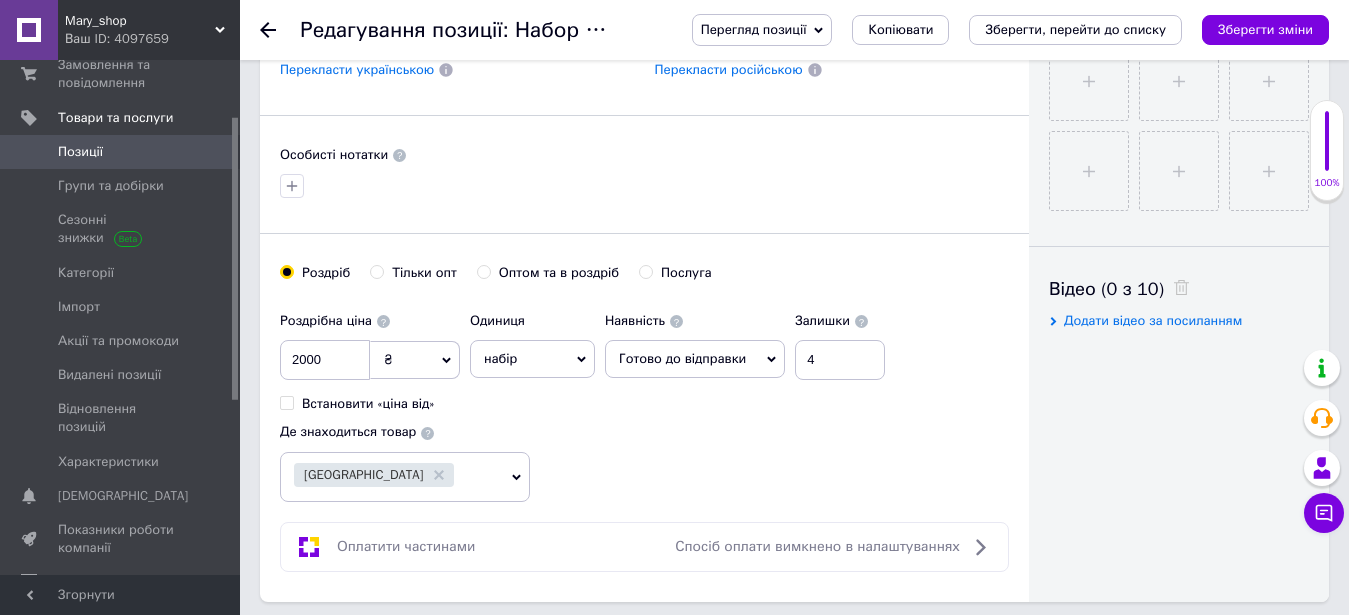 click on "набір" at bounding box center (532, 359) 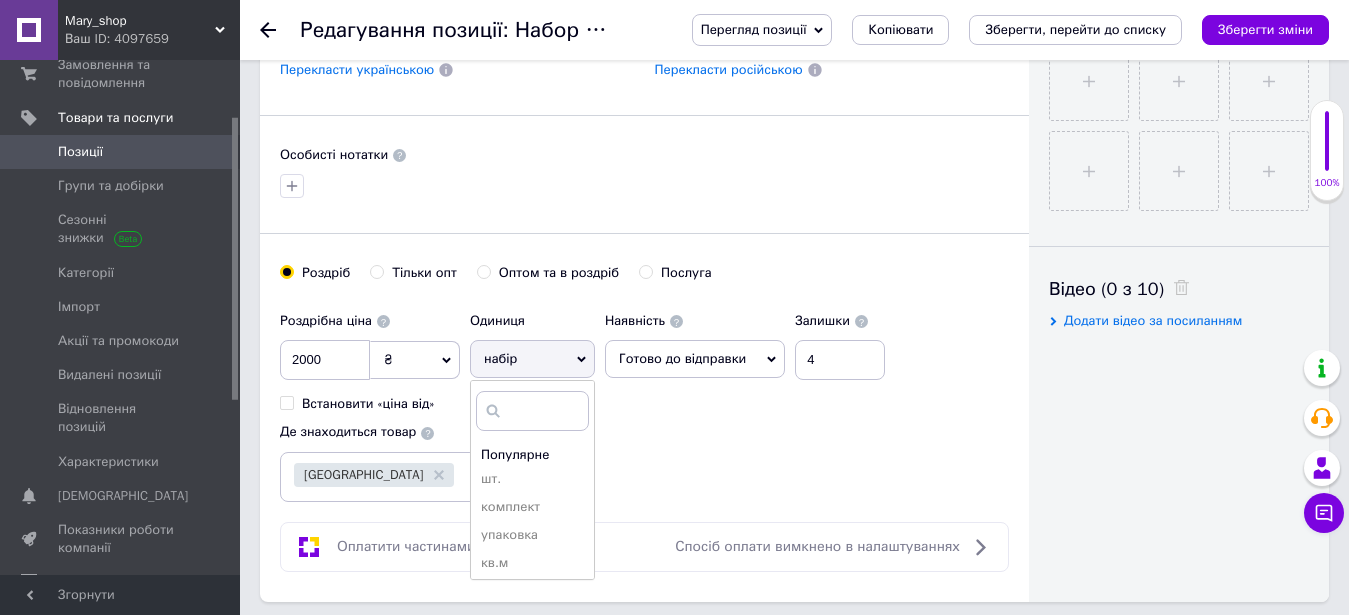 click on "набір" at bounding box center [532, 359] 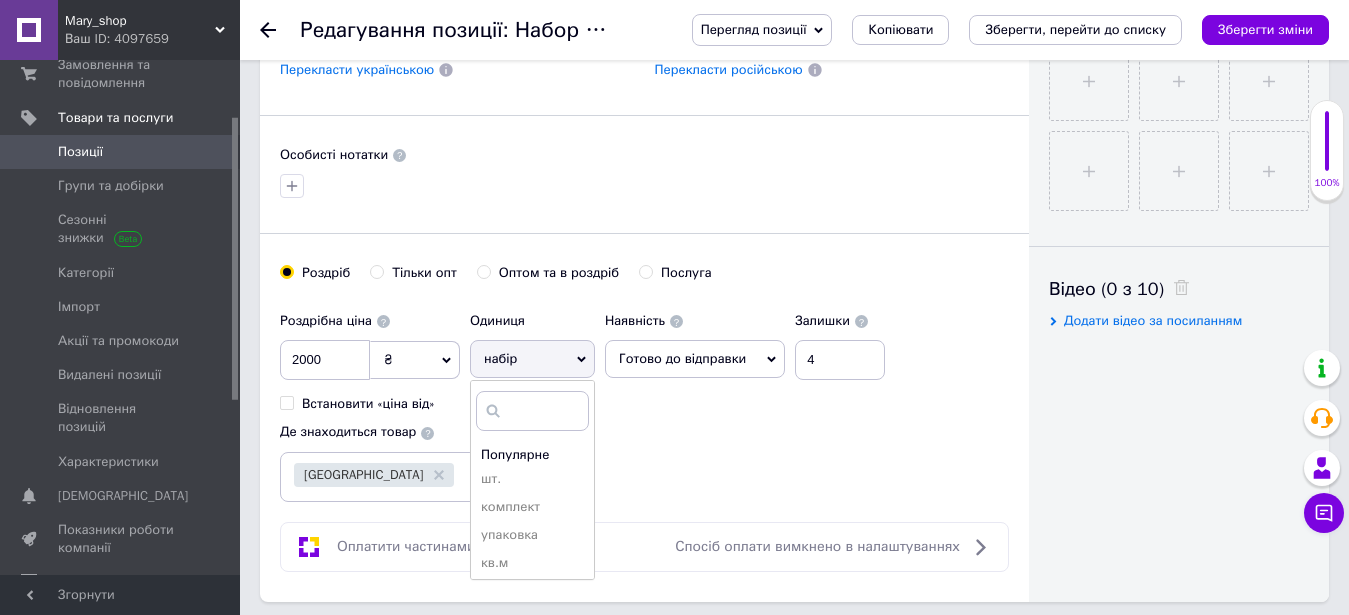 radio on "true" 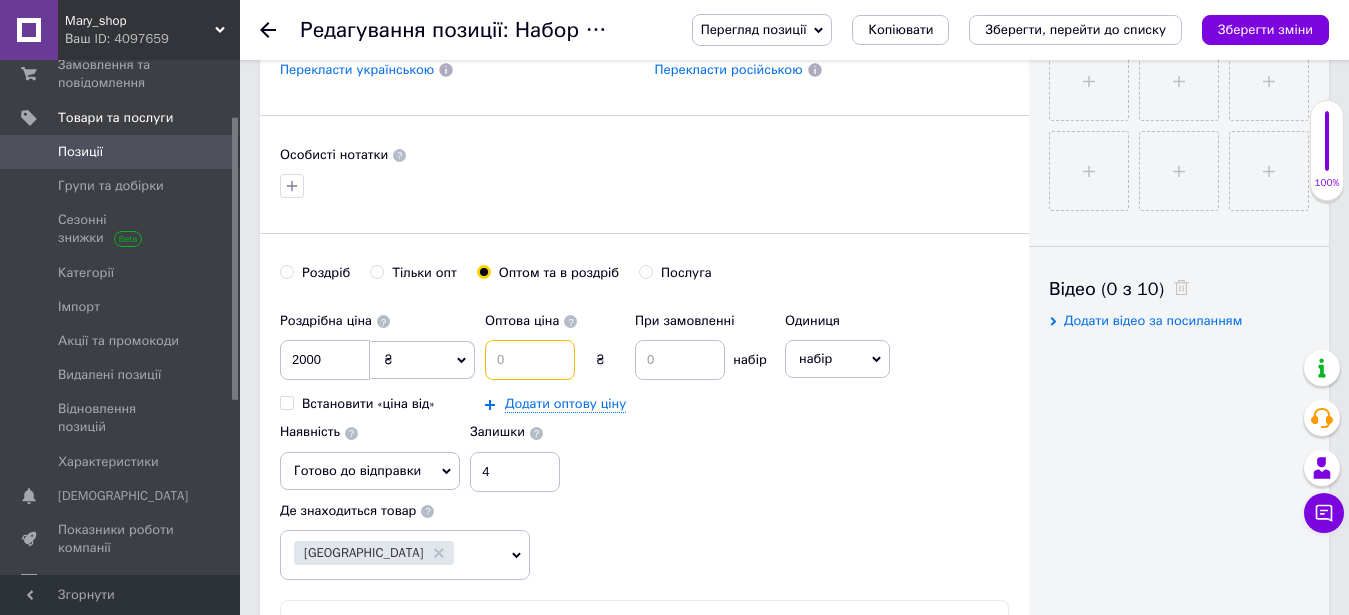 click at bounding box center (530, 360) 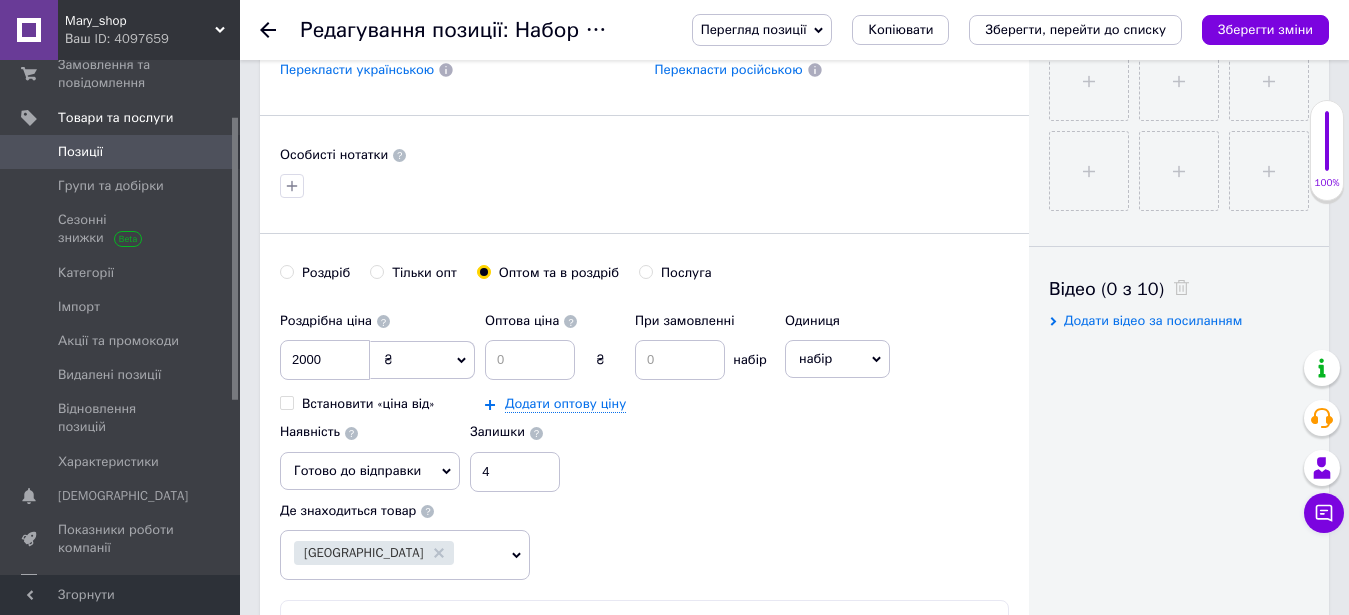 click on "Встановити «ціна від»" at bounding box center (286, 402) 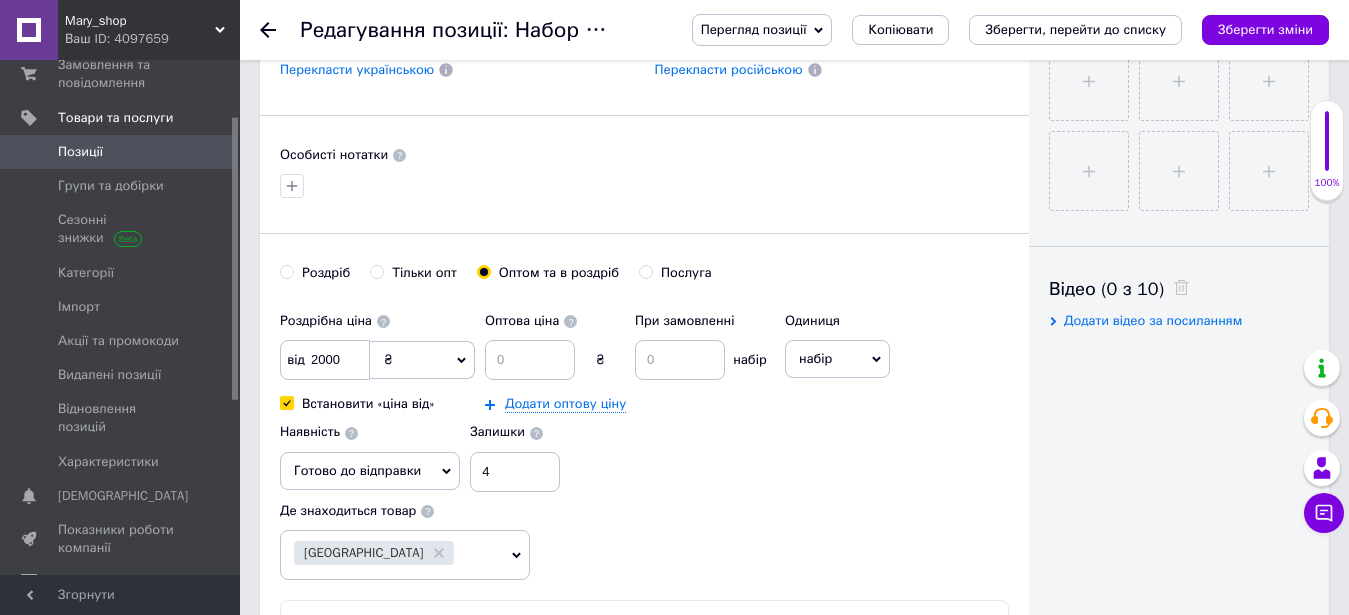 click on "Встановити «ціна від»" at bounding box center (286, 402) 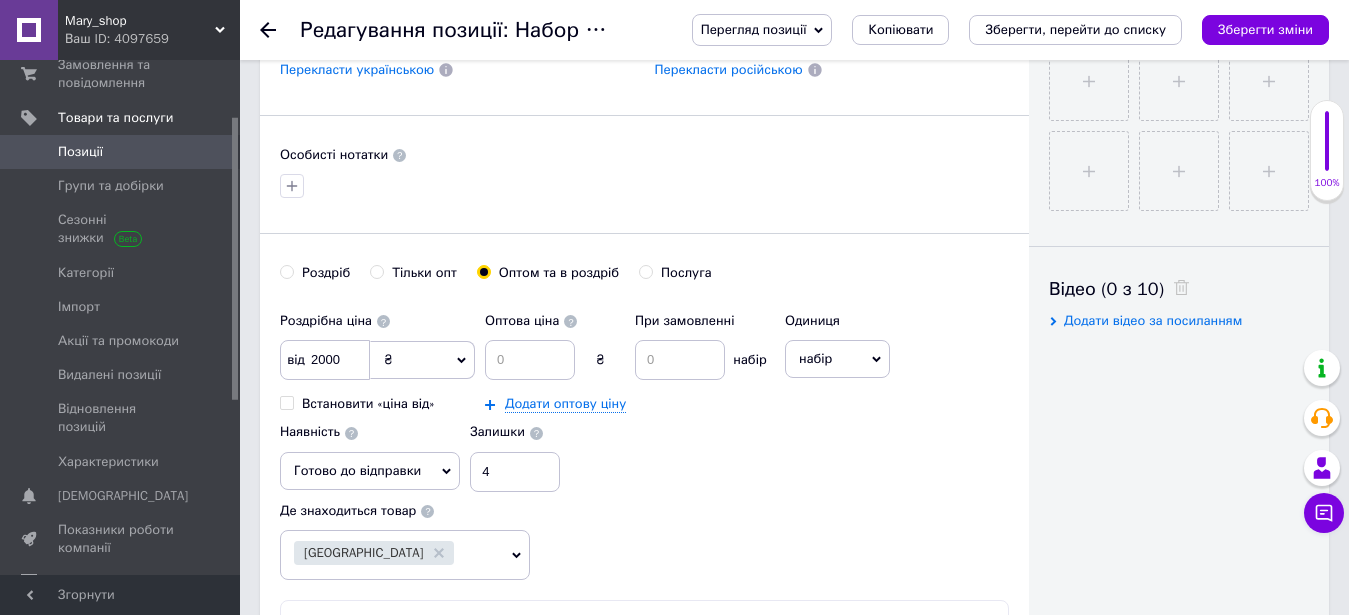 checkbox on "false" 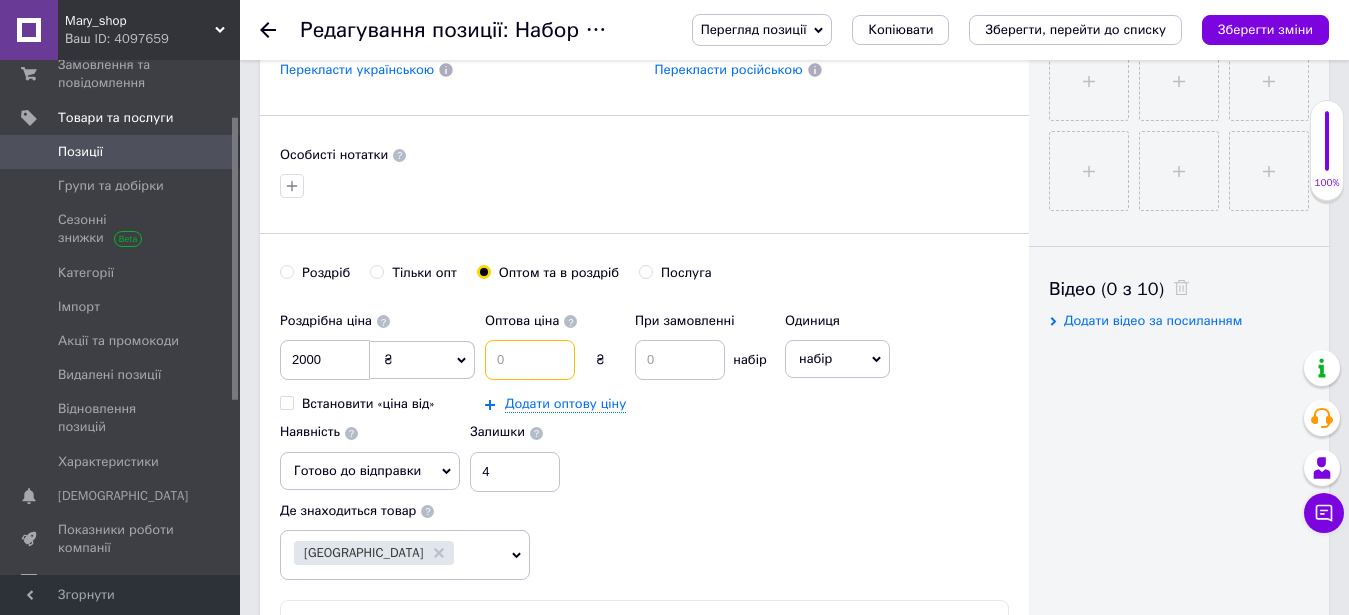 click at bounding box center (530, 360) 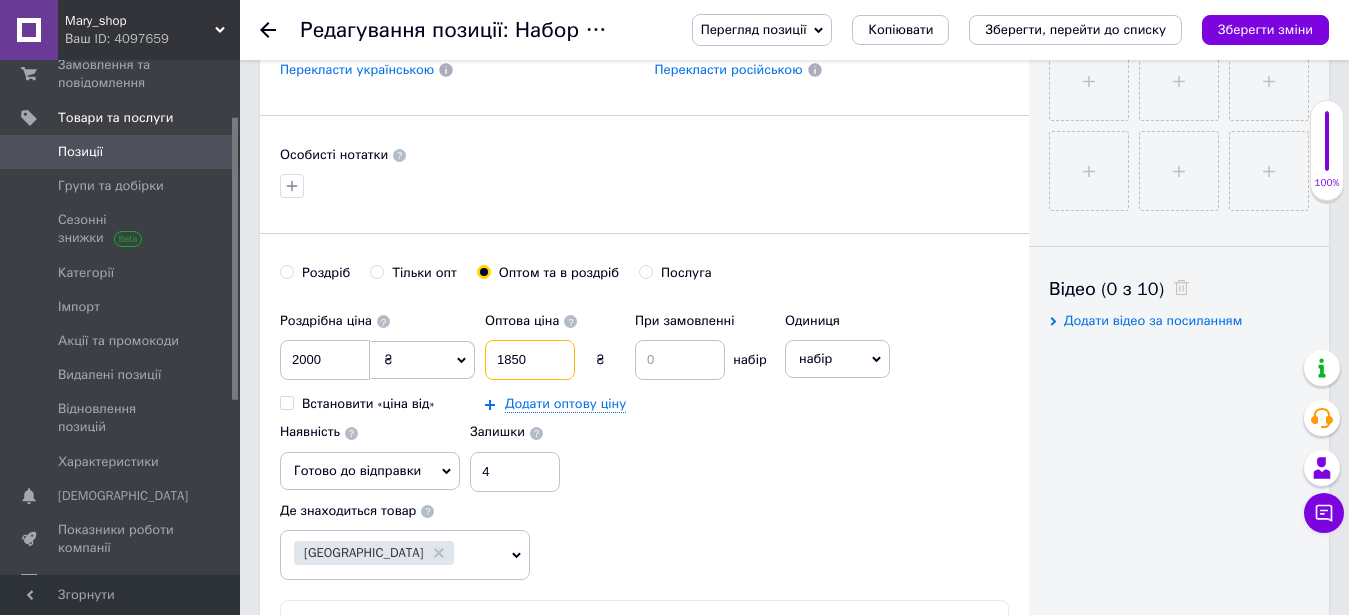 type on "1850" 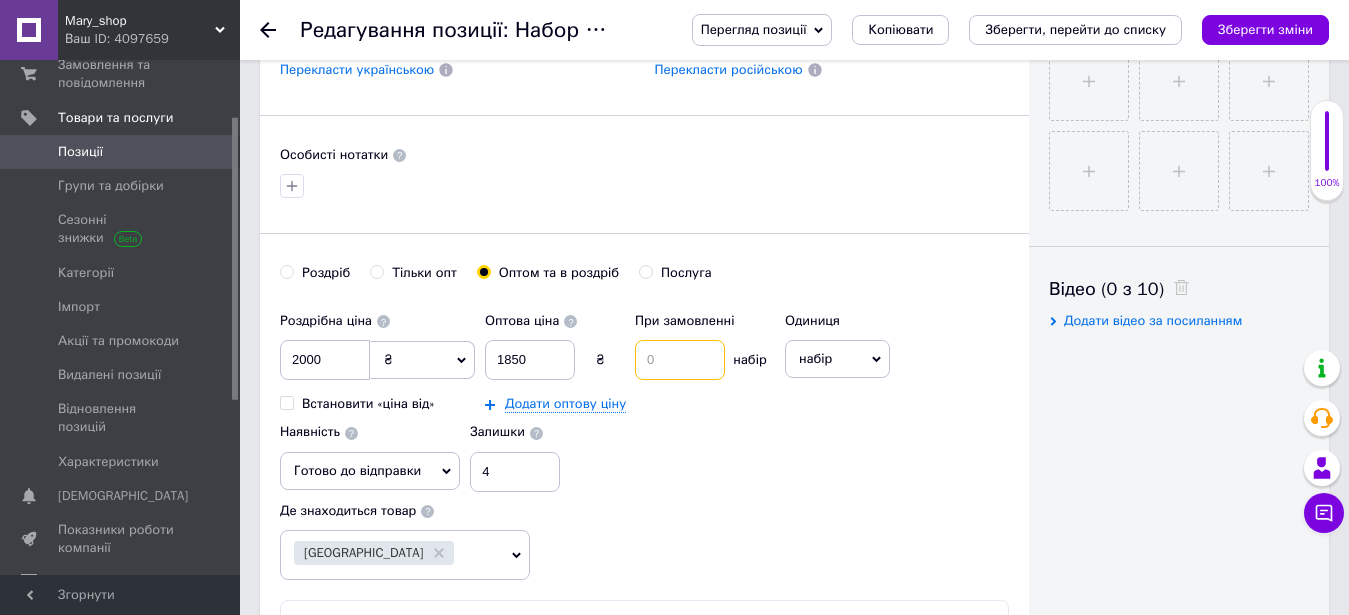 click at bounding box center [680, 360] 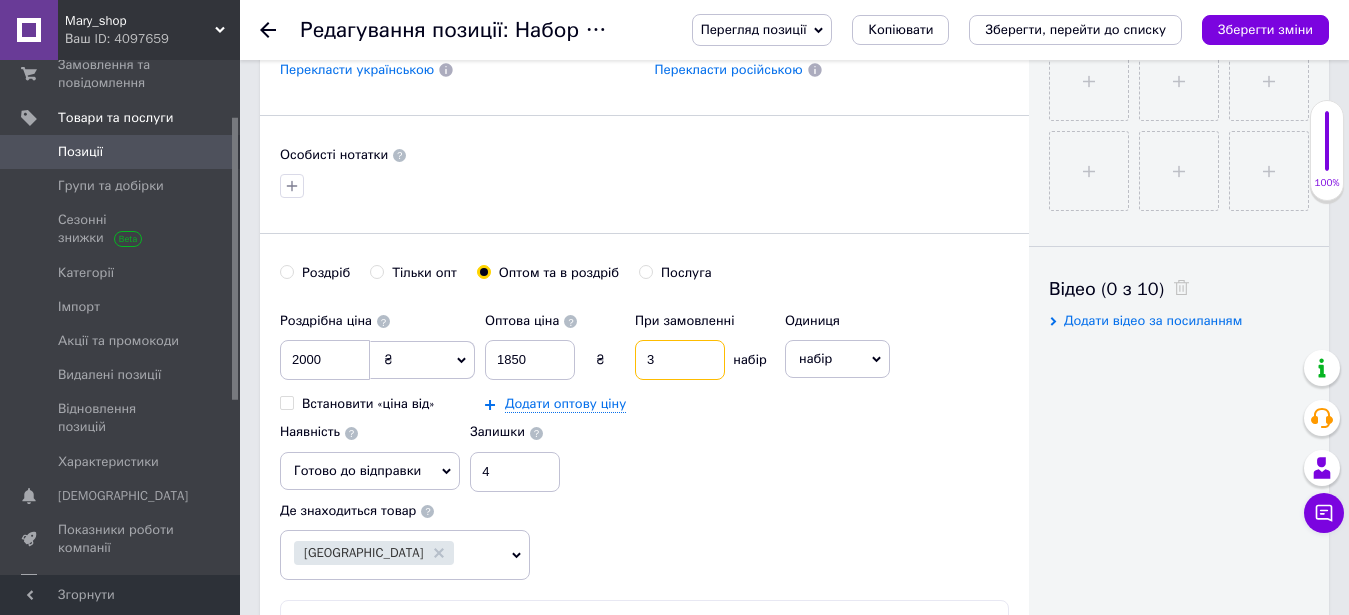 click on "3" at bounding box center (680, 360) 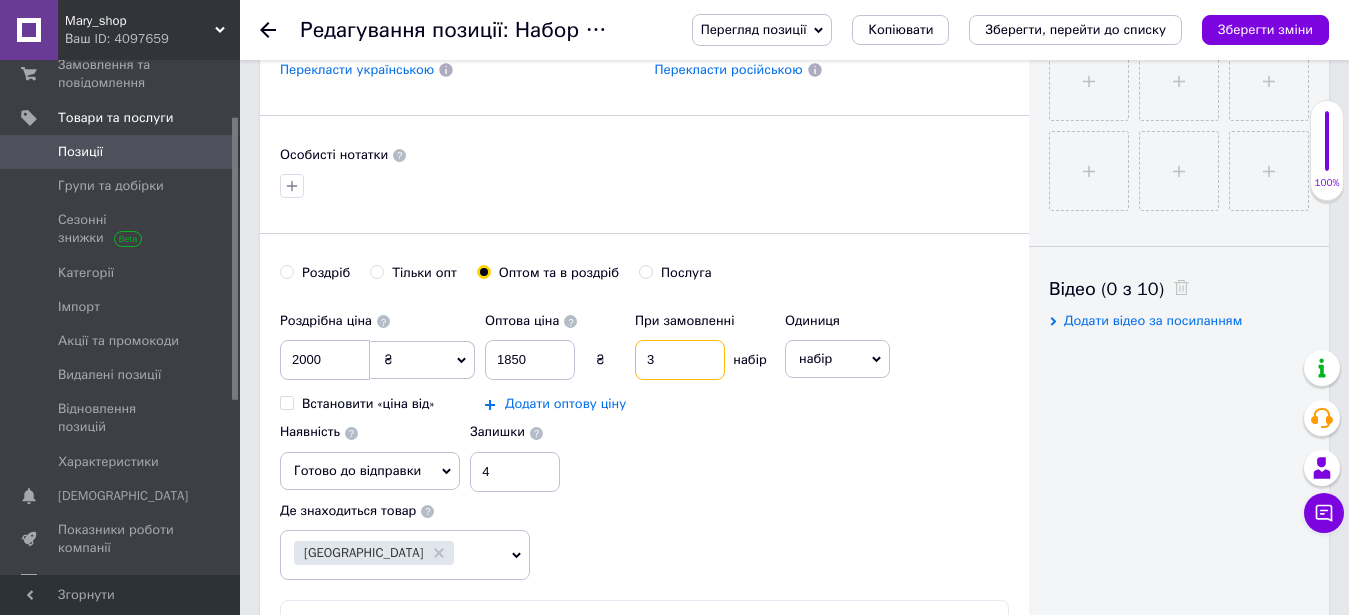 type on "3" 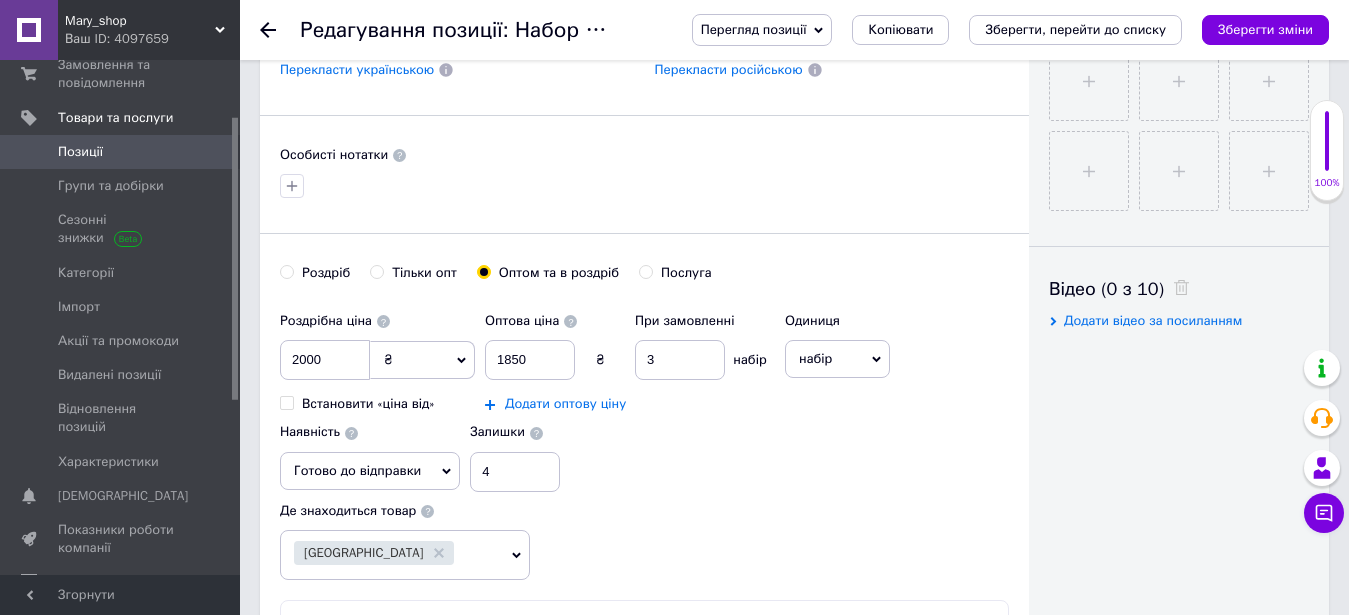click on "Додати оптову ціну" at bounding box center (565, 404) 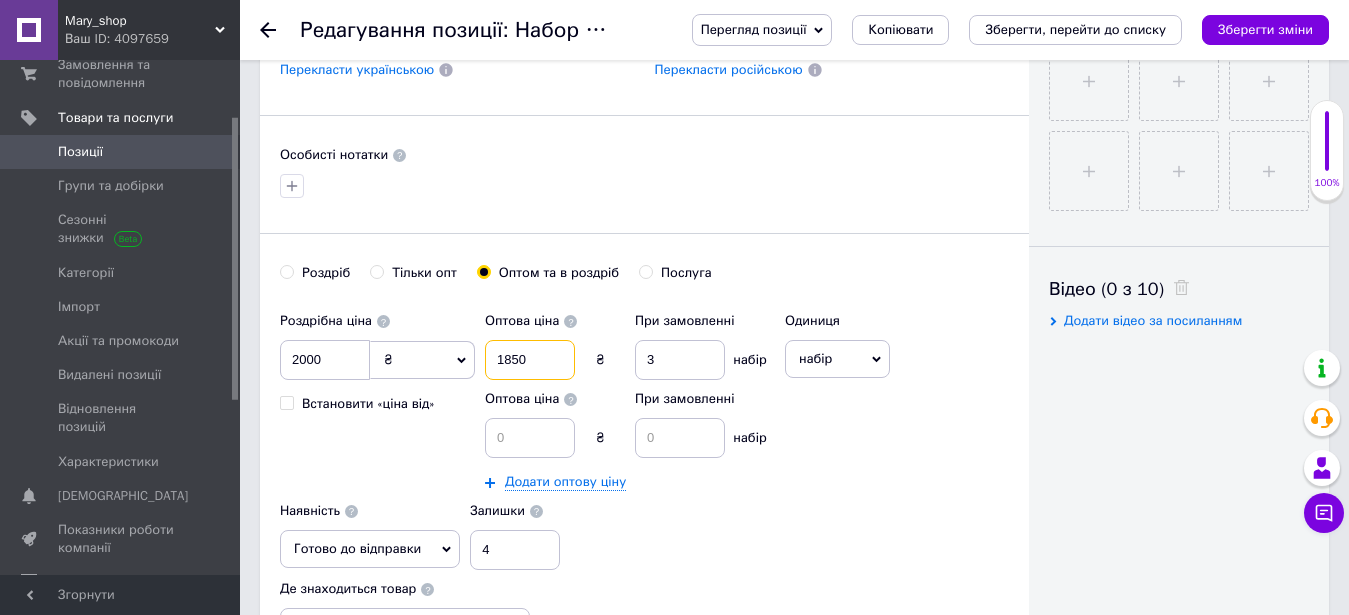 click on "1850" at bounding box center [530, 360] 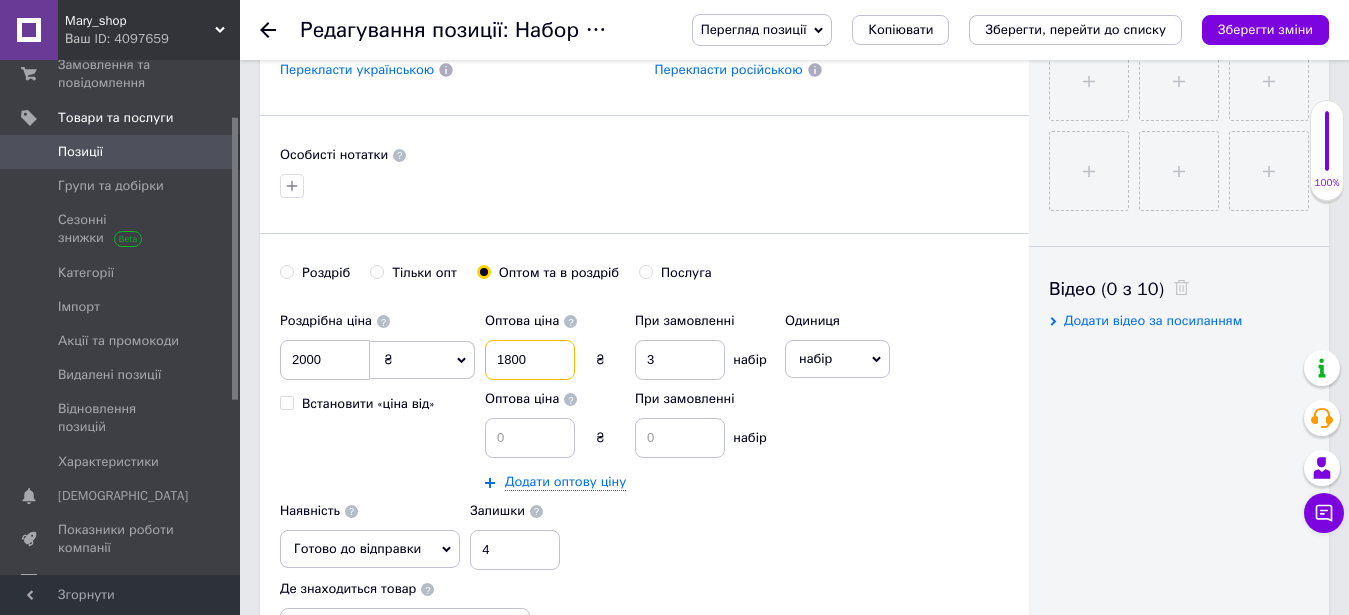 type on "1800" 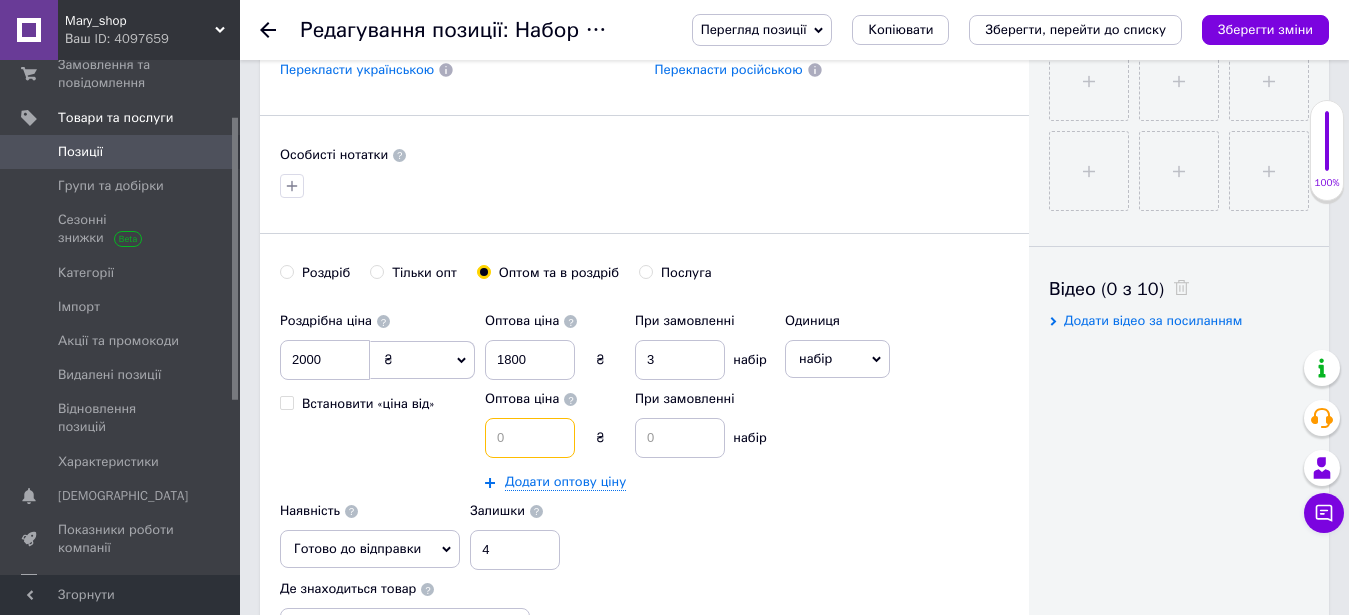 click at bounding box center (530, 438) 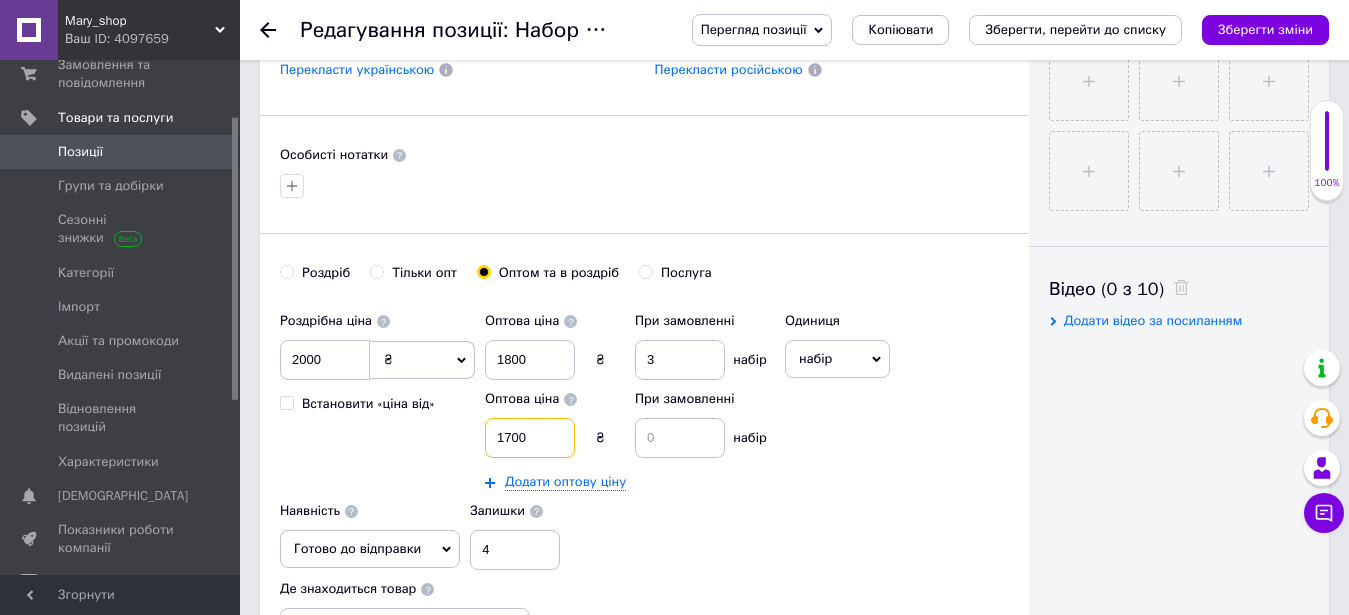 type on "1700" 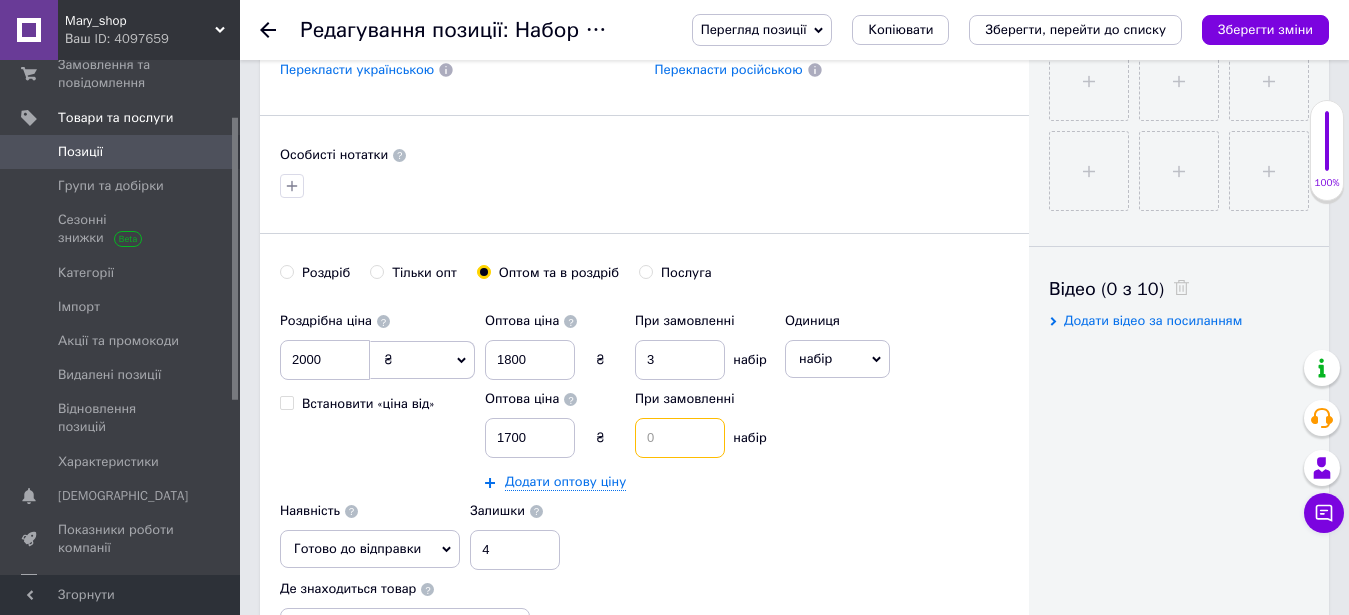 click at bounding box center (680, 438) 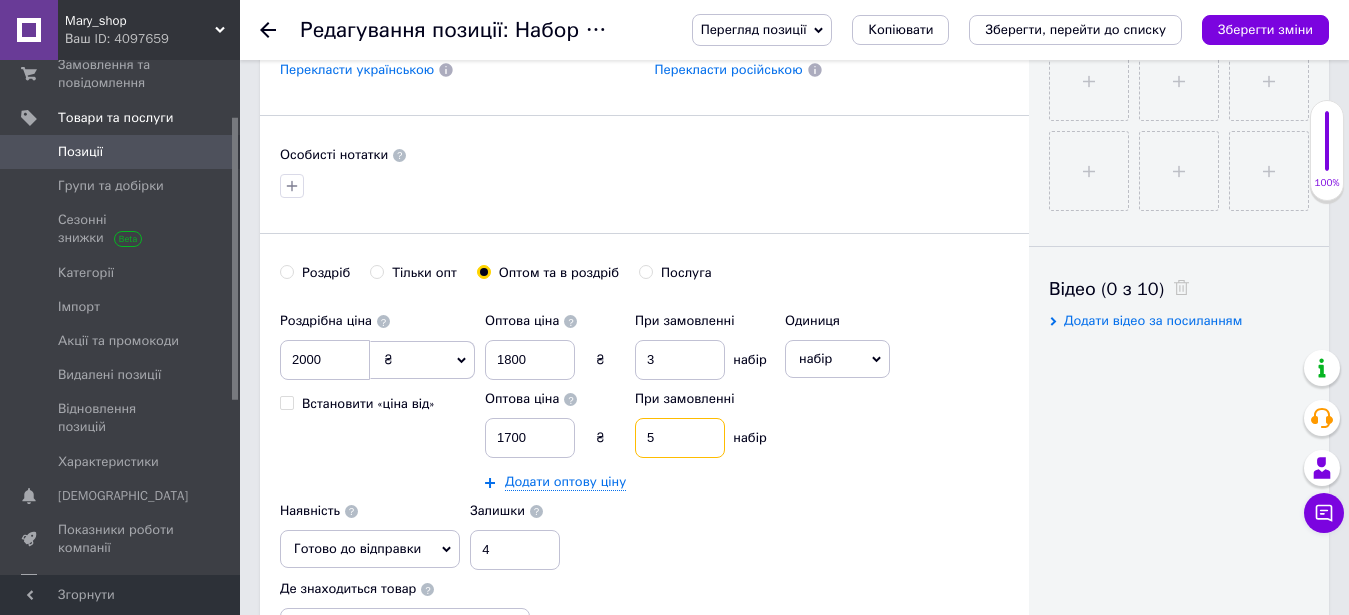 type on "5" 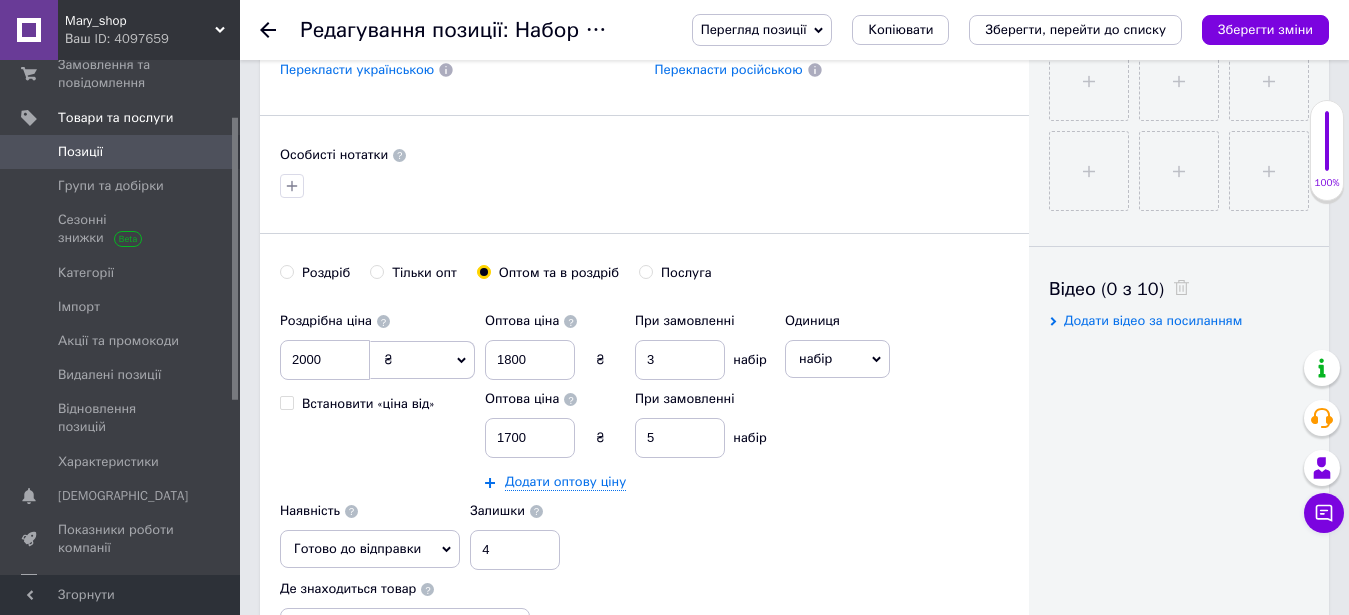 click on "Роздрібна ціна 2000 ₴ $ EUR CHF GBP ¥ PLN ₸ MDL HUF KGS CNY TRY KRW lei Встановити «ціна від» Оптова ціна 1800 ₴ При замовленні 3 набір Оптова ціна 1700 ₴ При замовленні 5 набір Додати оптову ціну Одиниця набір Популярне шт. комплект упаковка кв.м пара м кг пог.м послуга т а автоцистерна ампула б балон банка блістер бобіна бочка бут бухта в ват виїзд відро г г га година гр/кв.м гігакалорія д дав два місяці день доба доза є єврокуб з зміна к кВт каністра карат кв.дм кв.м кв.см кв.фут квартал кг кг/кв.м км колесо комплект коробка куб.дм куб.м л л лист м м мВт мл мм моток місяць мішок н номер о" at bounding box center (644, 436) 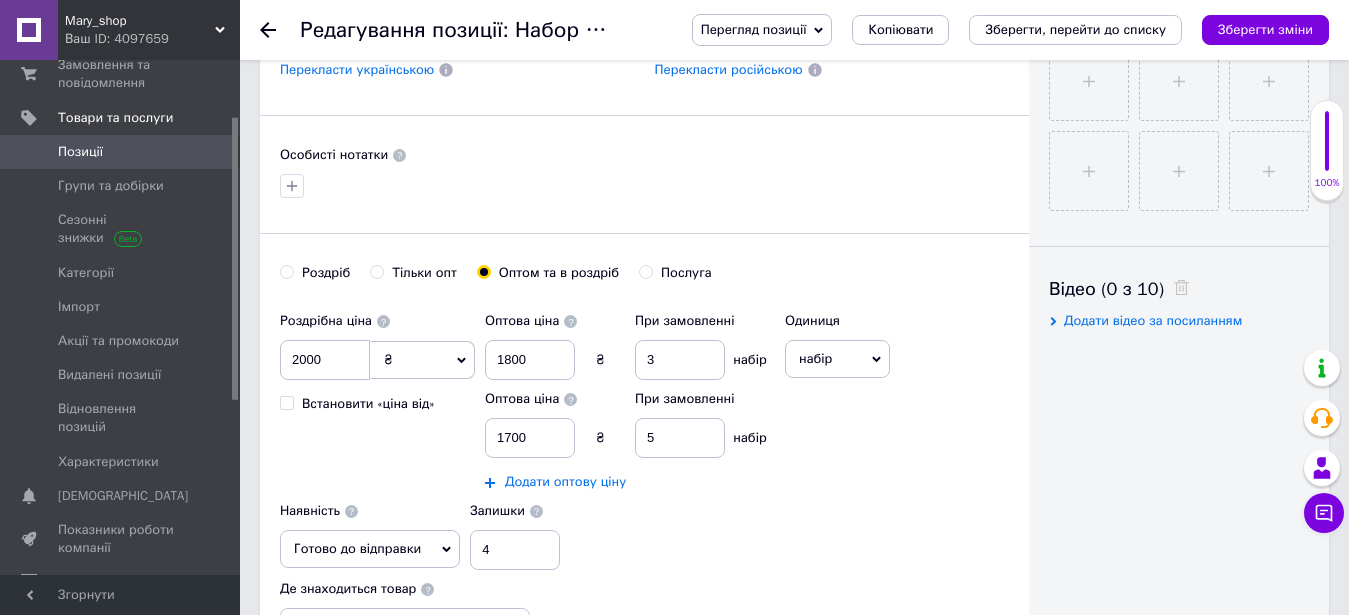 click on "Додати оптову ціну" at bounding box center [565, 482] 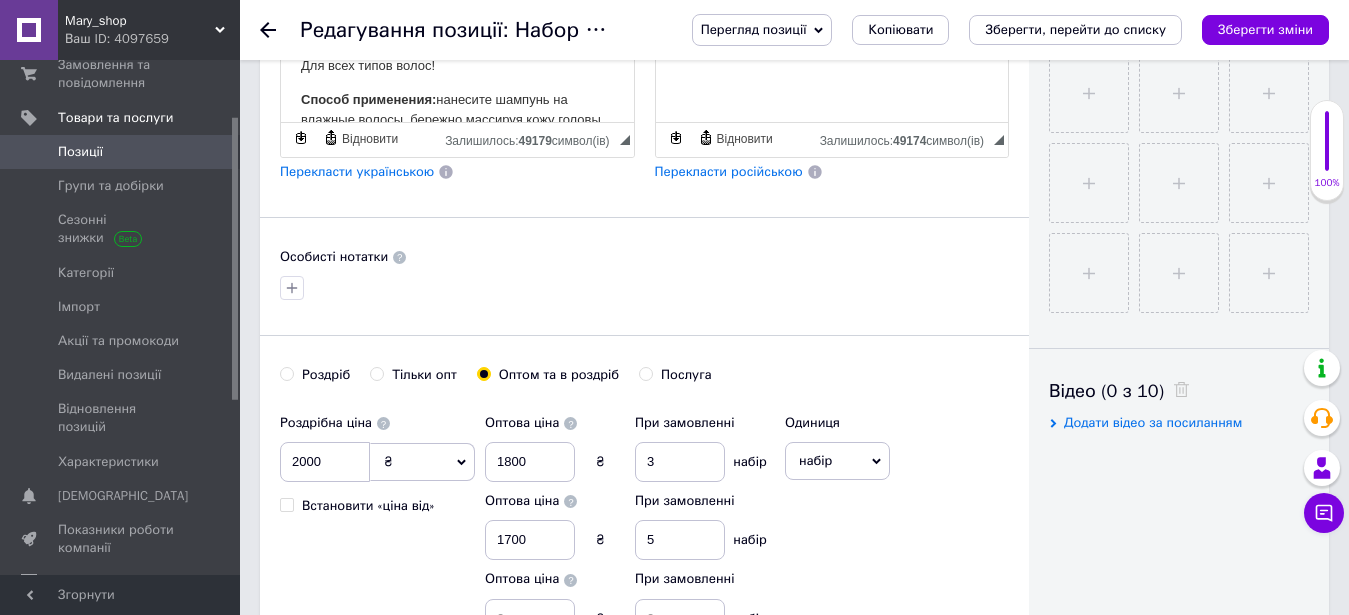 scroll, scrollTop: 918, scrollLeft: 0, axis: vertical 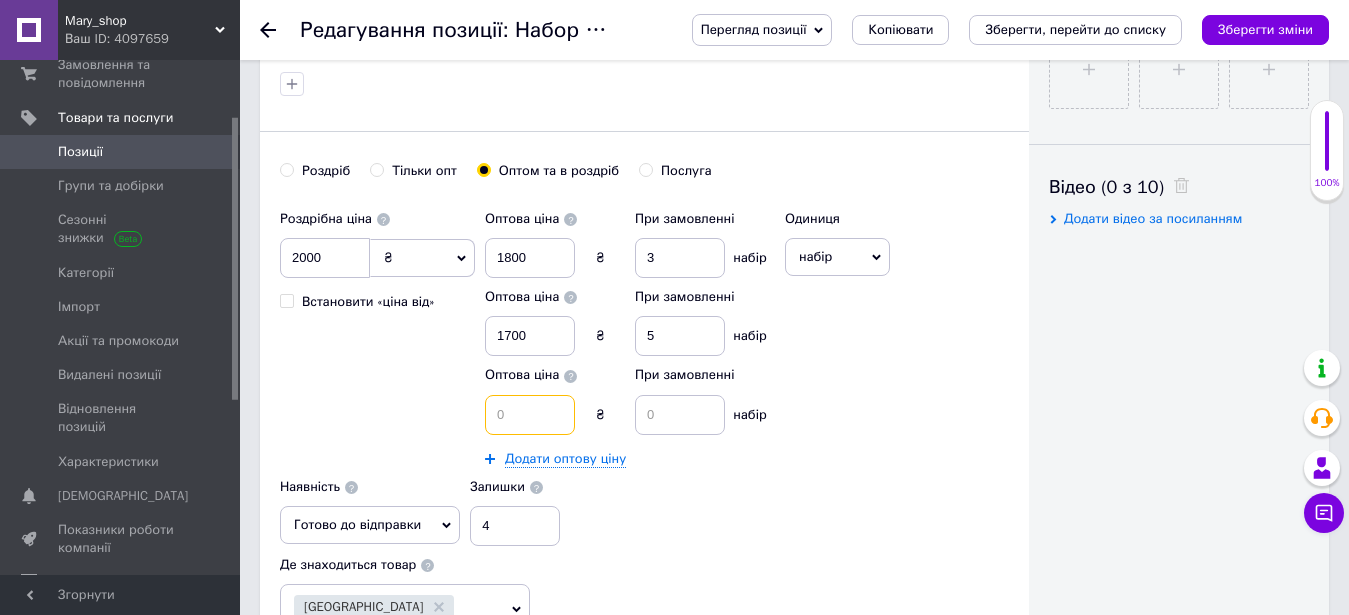 click at bounding box center (530, 415) 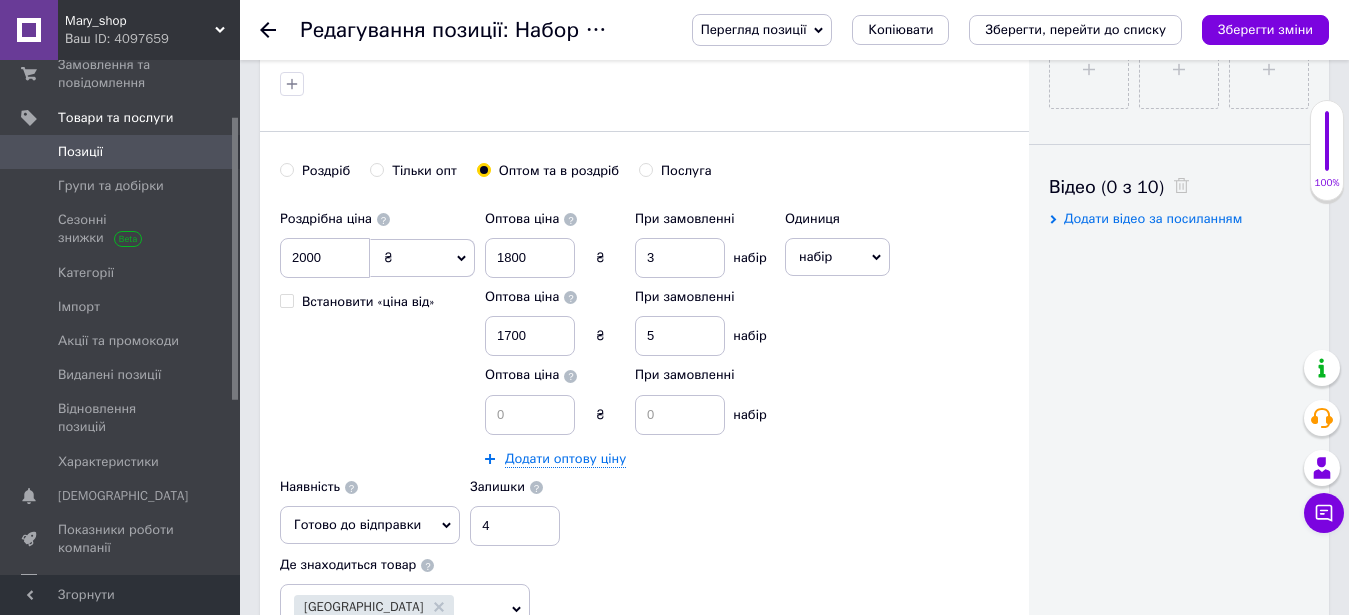 click on "Роздрібна ціна 2000 ₴ $ EUR CHF GBP ¥ PLN ₸ MDL HUF KGS CNY TRY KRW lei Встановити «ціна від» Оптова ціна 1800 ₴ При замовленні 3 набір Оптова ціна 1700 ₴ При замовленні 5 набір Оптова ціна ₴ При замовленні набір Додати оптову ціну Одиниця набір Популярне шт. комплект упаковка кв.м пара м кг пог.м послуга т а автоцистерна ампула б балон банка блістер бобіна бочка бут бухта в ват виїзд відро г г га година гр/кв.м гігакалорія д дав два місяці день доба доза є єврокуб з зміна к кВт каністра карат кв.дм кв.м кв.см кв.фут квартал кг кг/кв.м км колесо комплект коробка куб.дм куб.м л л лист м м н" at bounding box center [644, 373] 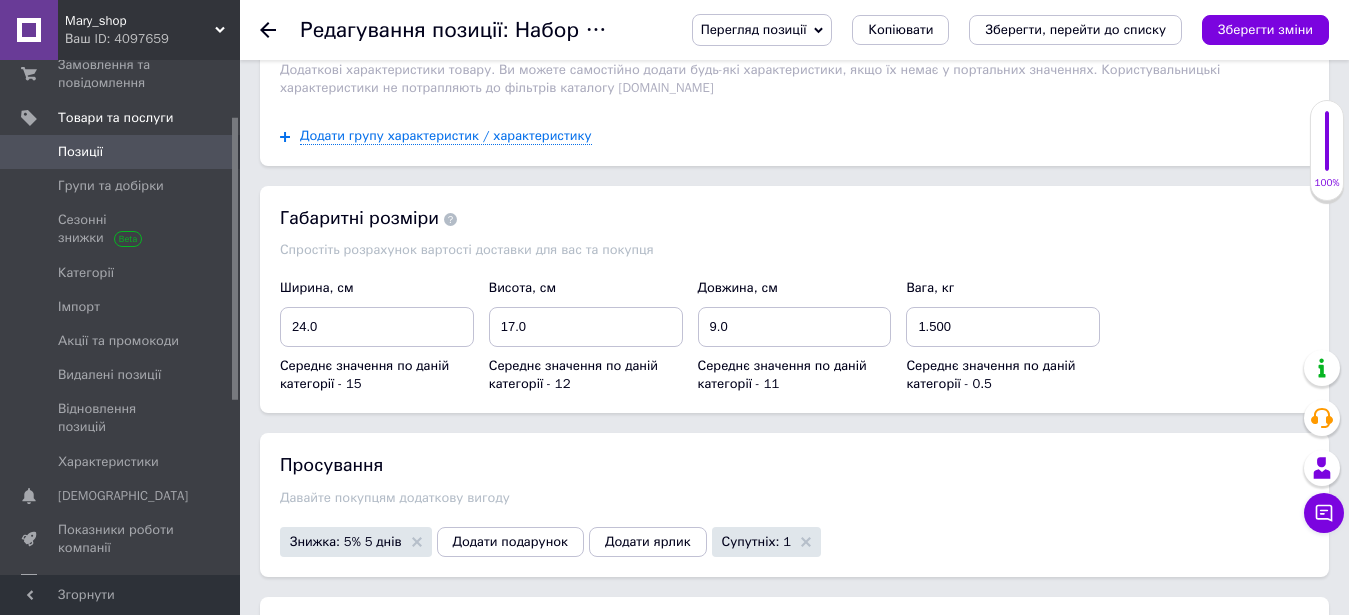 scroll, scrollTop: 2991, scrollLeft: 0, axis: vertical 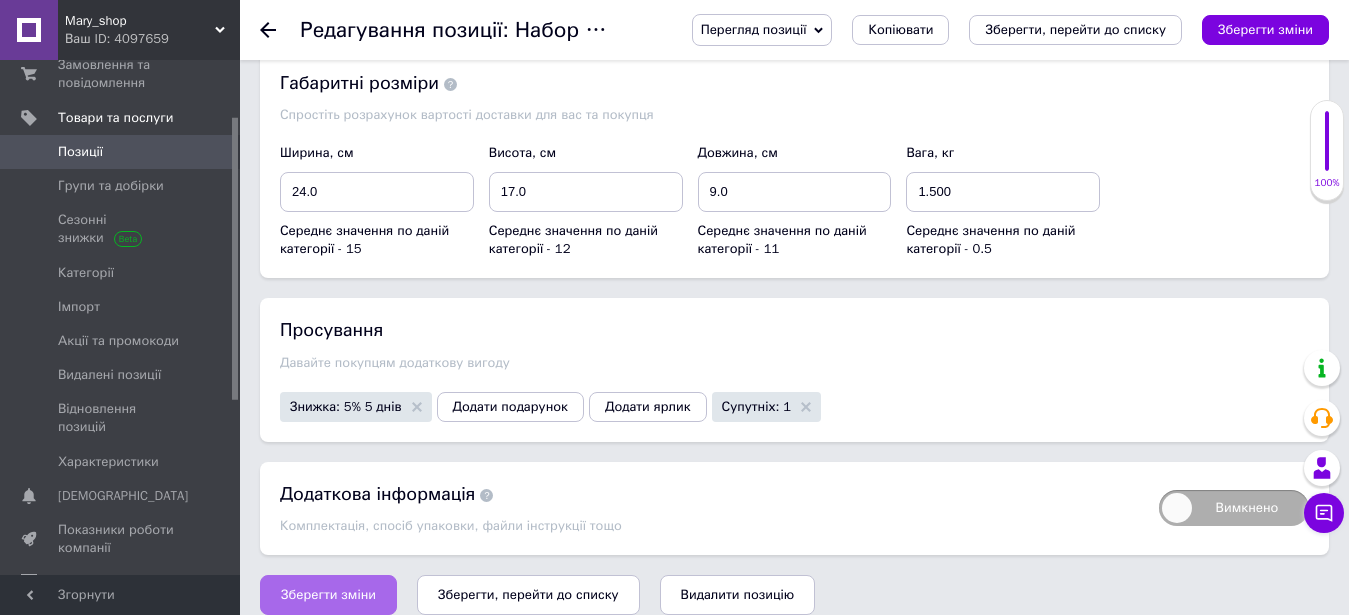 click on "Зберегти зміни" at bounding box center [328, 595] 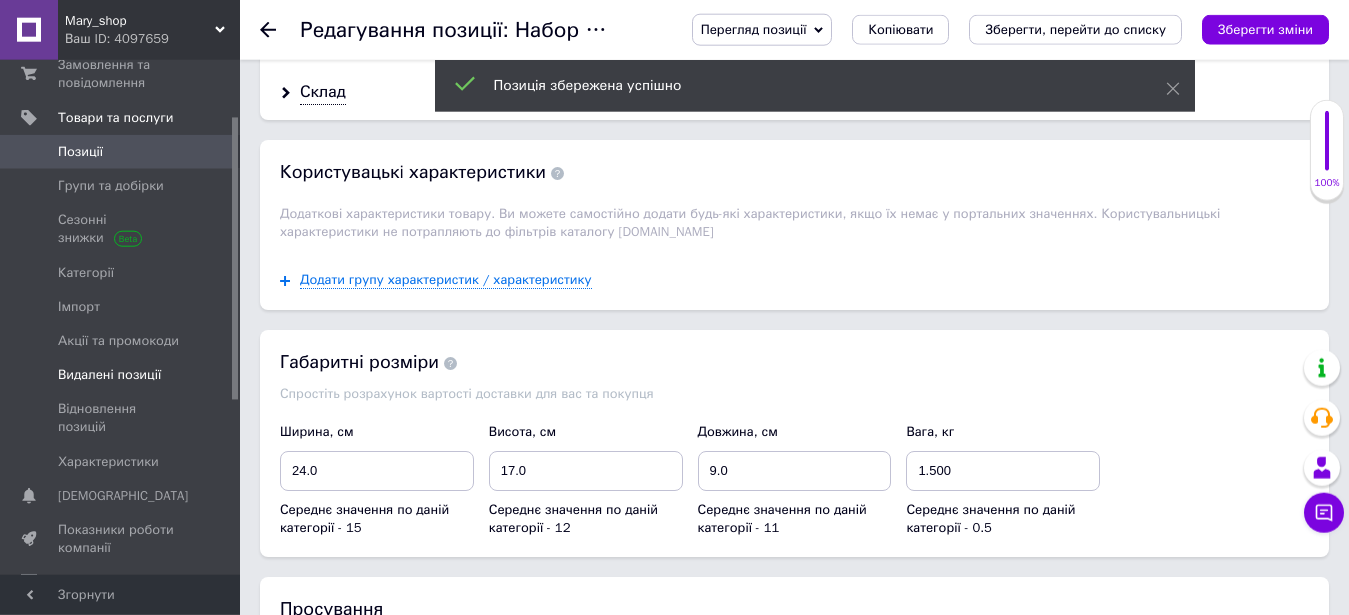 scroll, scrollTop: 2685, scrollLeft: 0, axis: vertical 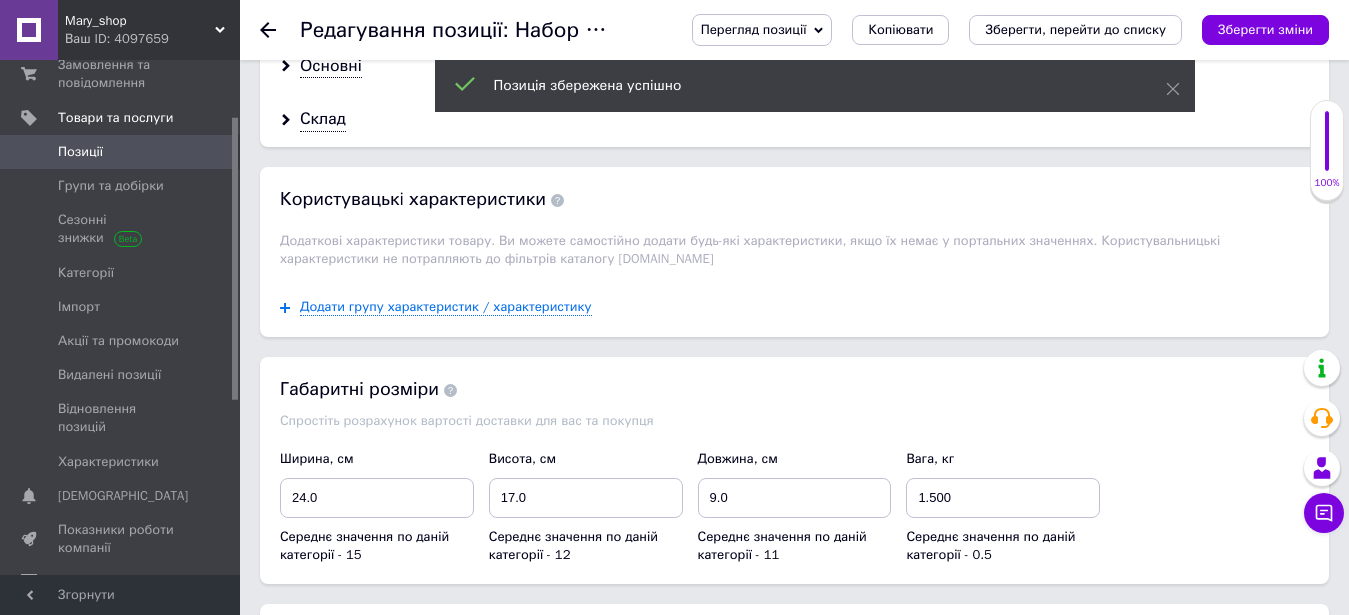 click on "Позиції" at bounding box center (80, 152) 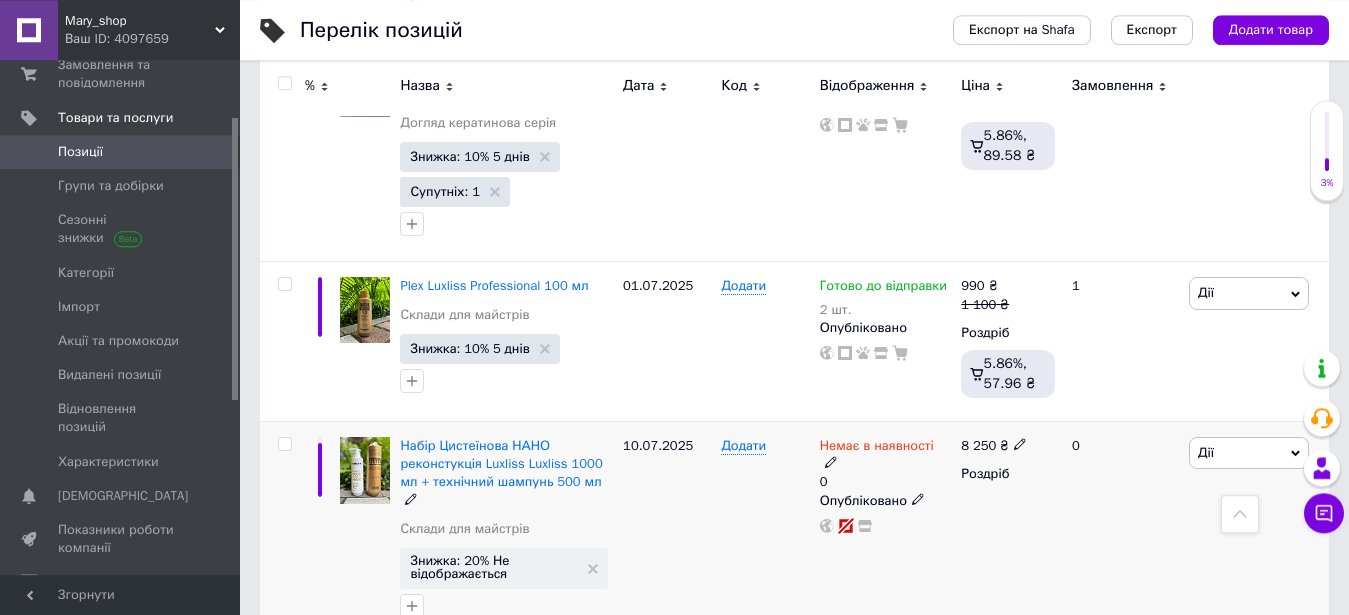 scroll, scrollTop: 4000, scrollLeft: 0, axis: vertical 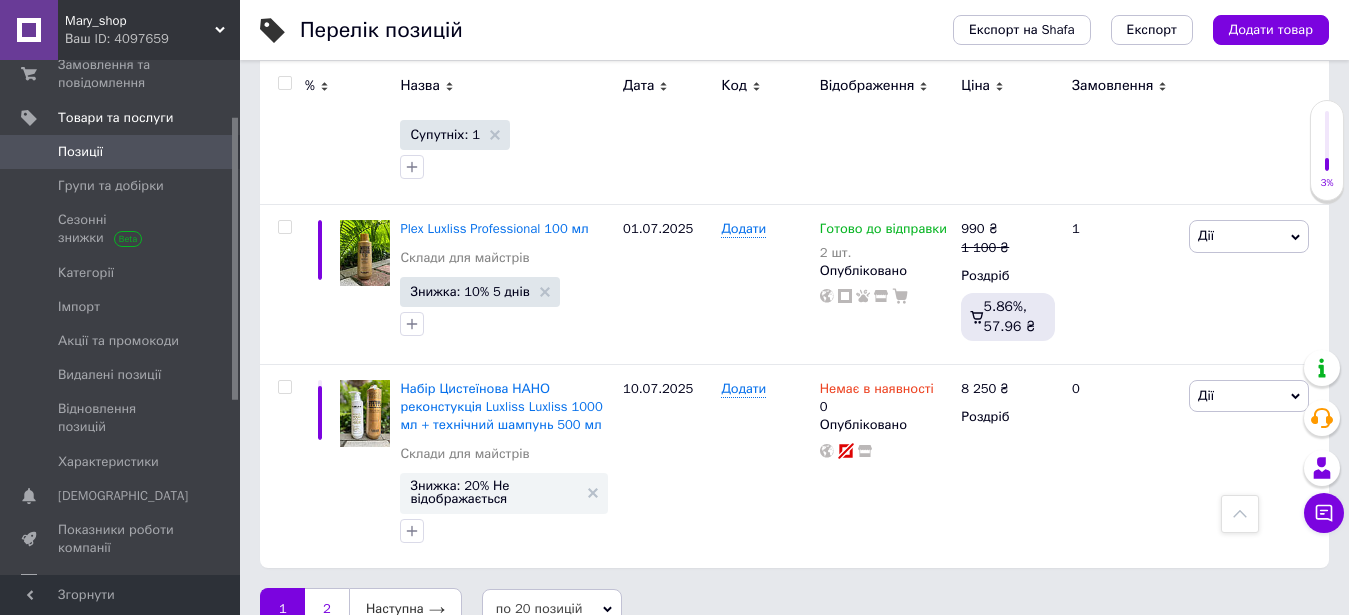 click on "2" at bounding box center [327, 609] 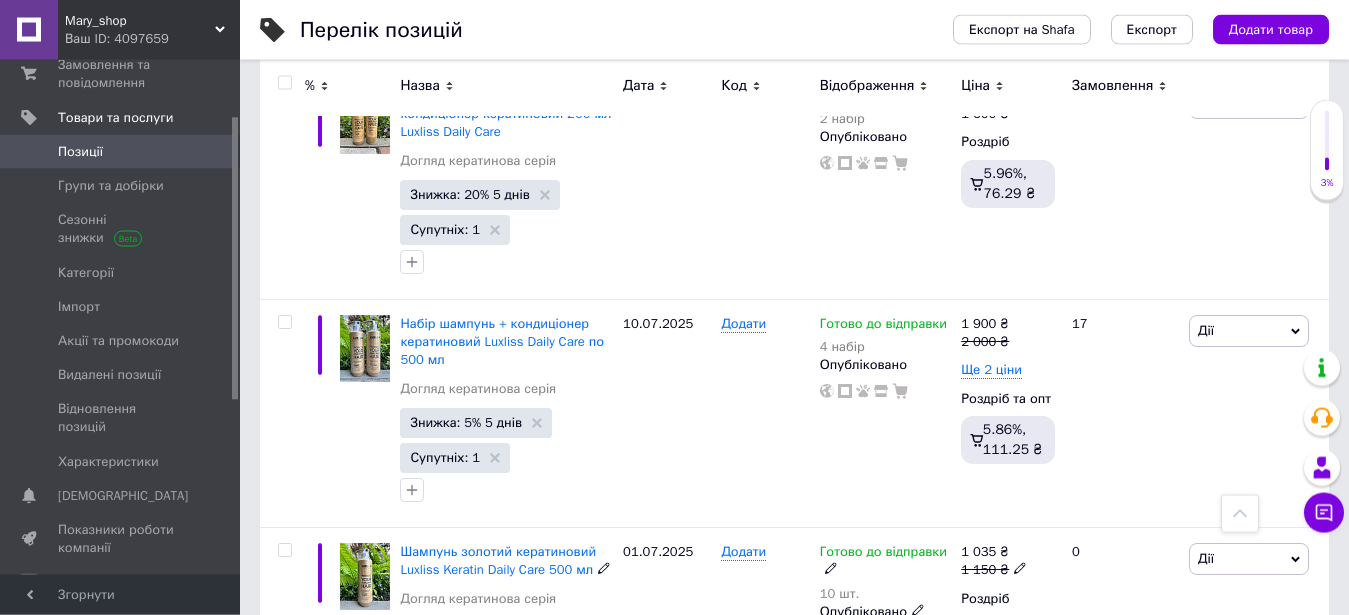 scroll, scrollTop: 1339, scrollLeft: 0, axis: vertical 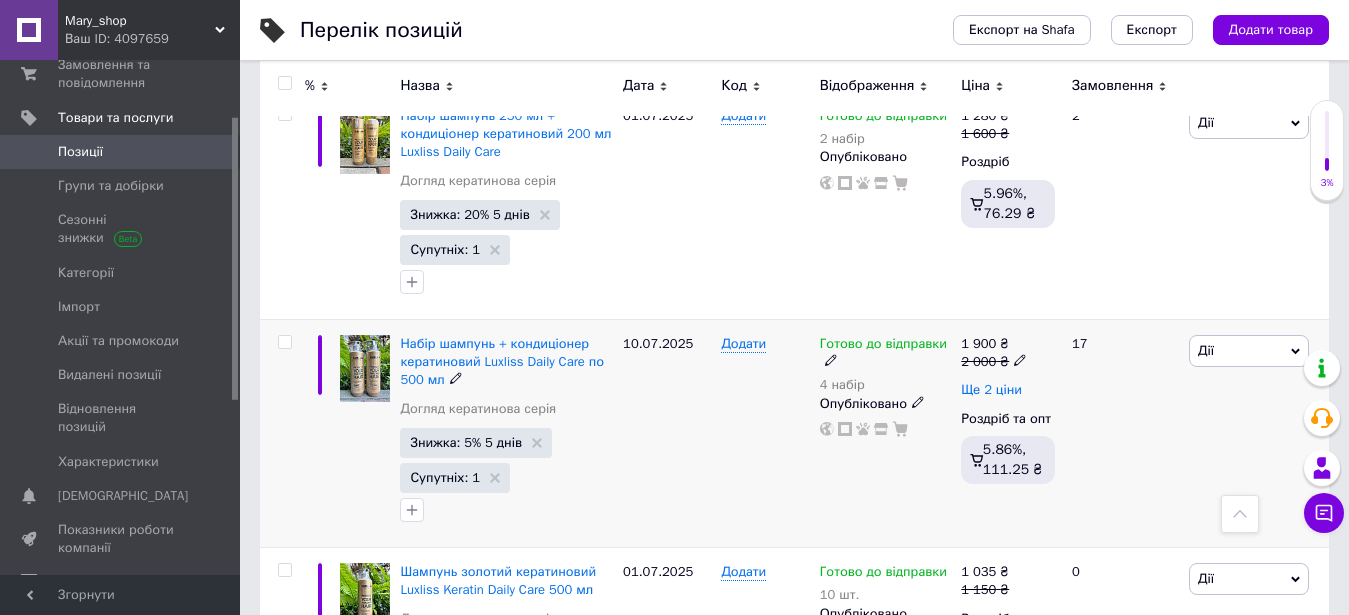 click on "Ще 2 ціни" at bounding box center (991, 390) 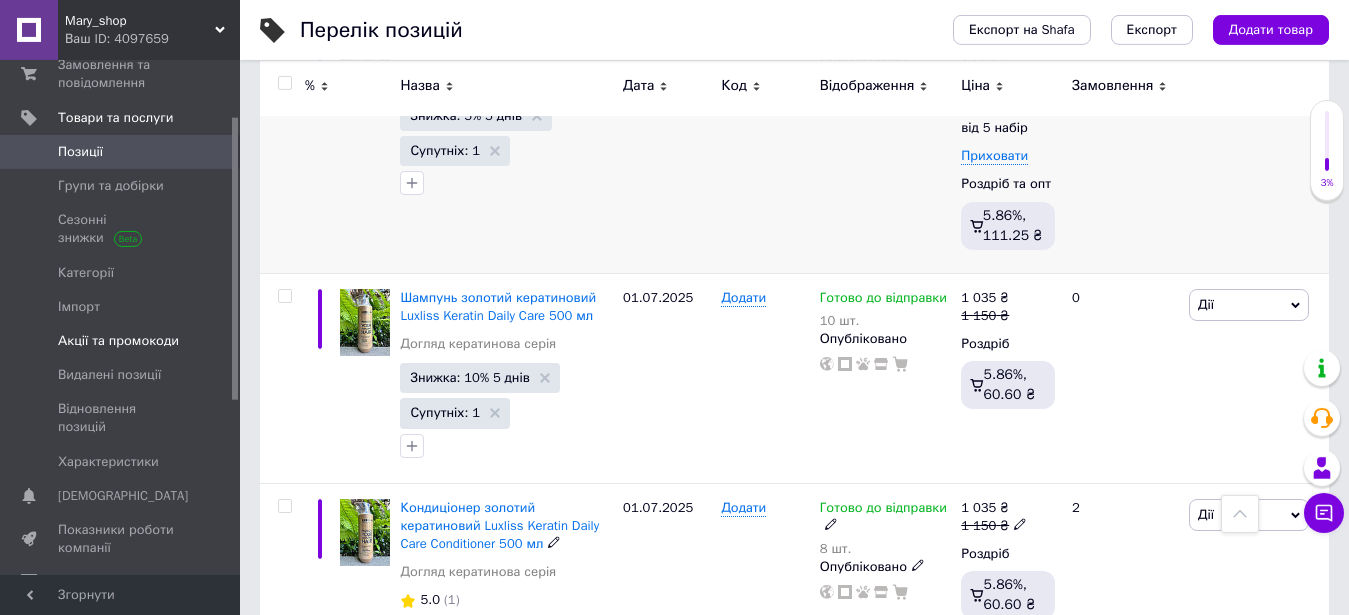 scroll, scrollTop: 1530, scrollLeft: 0, axis: vertical 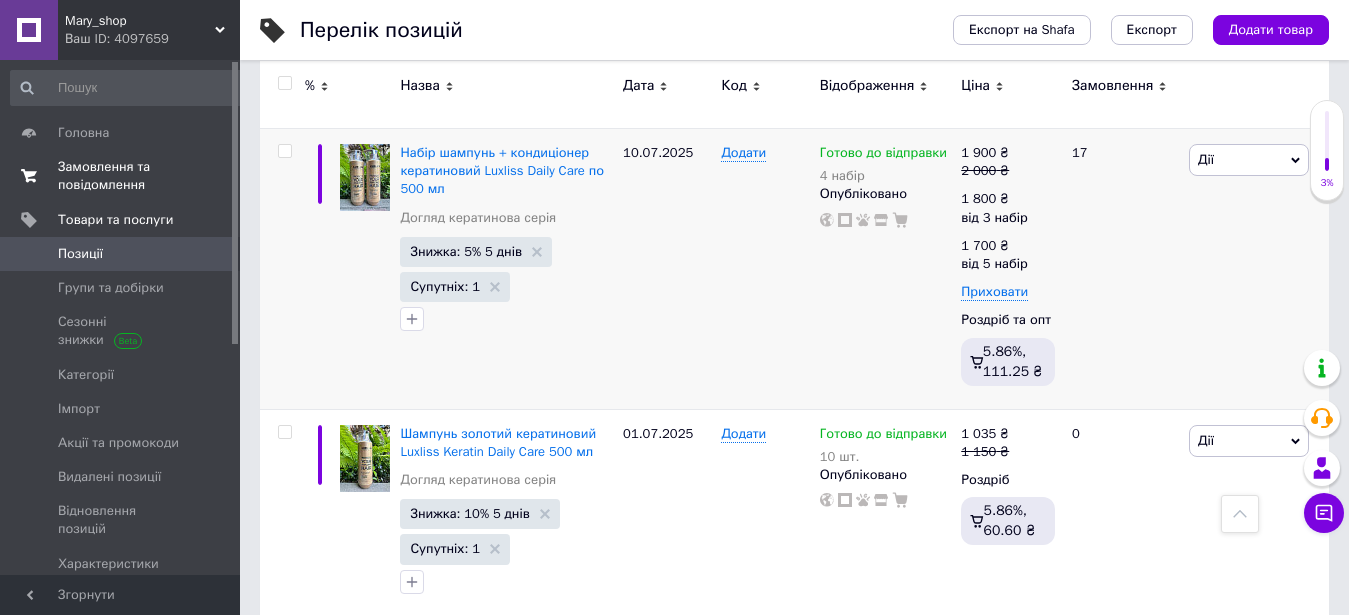 click on "Замовлення та повідомлення 0 0" at bounding box center [128, 176] 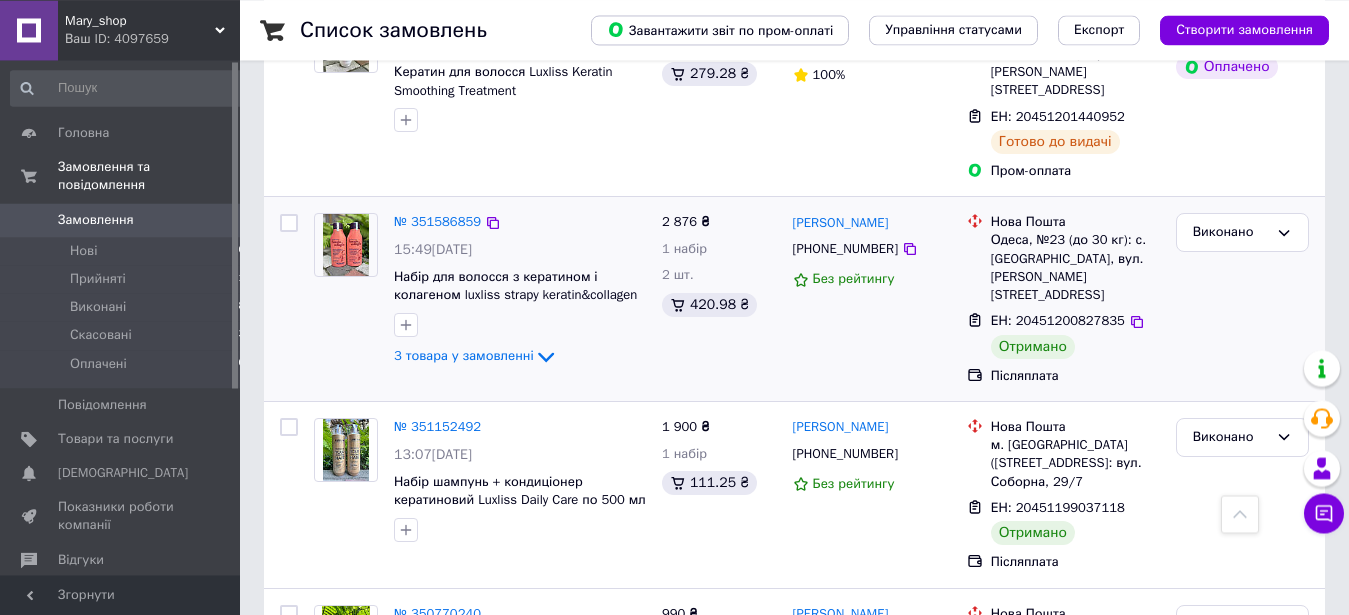 scroll, scrollTop: 102, scrollLeft: 0, axis: vertical 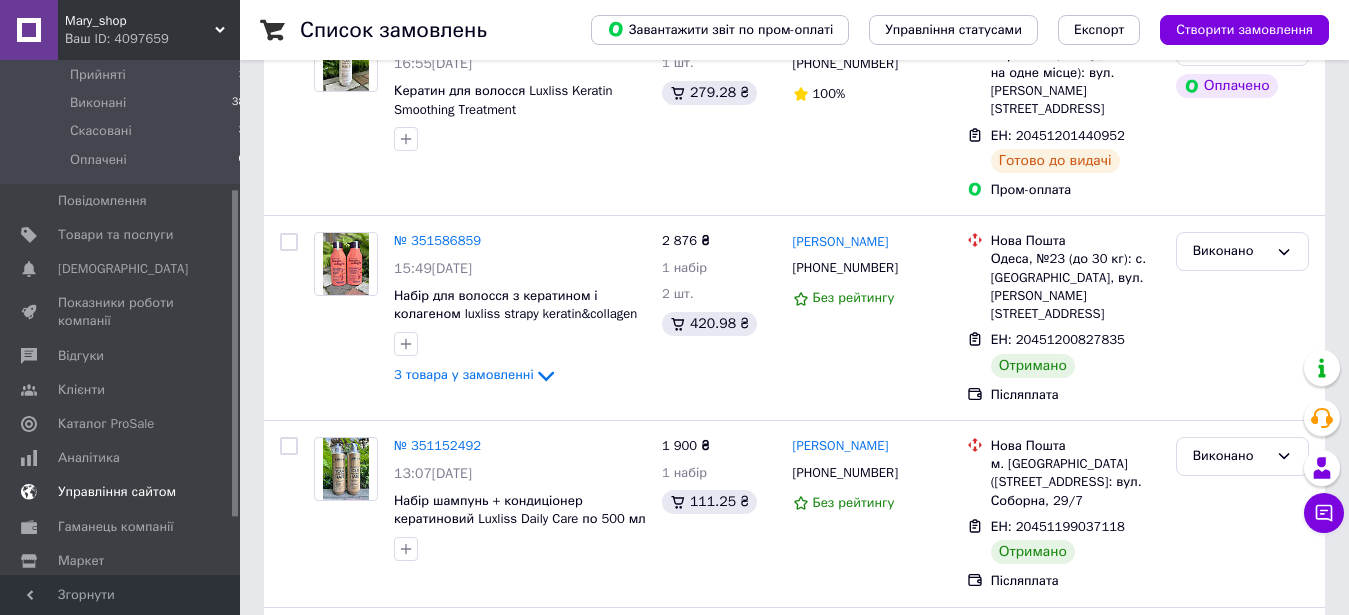 click on "Управління сайтом" at bounding box center (128, 492) 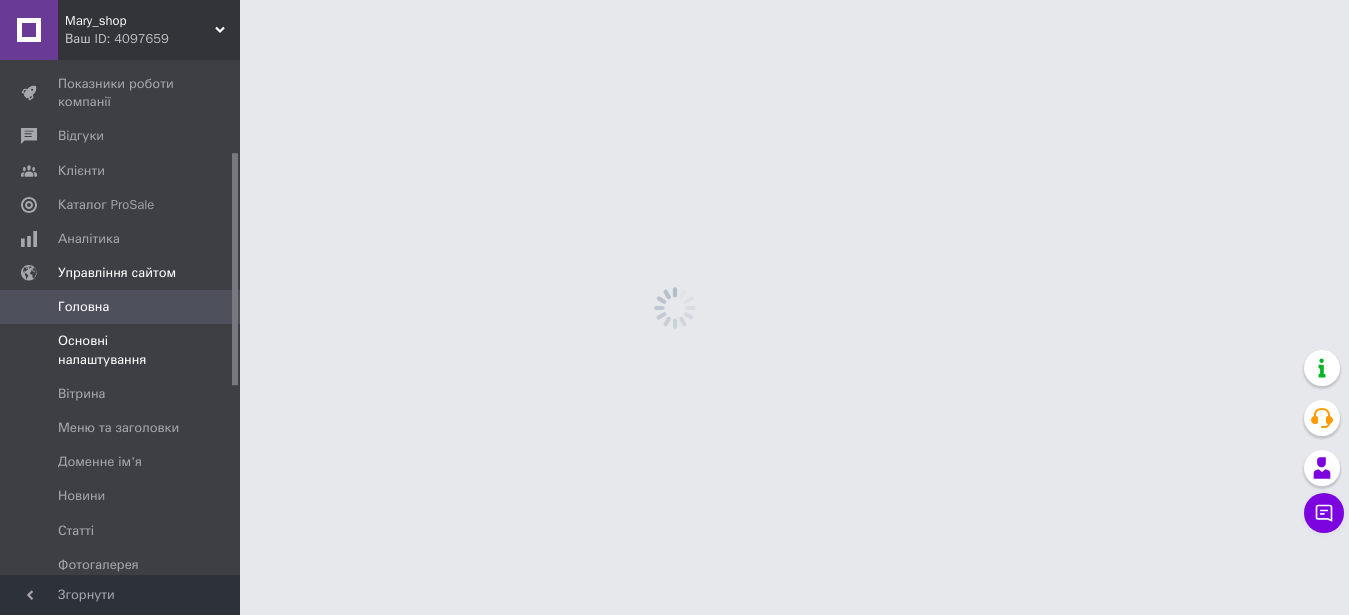 scroll, scrollTop: 0, scrollLeft: 0, axis: both 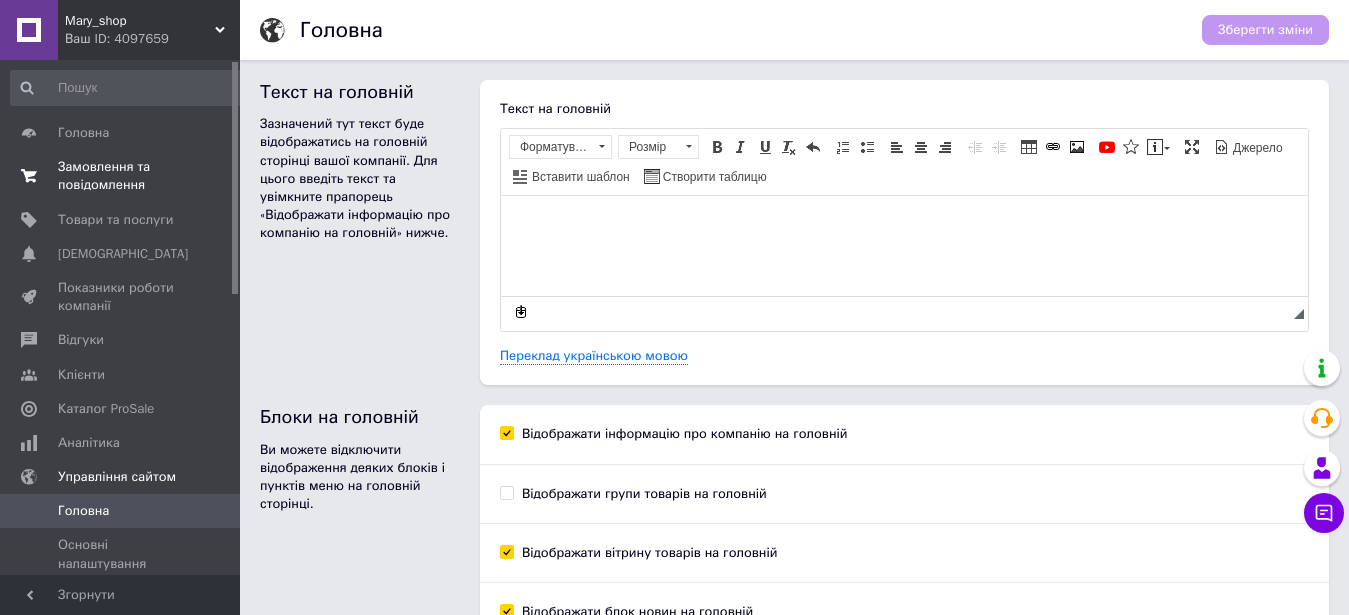click on "Замовлення та повідомлення" at bounding box center (121, 176) 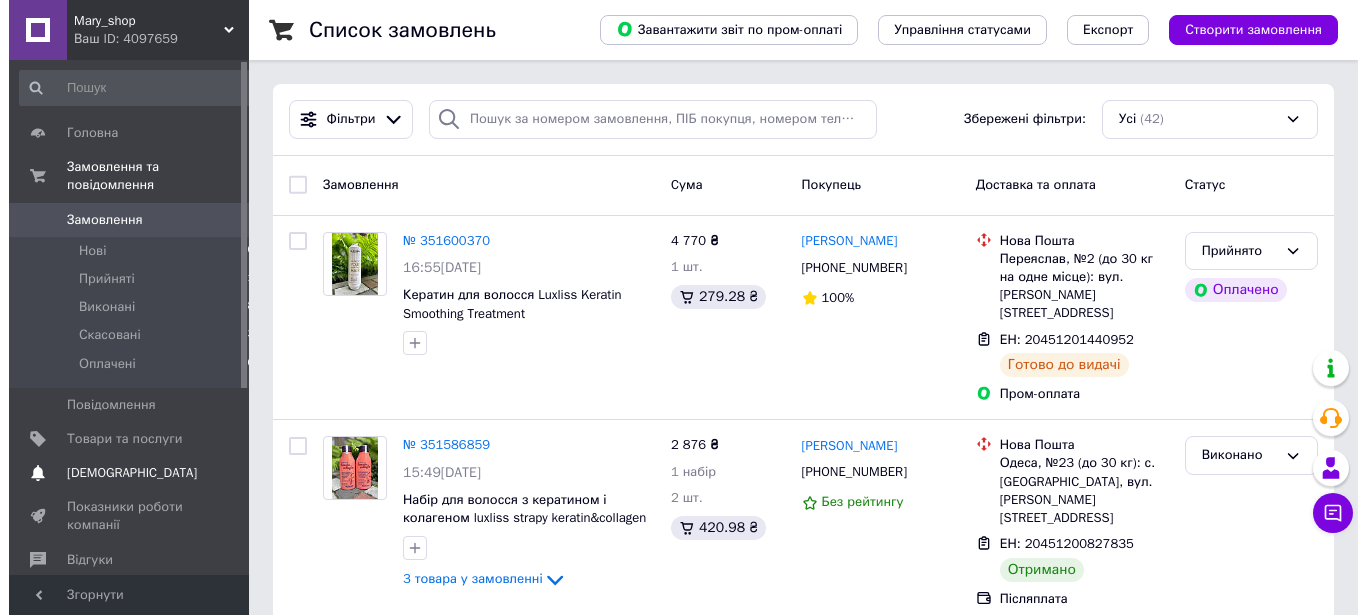 scroll, scrollTop: 204, scrollLeft: 0, axis: vertical 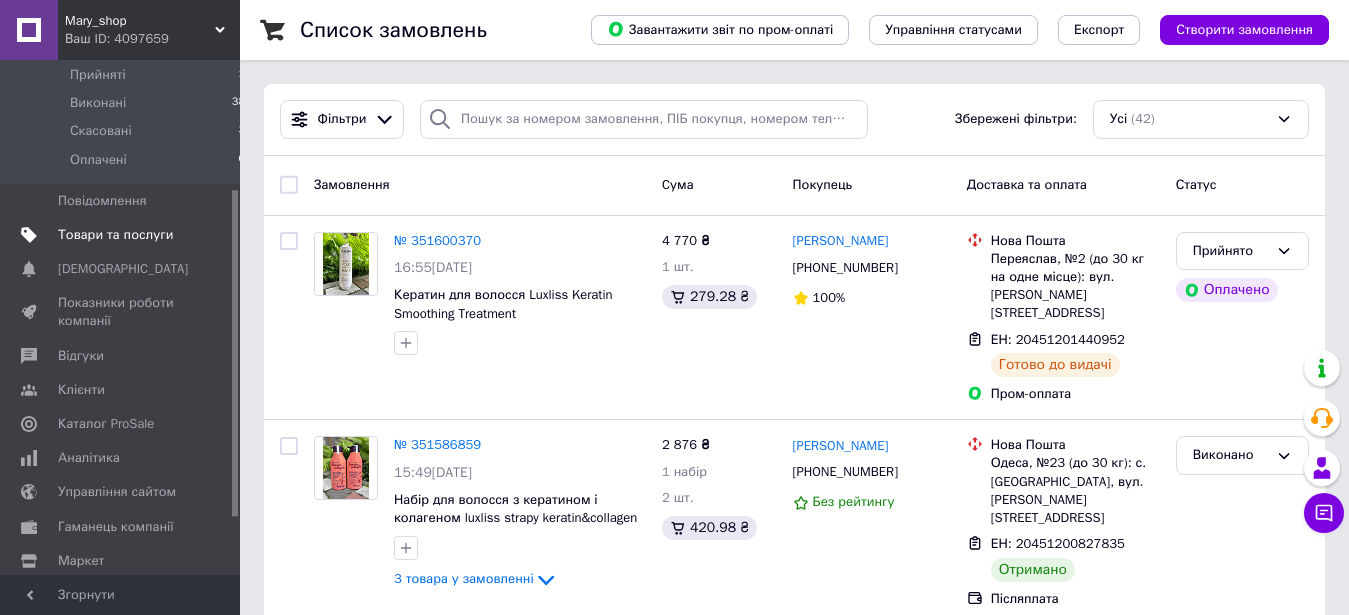 click on "Товари та послуги" at bounding box center [115, 235] 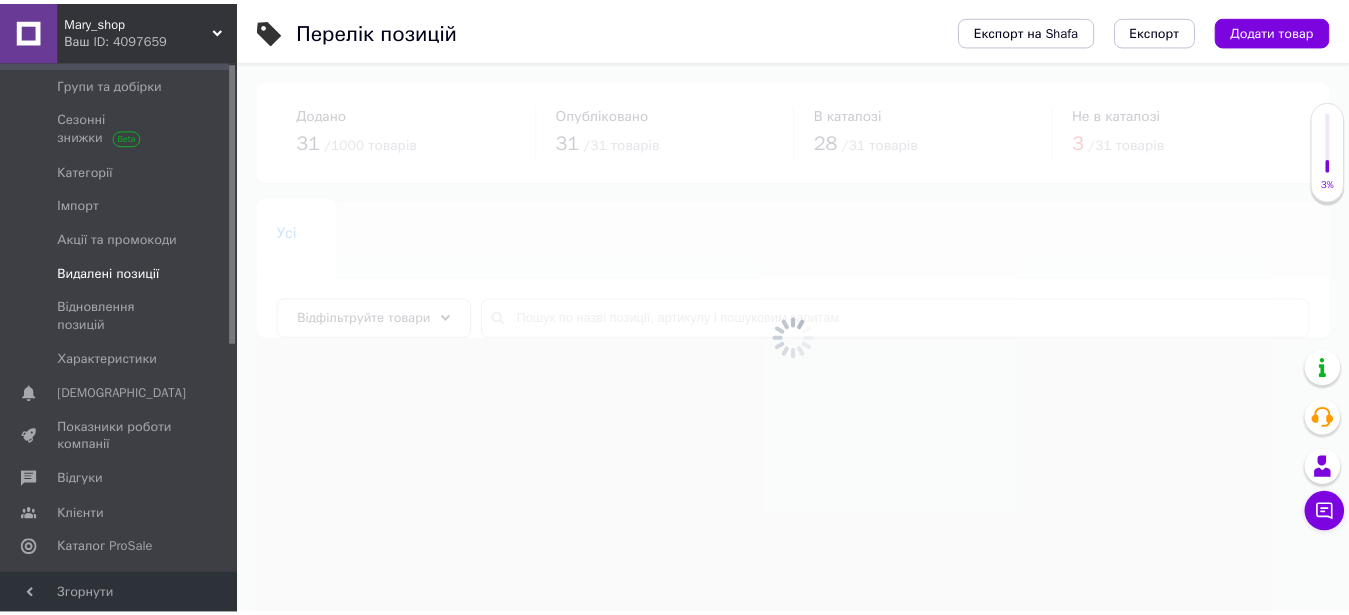 scroll, scrollTop: 0, scrollLeft: 0, axis: both 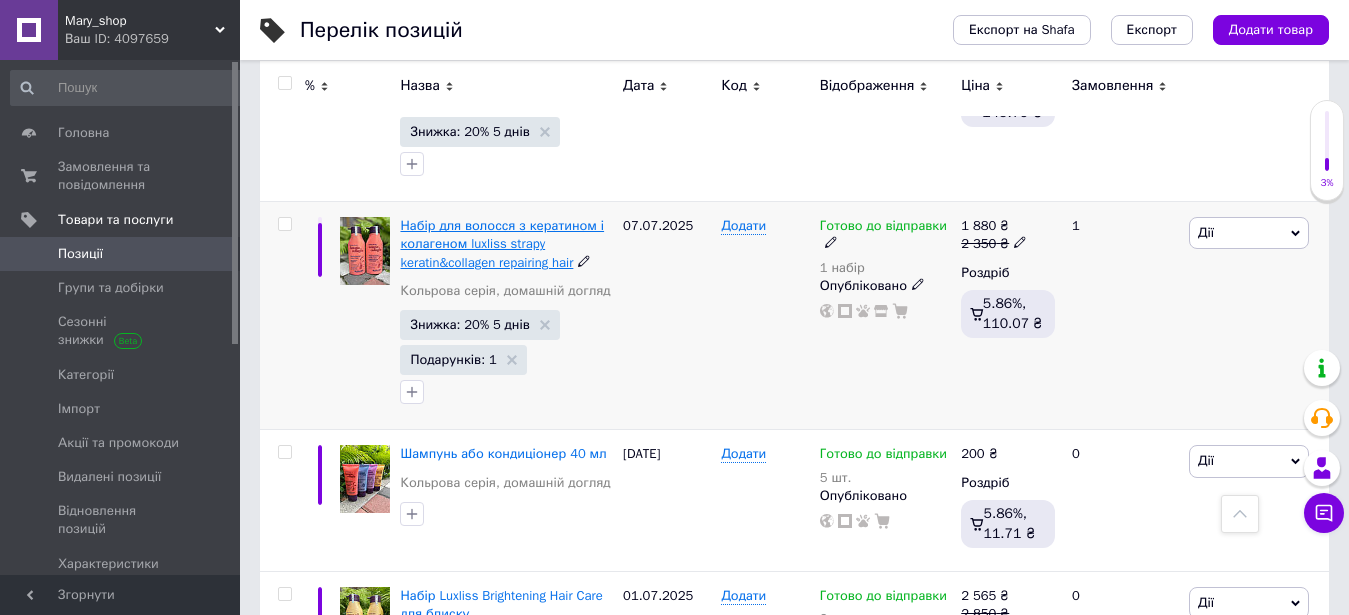 click on "Набір для волосся з кератином і колагеном luxliss strapy keratin&collagen repairing hair" at bounding box center [502, 243] 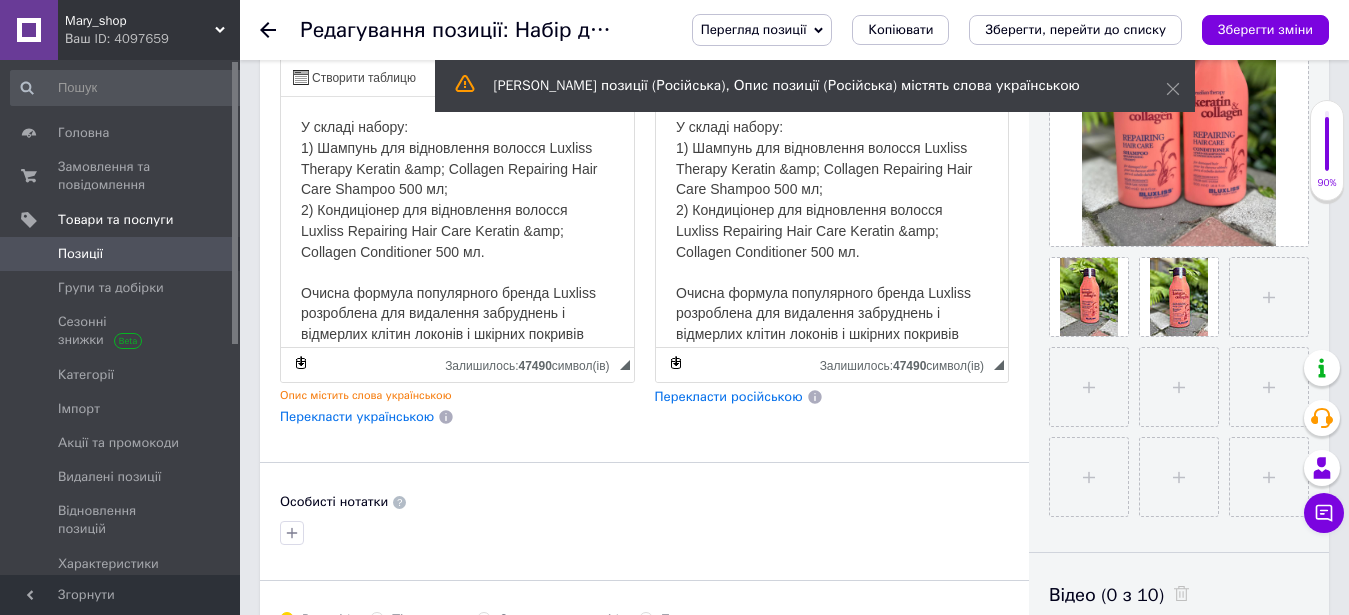 scroll, scrollTop: 836, scrollLeft: 0, axis: vertical 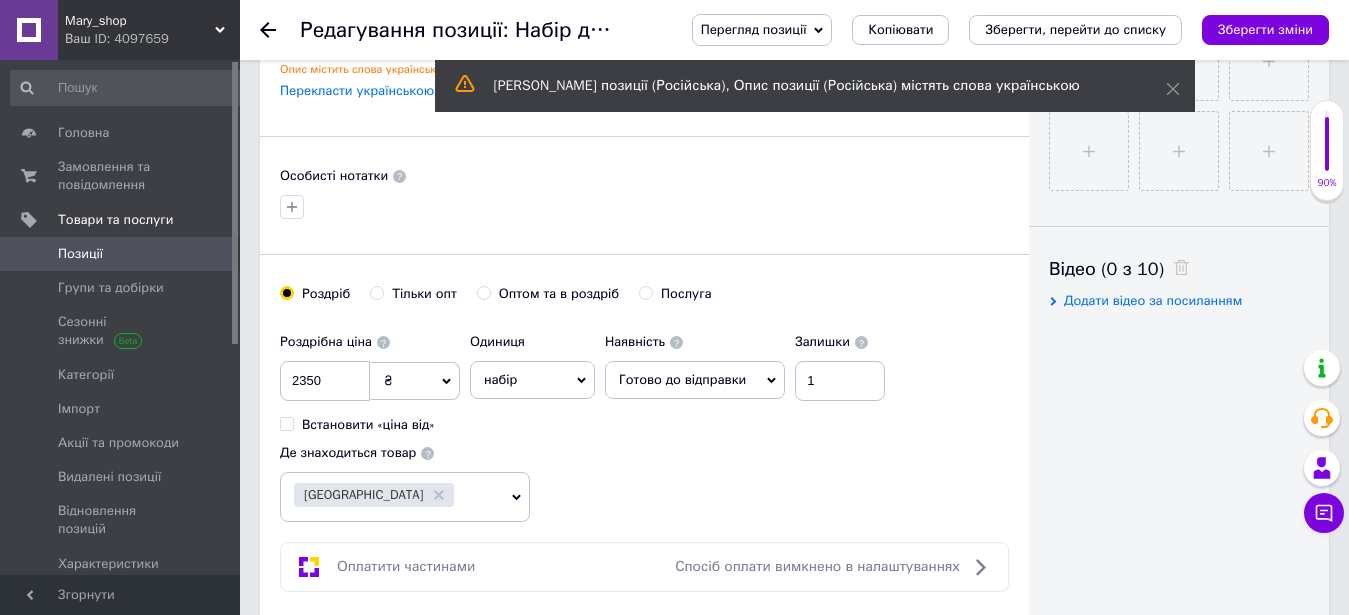 click on "Оптом та в роздріб" at bounding box center [483, 292] 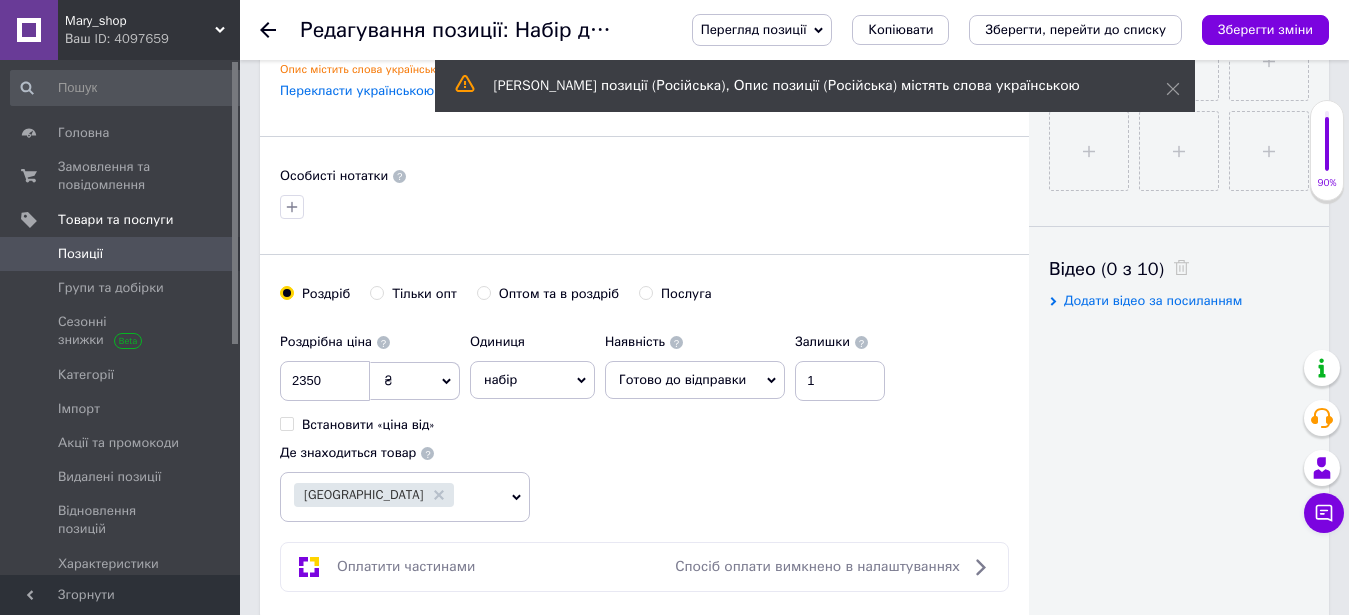 radio on "true" 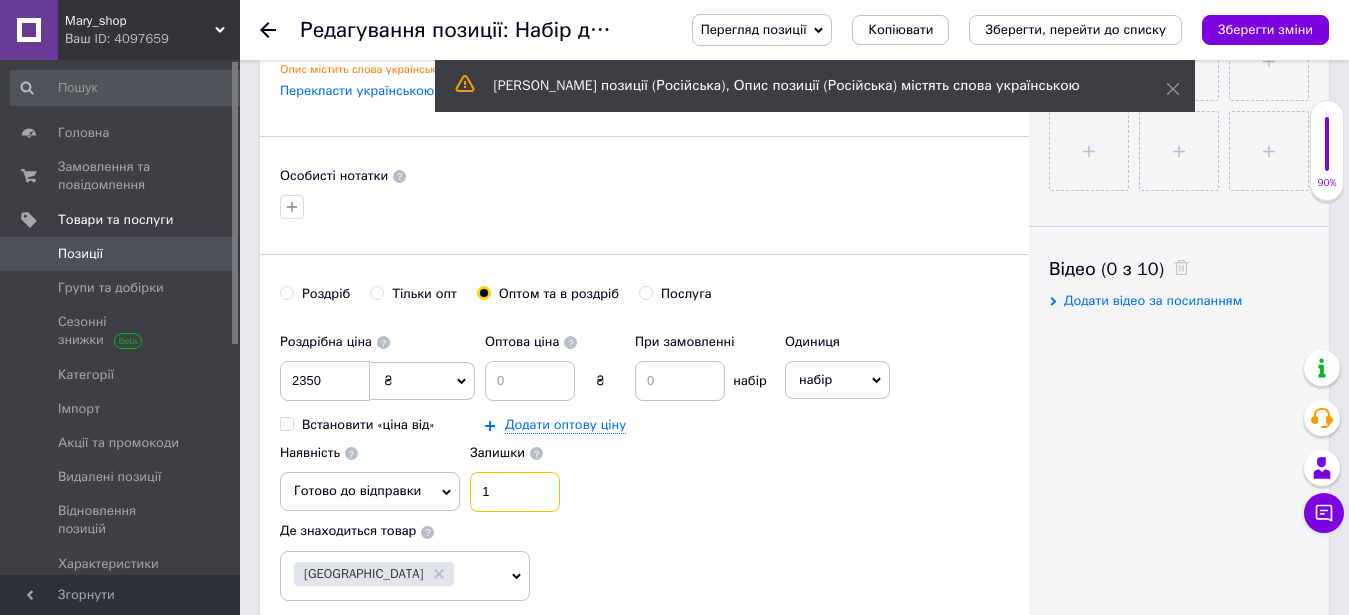 click on "1" at bounding box center (515, 492) 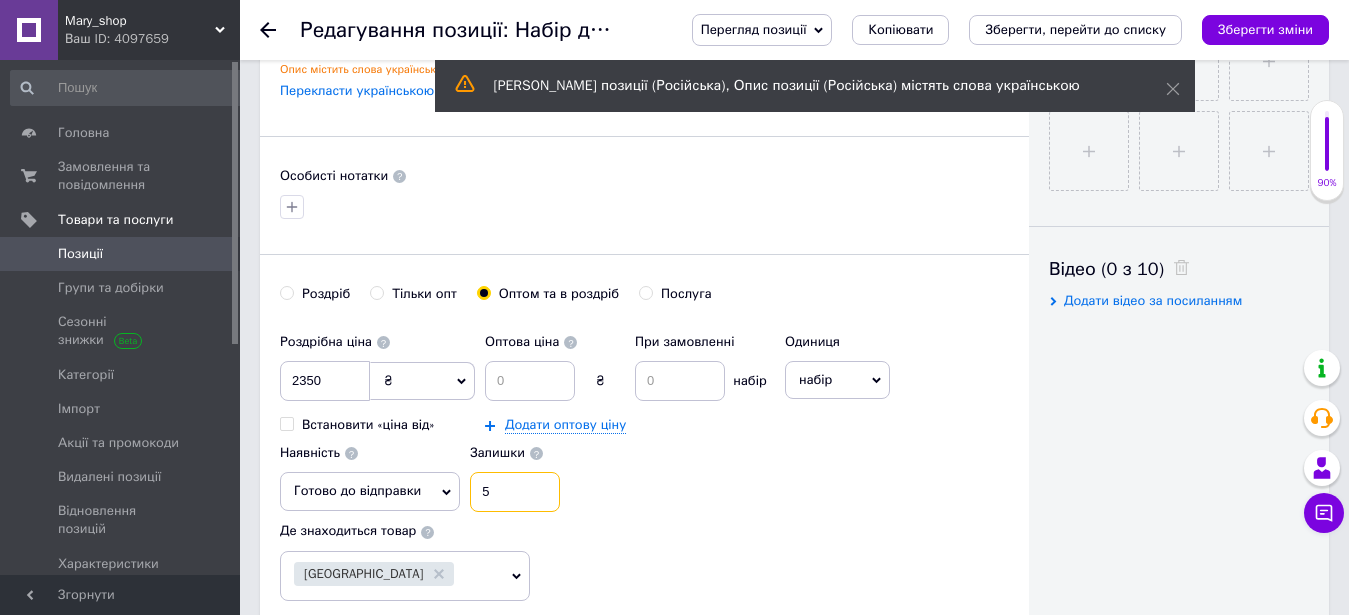 type on "5" 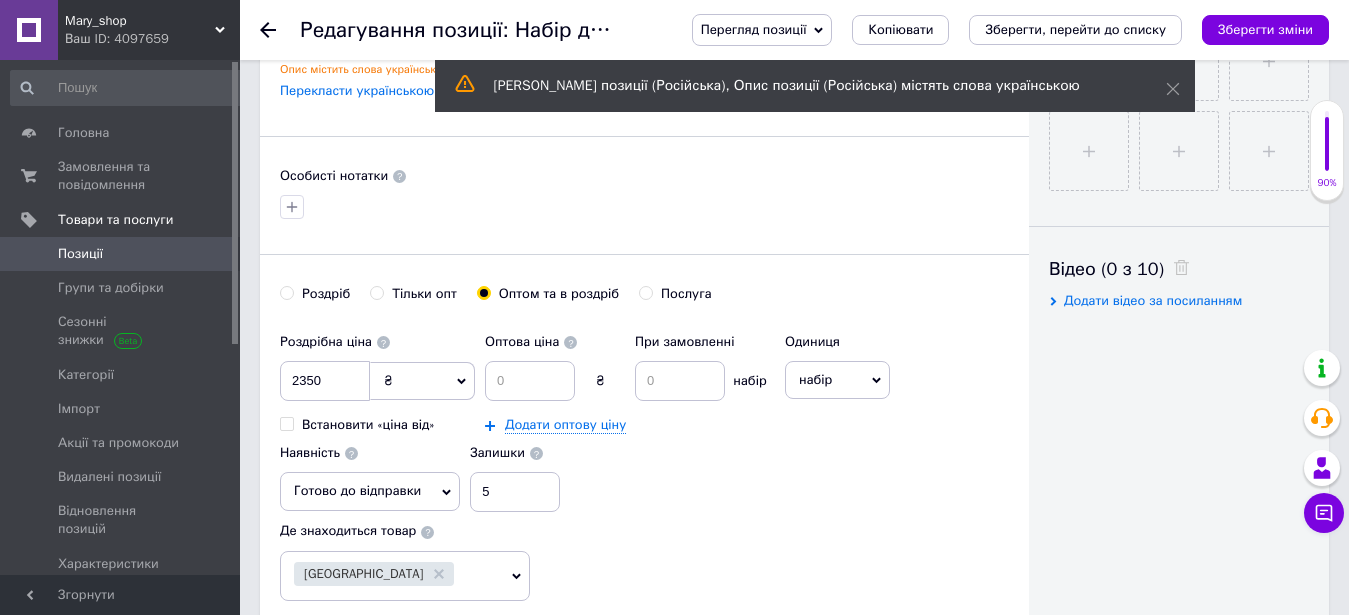 click on "Роздрібна ціна 2350 ₴ $ EUR CHF GBP ¥ PLN ₸ MDL HUF KGS CNY TRY KRW lei Встановити «ціна від» Оптова ціна ₴ При замовленні набір Додати оптову ціну Одиниця набір Популярне шт. комплект упаковка кв.м пара м кг пог.м послуга т а автоцистерна ампула б балон банка блістер бобіна бочка бут бухта в ват виїзд відро г г га година гр/кв.м гігакалорія д дав два місяці день доба доза є єврокуб з зміна к кВт каністра карат кв.дм кв.м кв.см кв.фут квартал кг кг/кв.м км колесо комплект коробка куб.дм куб.м л л лист м м мВт мл мм моток місяць мішок н номер о об'єкт од. п палетомісце пара партія пач р с" at bounding box center [644, 418] 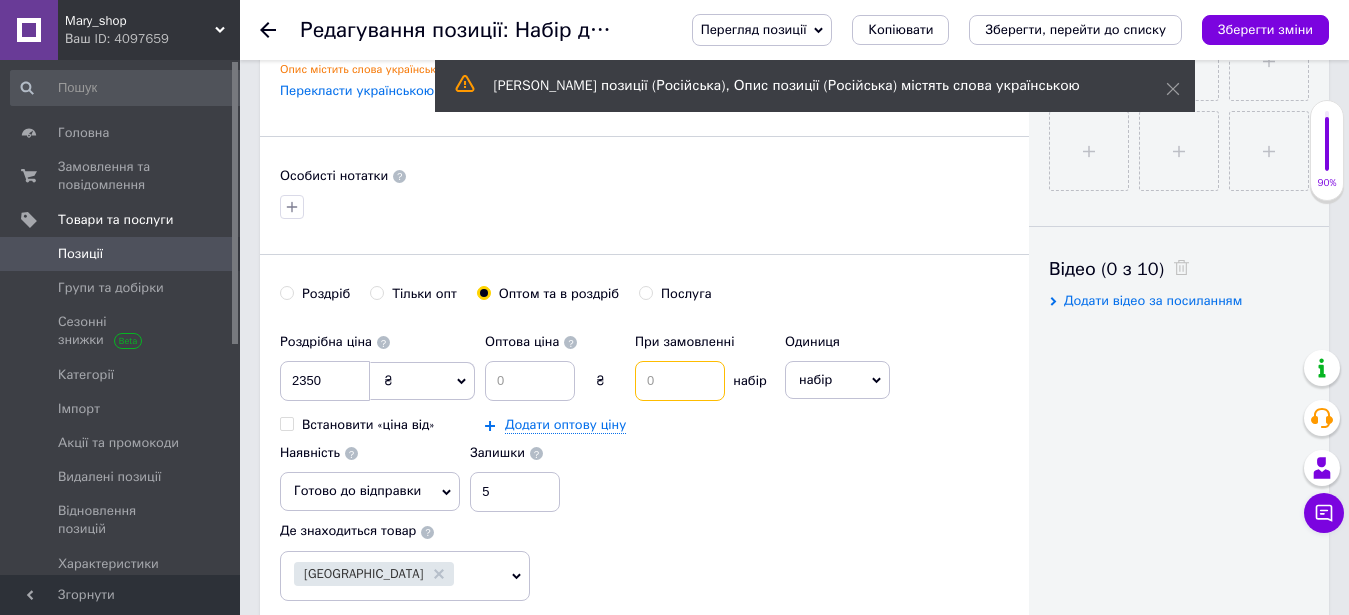 click at bounding box center [680, 381] 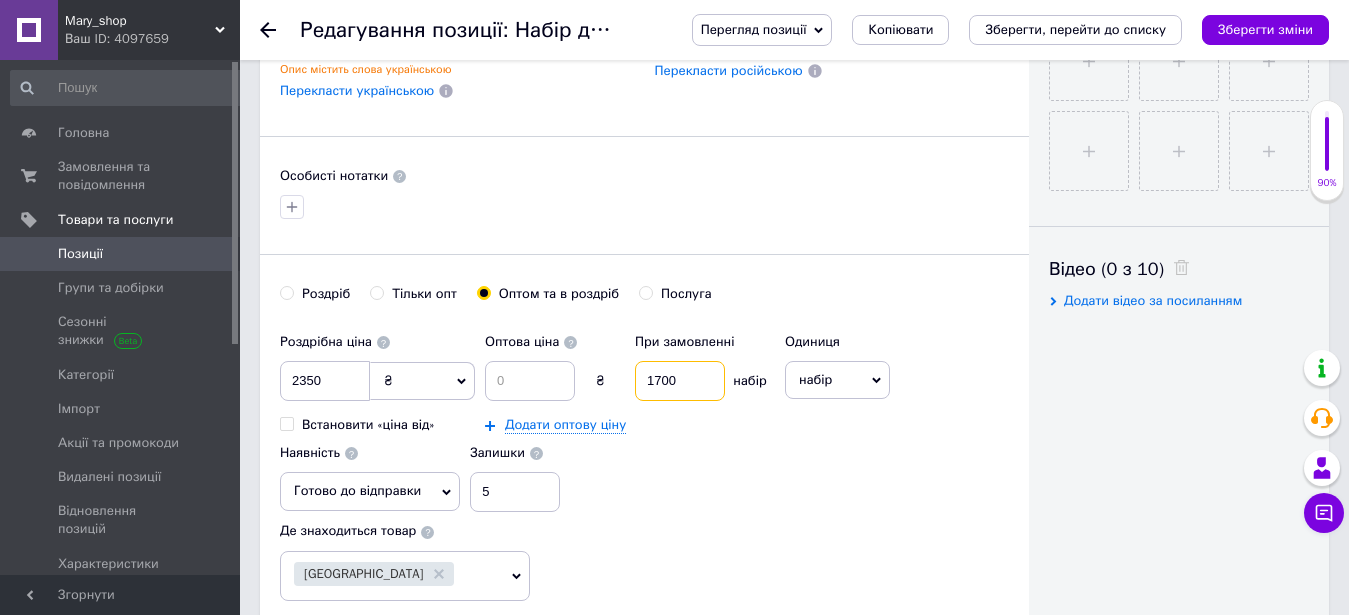 type on "1700" 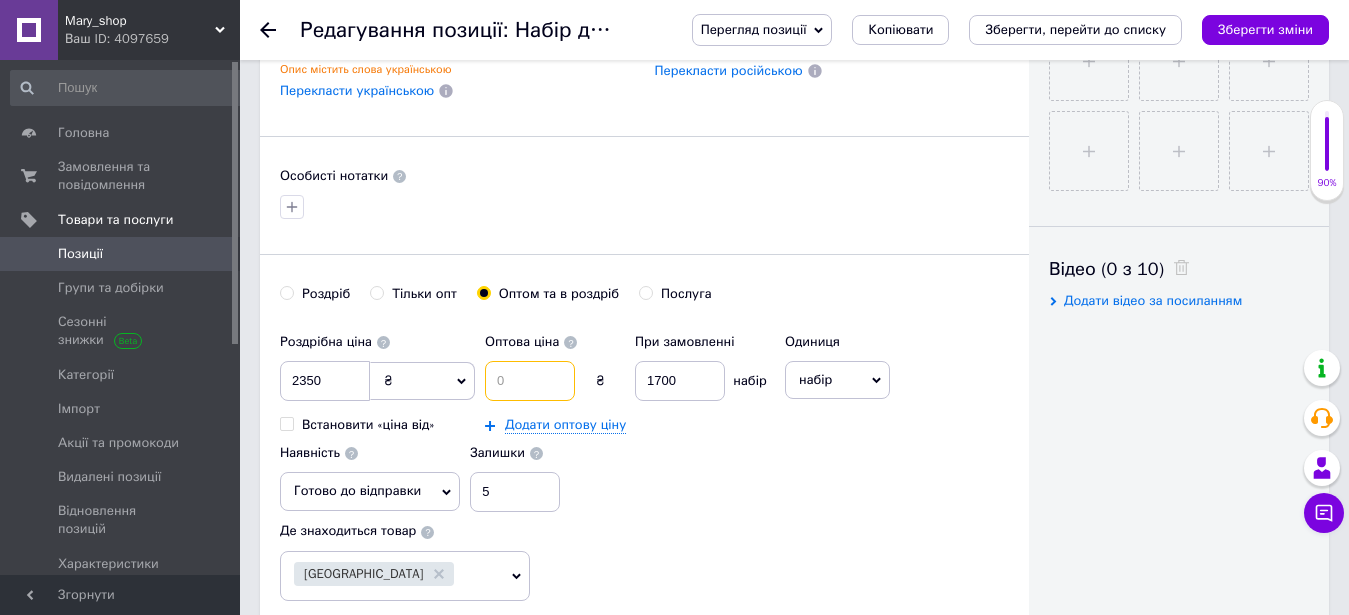 click at bounding box center [530, 381] 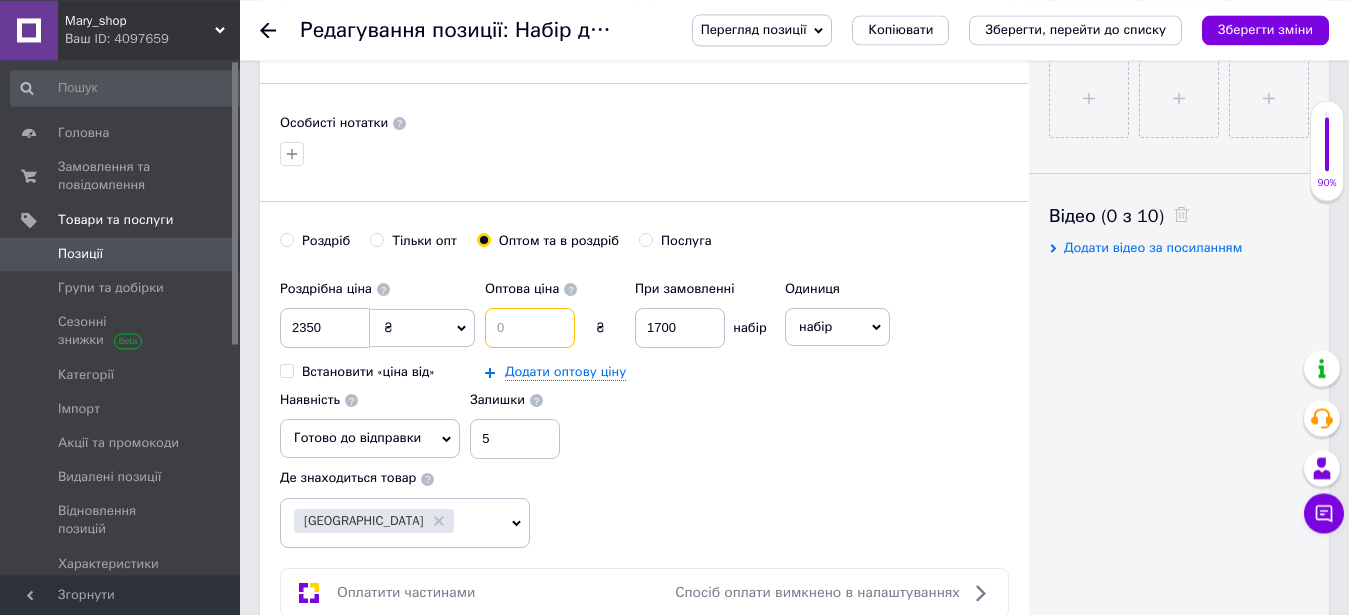 scroll, scrollTop: 938, scrollLeft: 0, axis: vertical 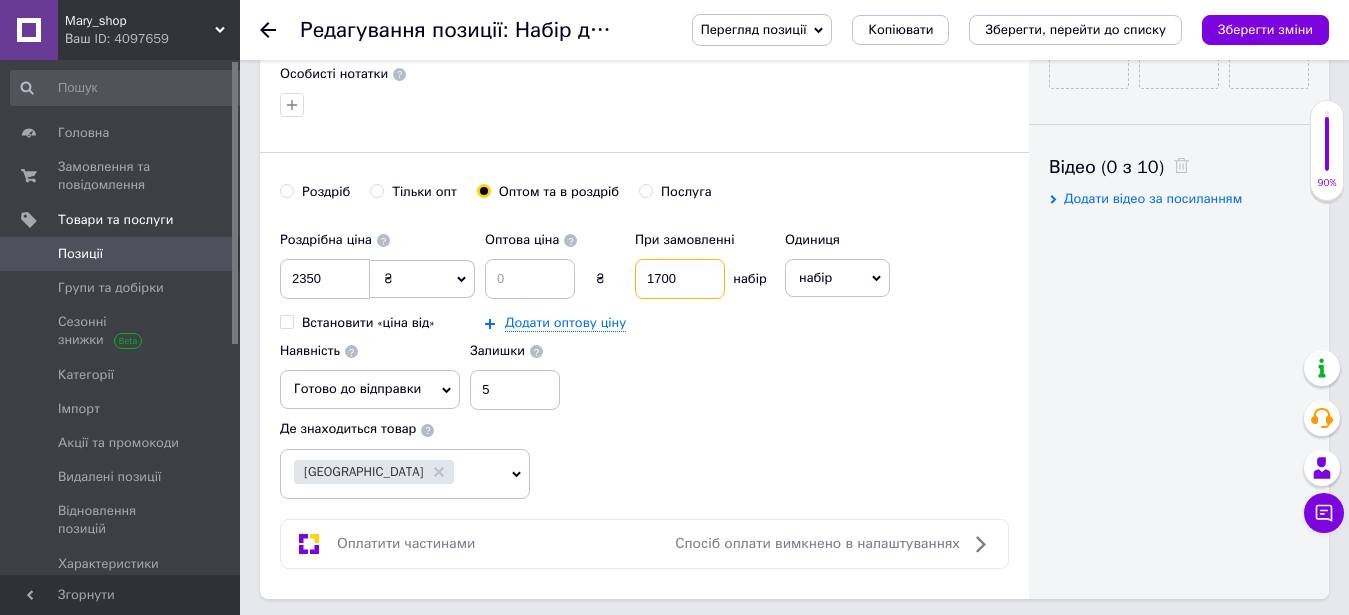 click on "1700" at bounding box center (680, 279) 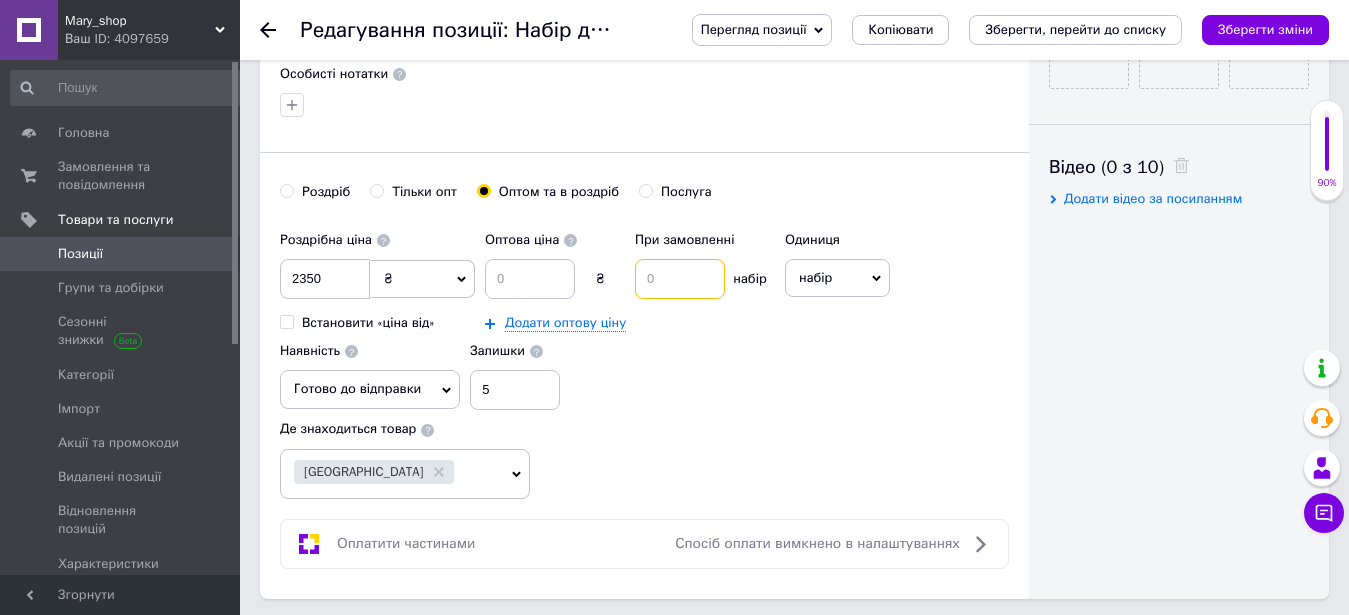 type on "1" 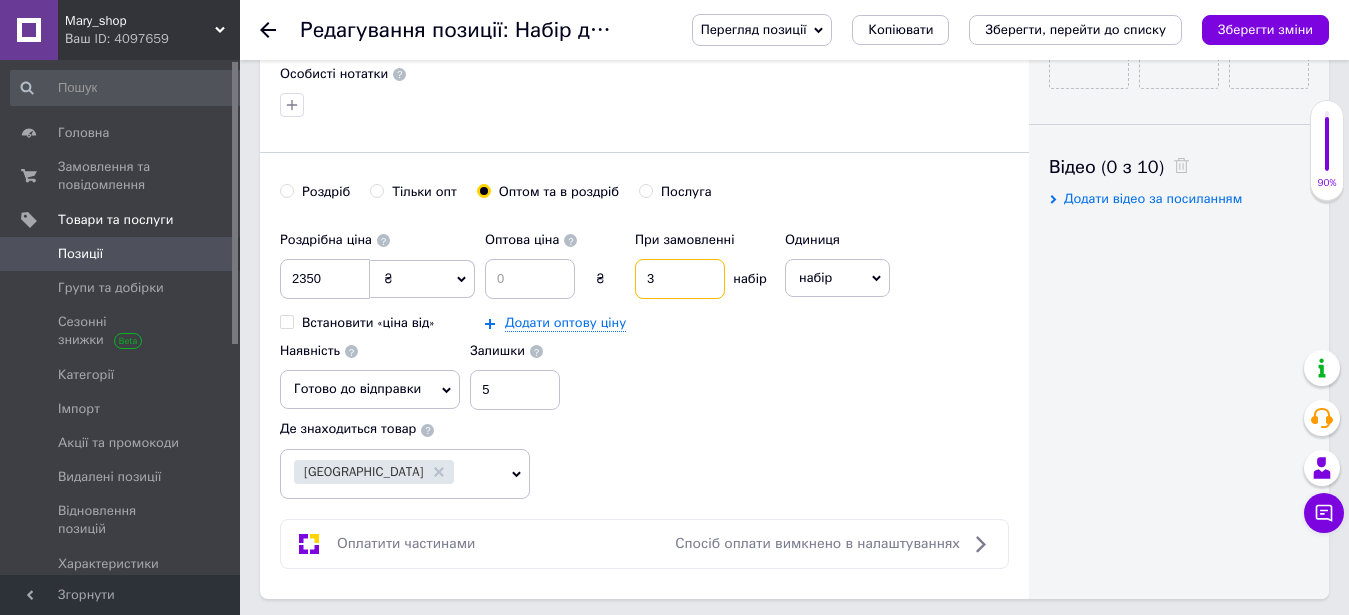 type on "3" 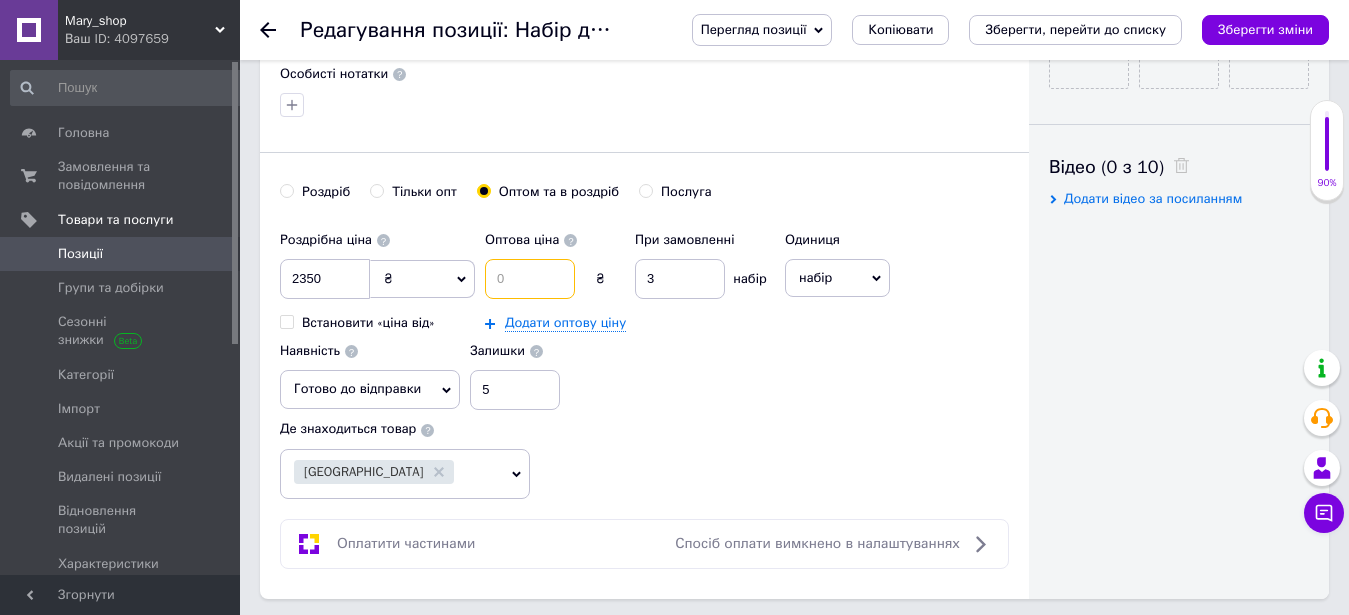 click at bounding box center [530, 279] 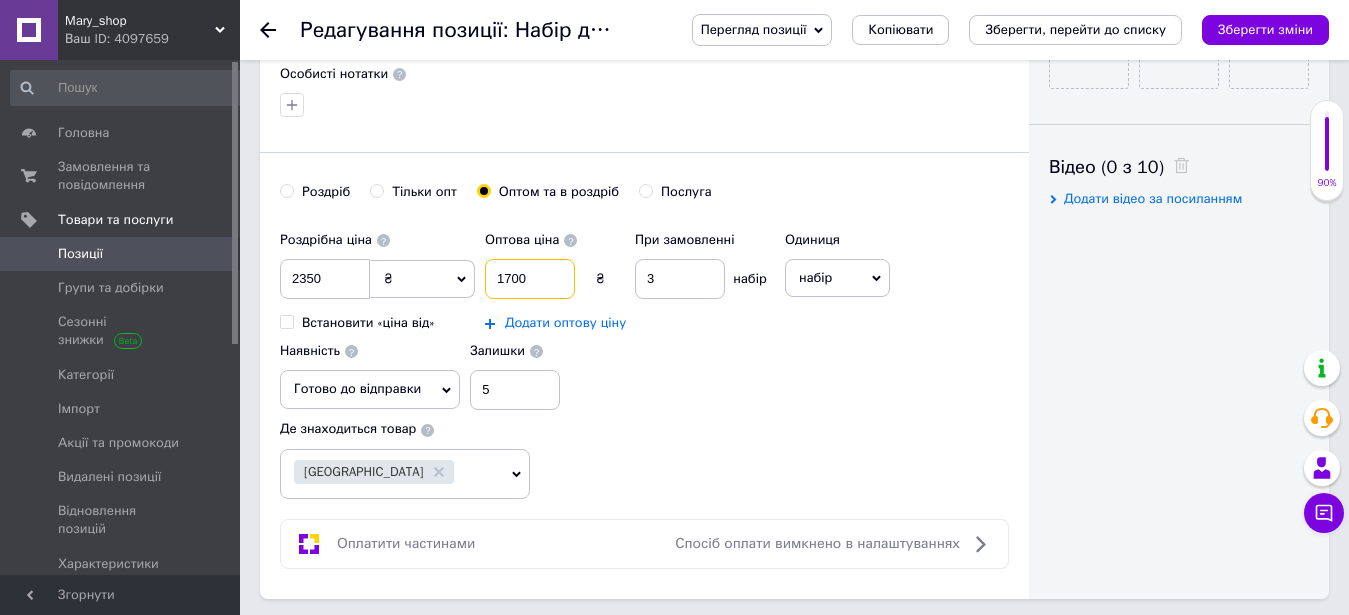 type on "1700" 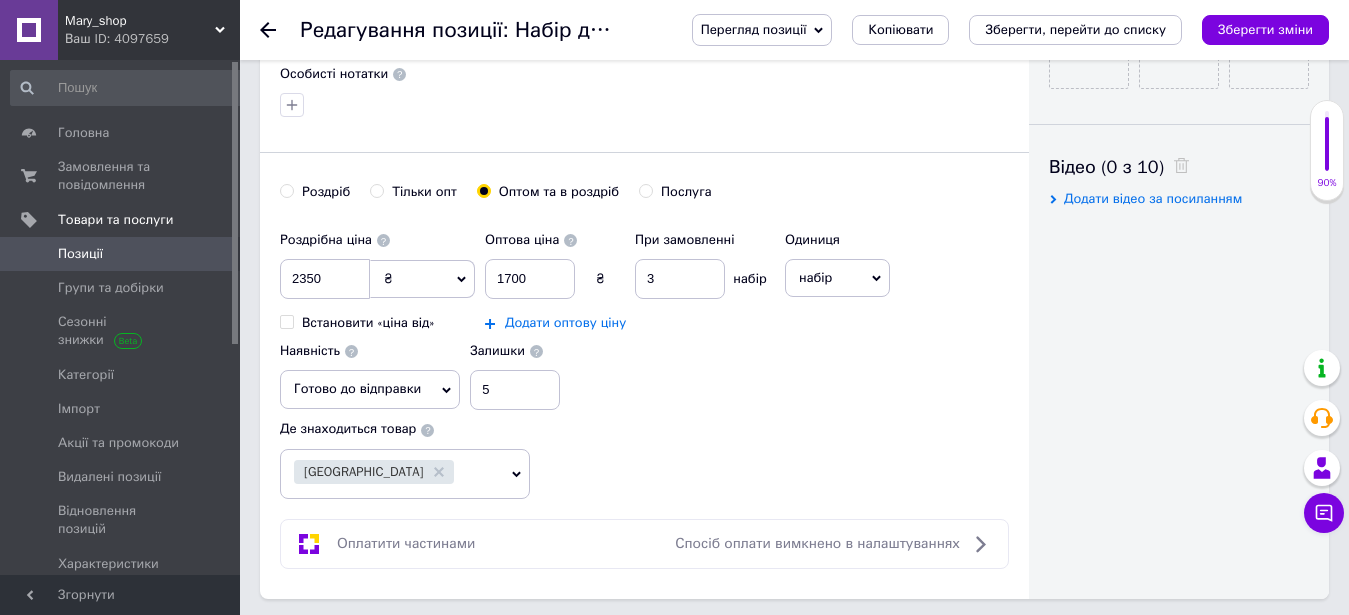 click on "Додати оптову ціну" at bounding box center [565, 323] 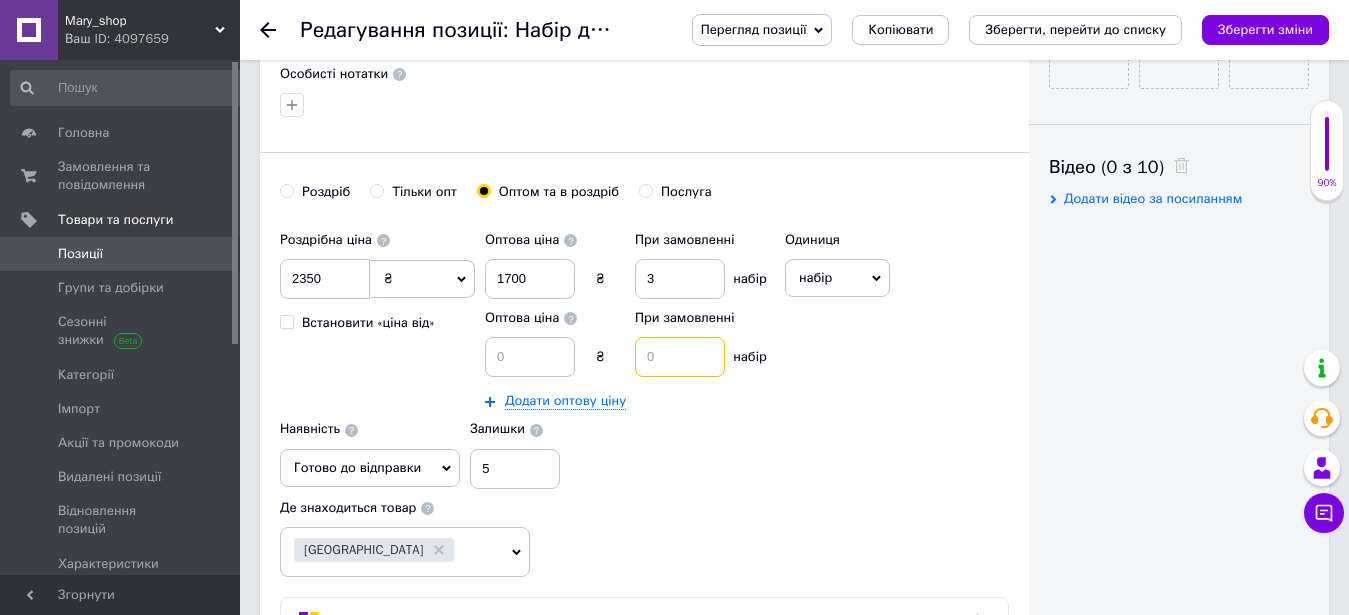 click at bounding box center [680, 357] 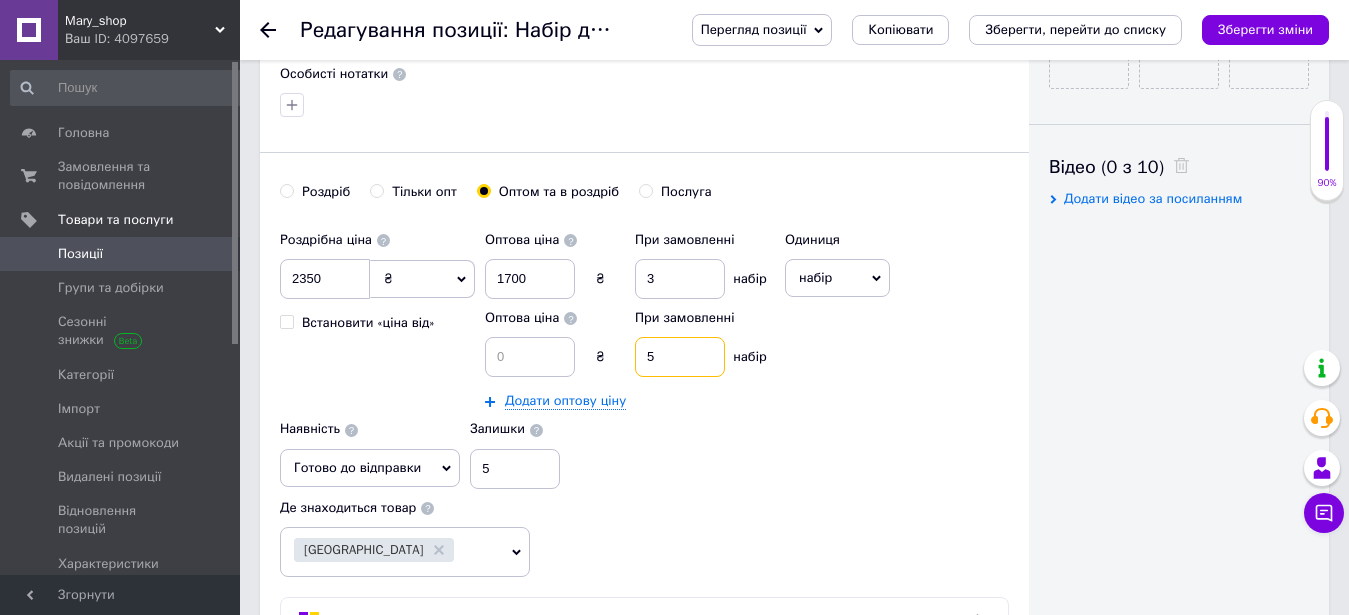 type on "5" 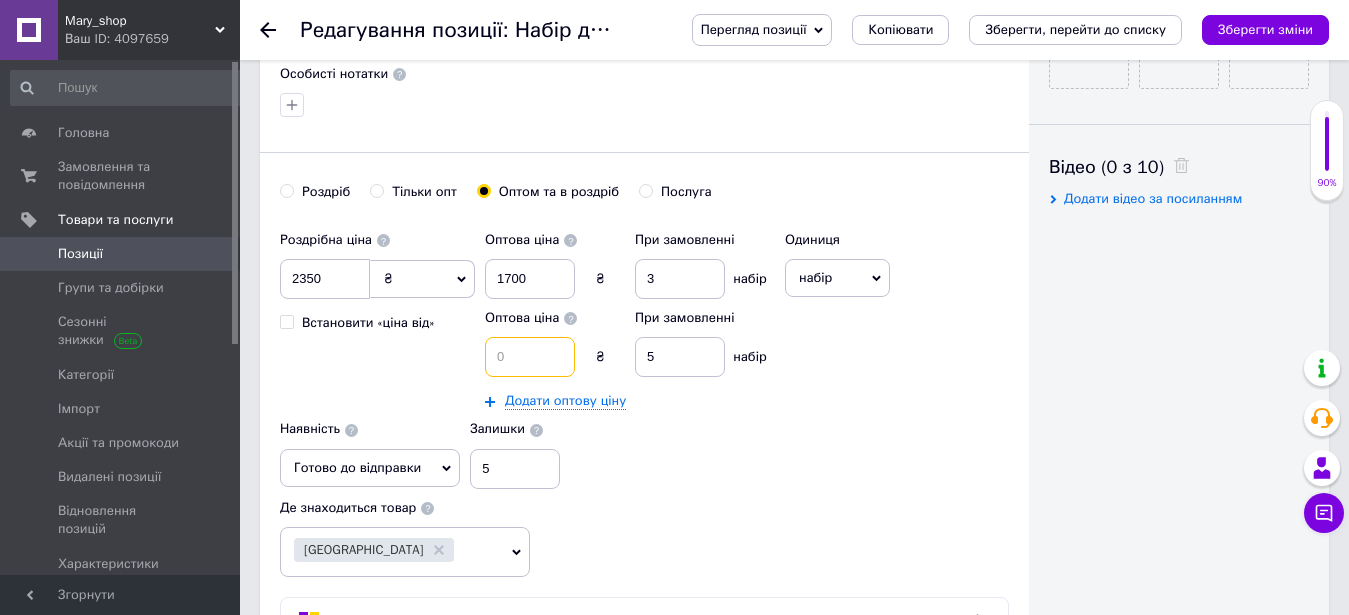 click at bounding box center [530, 357] 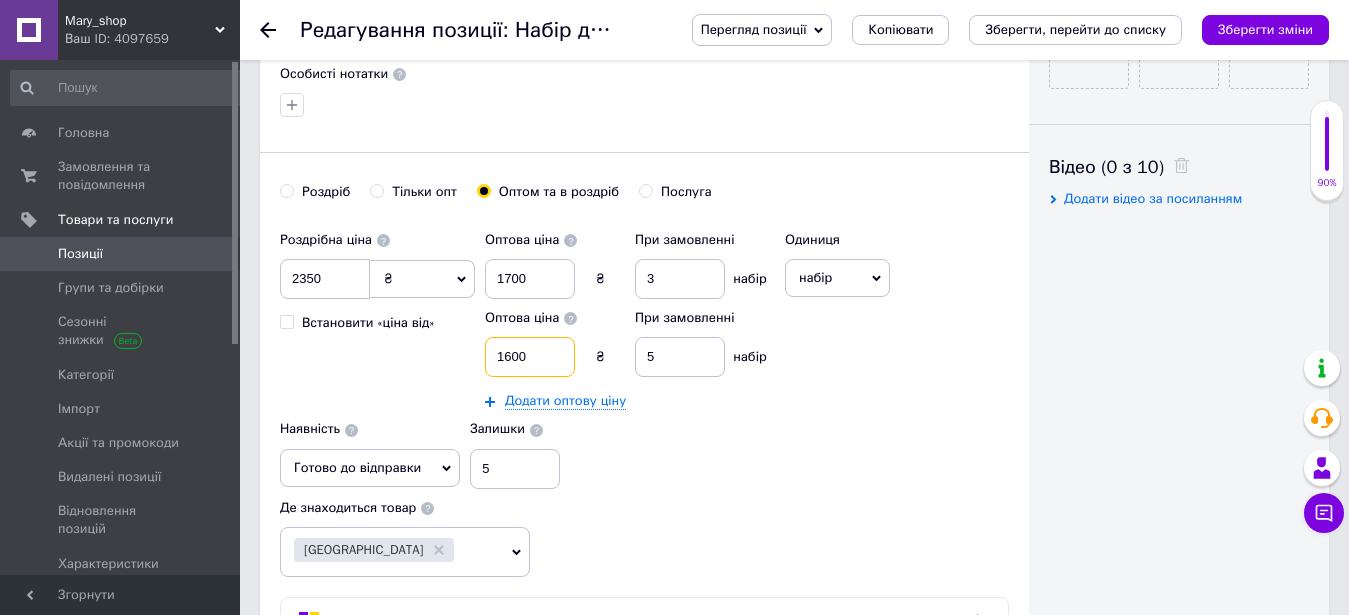 type on "1600" 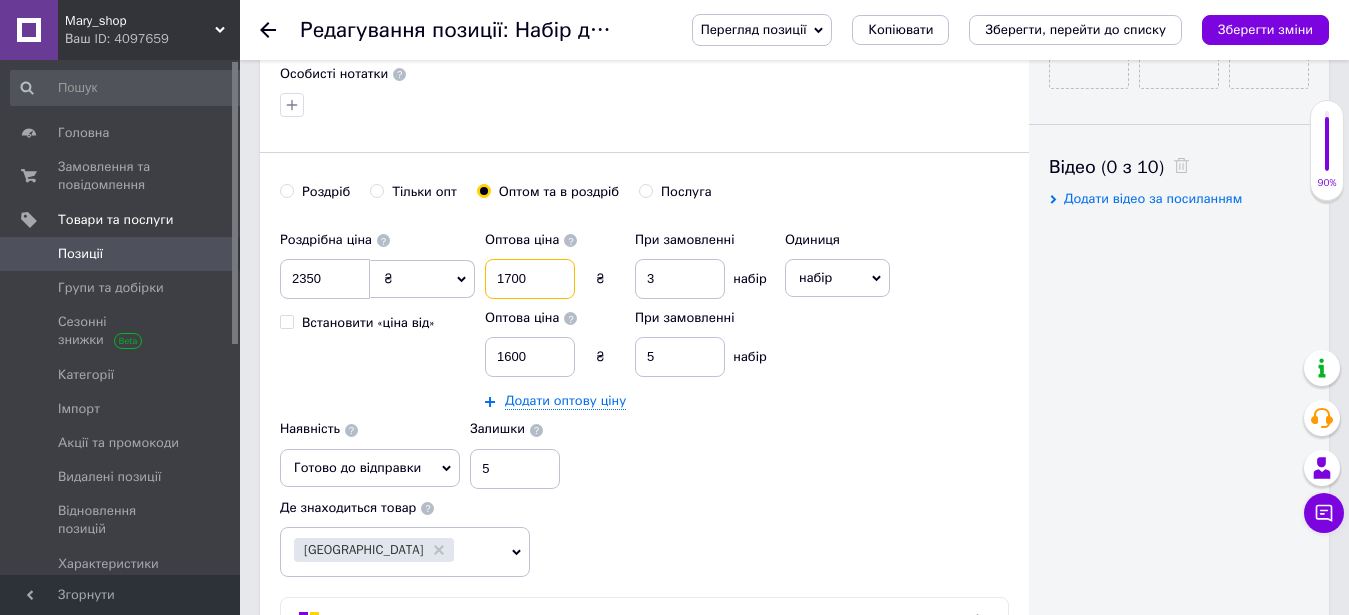 click on "1700" at bounding box center (530, 279) 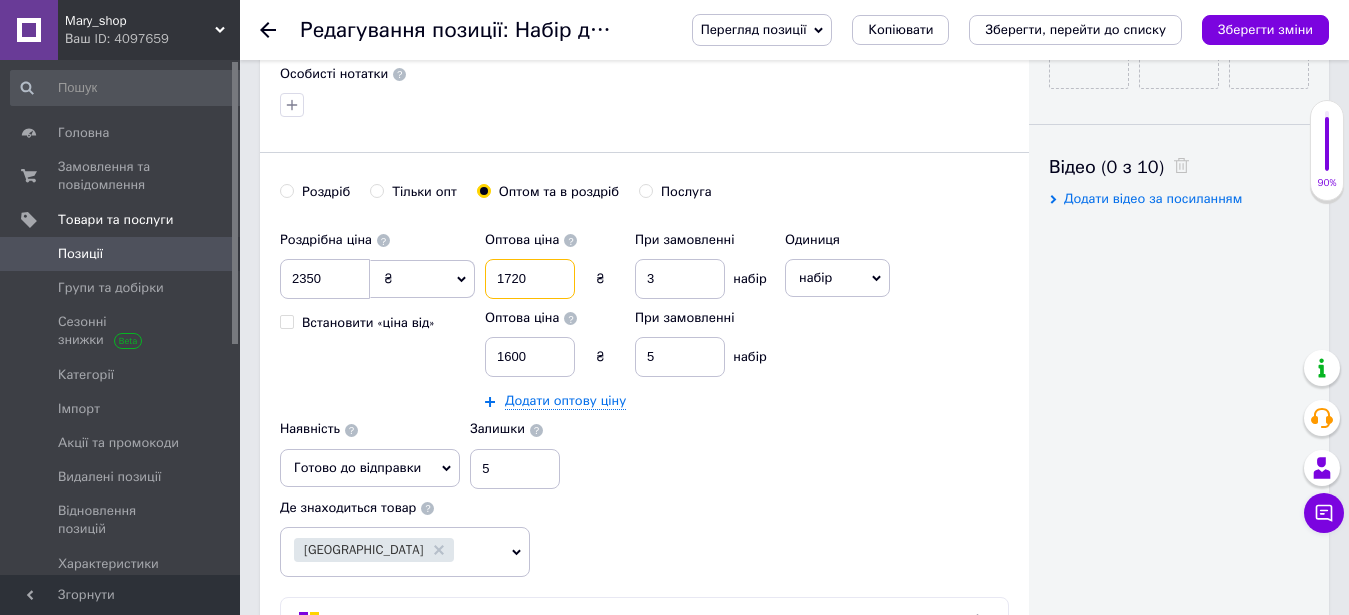 type on "1720" 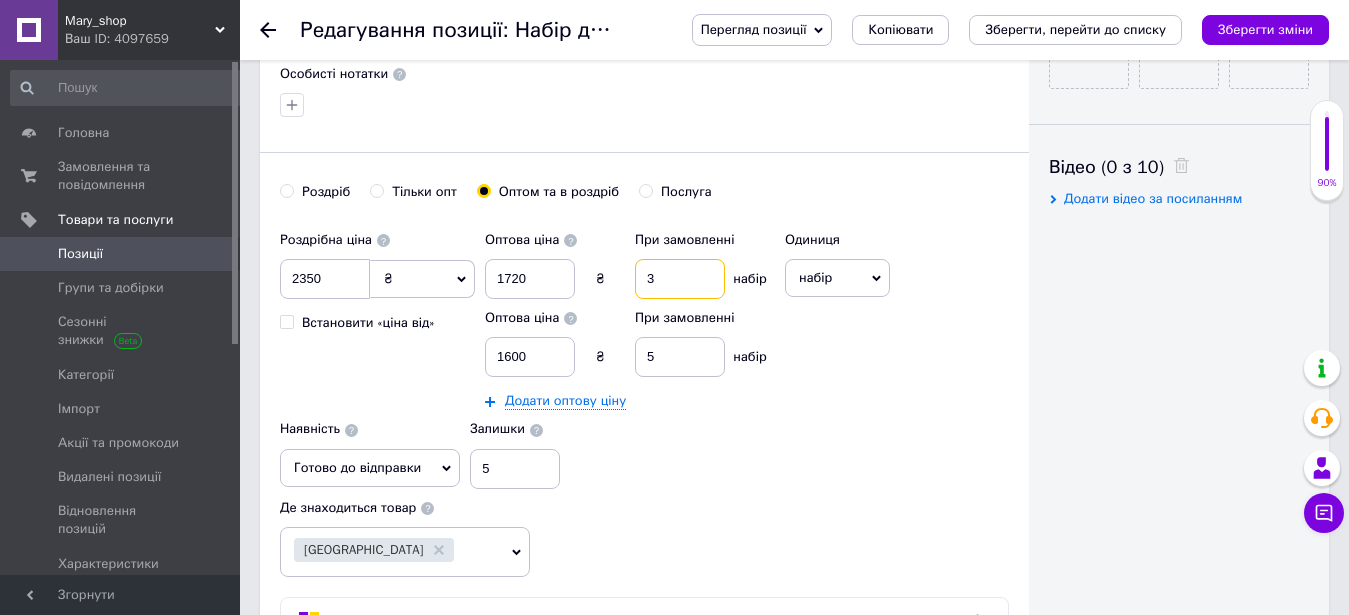 drag, startPoint x: 668, startPoint y: 280, endPoint x: 634, endPoint y: 280, distance: 34 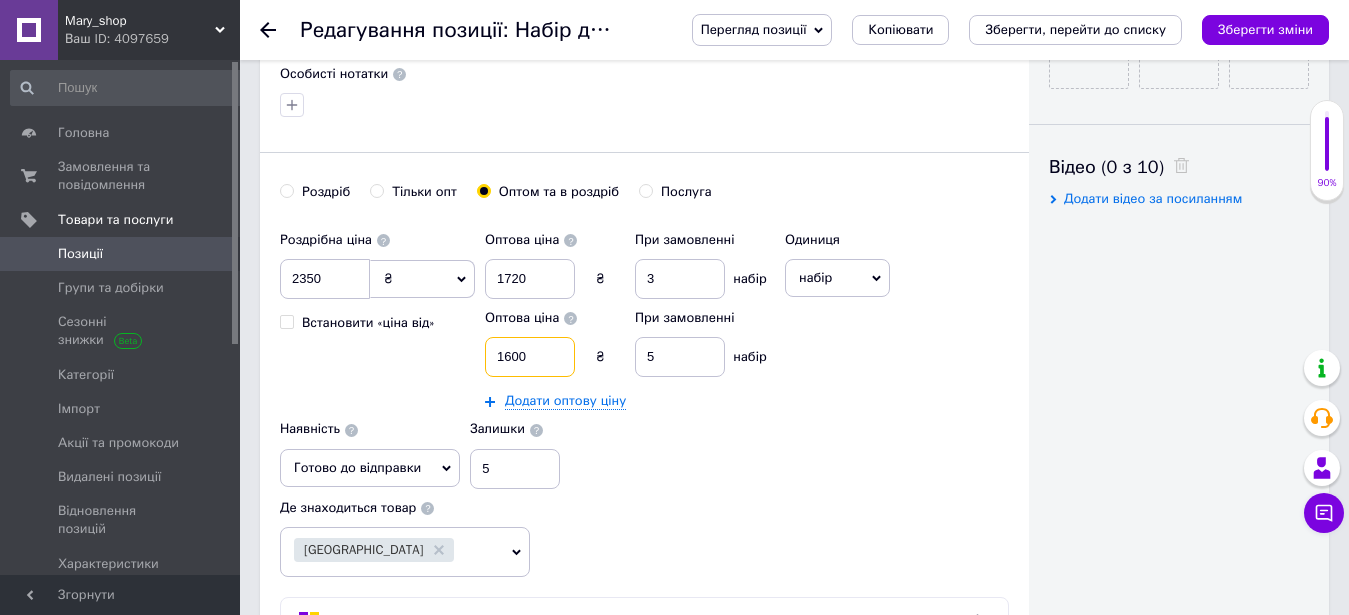 click on "1600" at bounding box center (530, 357) 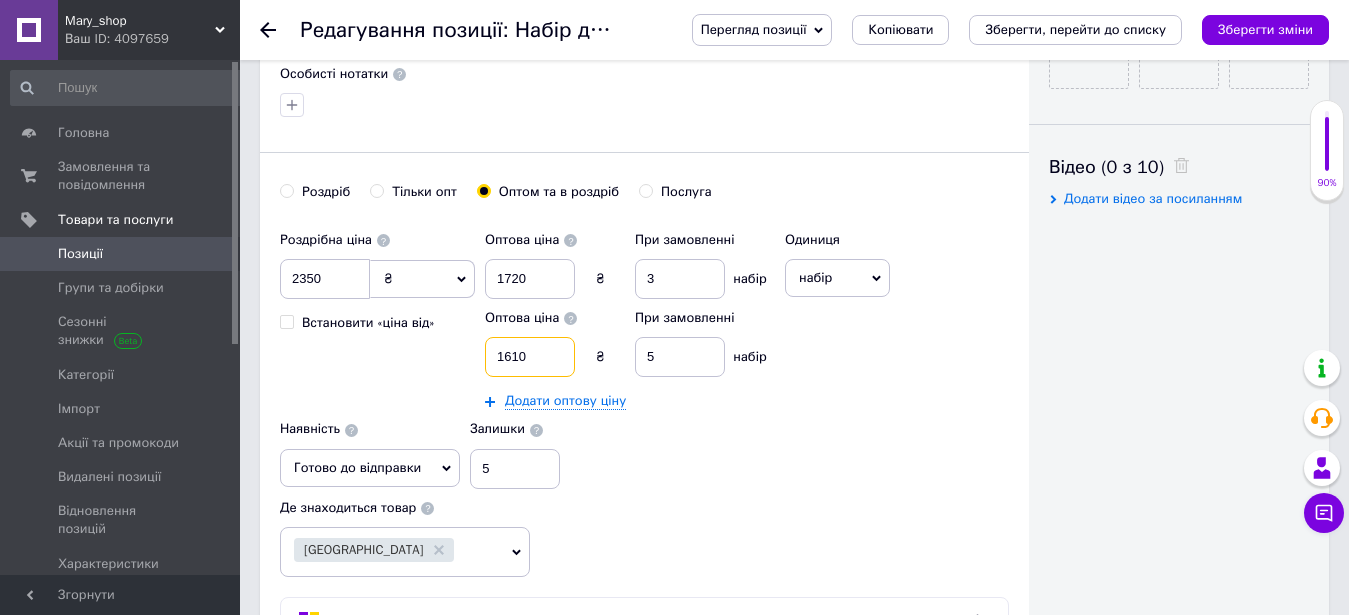 type on "1610" 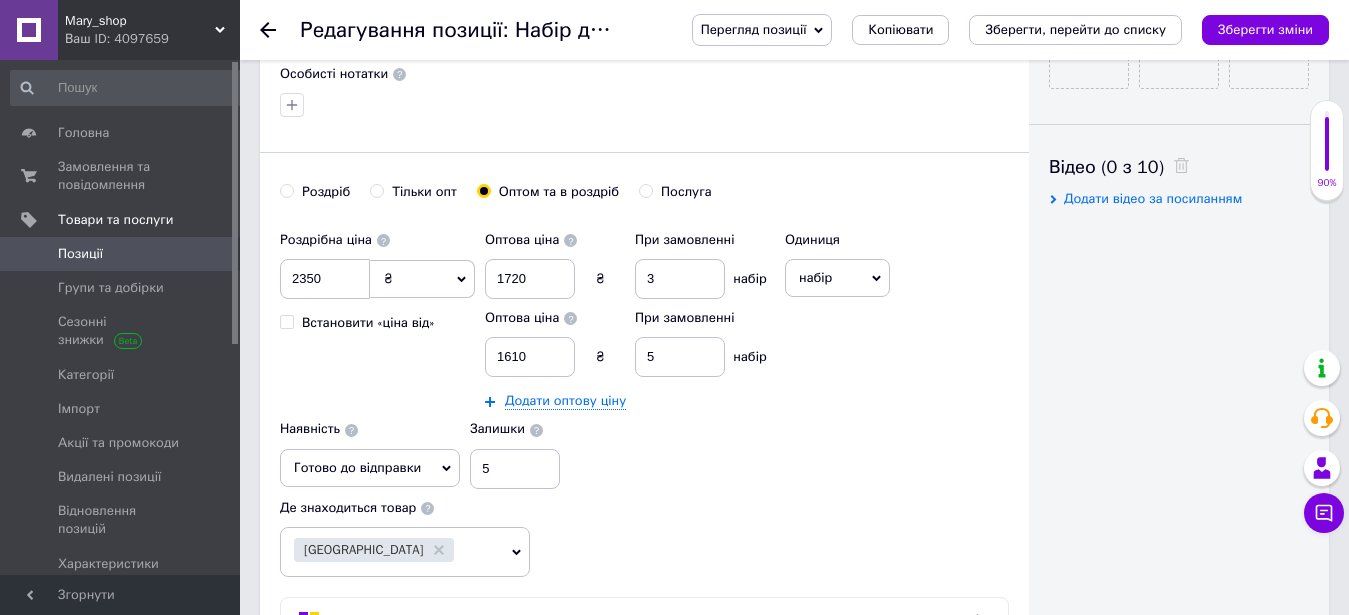 click on "Роздрібна ціна 2350 ₴ $ EUR CHF GBP ¥ PLN ₸ MDL HUF KGS CNY TRY KRW lei Встановити «ціна від» Оптова ціна 1720 ₴ При замовленні 3 набір Оптова ціна 1610 ₴ При замовленні 5 набір Додати оптову ціну Одиниця набір Популярне шт. комплект упаковка кв.м пара м кг пог.м послуга т а автоцистерна ампула б балон банка блістер бобіна бочка бут бухта в ват виїзд відро г г га година гр/кв.м гігакалорія д дав два місяці день доба доза є єврокуб з зміна к кВт каністра карат кв.дм кв.м кв.см кв.фут квартал кг кг/кв.м км колесо комплект коробка куб.дм куб.м л л лист м м мВт мл мм моток місяць мішок н номер о" at bounding box center (644, 399) 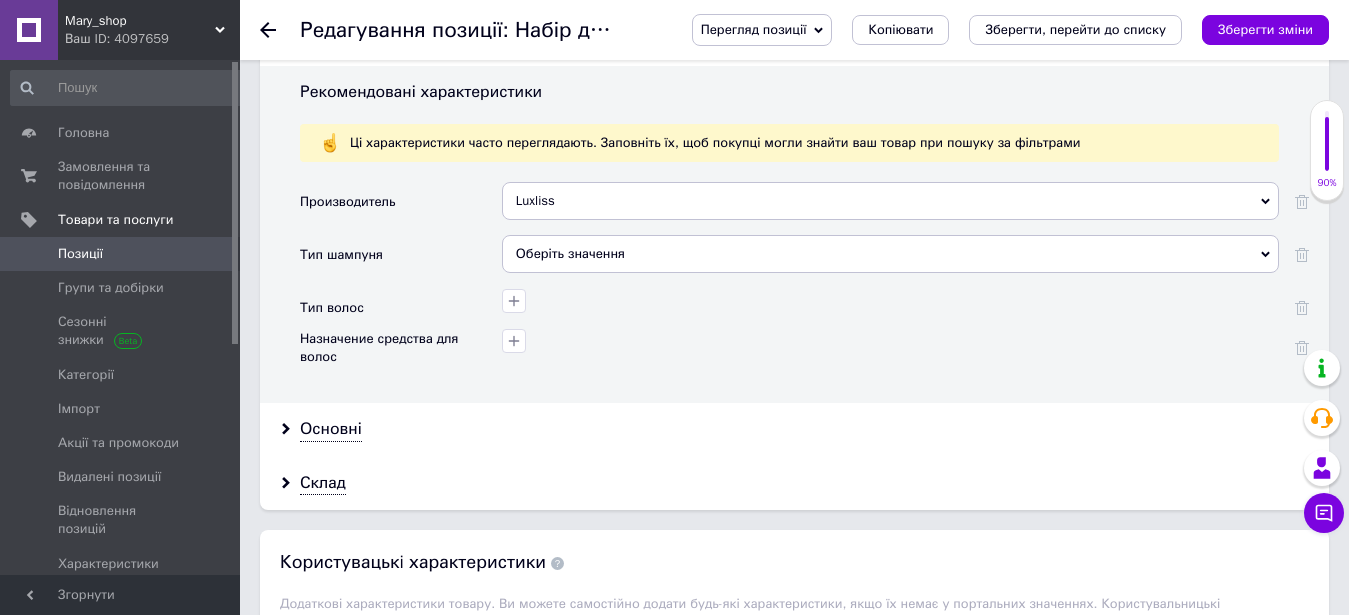 scroll, scrollTop: 2934, scrollLeft: 0, axis: vertical 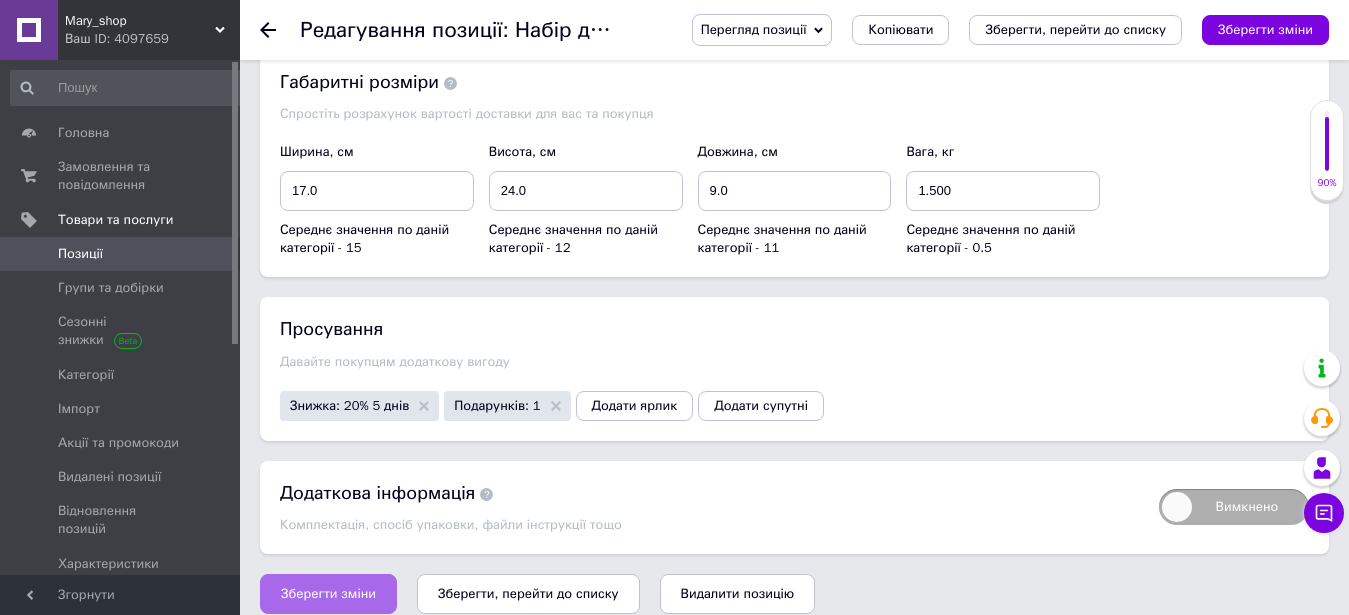 click on "Зберегти зміни" at bounding box center (328, 594) 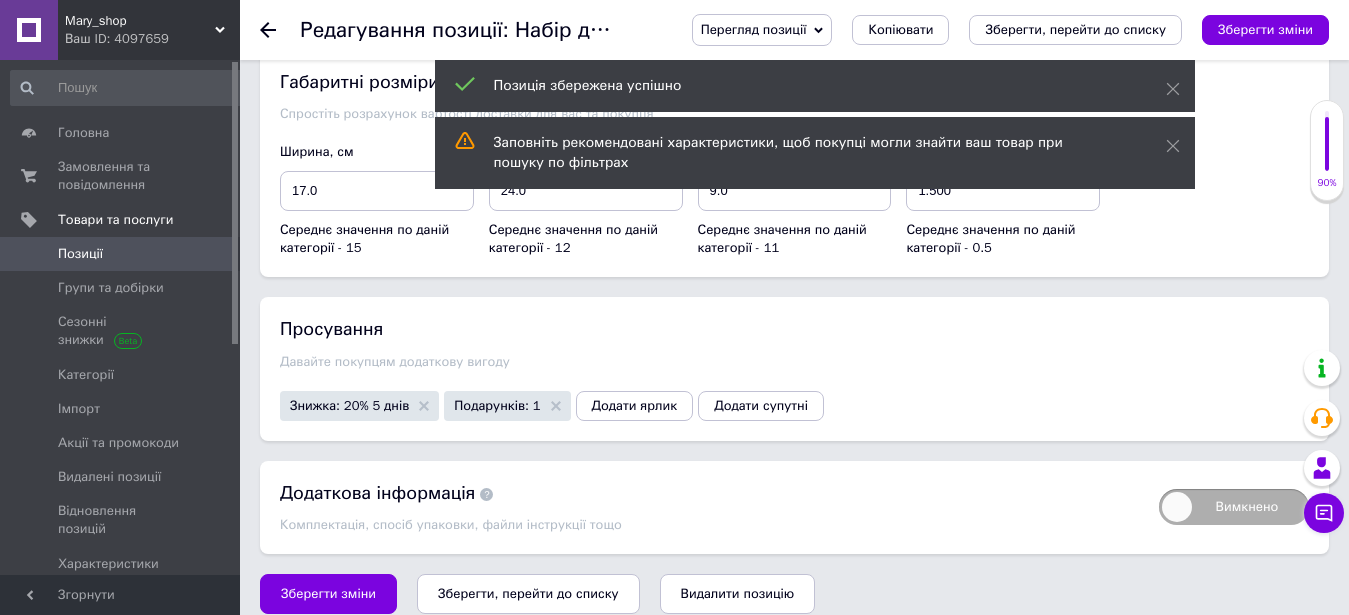 click on "Зберегти, перейти до списку" at bounding box center [528, 593] 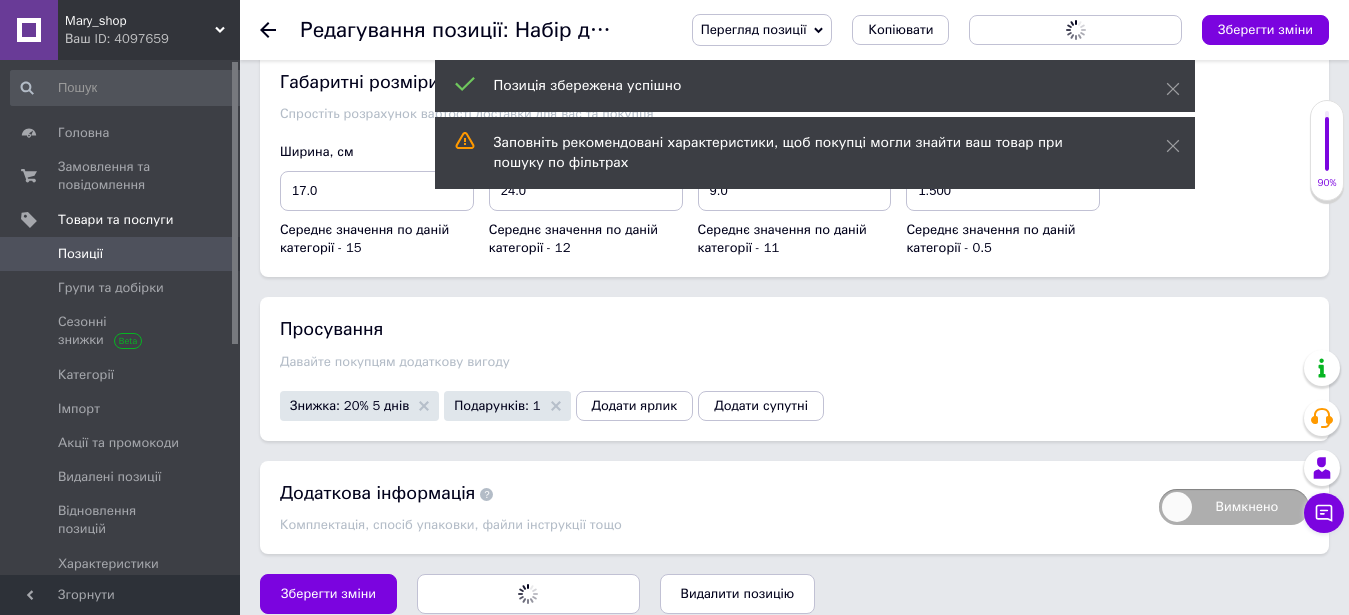 scroll, scrollTop: 0, scrollLeft: 0, axis: both 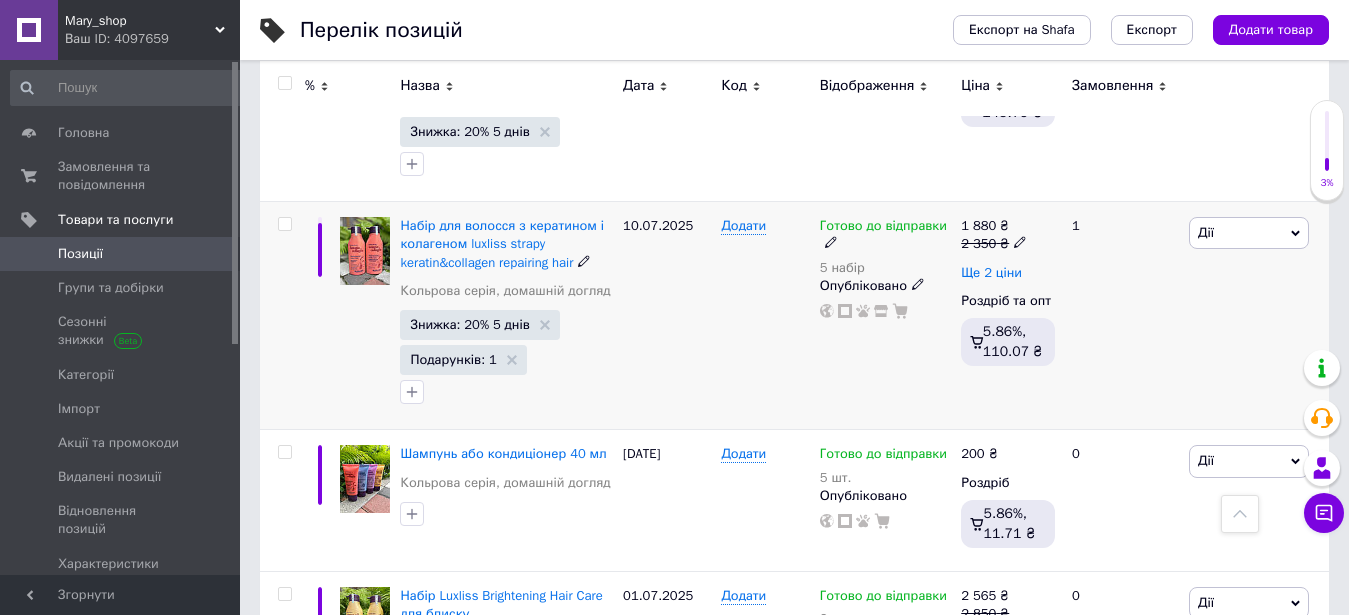 click on "Ще 2 ціни" at bounding box center (991, 273) 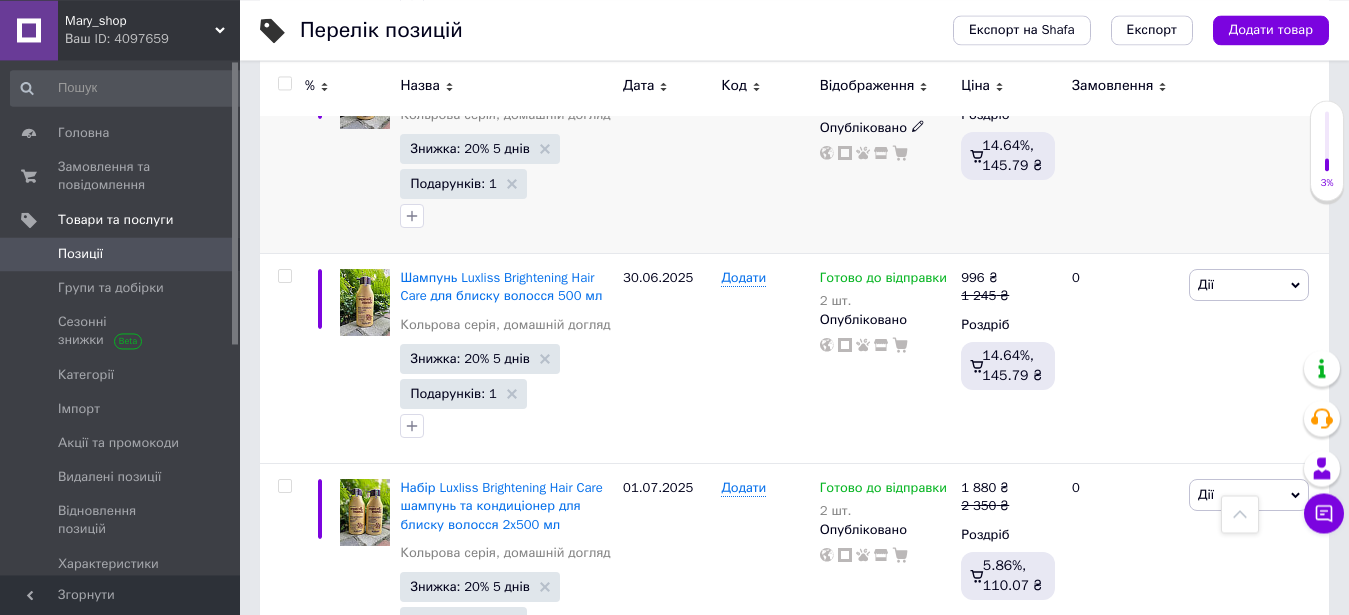 scroll, scrollTop: 1734, scrollLeft: 0, axis: vertical 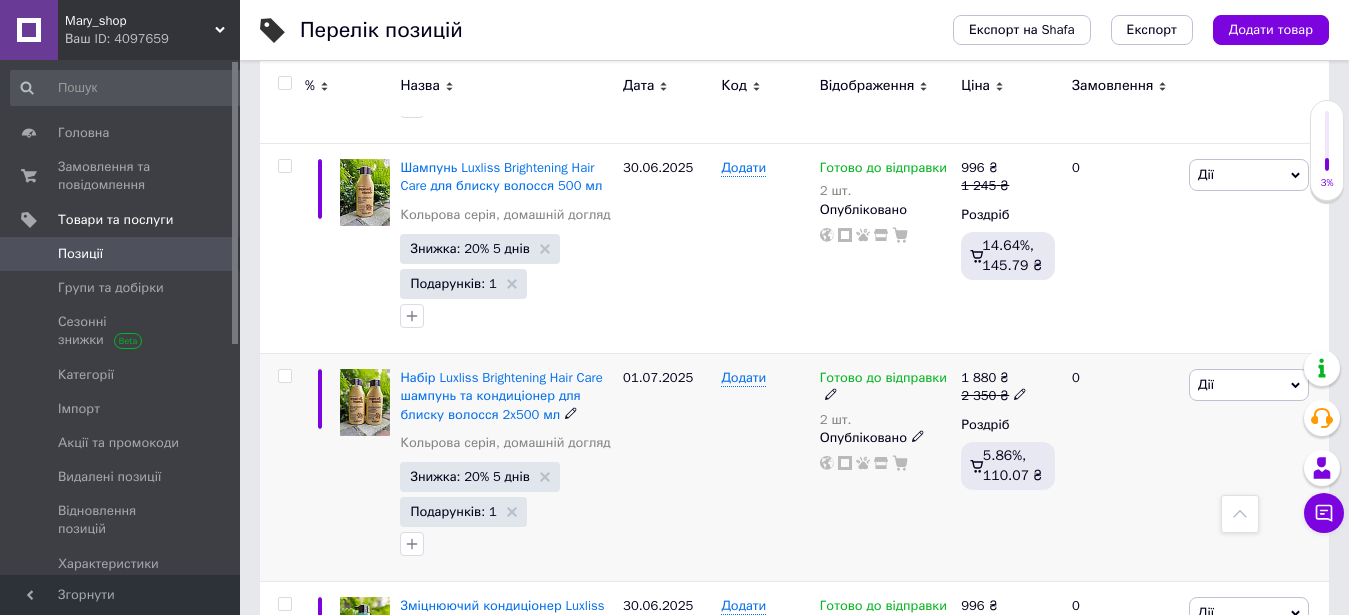 click on "Набір Luxliss Brightening Hair Care шампунь та кондиціонер для блиску волосся 2x500 мл" at bounding box center (506, 396) 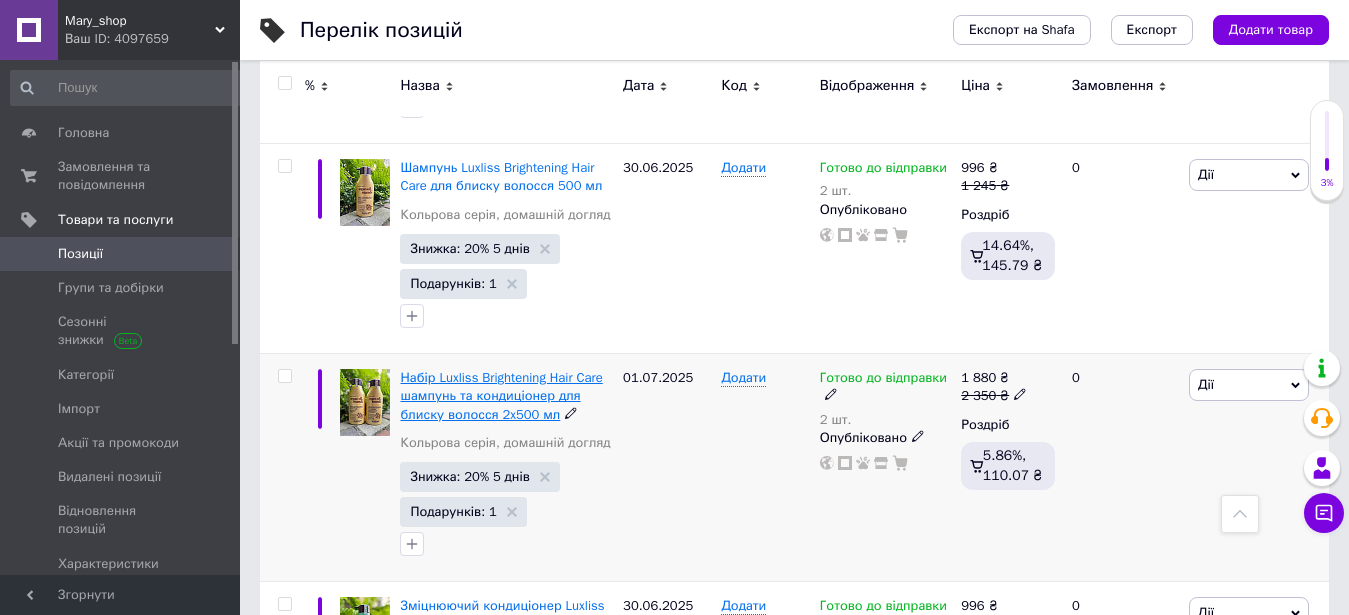 click on "Набір Luxliss Brightening Hair Care шампунь та кондиціонер для блиску волосся 2x500 мл" at bounding box center [501, 395] 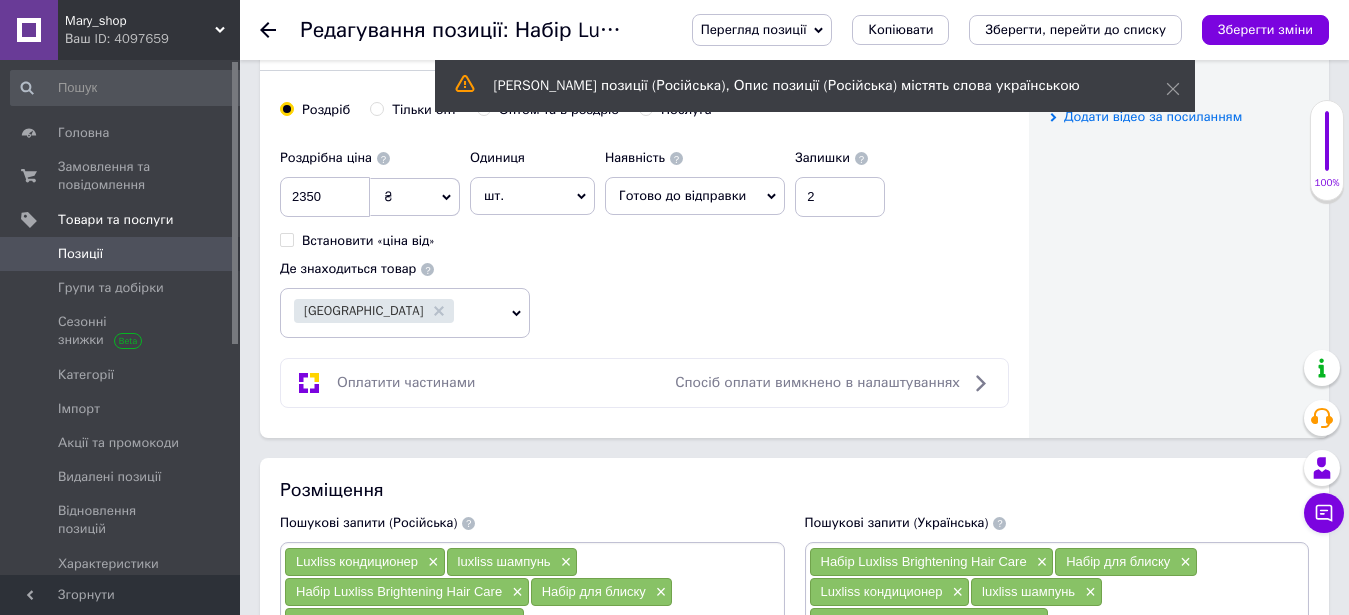 scroll, scrollTop: 918, scrollLeft: 0, axis: vertical 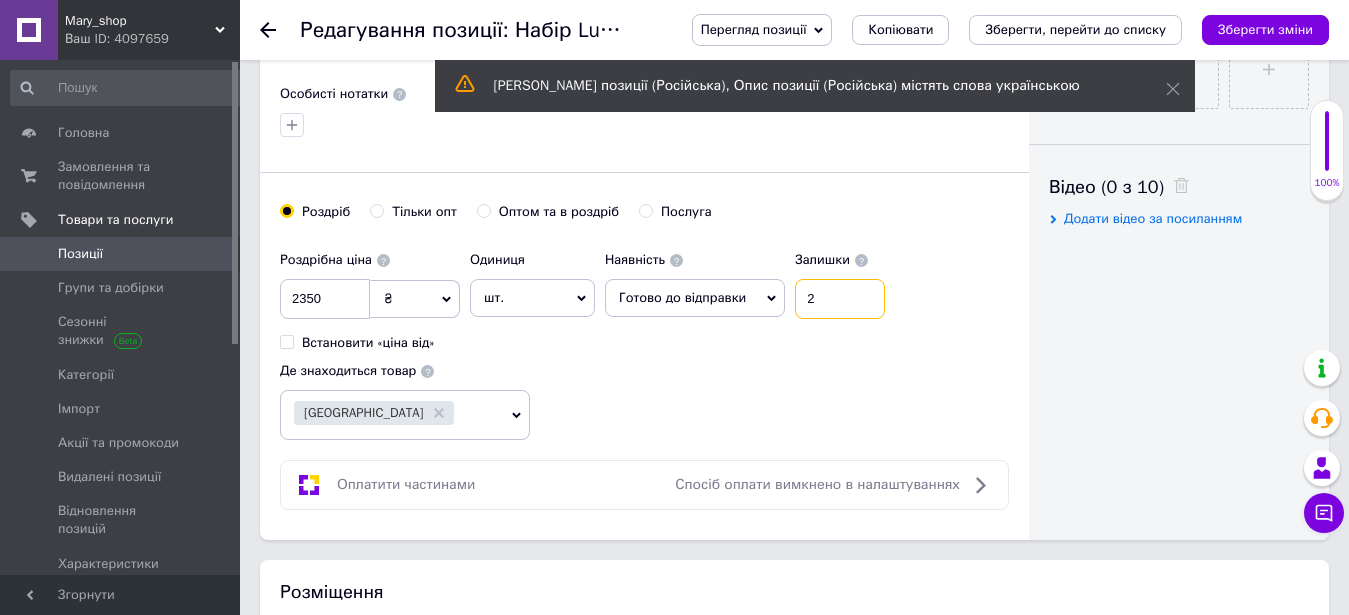 drag, startPoint x: 819, startPoint y: 299, endPoint x: 788, endPoint y: 299, distance: 31 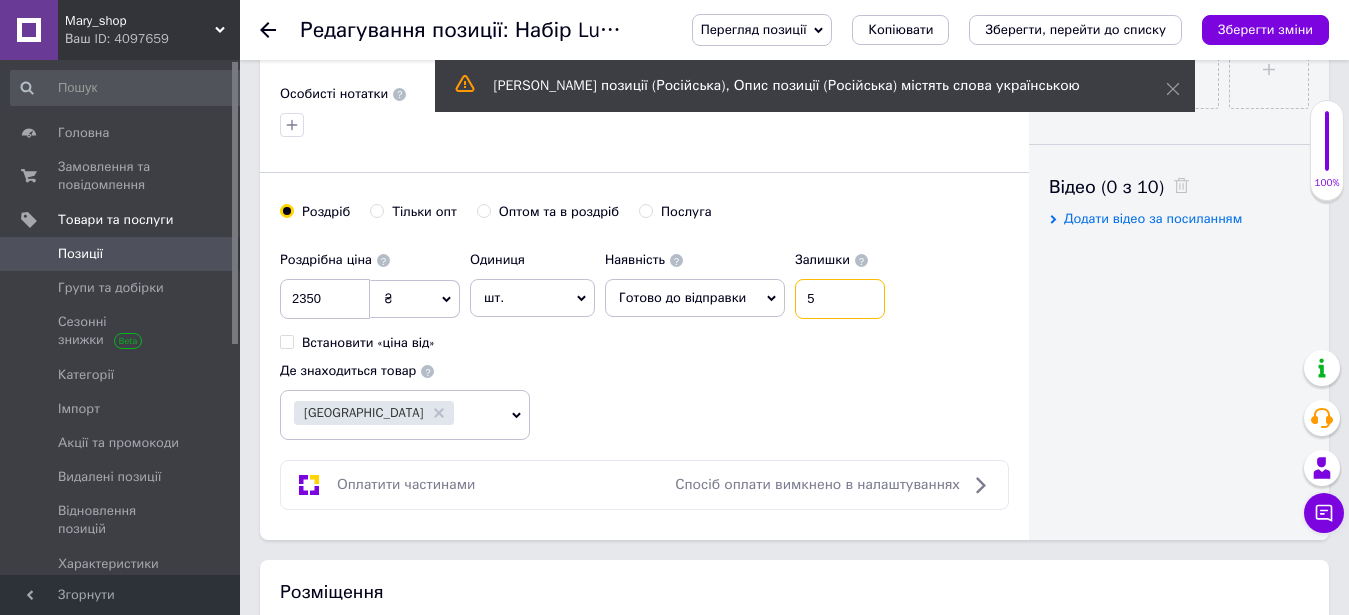 type on "5" 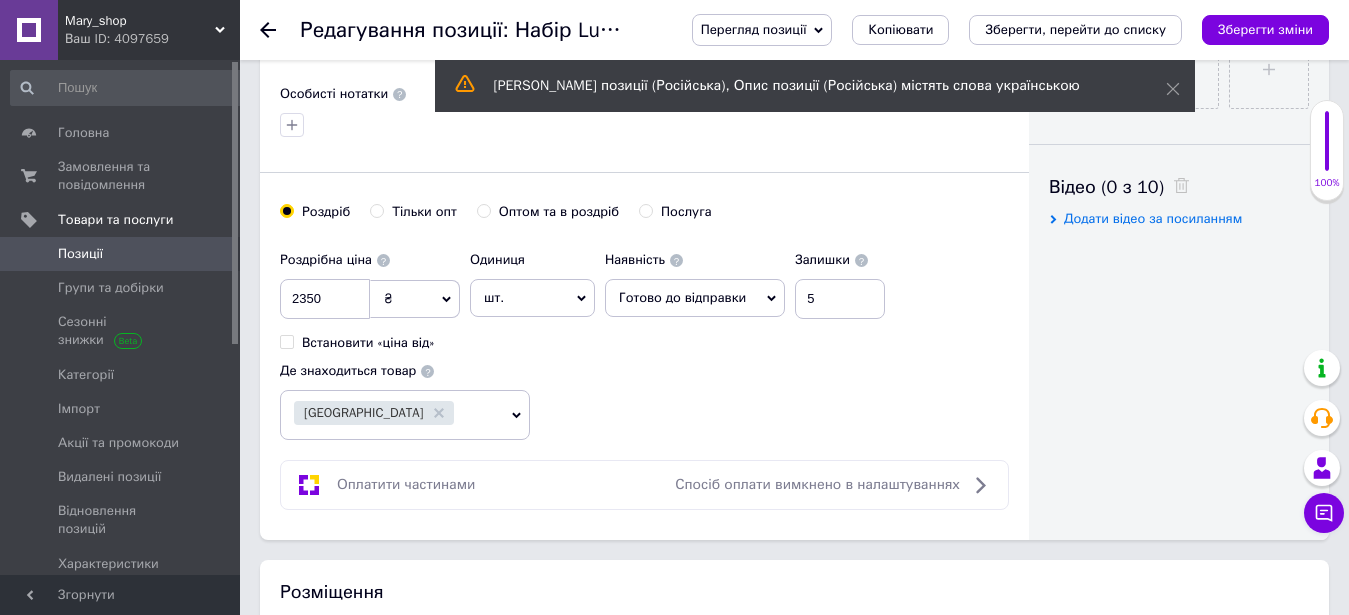 click on "Оптом та в роздріб" at bounding box center (483, 210) 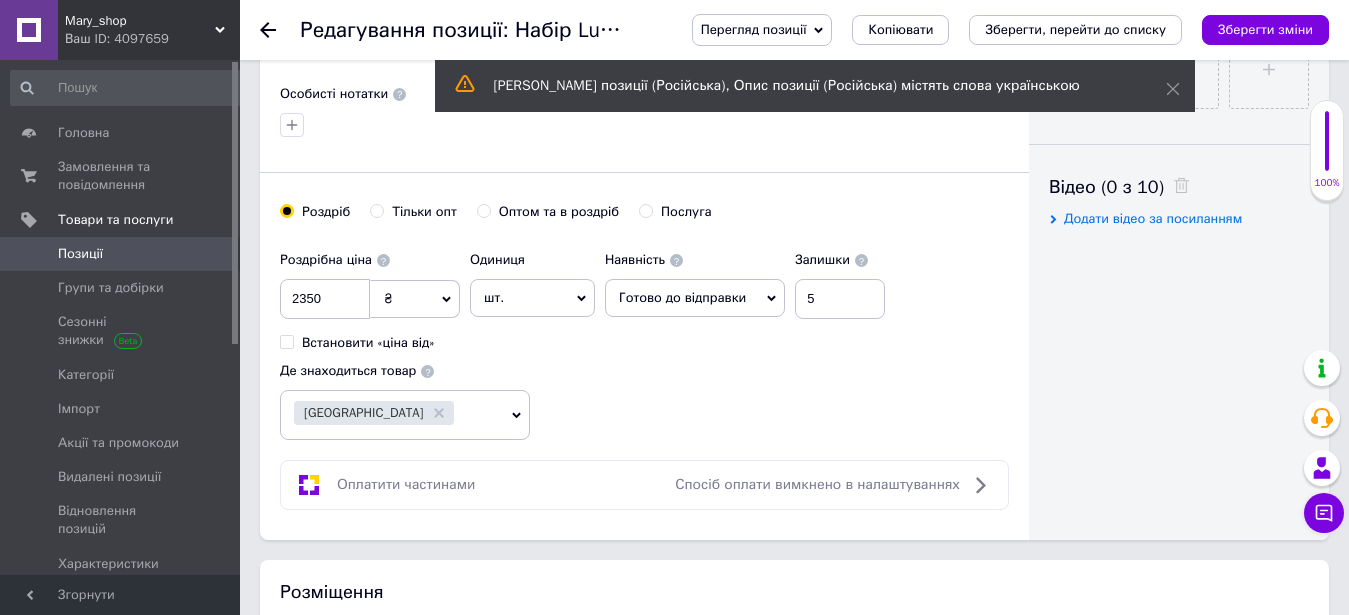 radio on "true" 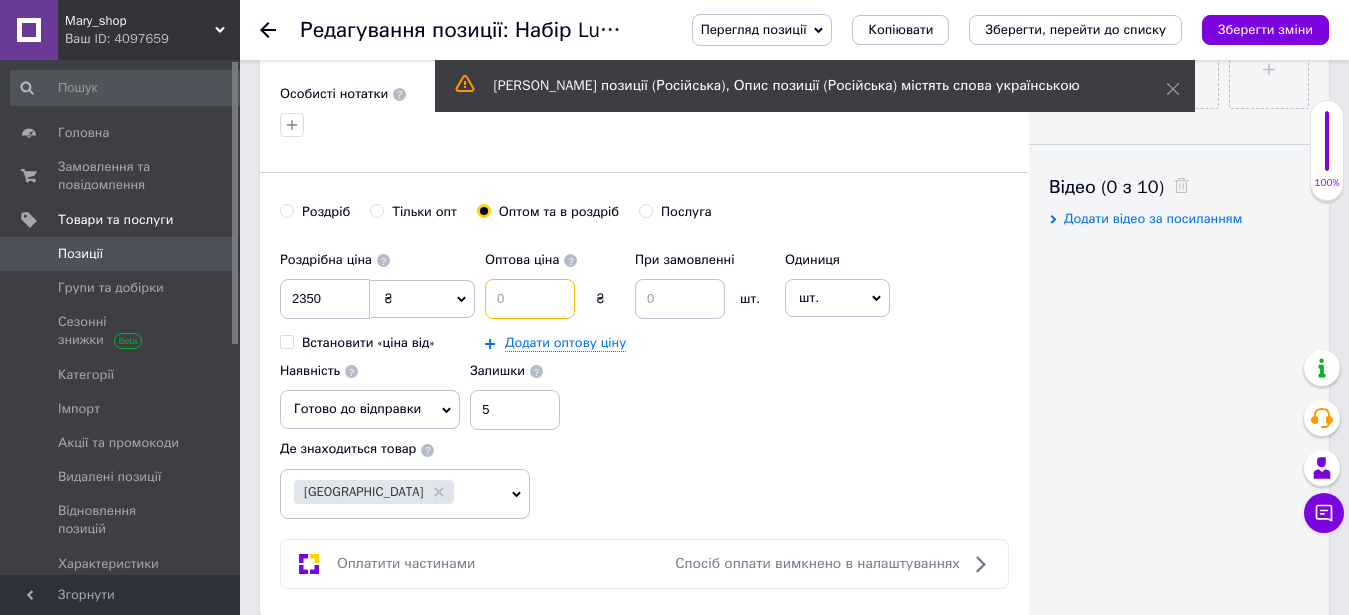 click at bounding box center (530, 299) 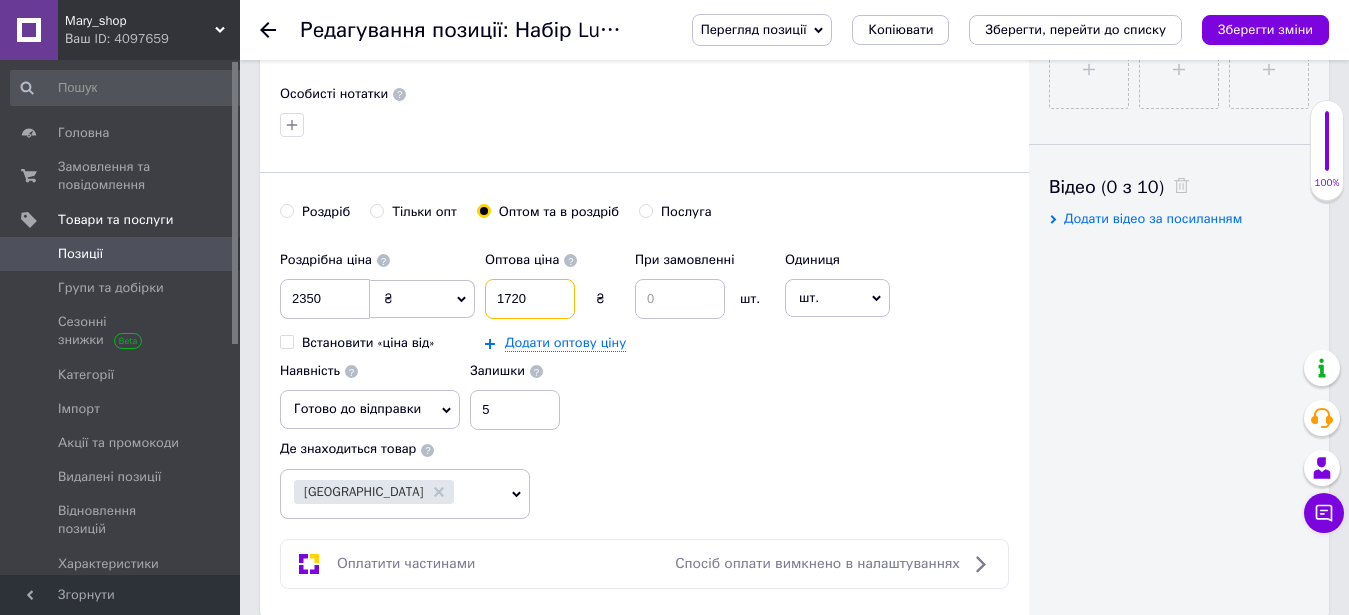 type on "1720" 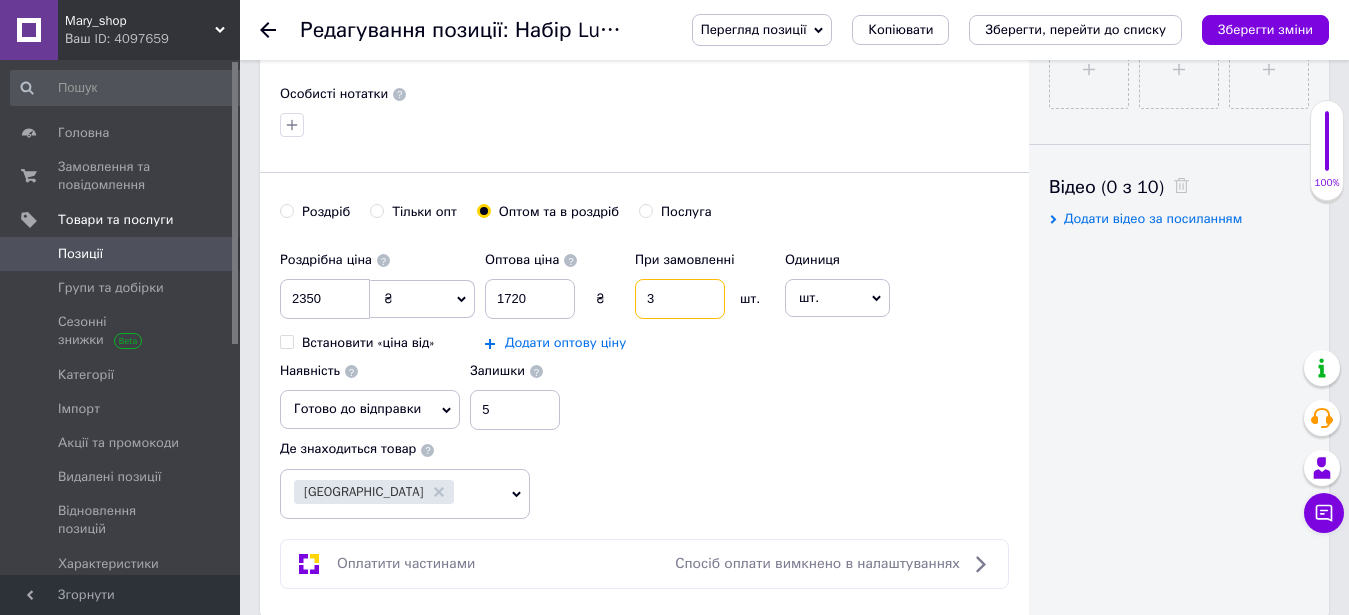 type on "3" 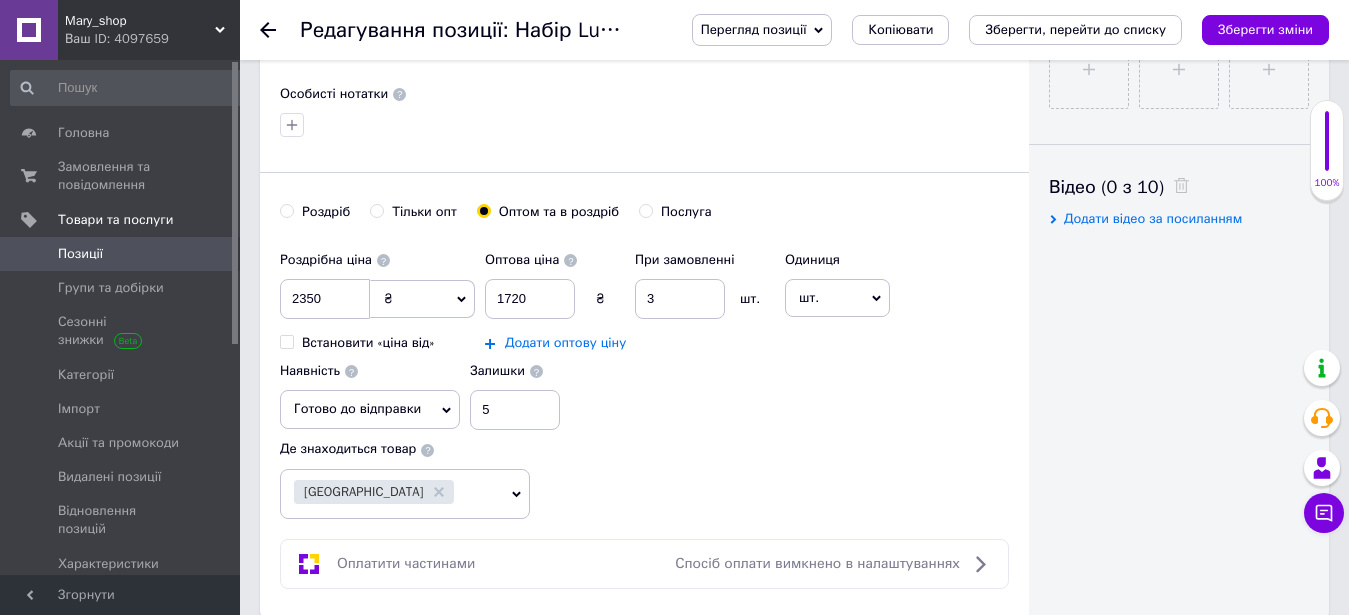click on "Додати оптову ціну" at bounding box center [565, 343] 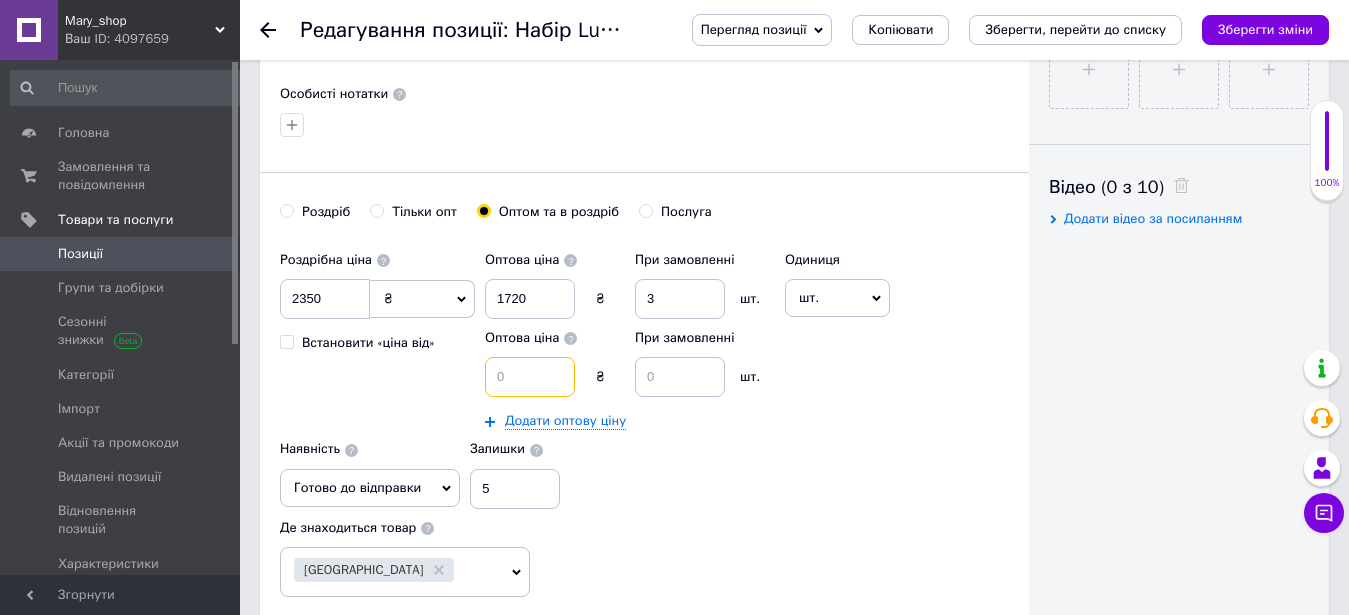 click at bounding box center [530, 377] 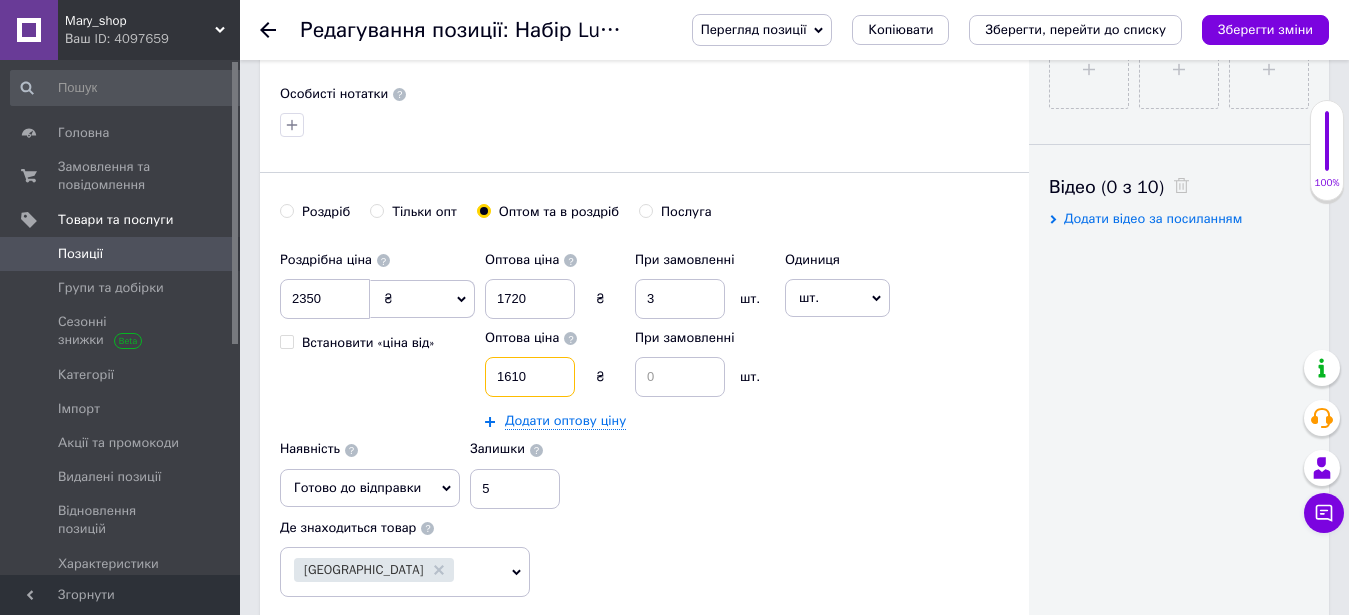 type on "1610" 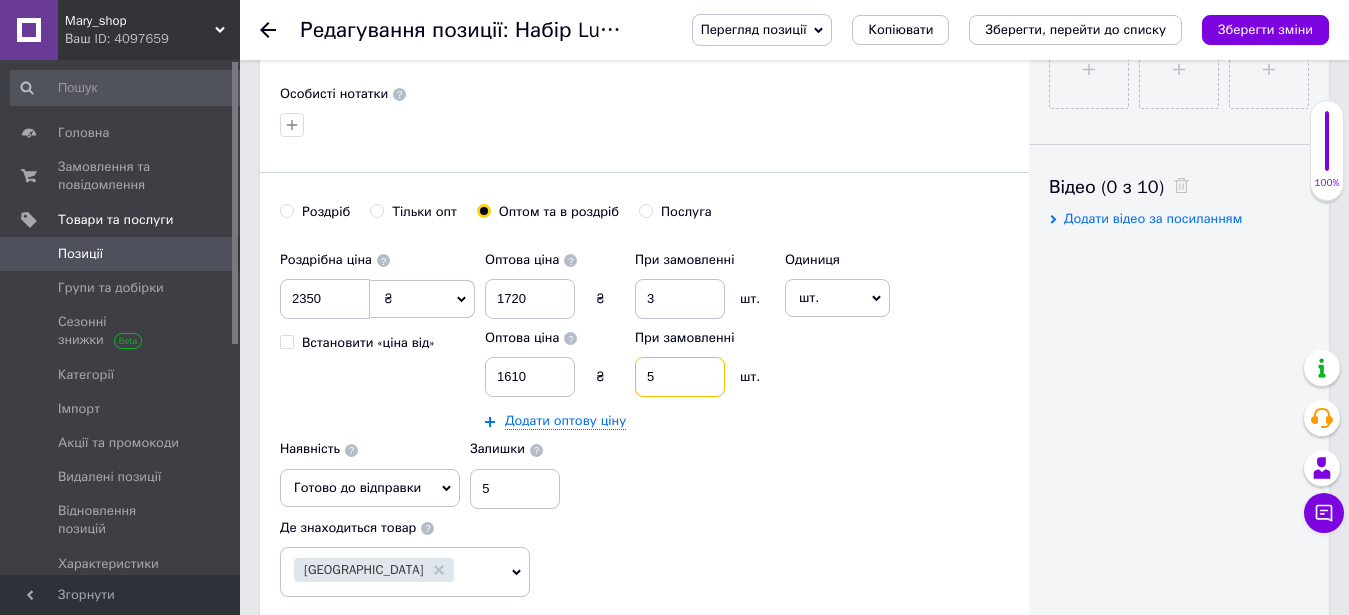 type on "5" 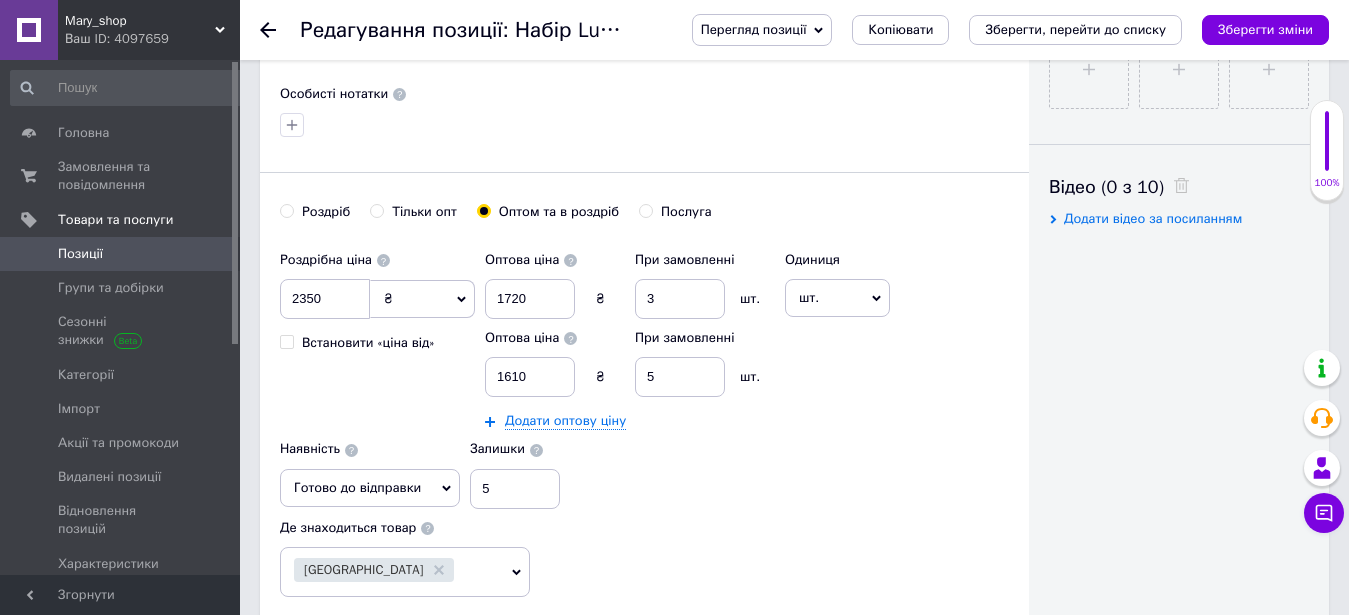 click on "Роздрібна ціна 2350 ₴ $ EUR CHF GBP ¥ PLN ₸ MDL HUF KGS CNY TRY KRW lei Встановити «ціна від» Оптова ціна 1720 ₴ При замовленні 3 шт. Оптова ціна 1610 ₴ При замовленні 5 шт. Додати оптову ціну Одиниця шт. Популярне комплект упаковка кв.м пара м кг пог.м послуга т а автоцистерна ампула б балон банка блістер бобіна бочка бут бухта в ват виїзд відро г г га година гр/кв.м гігакалорія д дав два місяці день доба доза є єврокуб з зміна к кВт каністра карат кв.дм кв.м кв.см кв.фут квартал кг кг/кв.м км колесо комплект коробка куб.дм куб.м л л лист м м мВт мл мм моток місяць мішок н набір номер о од. п" at bounding box center (644, 419) 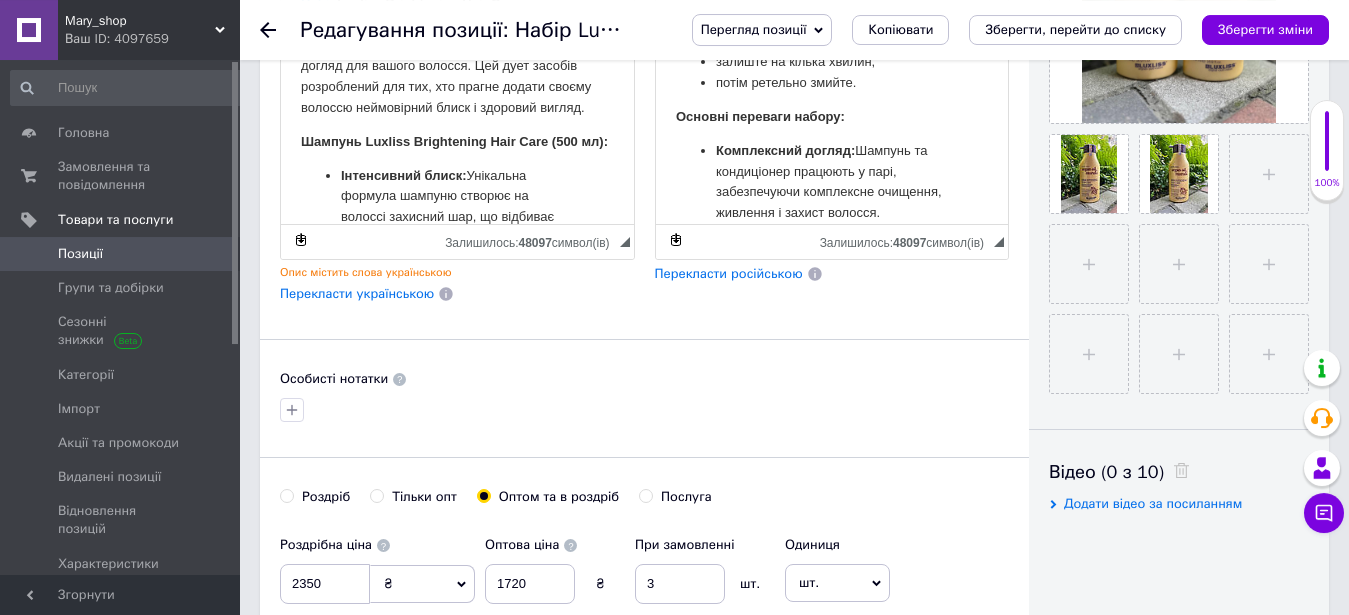 scroll, scrollTop: 714, scrollLeft: 0, axis: vertical 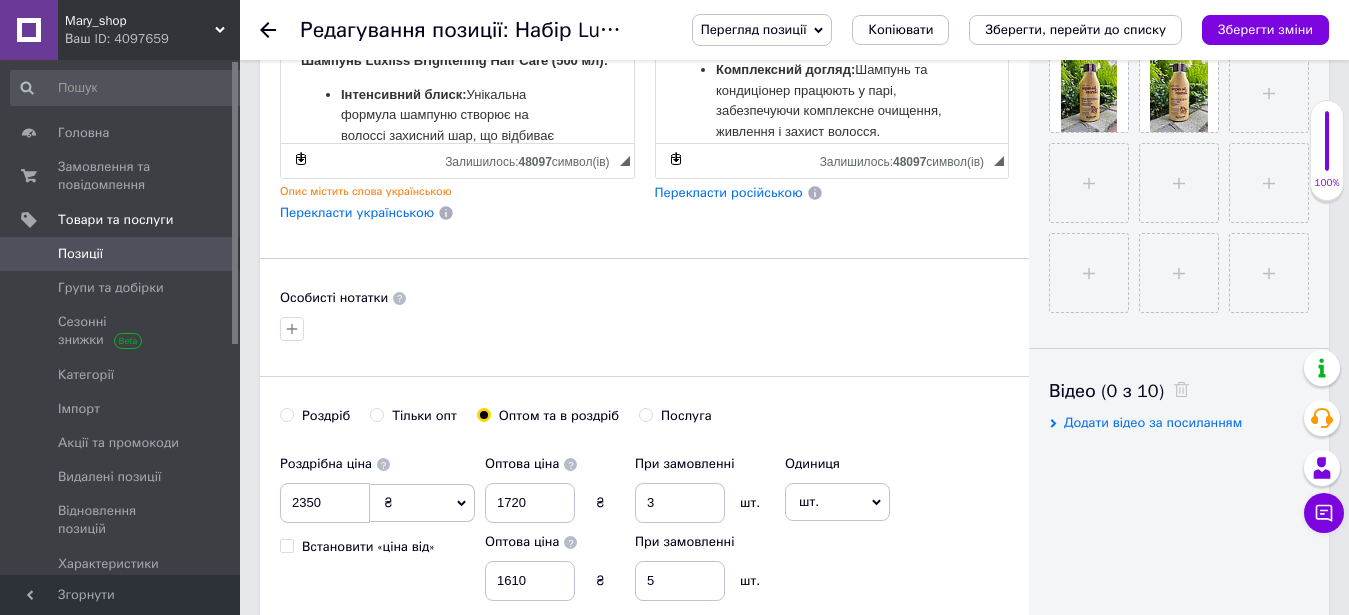 click on "шт." at bounding box center (837, 502) 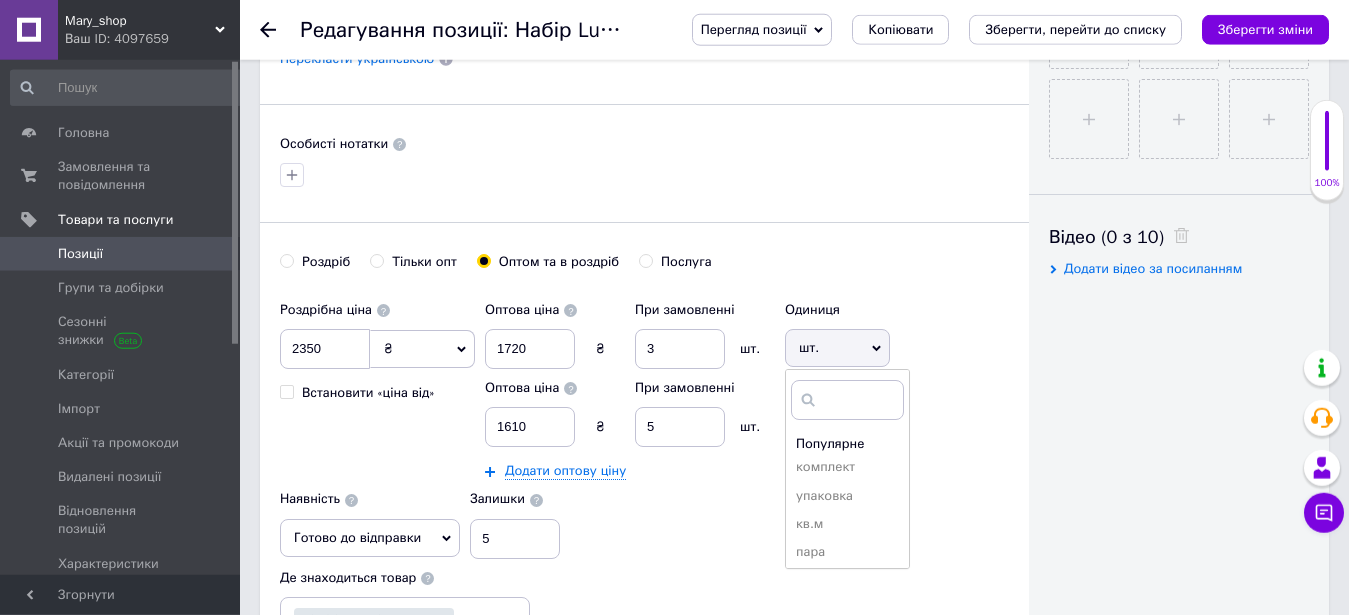 scroll, scrollTop: 1020, scrollLeft: 0, axis: vertical 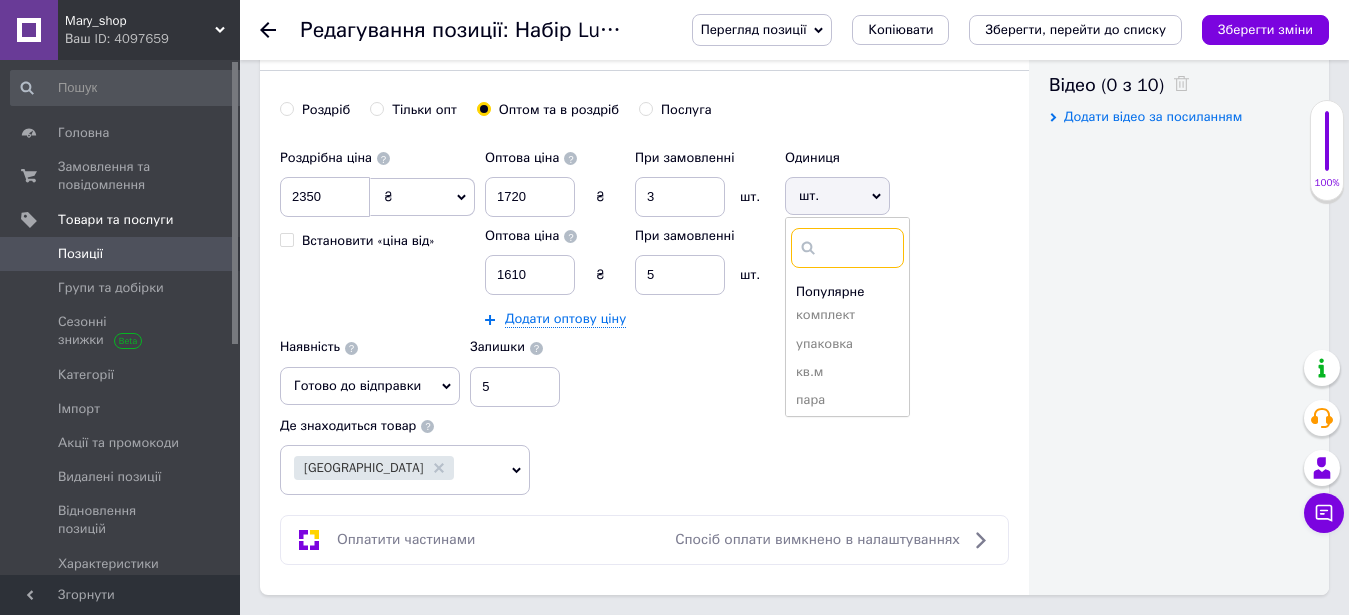 click at bounding box center (847, 248) 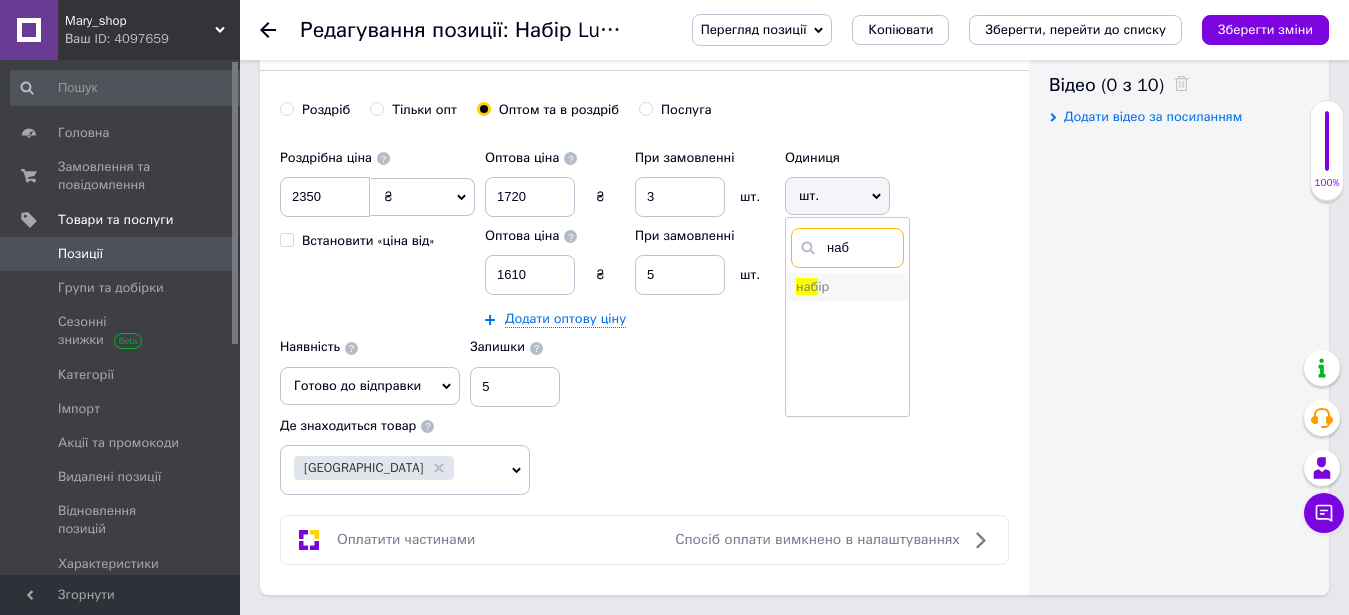 type on "наб" 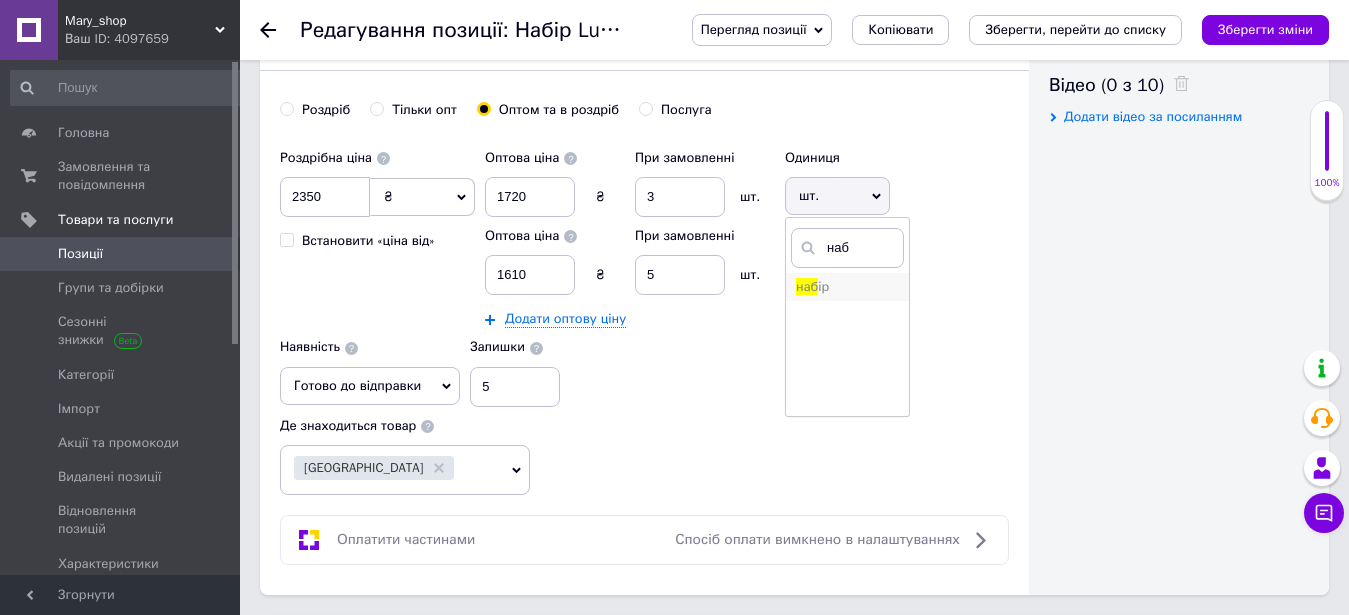 click on "наб ір" at bounding box center (847, 287) 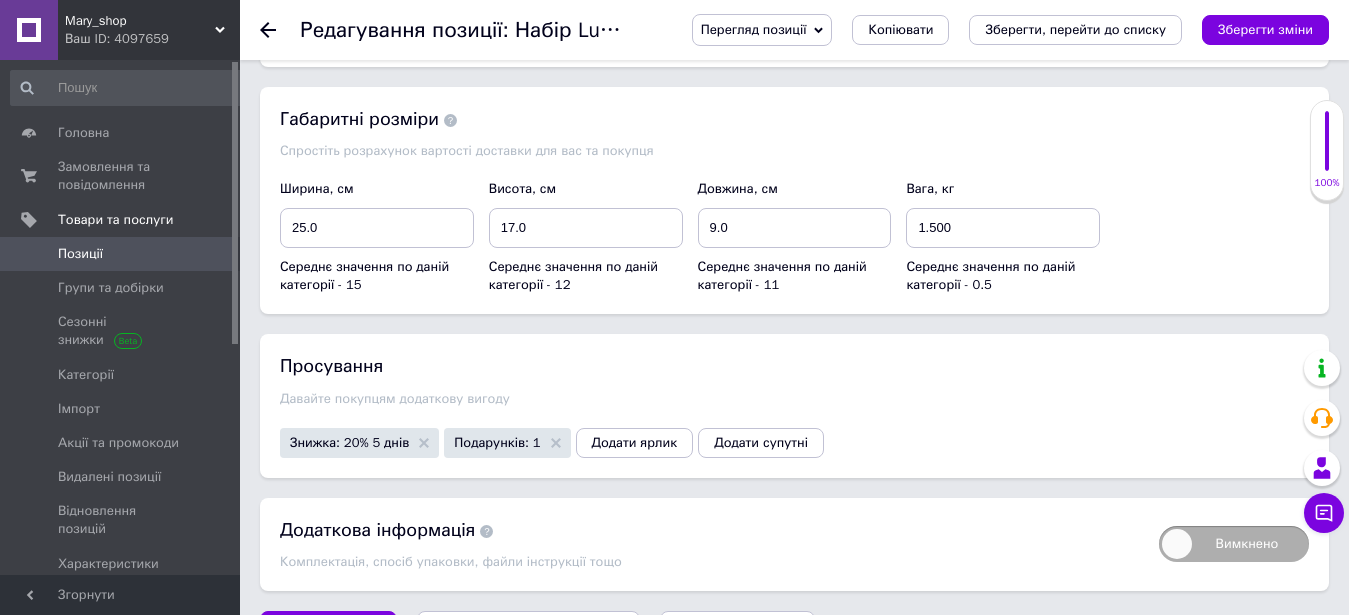 scroll, scrollTop: 2994, scrollLeft: 0, axis: vertical 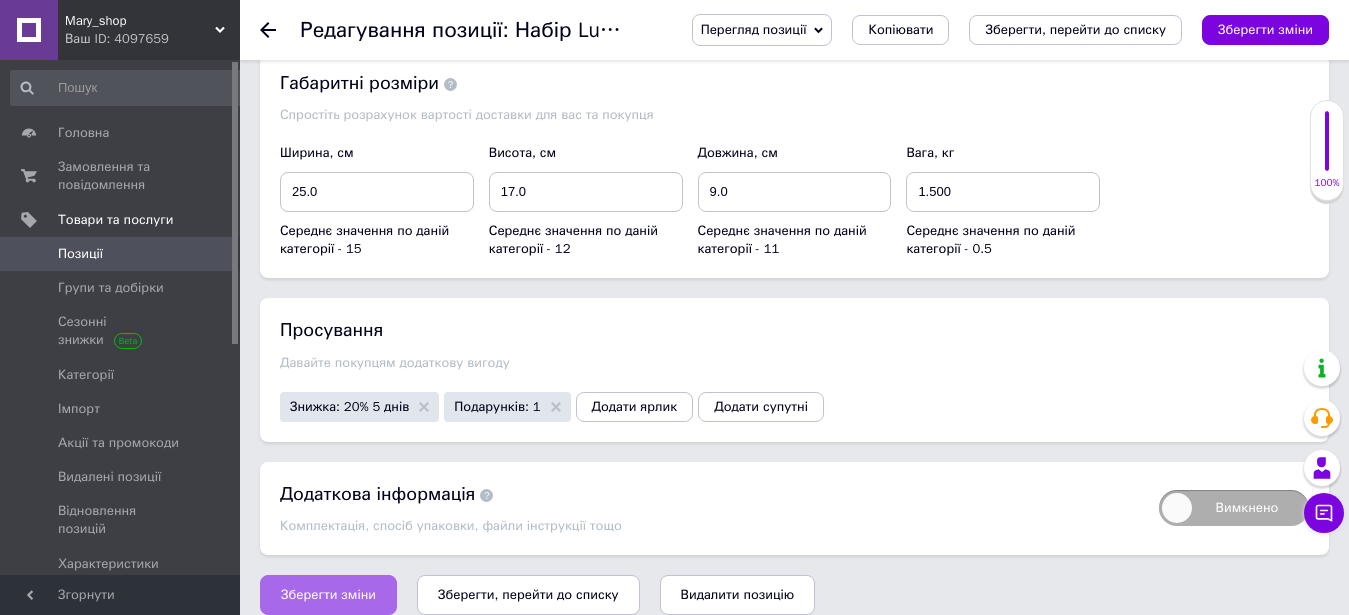 click on "Зберегти зміни" at bounding box center [328, 595] 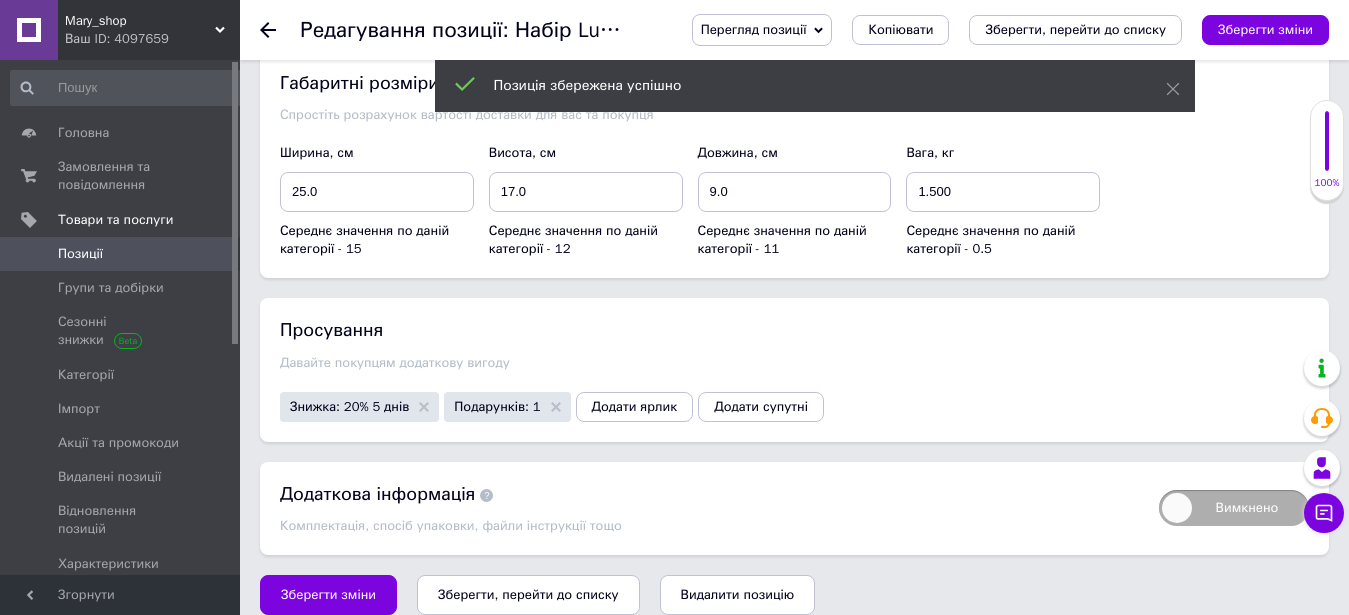 click on "Позиції" at bounding box center (121, 254) 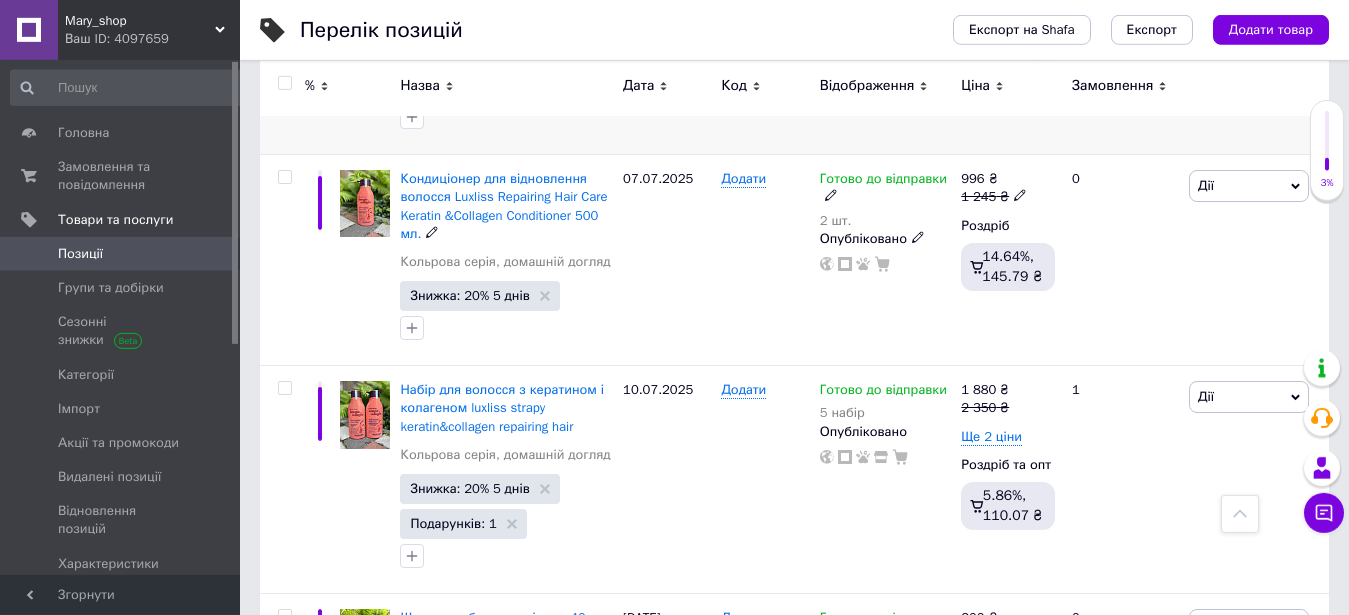 scroll, scrollTop: 816, scrollLeft: 0, axis: vertical 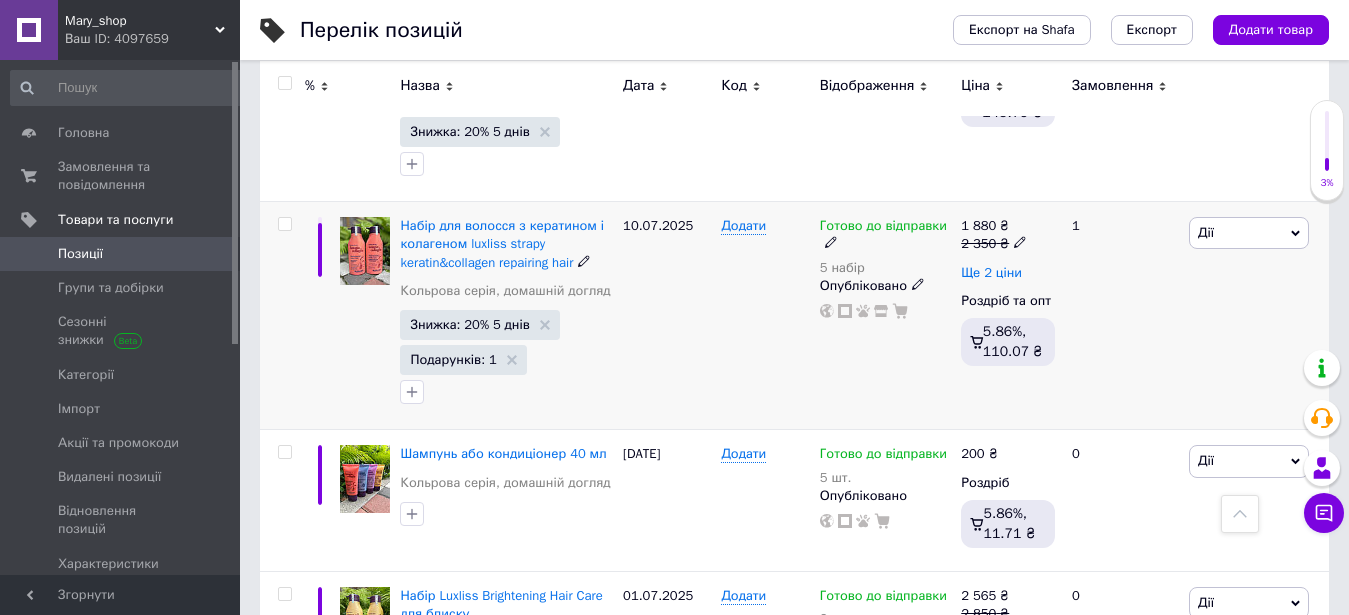 click on "Ще 2 ціни" at bounding box center [991, 273] 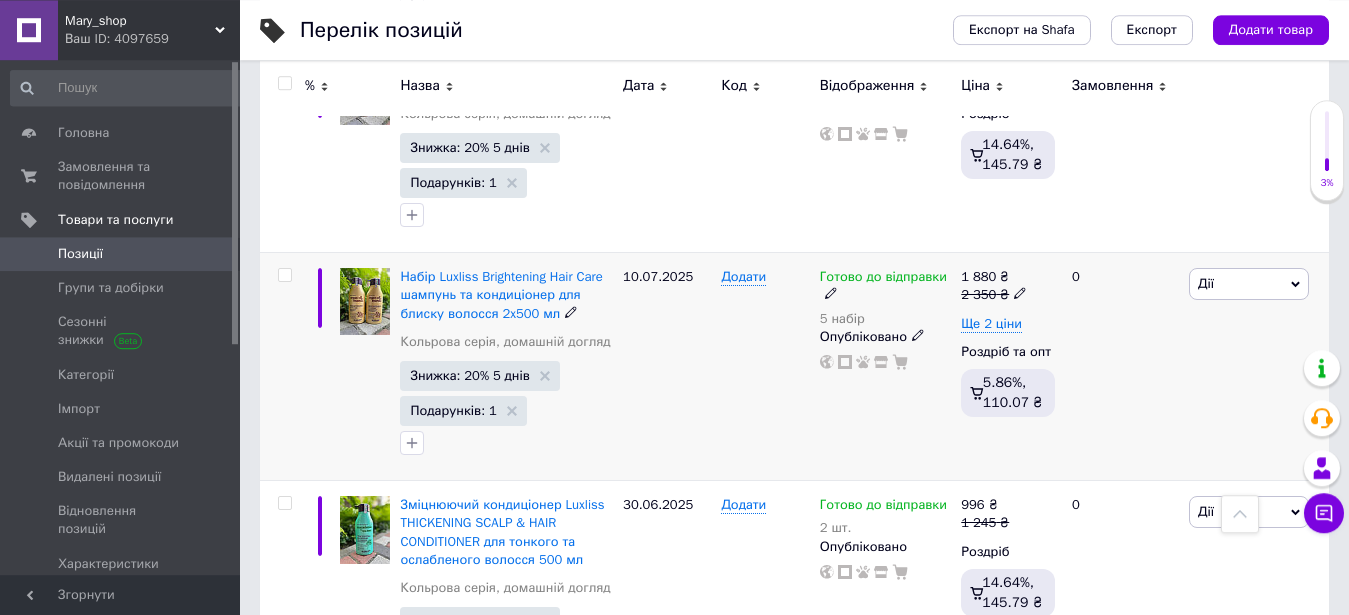 scroll, scrollTop: 1836, scrollLeft: 0, axis: vertical 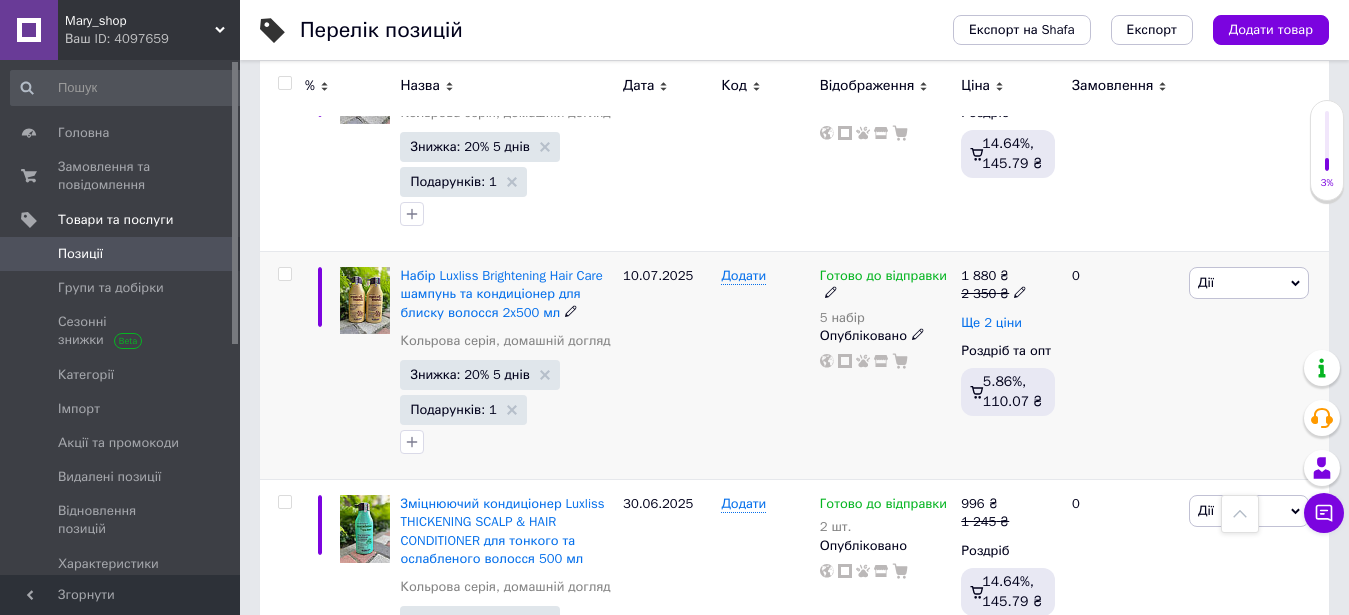 click on "Ще 2 ціни" at bounding box center (991, 323) 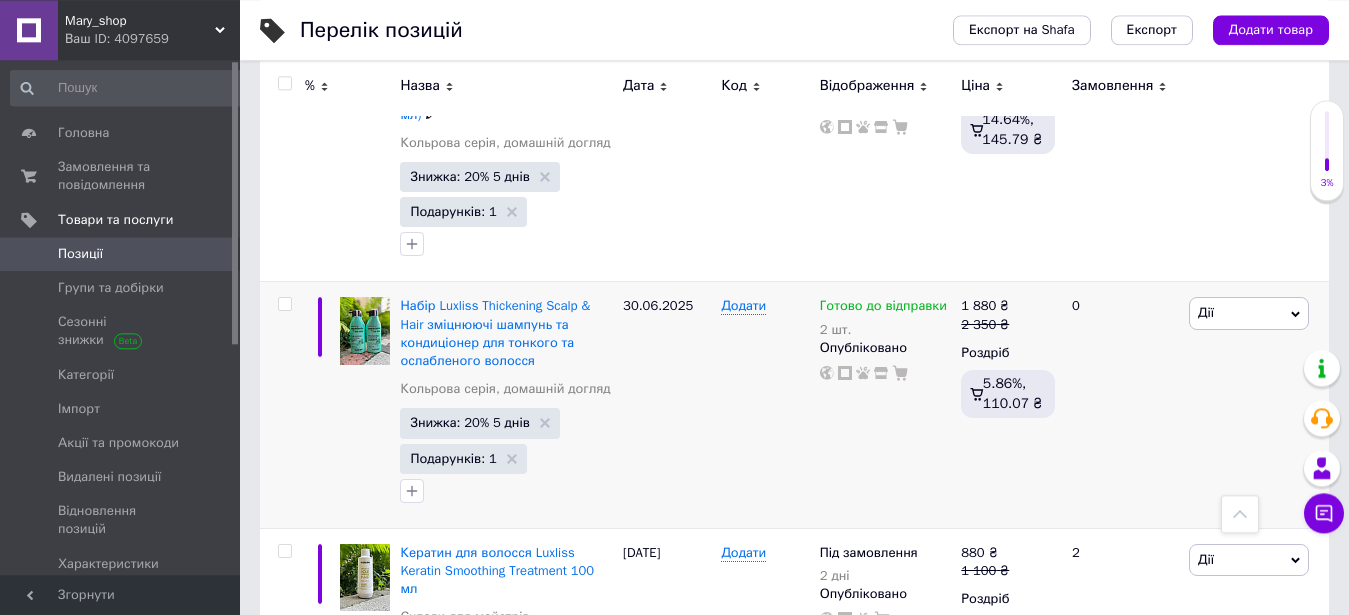 scroll, scrollTop: 2652, scrollLeft: 0, axis: vertical 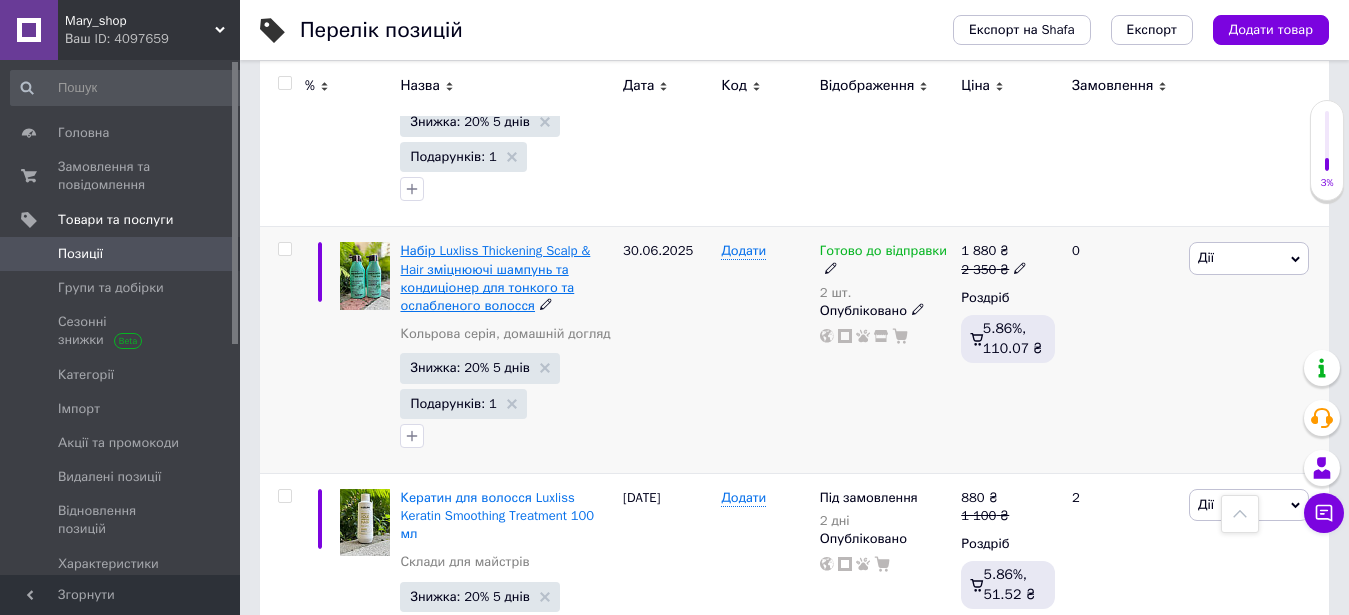 click on "Набір Luxliss Thickening Scalp & Hair зміцнюючі шампунь та кондиціонер для тонкого та ослабленого волосся" at bounding box center [495, 278] 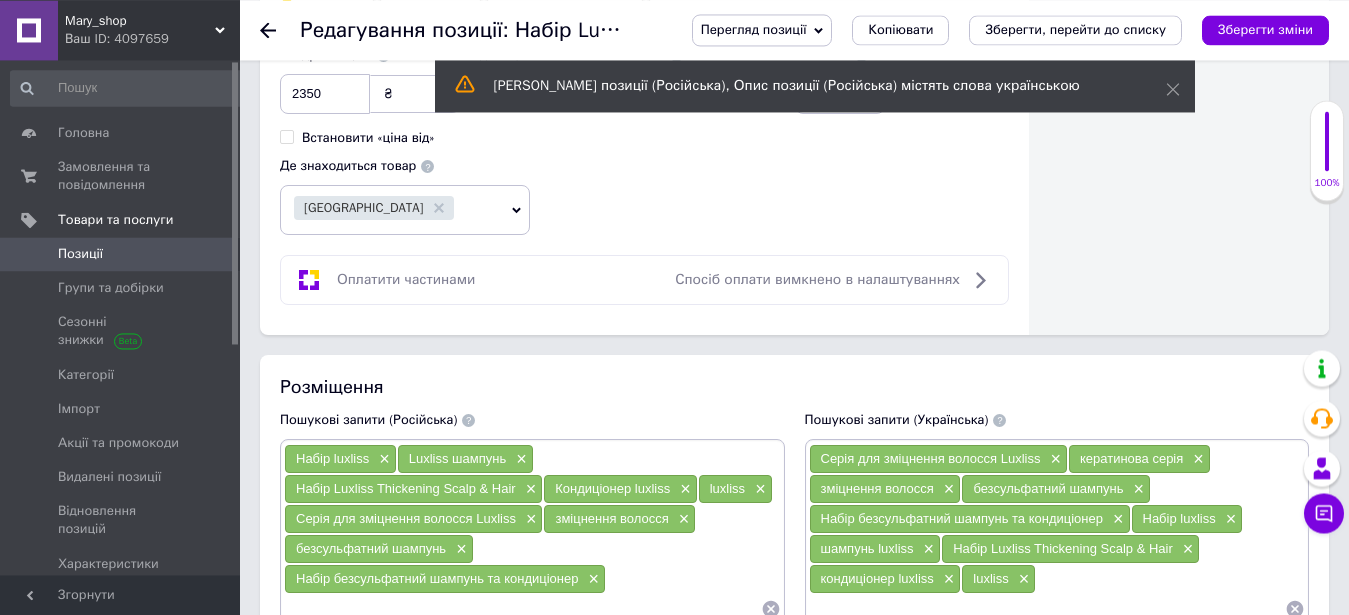 scroll, scrollTop: 918, scrollLeft: 0, axis: vertical 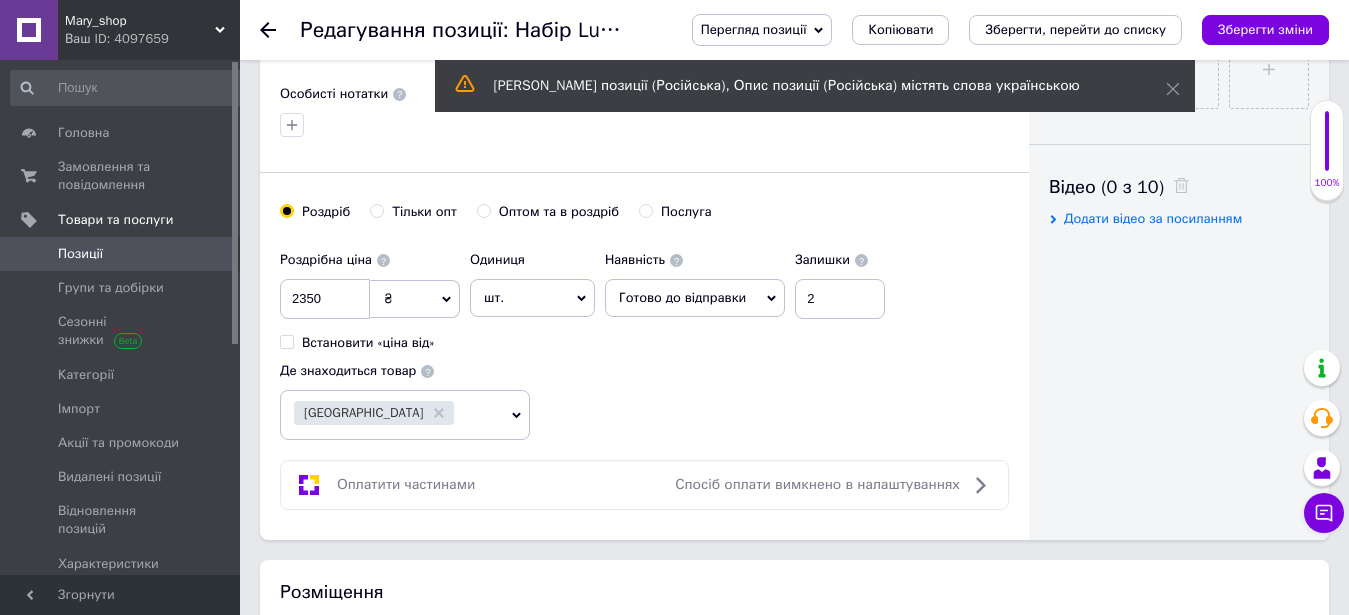 click on "шт." at bounding box center (532, 298) 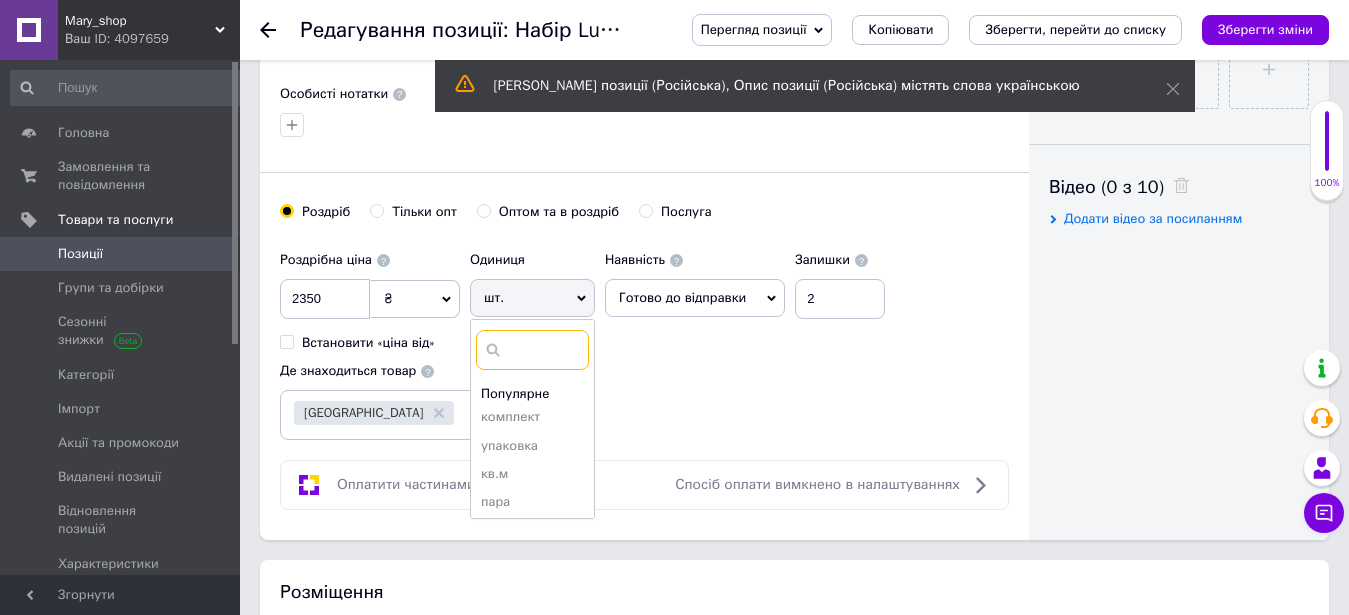click at bounding box center (532, 350) 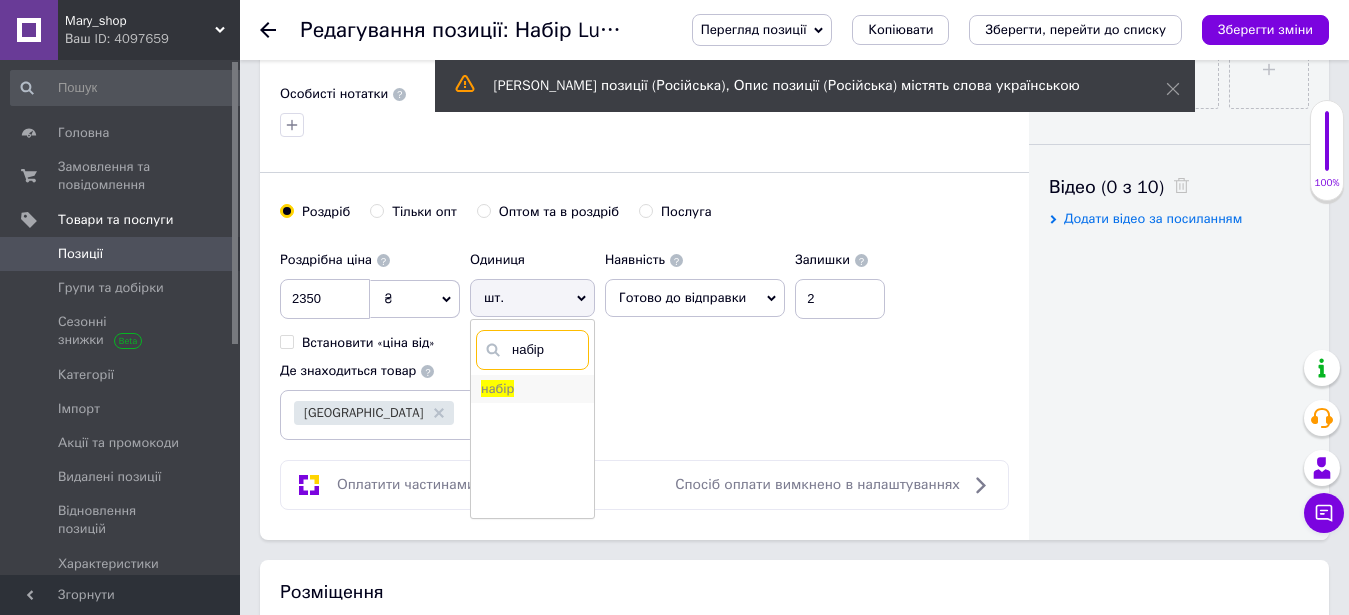 type on "набір" 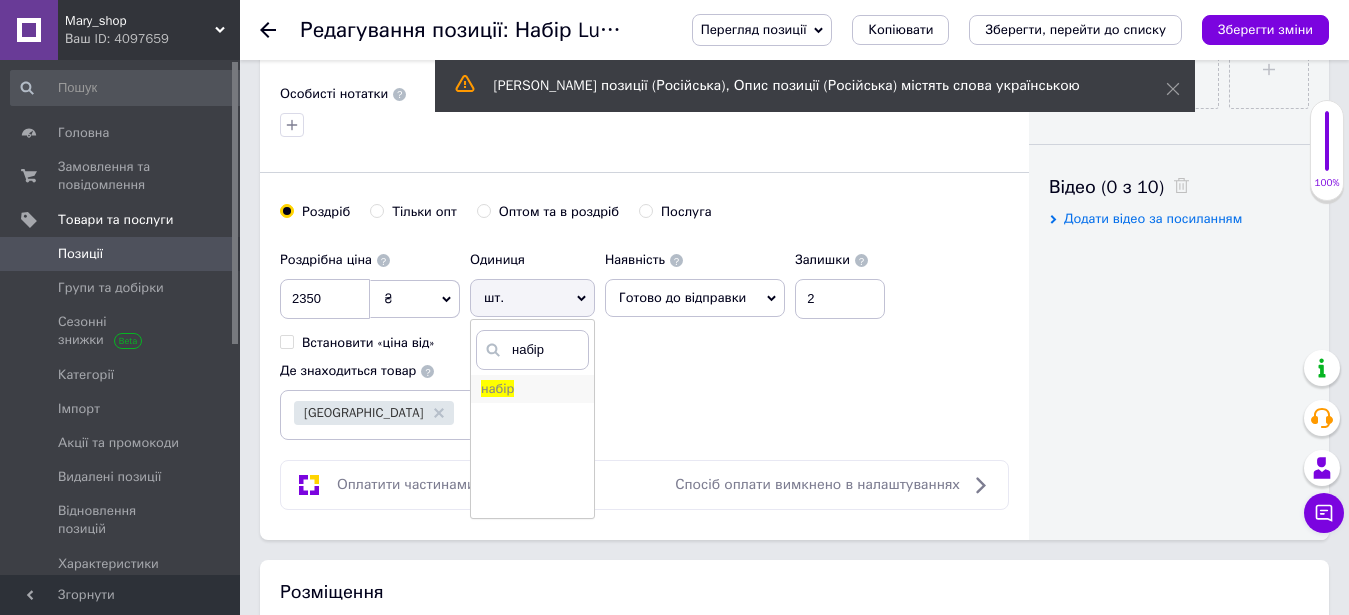 click on "набір" at bounding box center (532, 389) 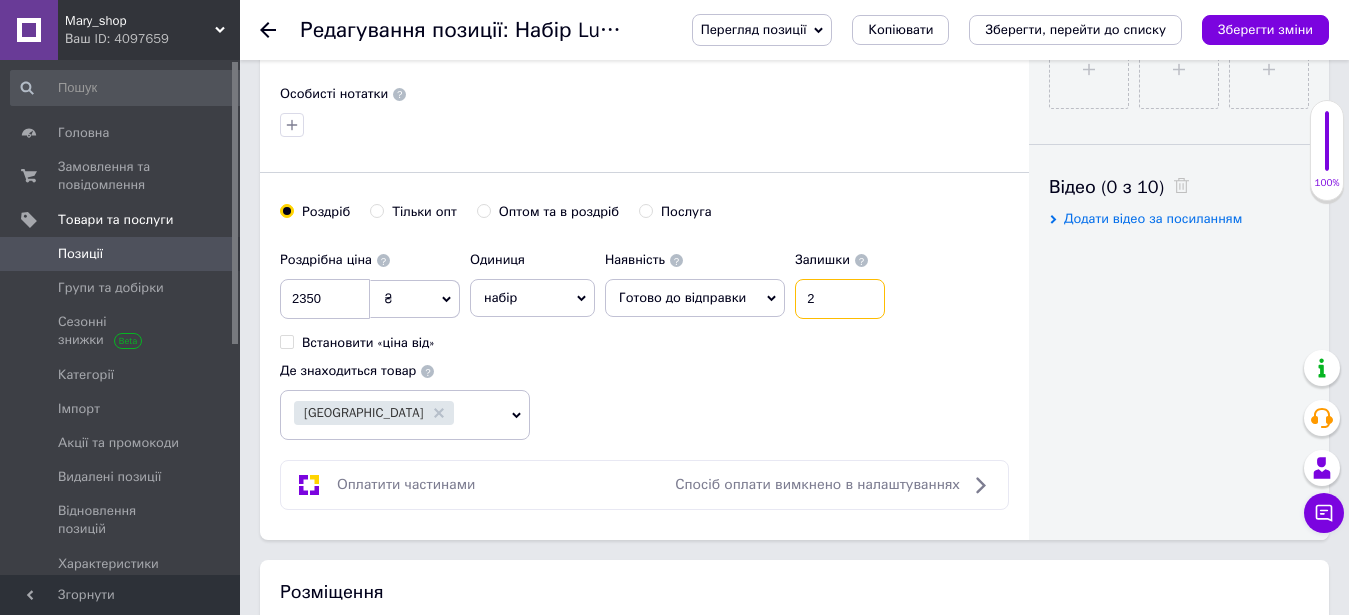 click on "2" at bounding box center [840, 299] 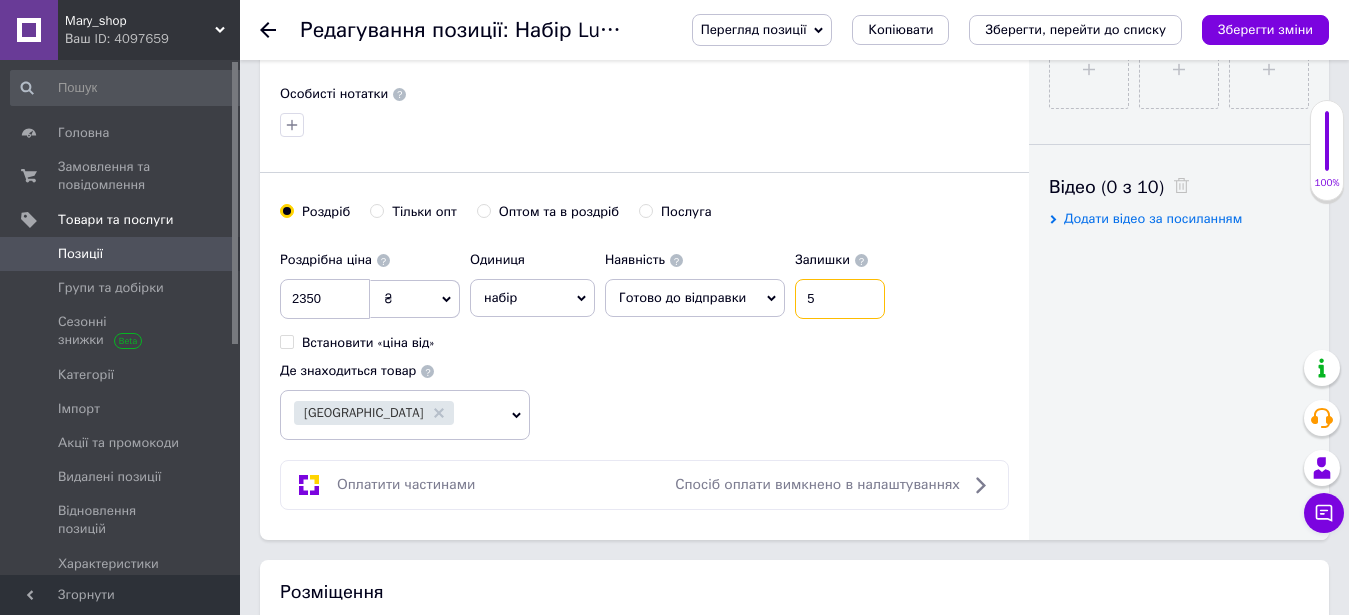 type on "5" 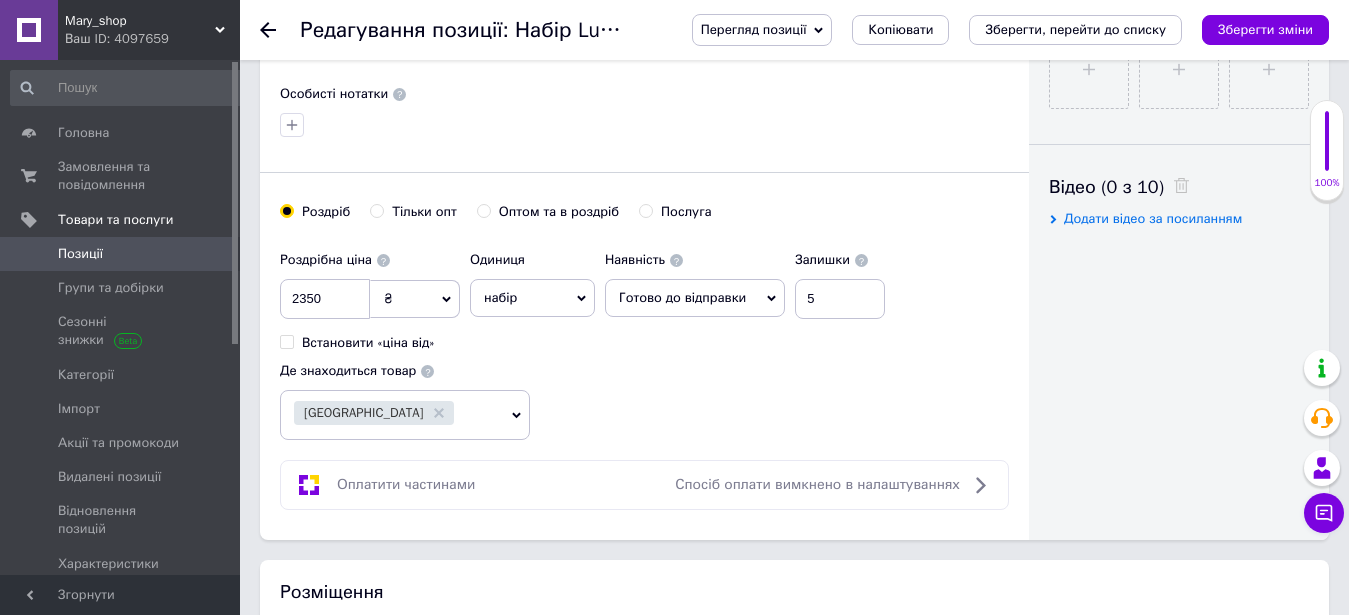 click on "Оптом та в роздріб" at bounding box center (483, 210) 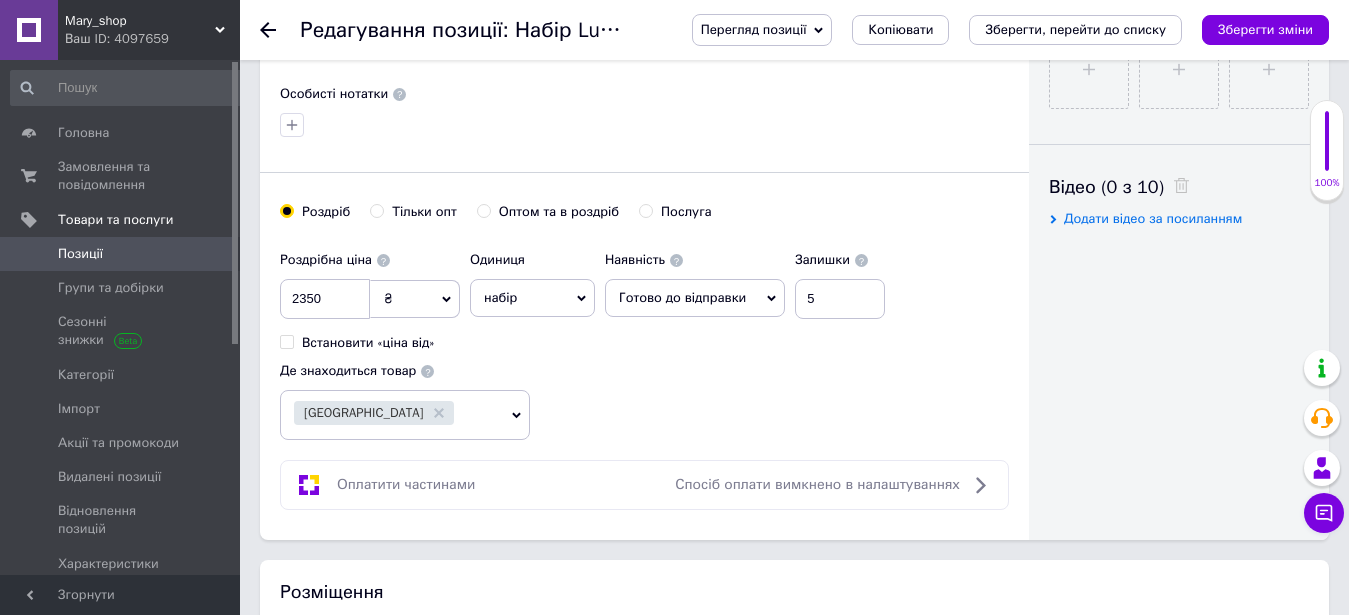 radio on "true" 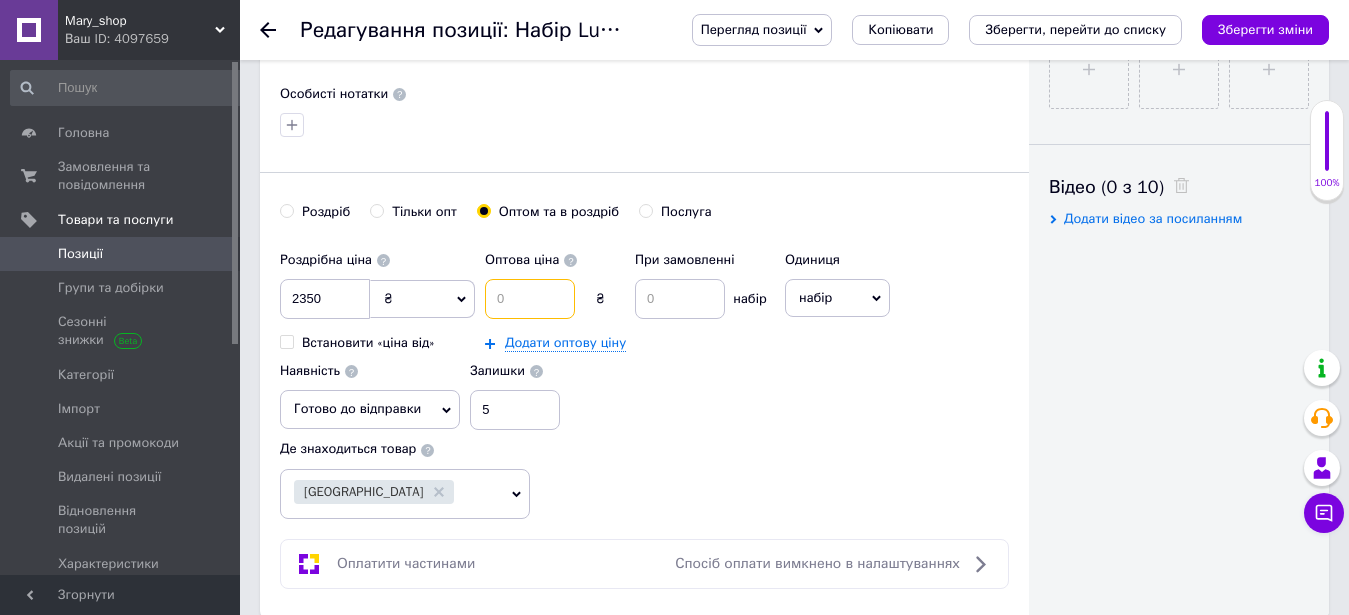 click at bounding box center [530, 299] 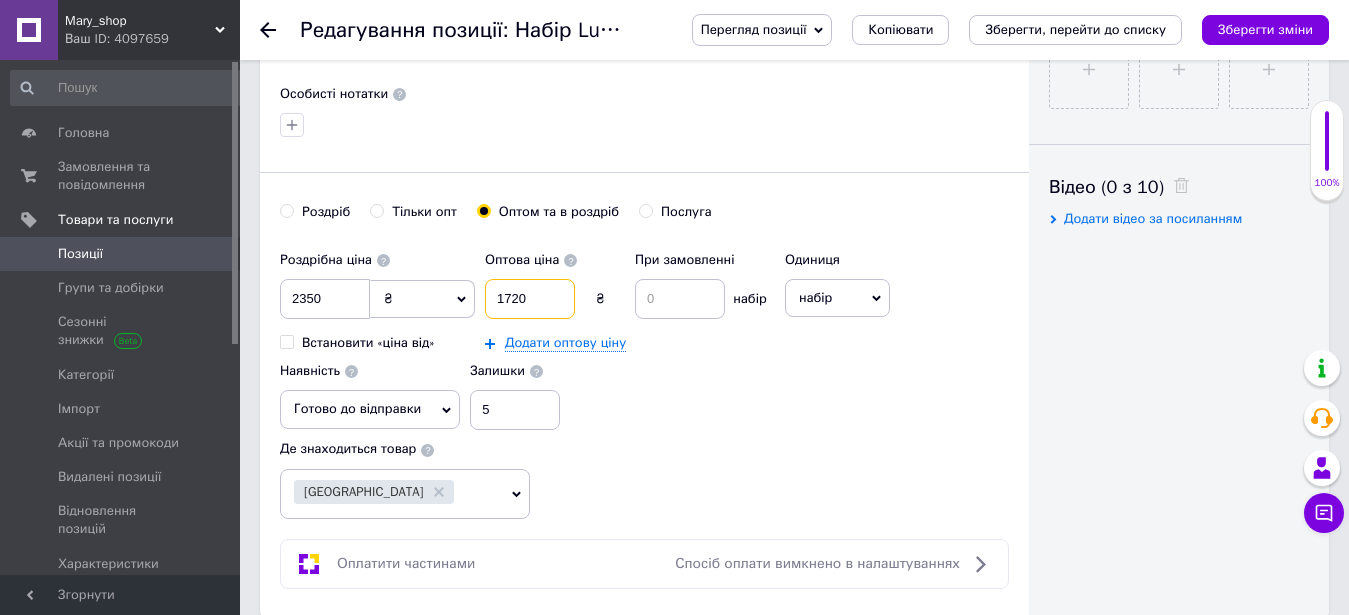 type on "1720" 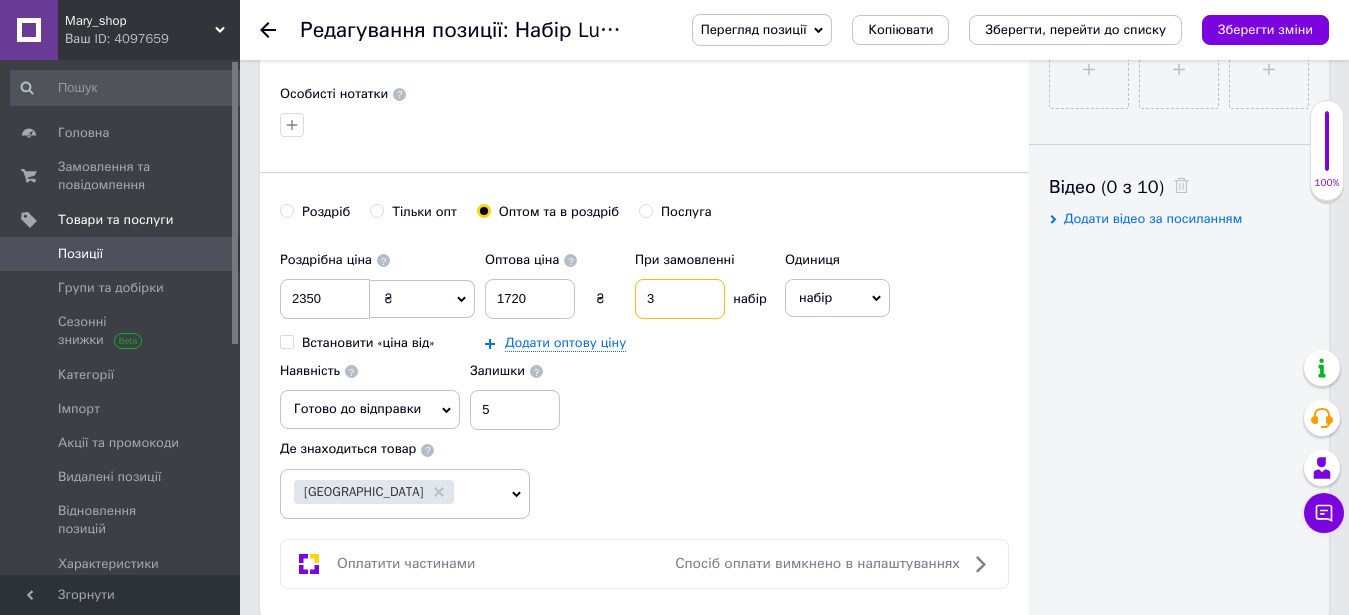 type on "3" 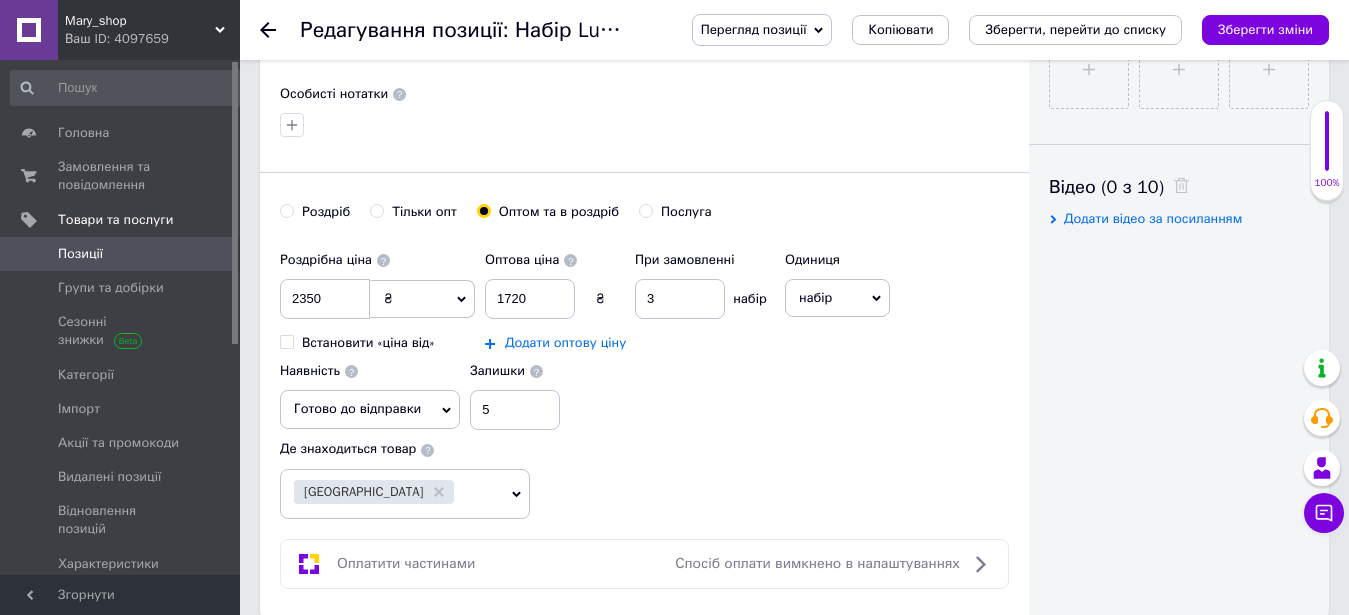 click on "Додати оптову ціну" at bounding box center [565, 343] 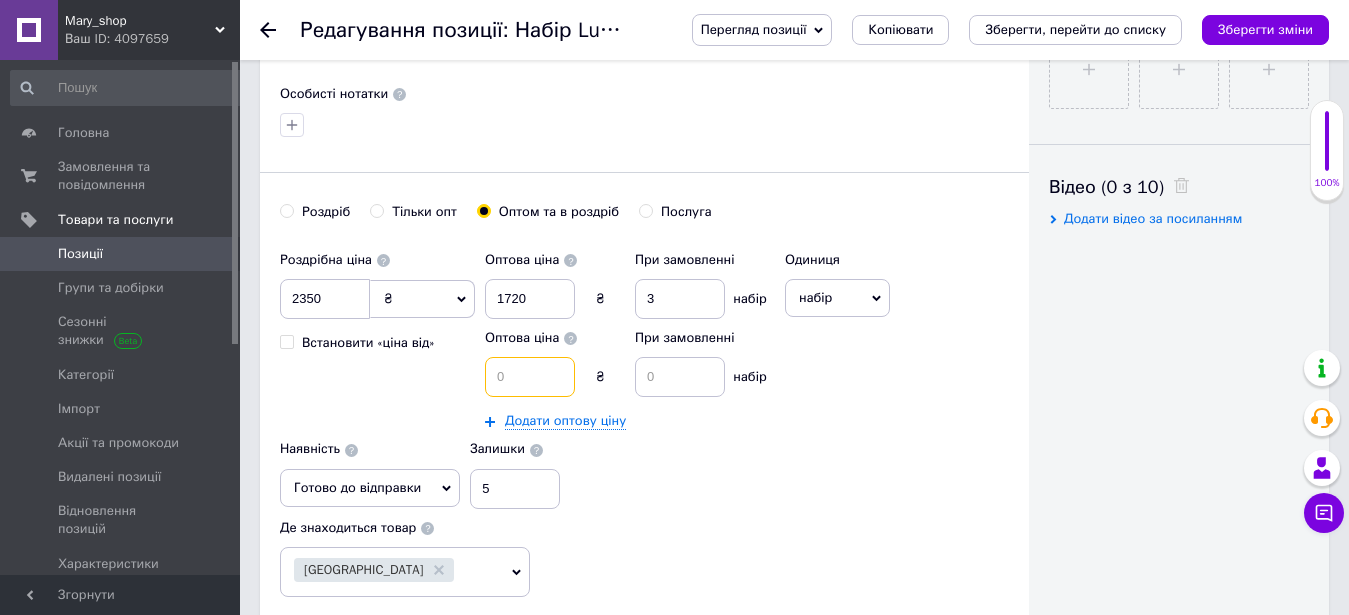 click at bounding box center (530, 377) 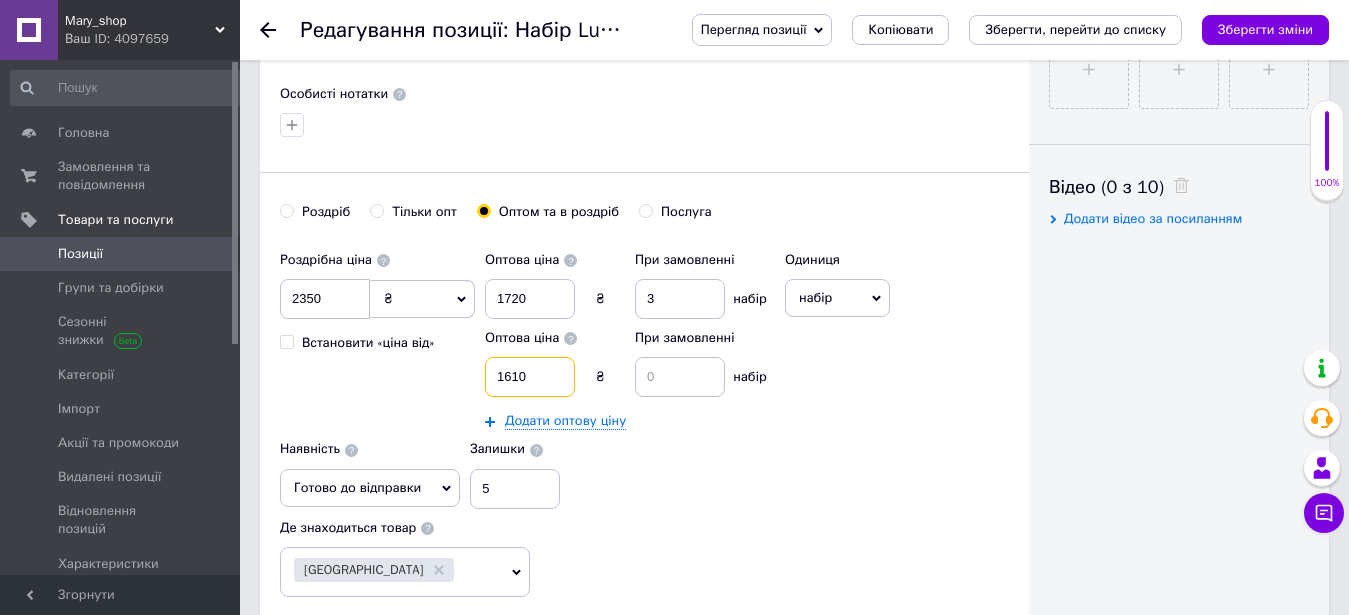 type on "1610" 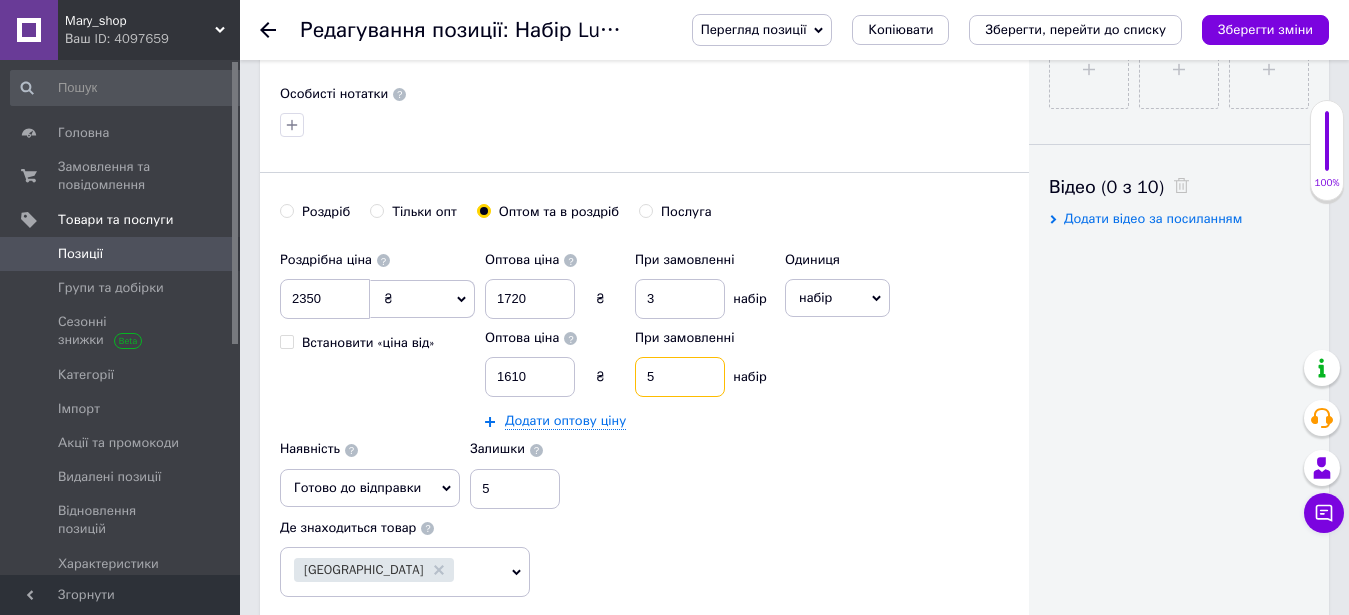 type on "5" 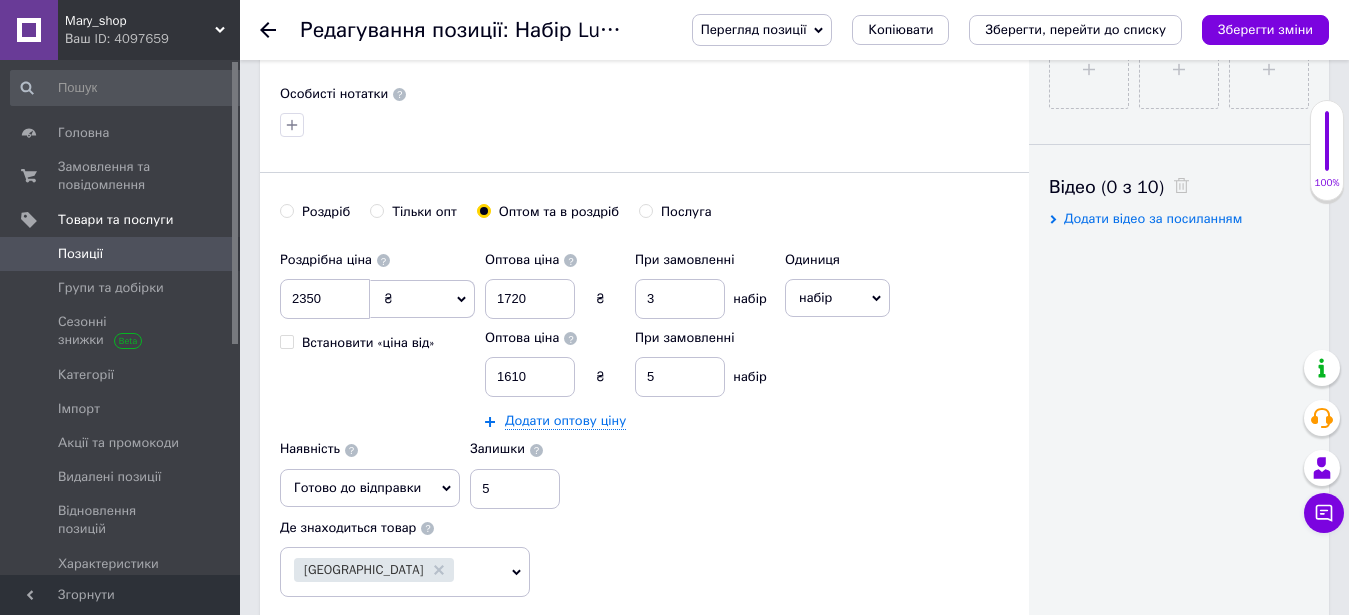 click on "Роздрібна ціна 2350 ₴ $ EUR CHF GBP ¥ PLN ₸ MDL HUF KGS CNY TRY KRW lei Встановити «ціна від» Оптова ціна 1720 ₴ При замовленні 3 набір Оптова ціна 1610 ₴ При замовленні 5 набір Додати оптову ціну Одиниця набір Популярне шт. комплект упаковка кв.м пара м кг пог.м послуга т а автоцистерна ампула б балон банка блістер бобіна бочка бут бухта в ват виїзд відро г г га година гр/кв.м гігакалорія д дав два місяці день доба доза є єврокуб з зміна к кВт каністра карат кв.дм кв.м кв.см кв.фут квартал кг кг/кв.м км колесо комплект коробка куб.дм куб.м л л лист м м мВт мл мм моток місяць мішок н номер о" at bounding box center [644, 419] 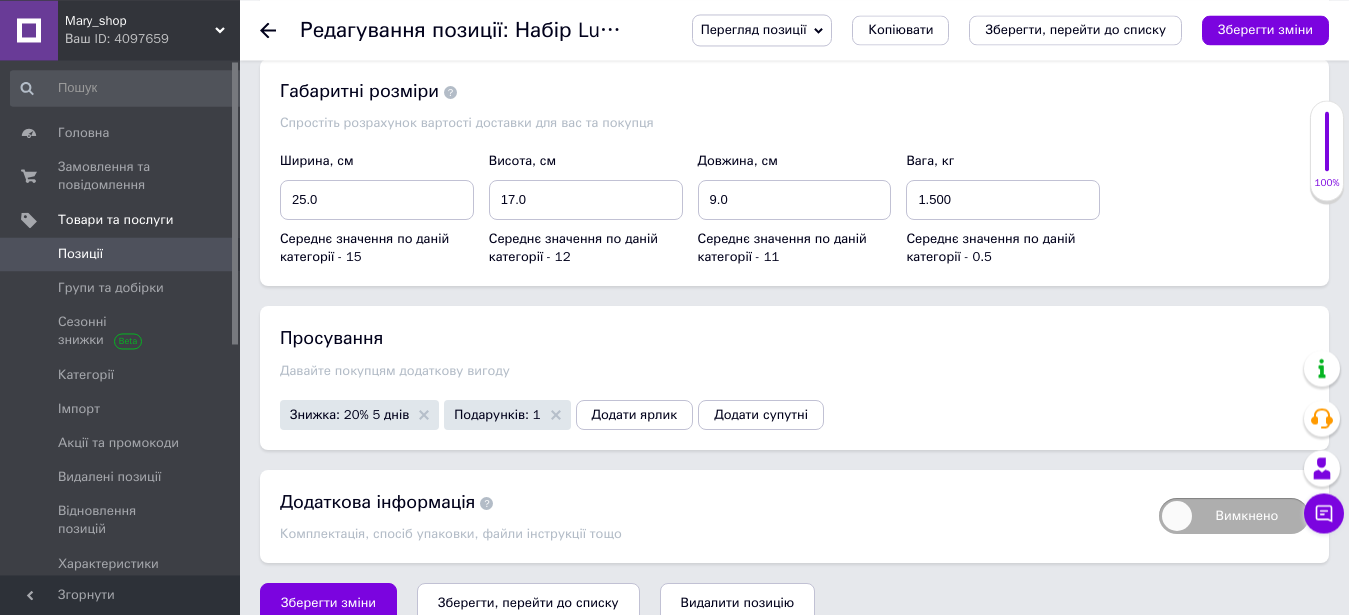 scroll, scrollTop: 3049, scrollLeft: 0, axis: vertical 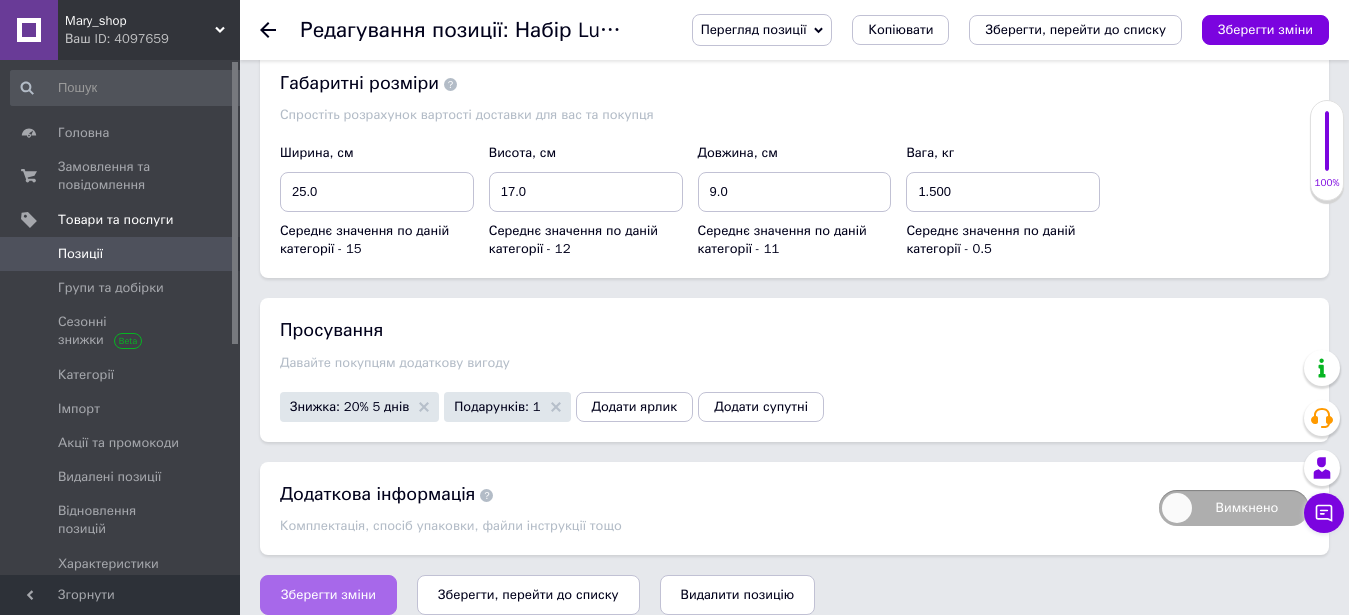 click on "Зберегти зміни" at bounding box center (328, 595) 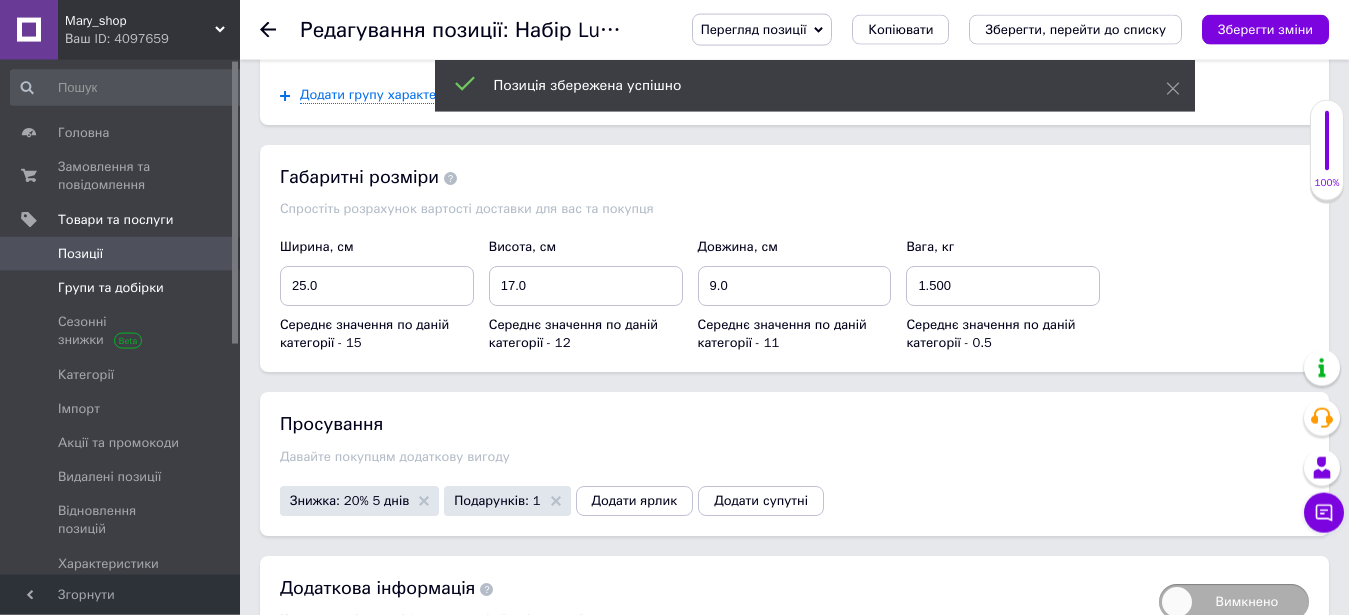 scroll, scrollTop: 2947, scrollLeft: 0, axis: vertical 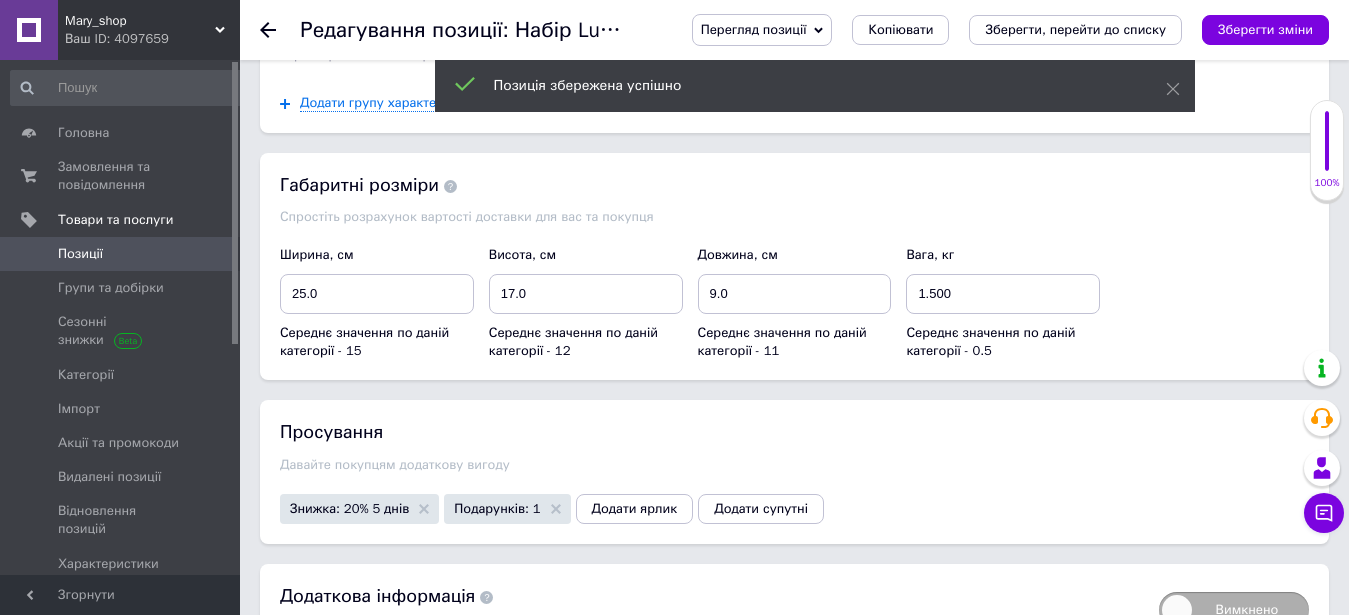click on "Позиції" at bounding box center (121, 254) 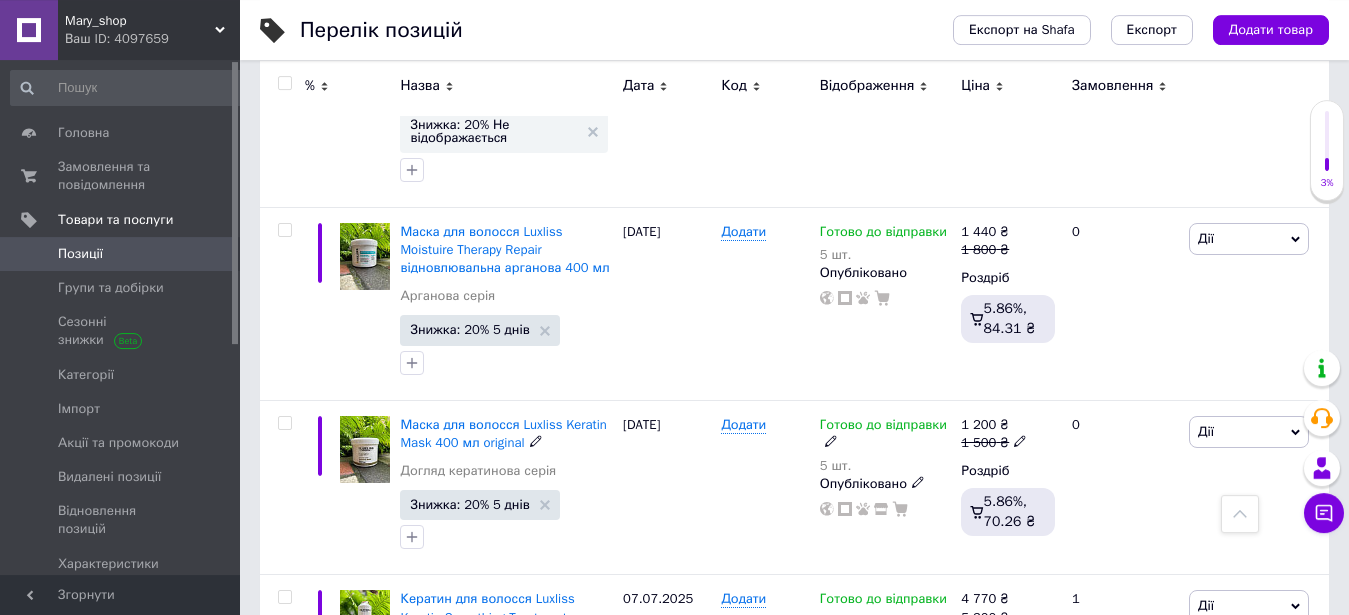 scroll, scrollTop: 3162, scrollLeft: 0, axis: vertical 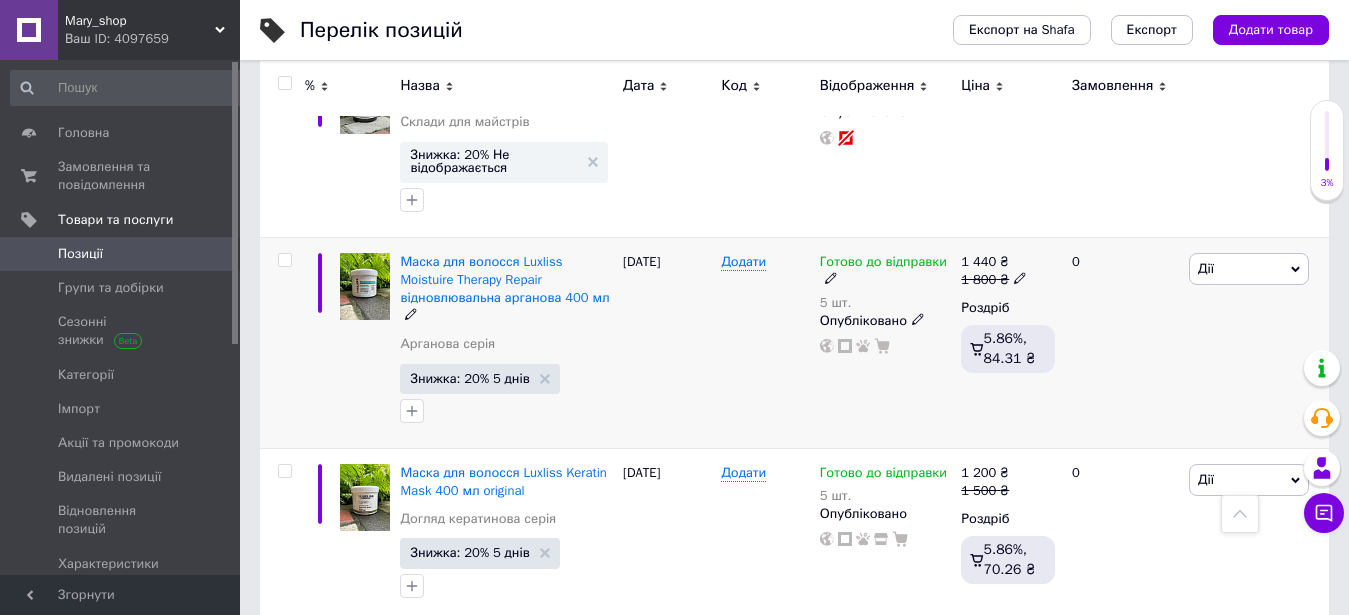 click 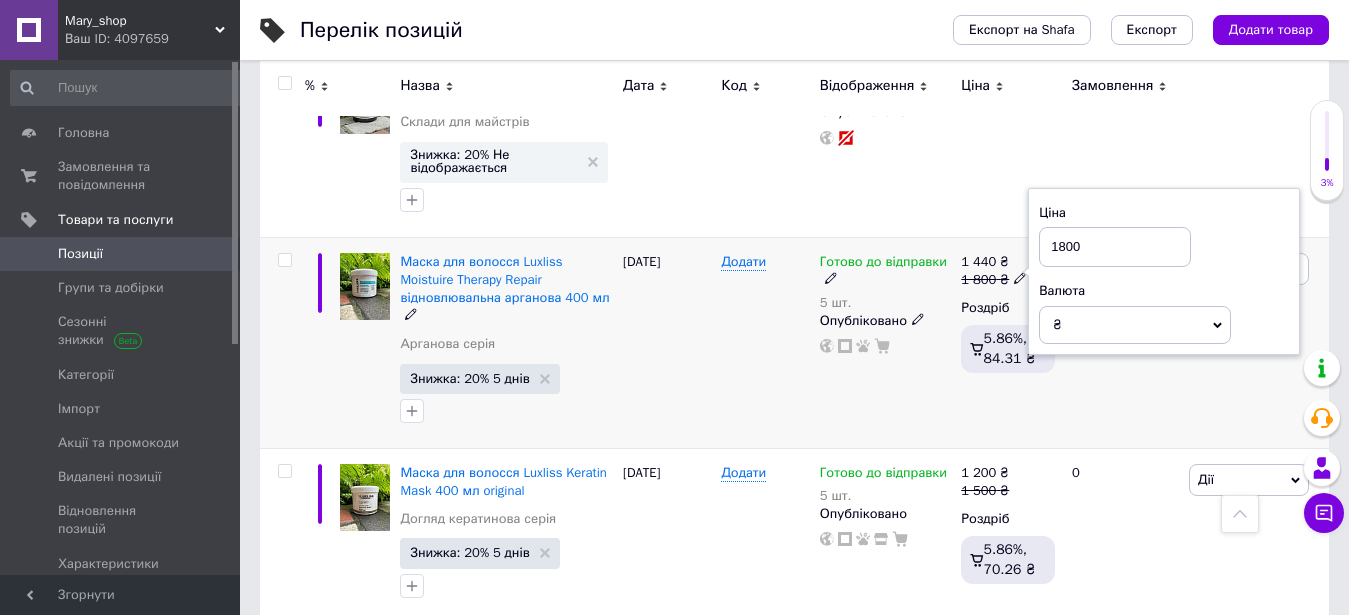 click 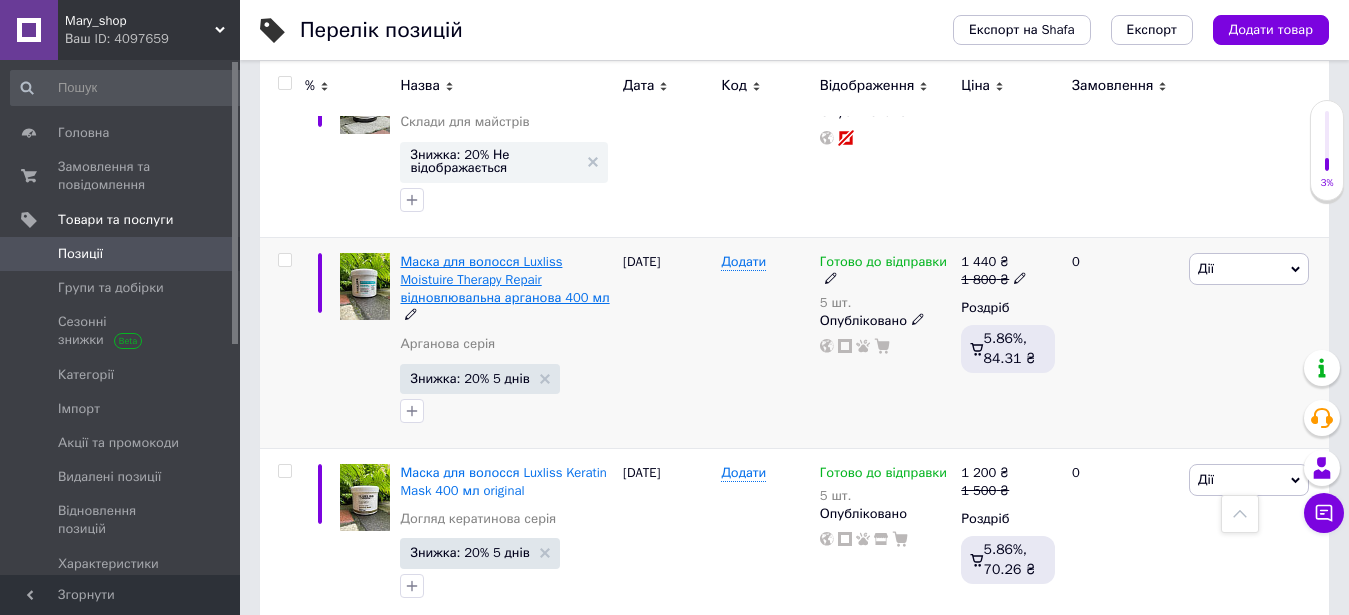 click on "Маска для волосся Luxliss Moistuire Therapy Repair відновлювальна арганова 400 мл" at bounding box center (504, 279) 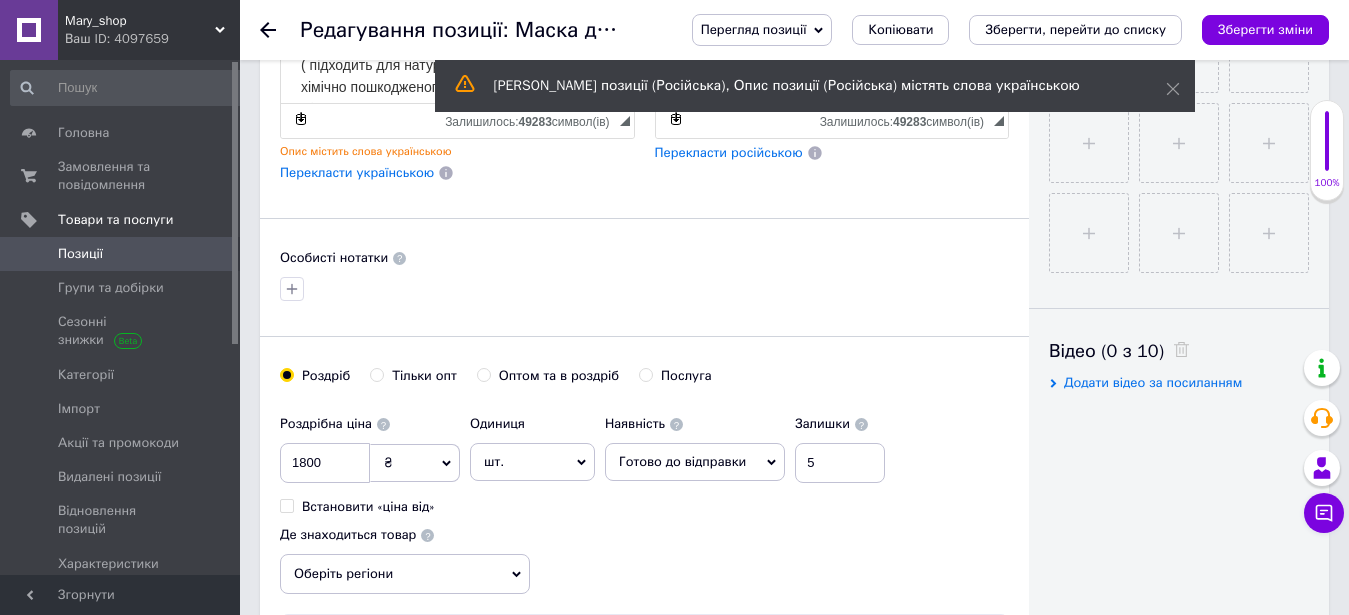 scroll, scrollTop: 958, scrollLeft: 0, axis: vertical 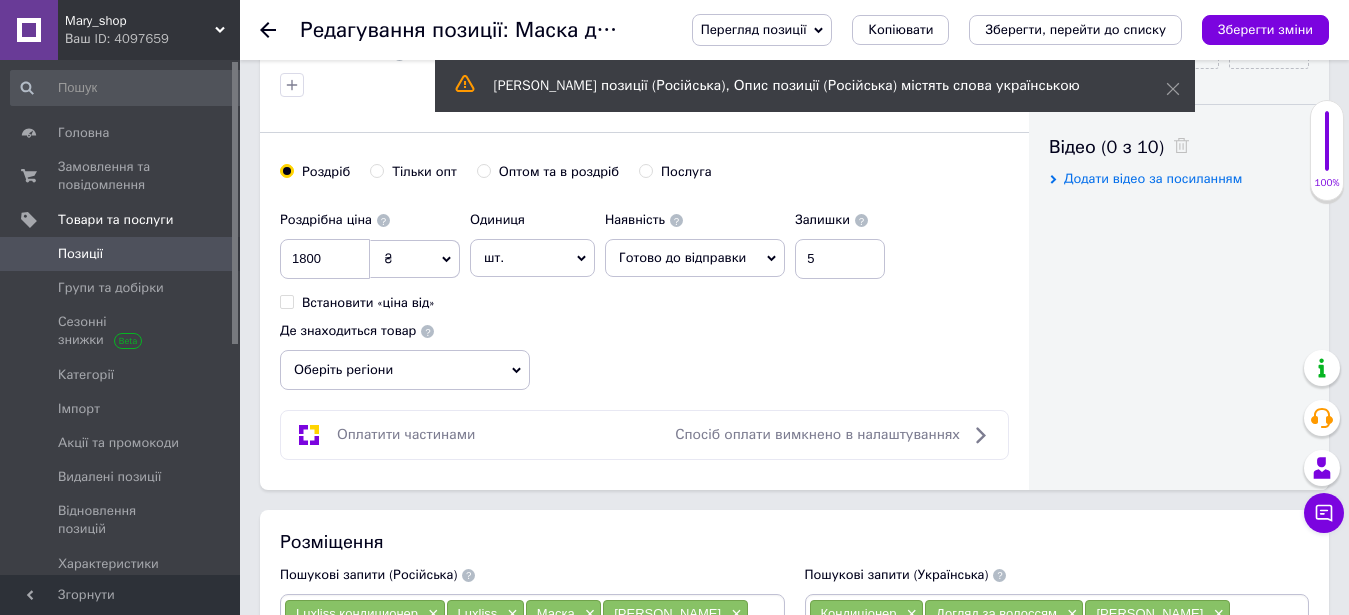 click on "Оптом та в роздріб" at bounding box center (548, 172) 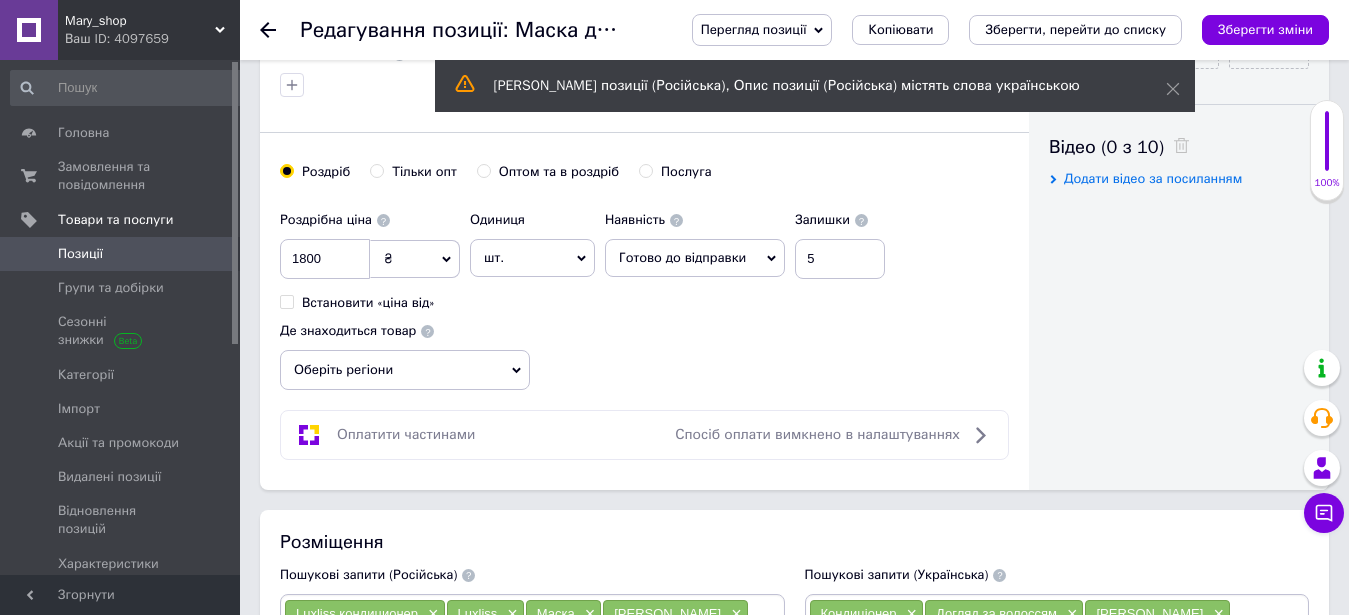 radio on "true" 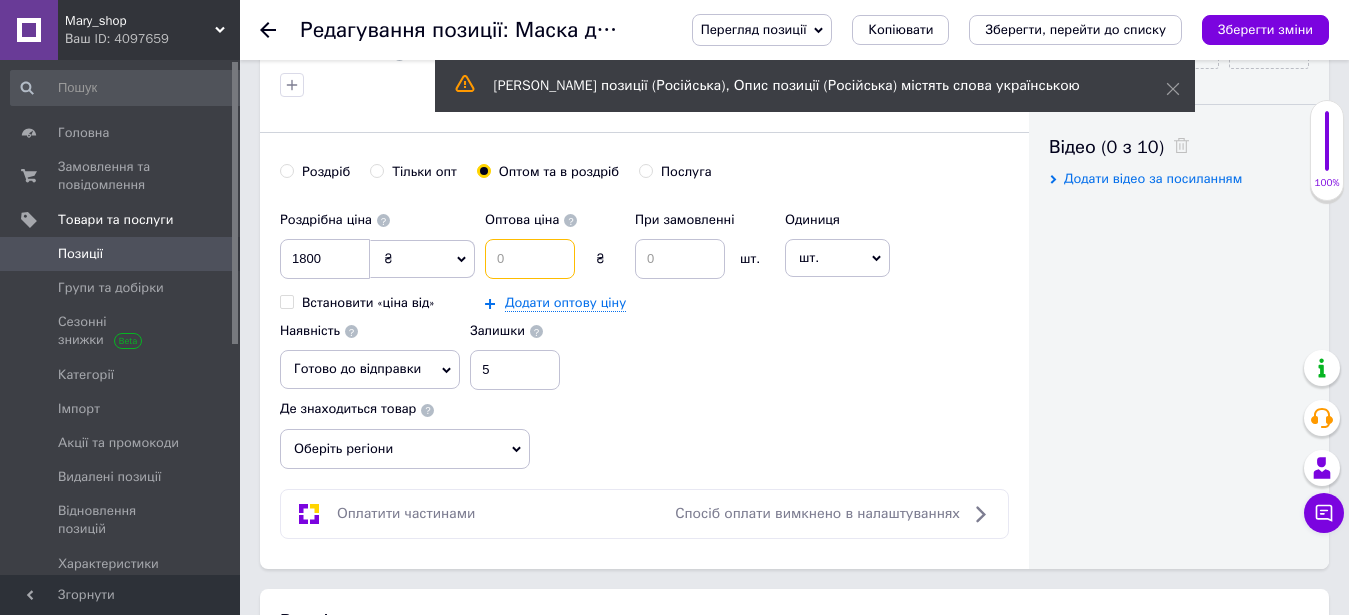 click at bounding box center [530, 259] 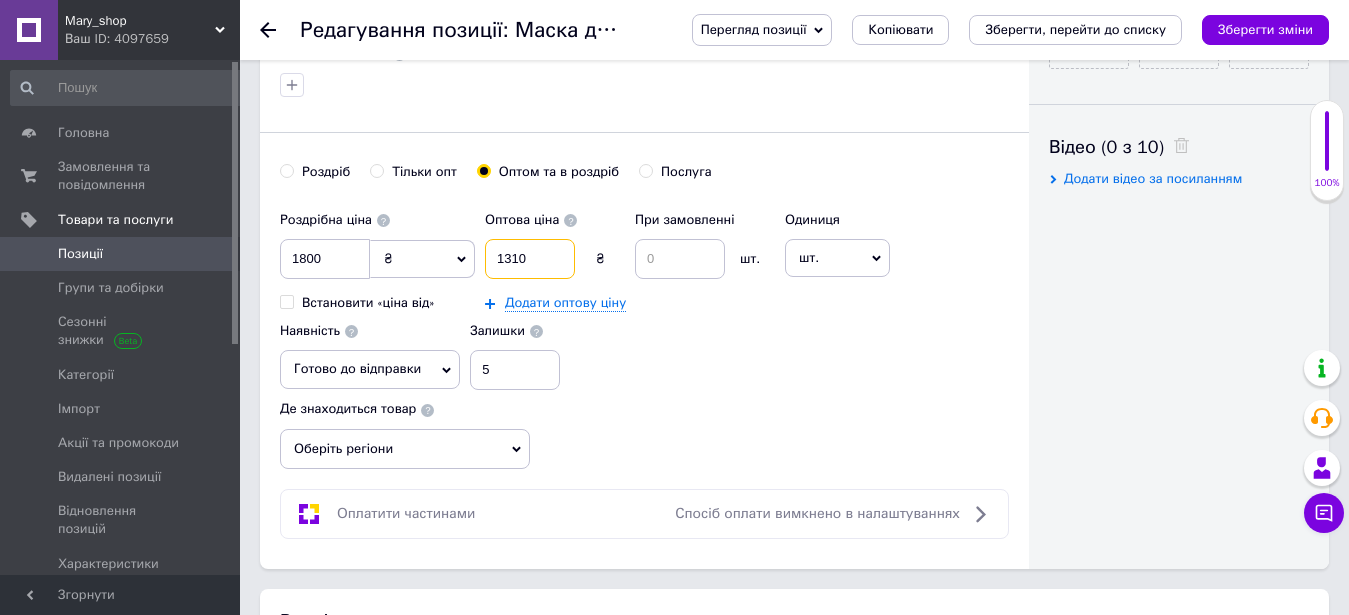 type on "1310" 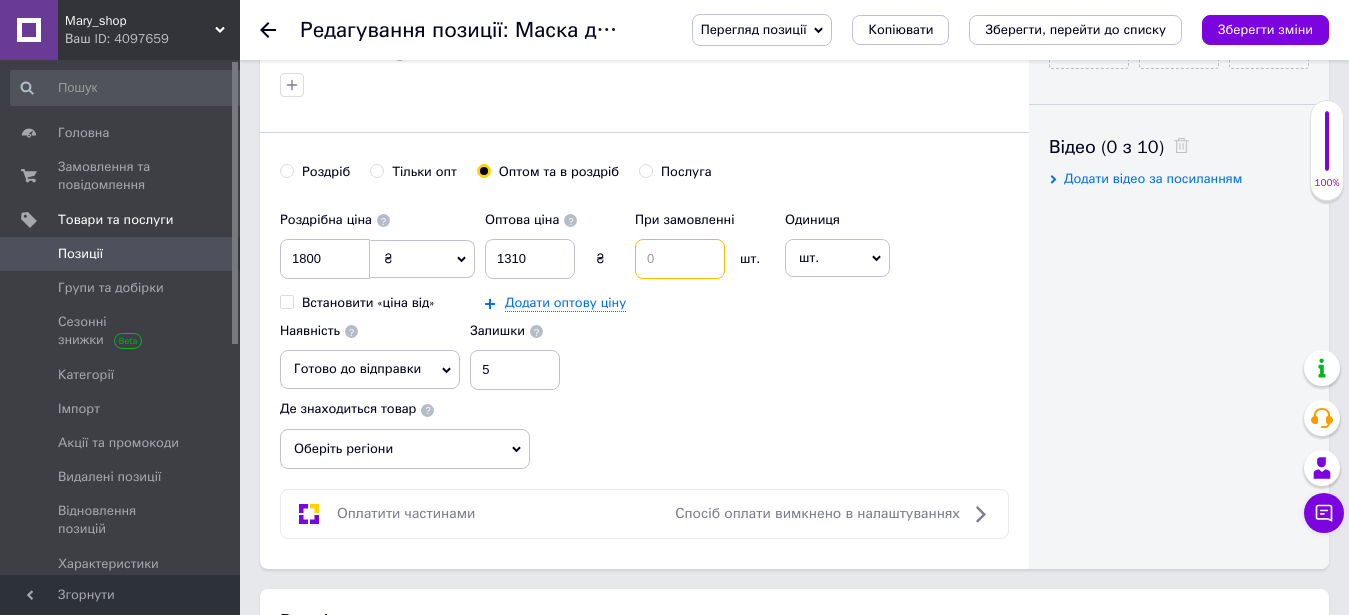 click at bounding box center (680, 259) 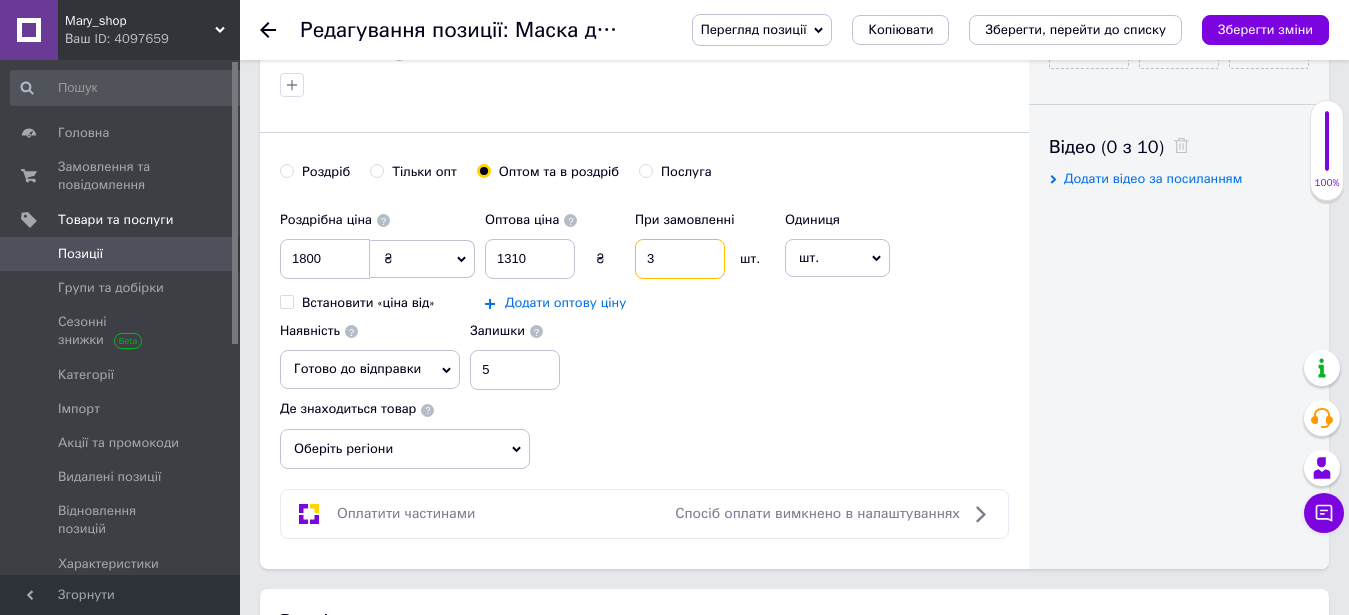 type on "3" 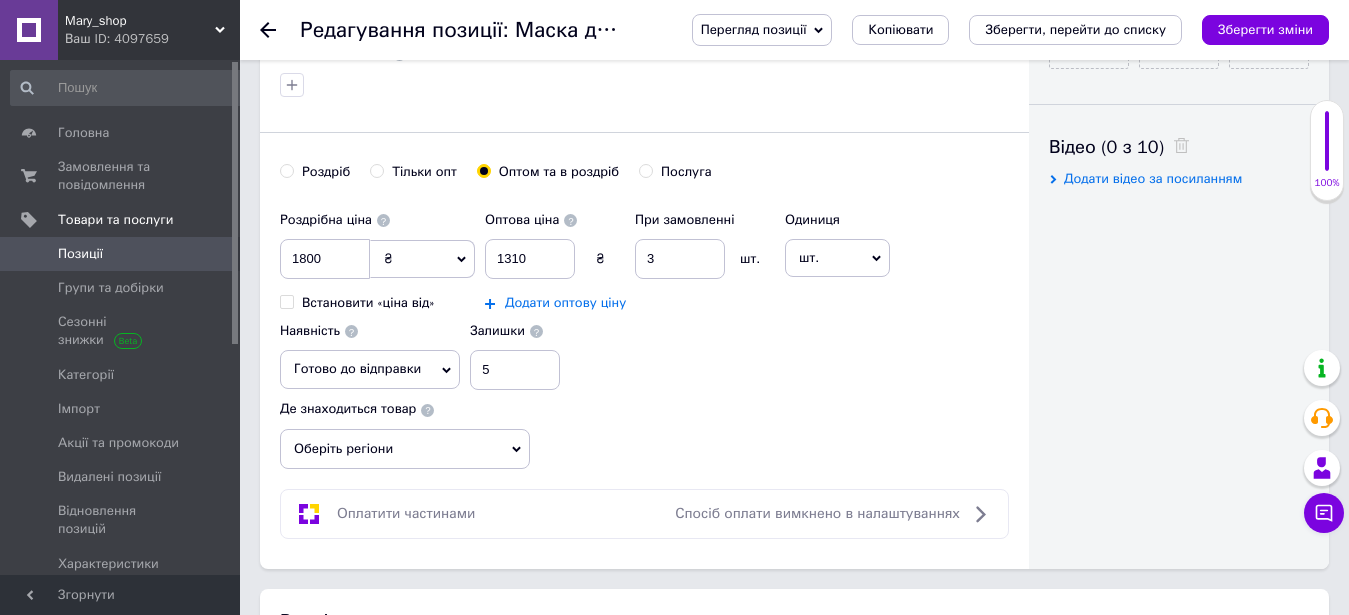 click on "Додати оптову ціну" at bounding box center (565, 303) 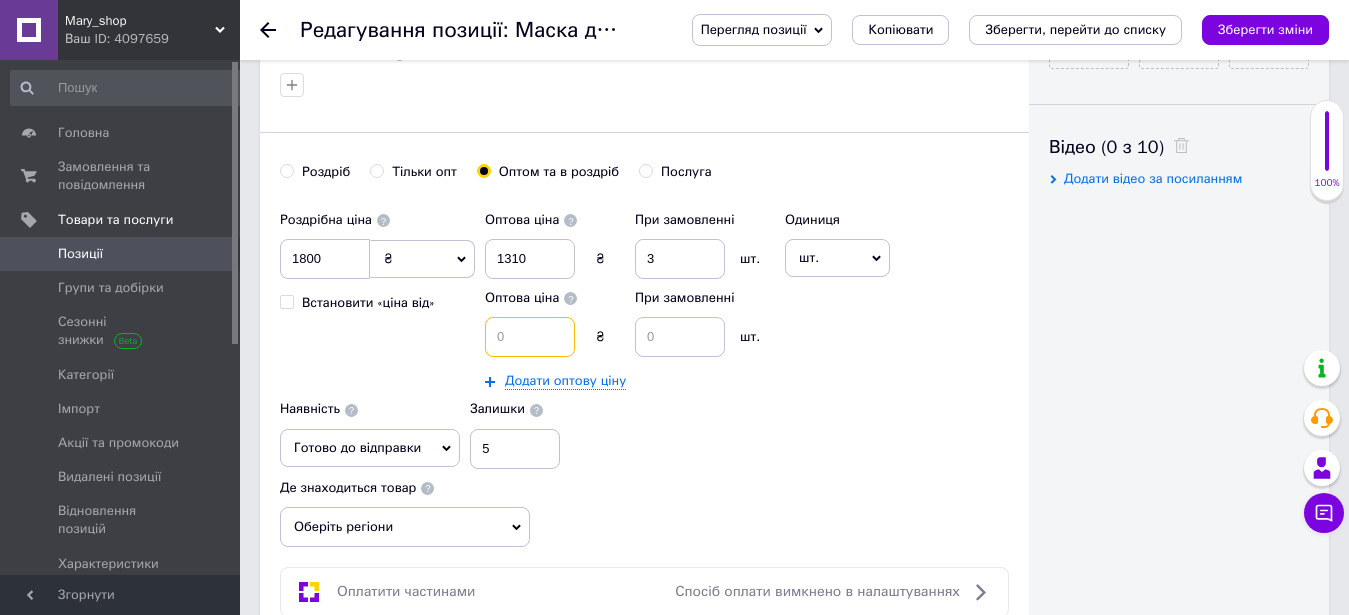 click at bounding box center (530, 337) 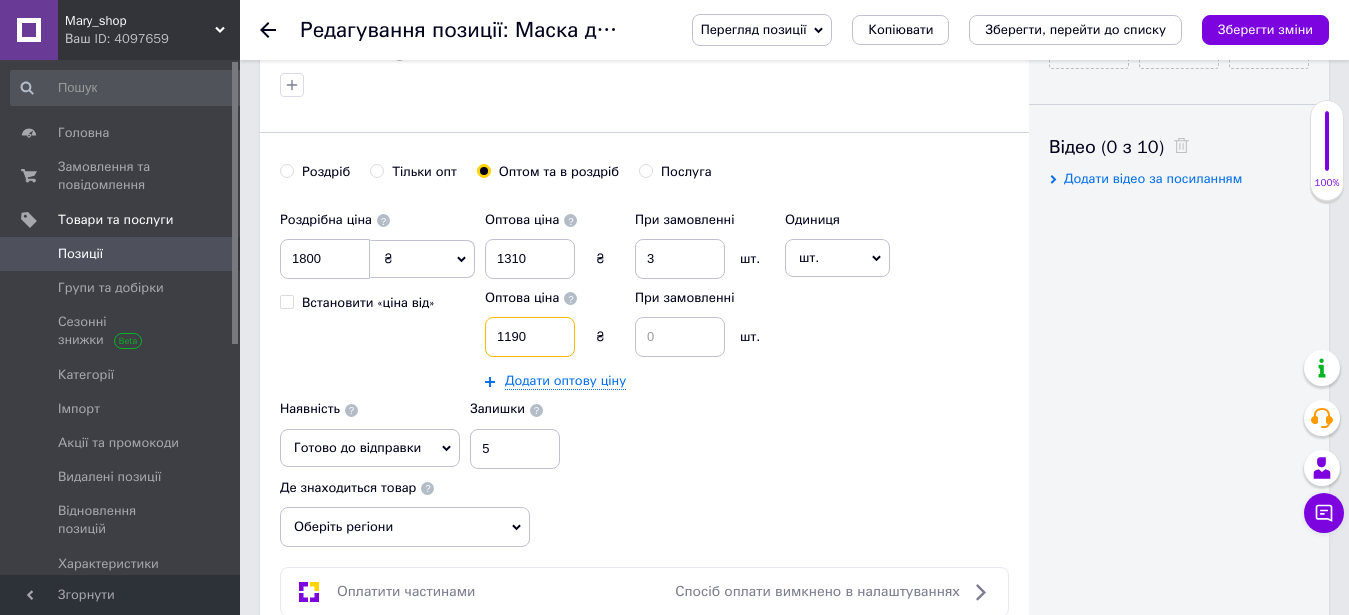 type on "1190" 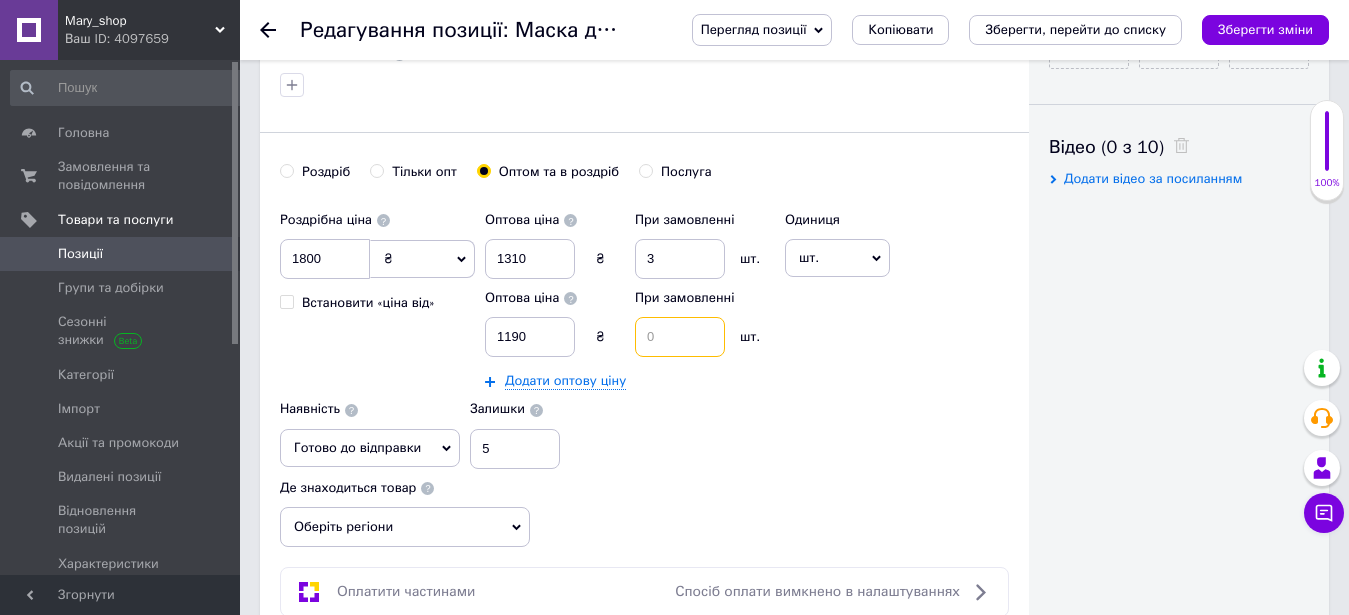 click at bounding box center (680, 337) 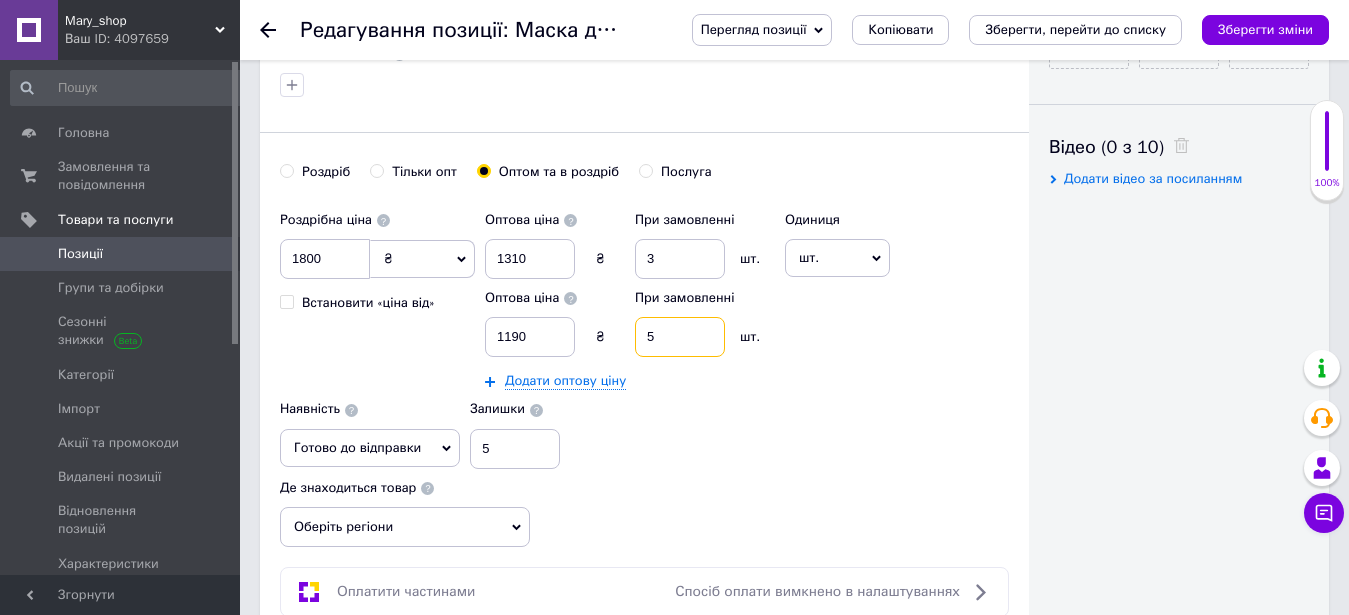 type on "5" 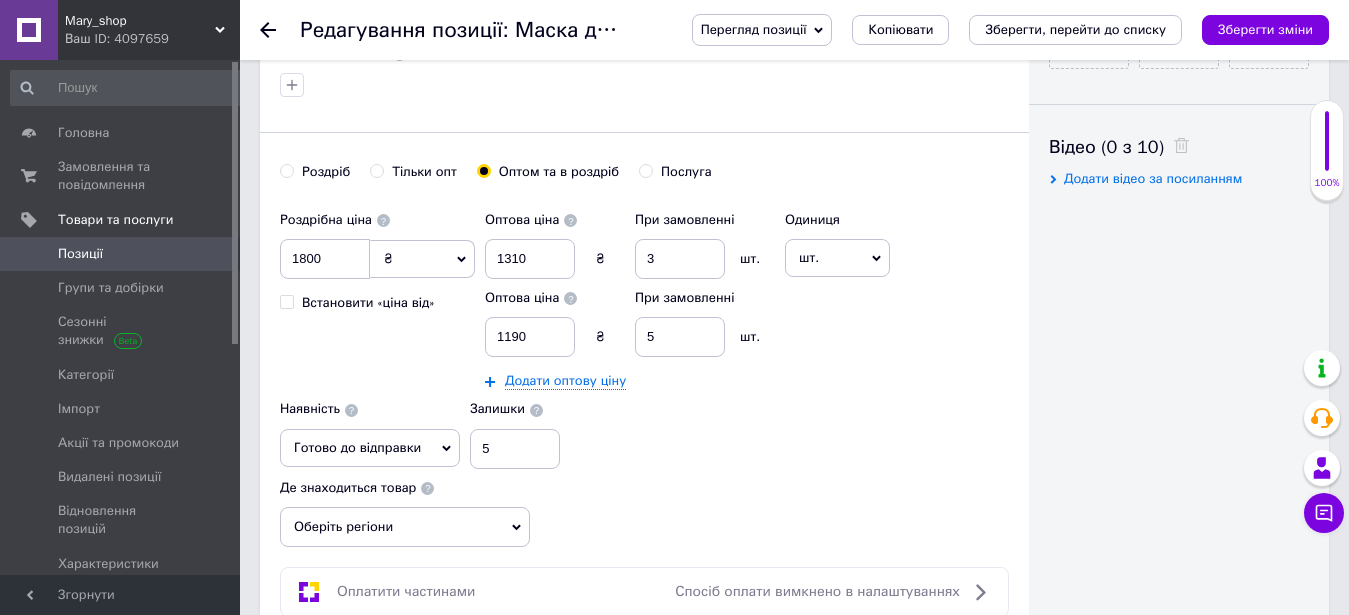 click on "Роздрібна ціна 1800 ₴ $ EUR CHF GBP ¥ PLN ₸ MDL HUF KGS CNY TRY KRW lei Встановити «ціна від» Оптова ціна 1310 ₴ При замовленні 3 шт. Оптова ціна 1190 ₴ При замовленні 5 шт. Додати оптову ціну Одиниця шт. Популярне комплект упаковка кв.м пара м кг пог.м послуга т а автоцистерна ампула б балон банка блістер бобіна бочка бут бухта в ват виїзд відро г г га година гр/кв.м гігакалорія д дав два місяці день доба доза є єврокуб з зміна к кВт каністра карат кв.дм кв.м кв.см кв.фут квартал кг кг/кв.м км колесо комплект коробка куб.дм куб.м л л лист м м мВт мл мм моток місяць мішок н набір номер о од. п" at bounding box center [644, 335] 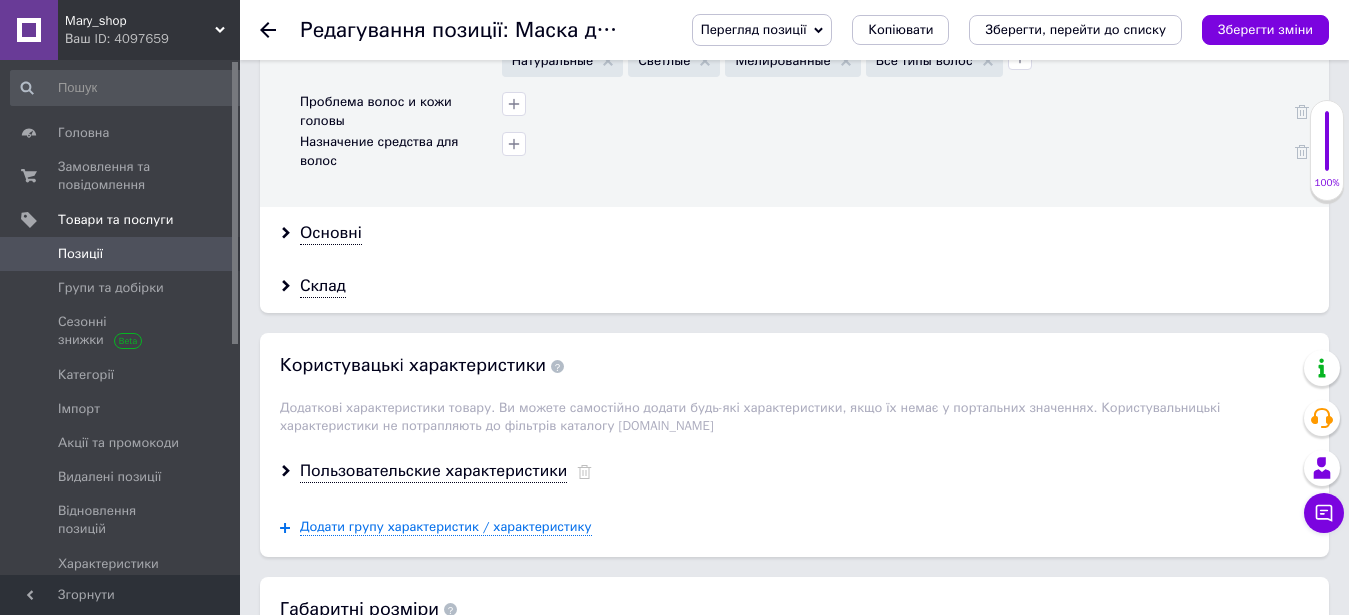 scroll, scrollTop: 3014, scrollLeft: 0, axis: vertical 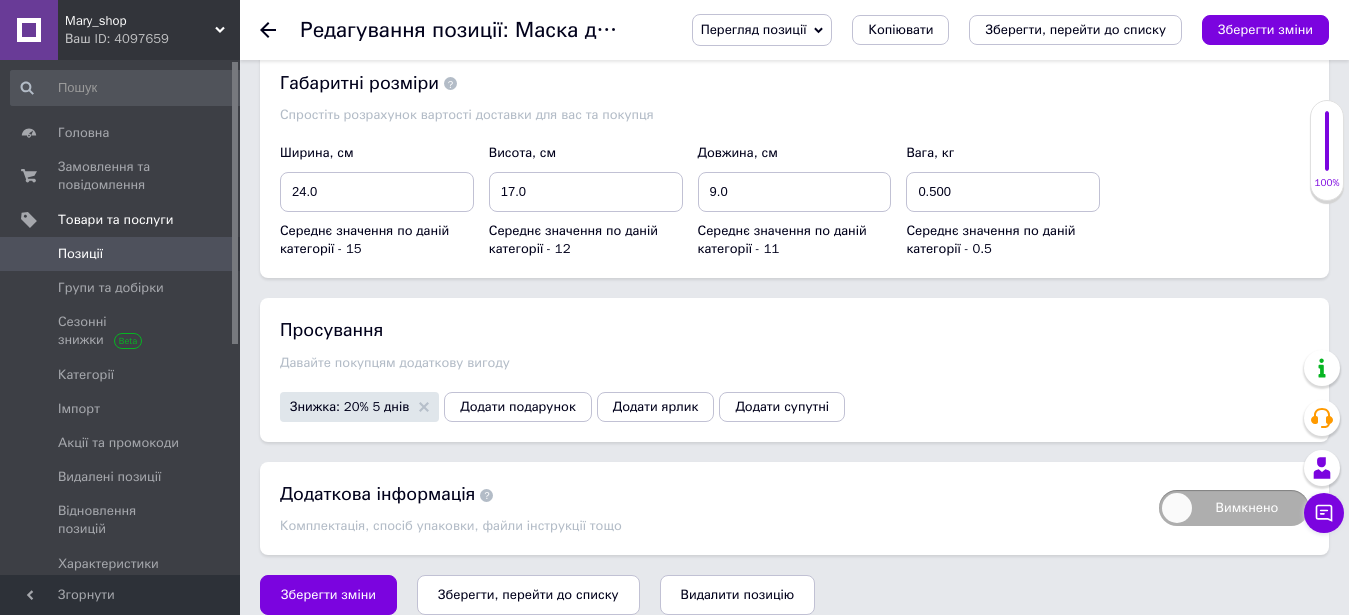 click on "Зберегти, перейти до списку" at bounding box center (528, 594) 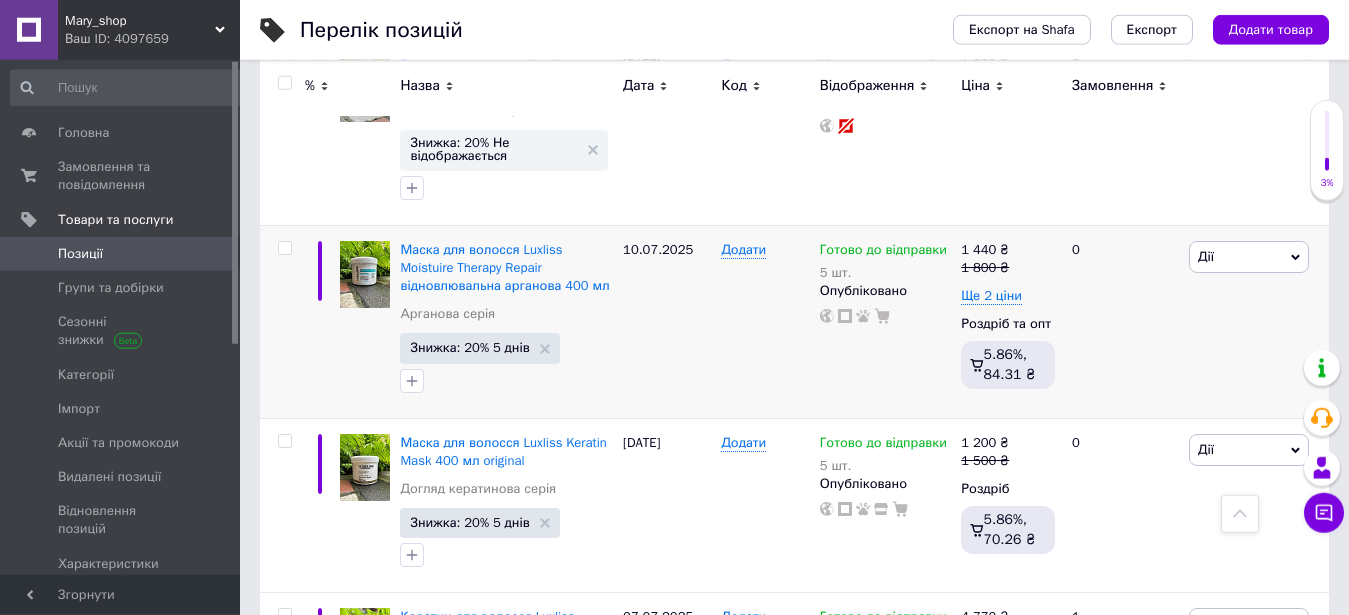scroll, scrollTop: 3162, scrollLeft: 0, axis: vertical 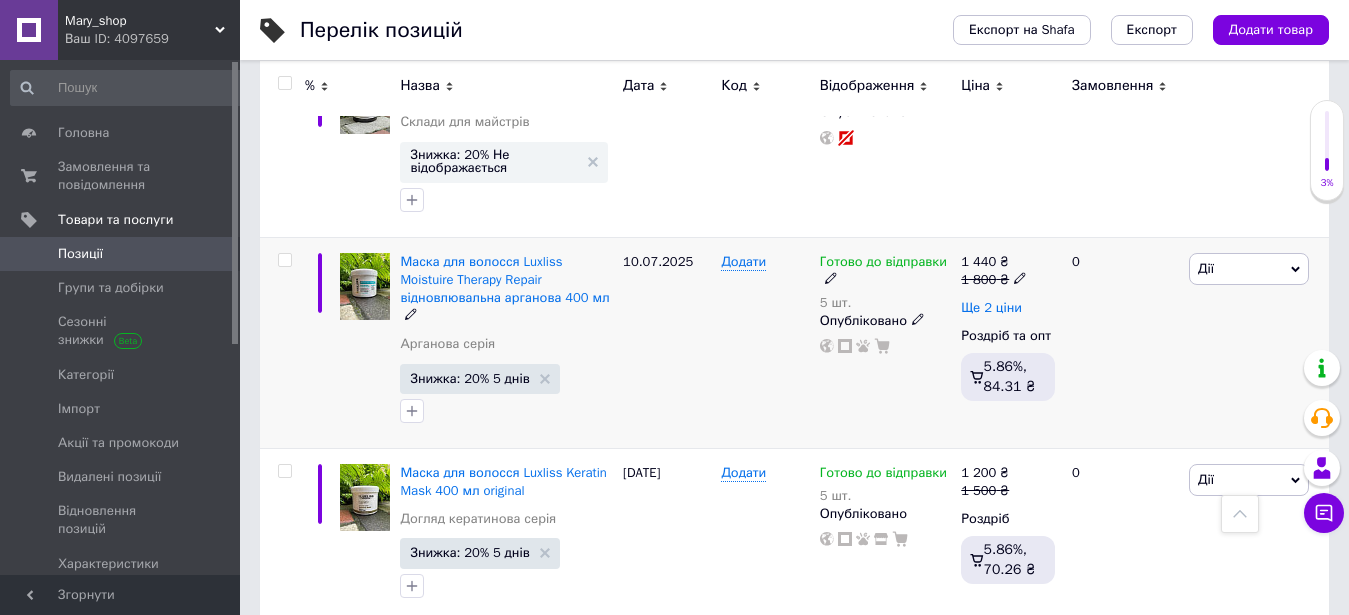 click on "Ще 2 ціни" at bounding box center (991, 308) 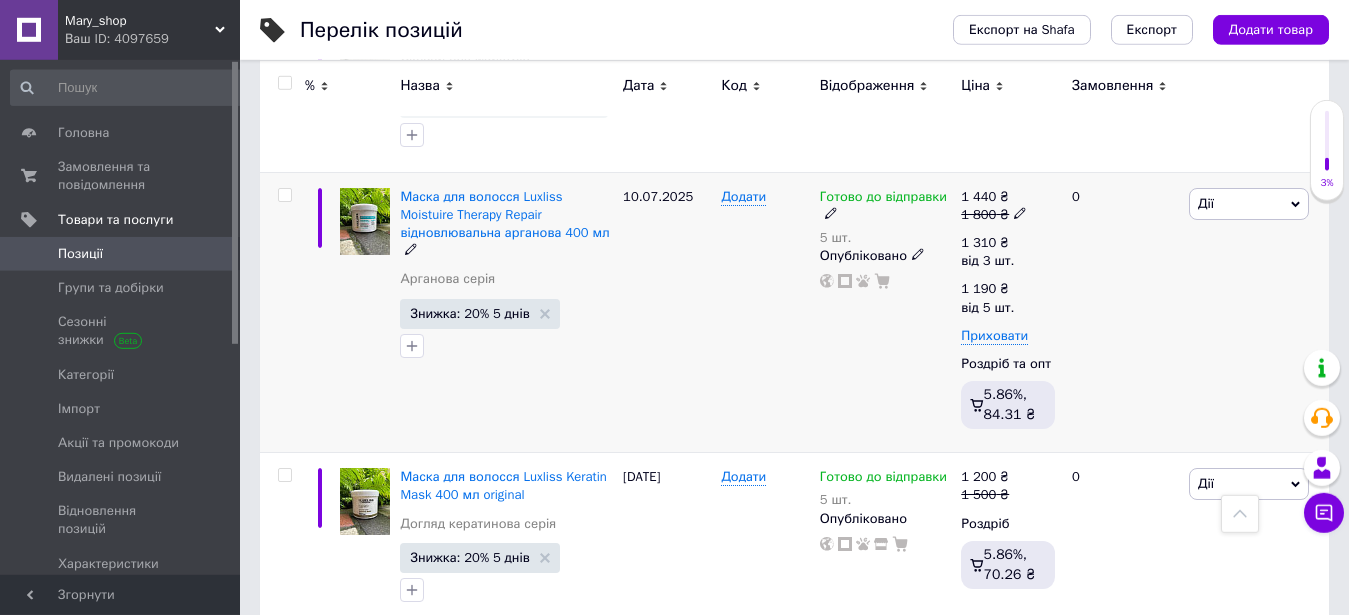 scroll, scrollTop: 3264, scrollLeft: 0, axis: vertical 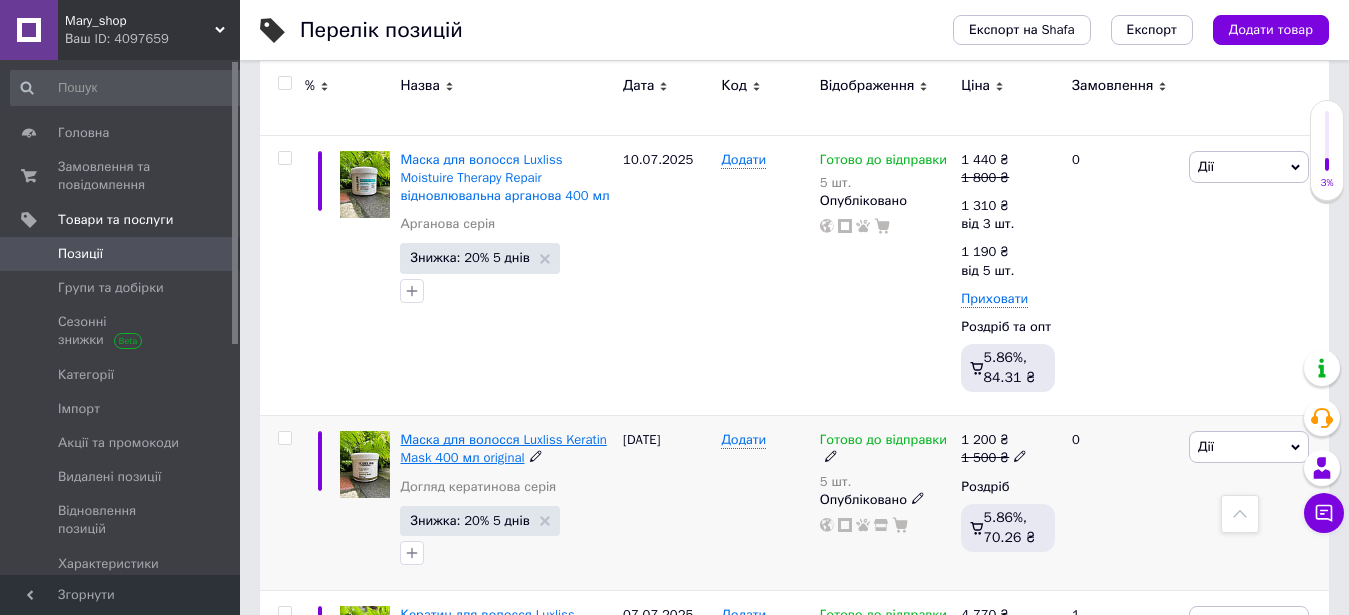 click on "Маска для волосся Luxliss Keratin Mask 400 мл original" at bounding box center [503, 448] 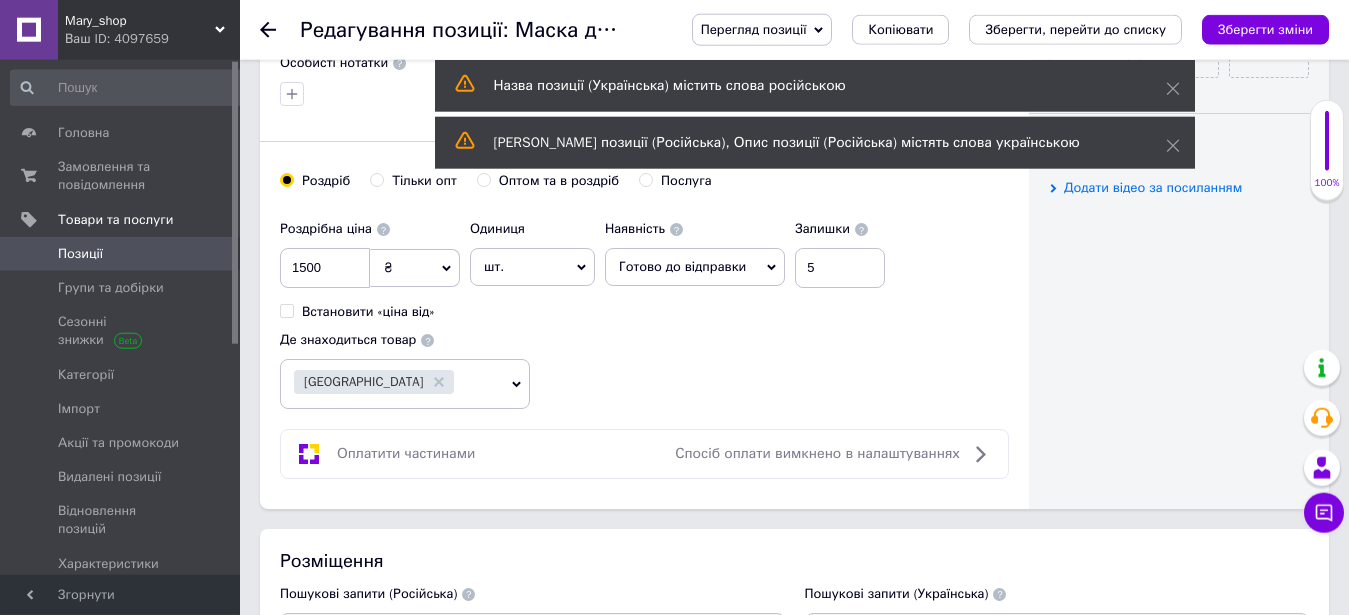 scroll, scrollTop: 958, scrollLeft: 0, axis: vertical 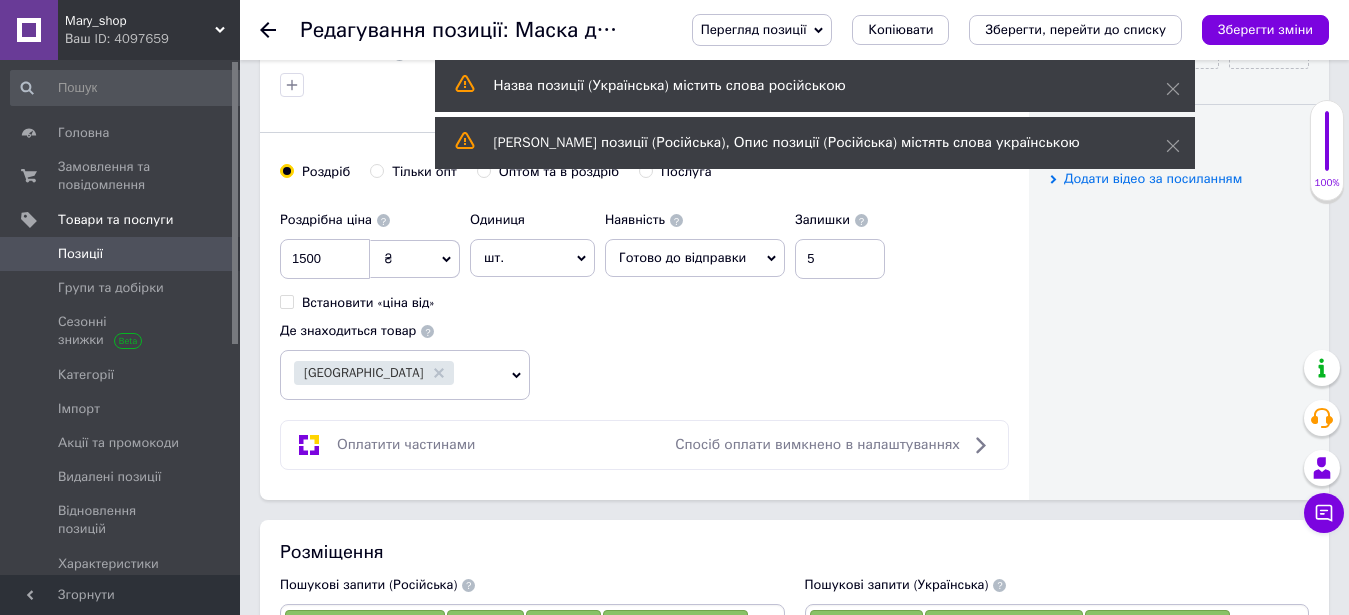 click on "Назва позиції (Українська) містить слова російською Поле Назва позиції (Російська), Опис позиції (Російська) містять слова українською" at bounding box center [815, 117] 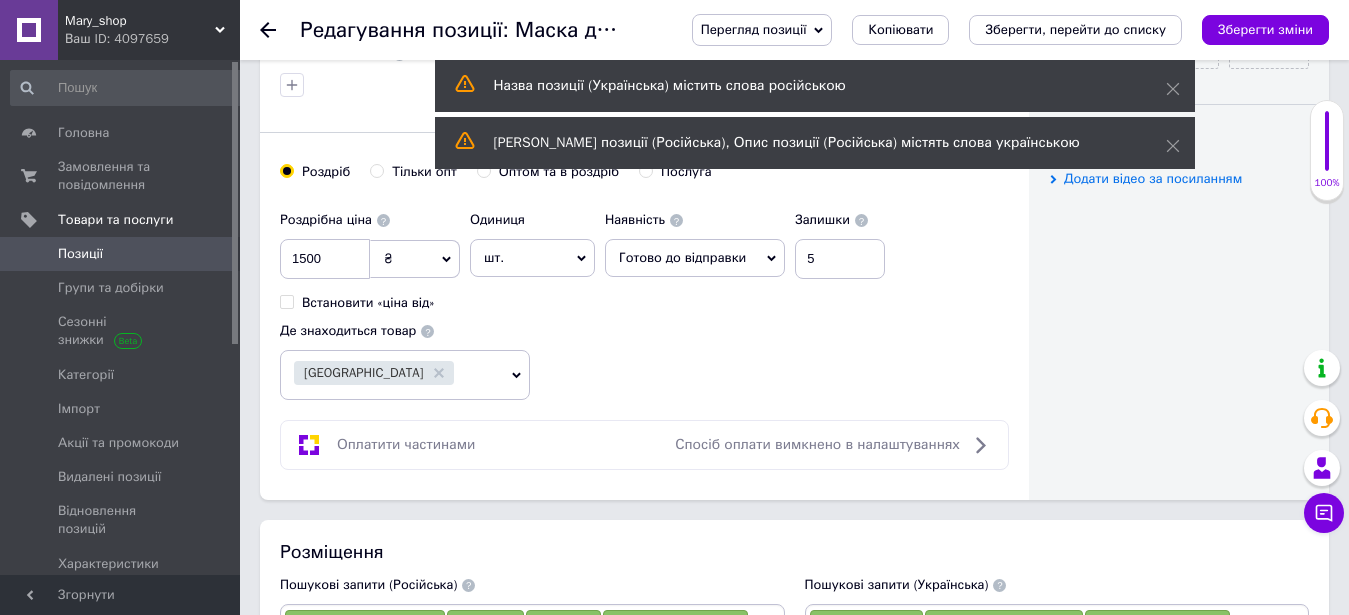 click on "Поле Назва позиції (Російська), Опис позиції (Російська) містять слова українською" at bounding box center [815, 143] 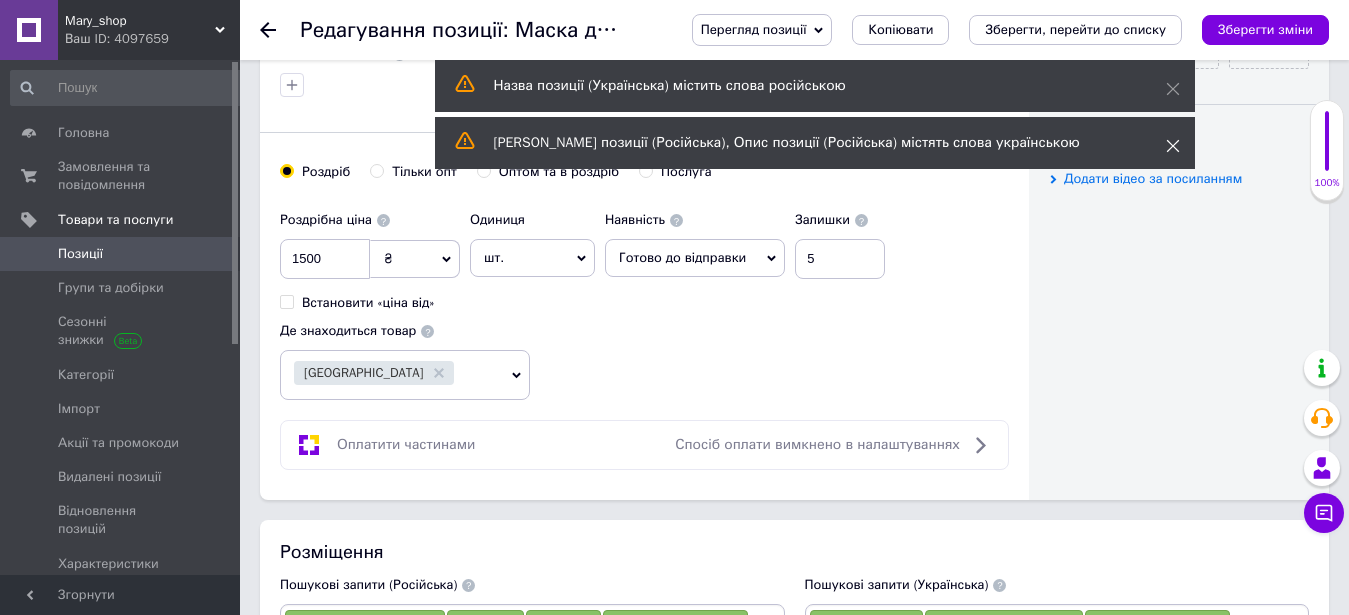 click at bounding box center (1173, 146) 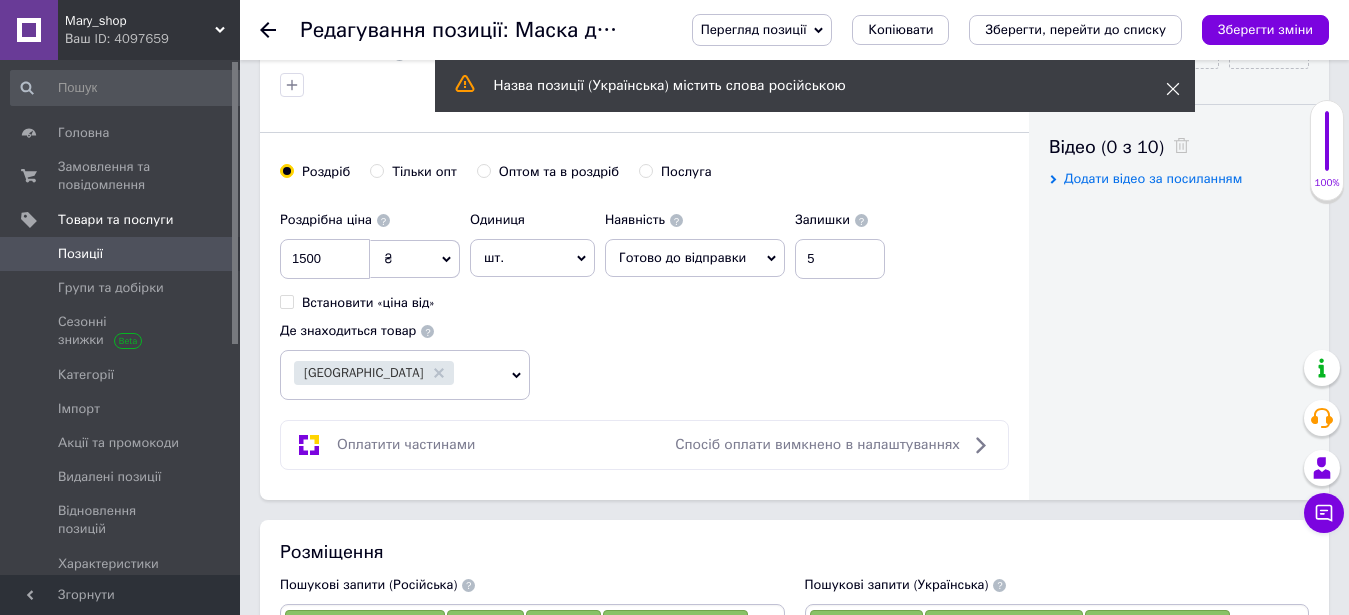 click 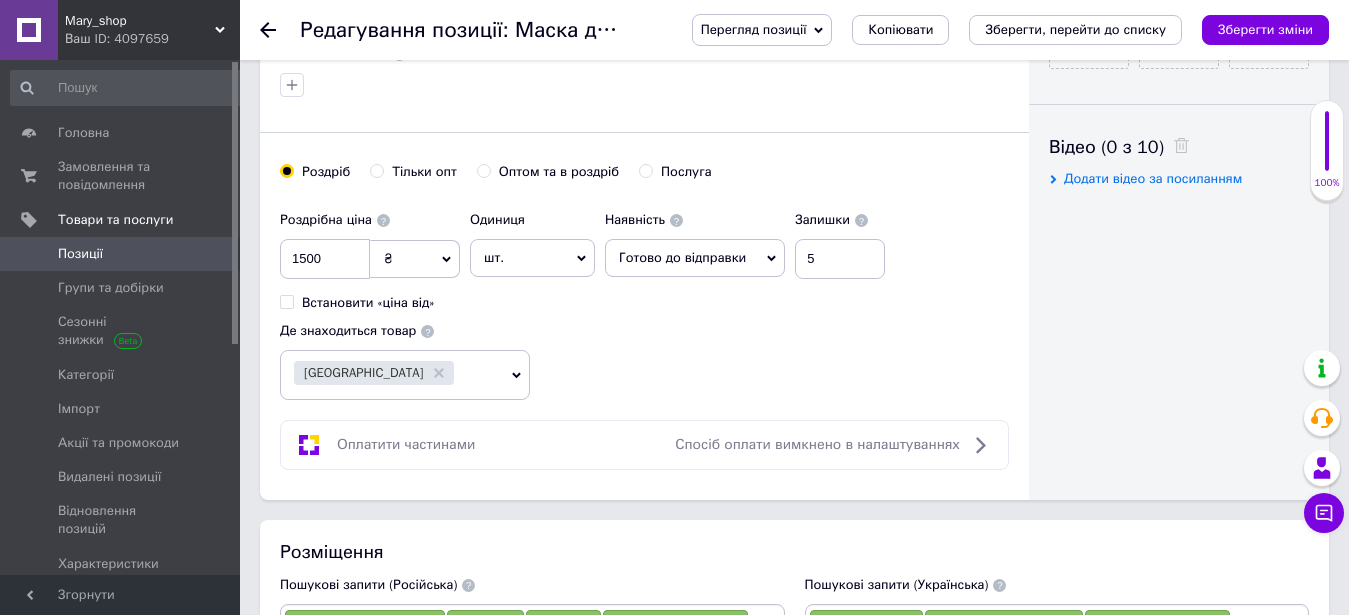 click on "Оптом та в роздріб" at bounding box center [483, 170] 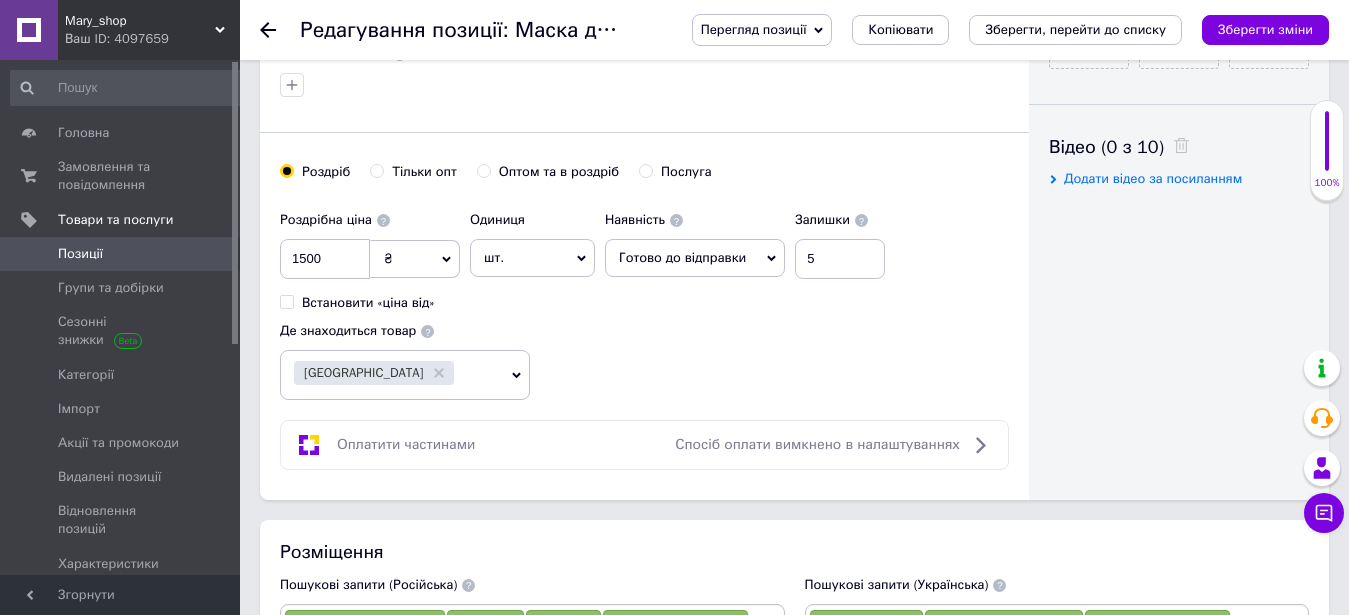 radio on "true" 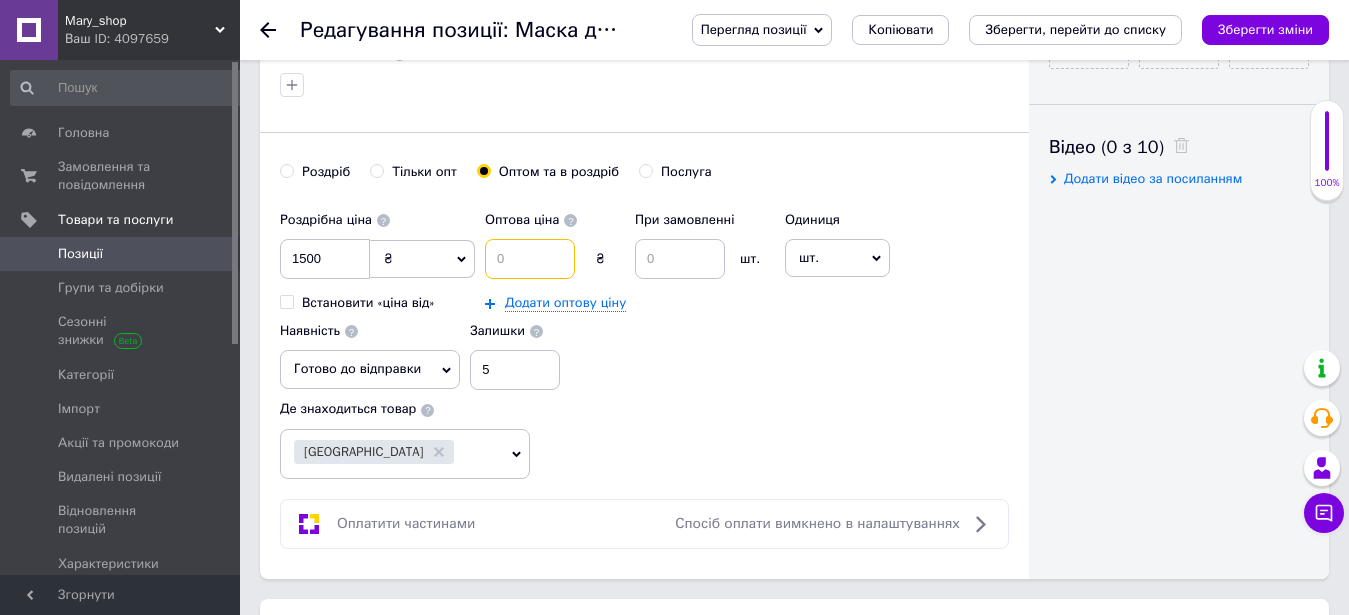 click at bounding box center [530, 259] 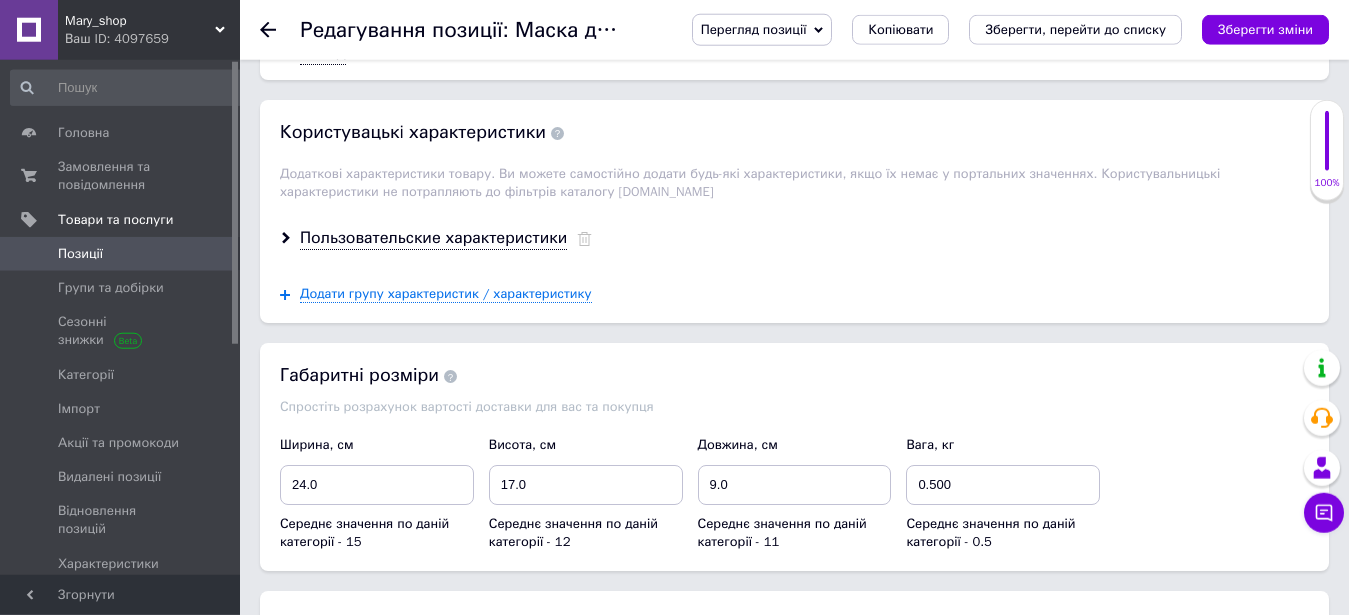 scroll, scrollTop: 2580, scrollLeft: 0, axis: vertical 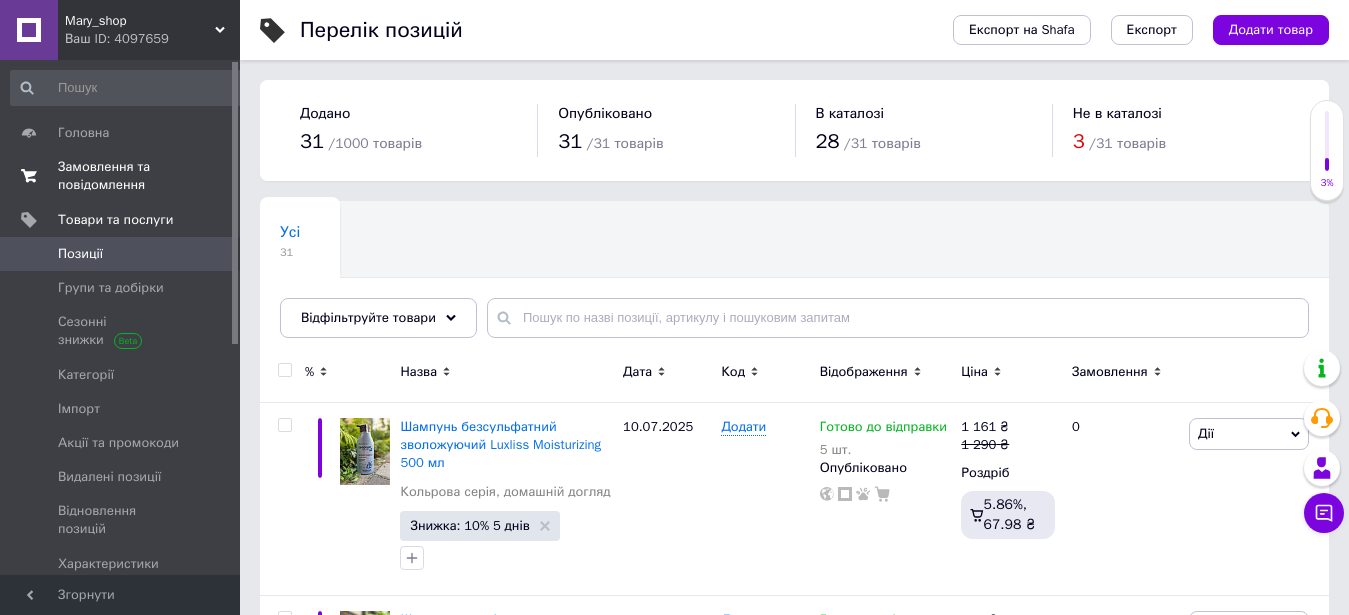 click on "Замовлення та повідомлення" at bounding box center (121, 176) 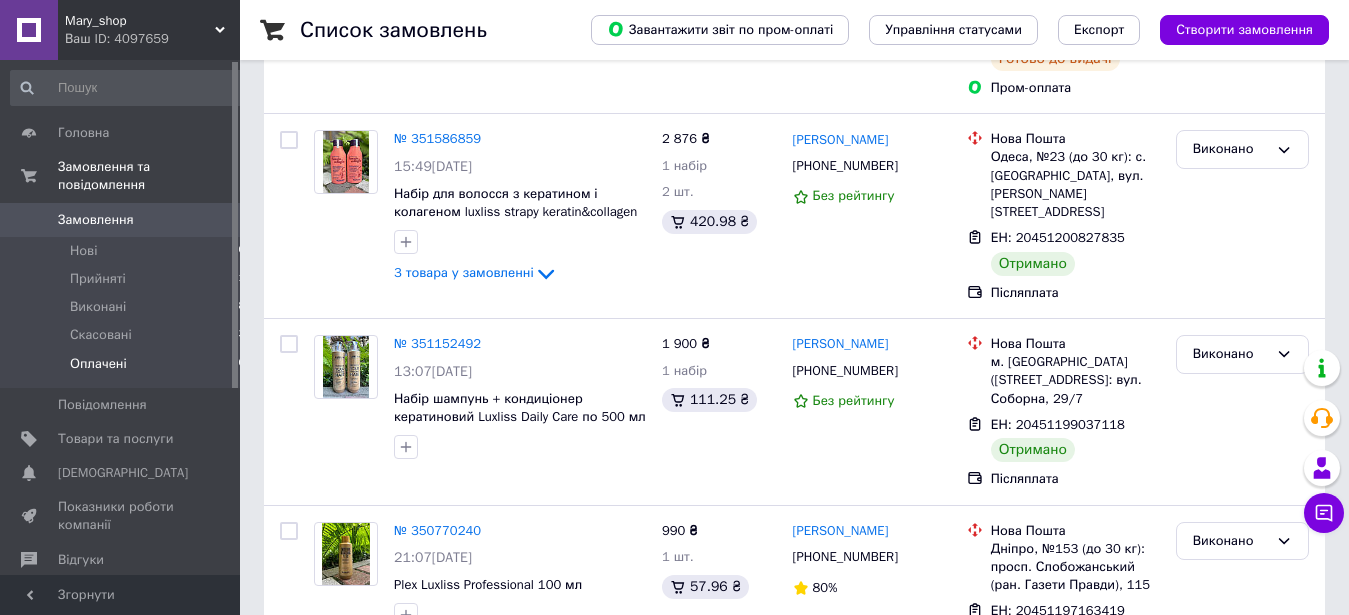 scroll, scrollTop: 0, scrollLeft: 0, axis: both 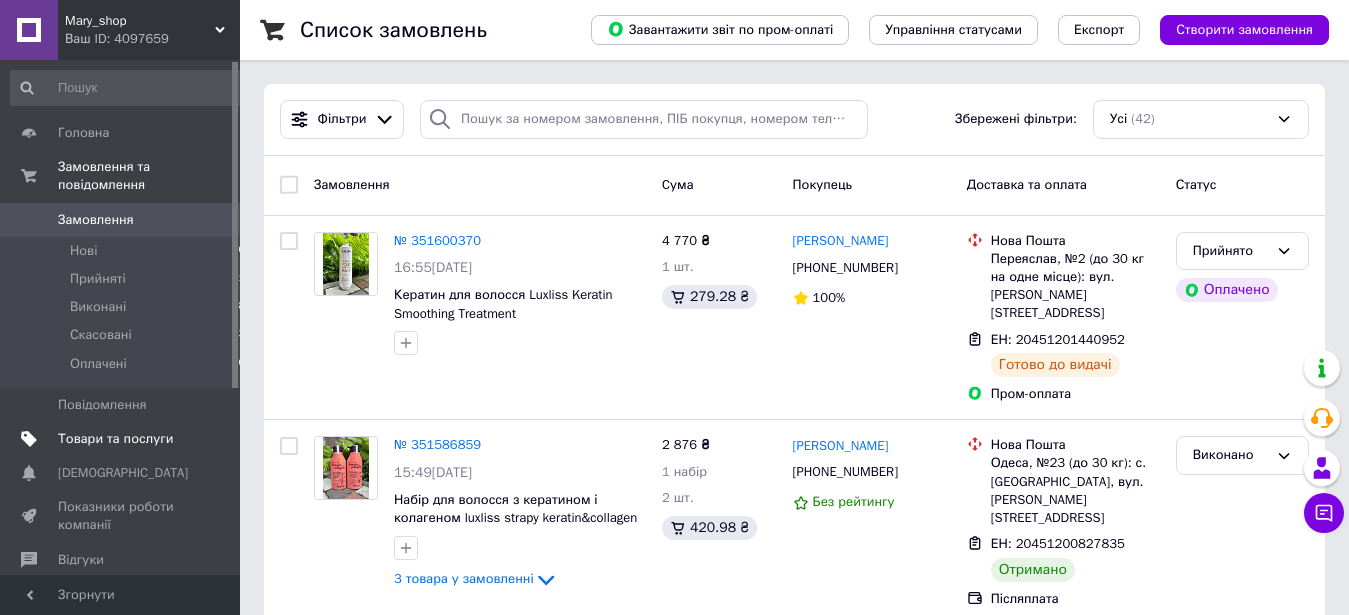 click on "Товари та послуги" at bounding box center (115, 439) 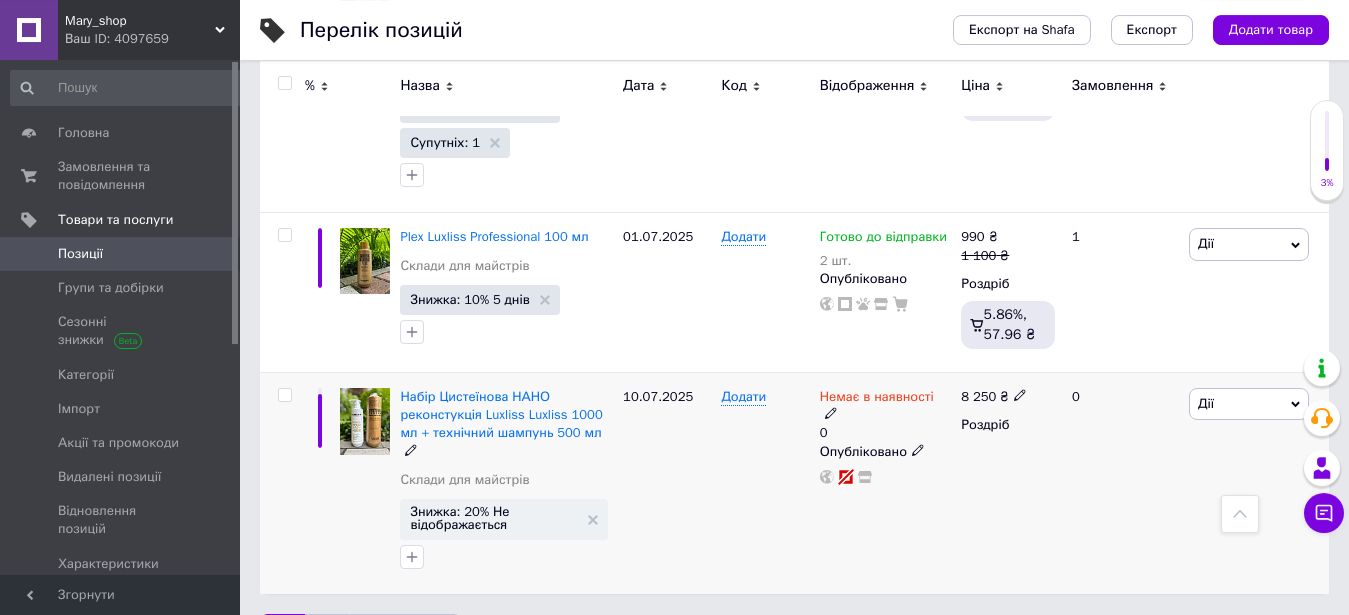 scroll, scrollTop: 4000, scrollLeft: 0, axis: vertical 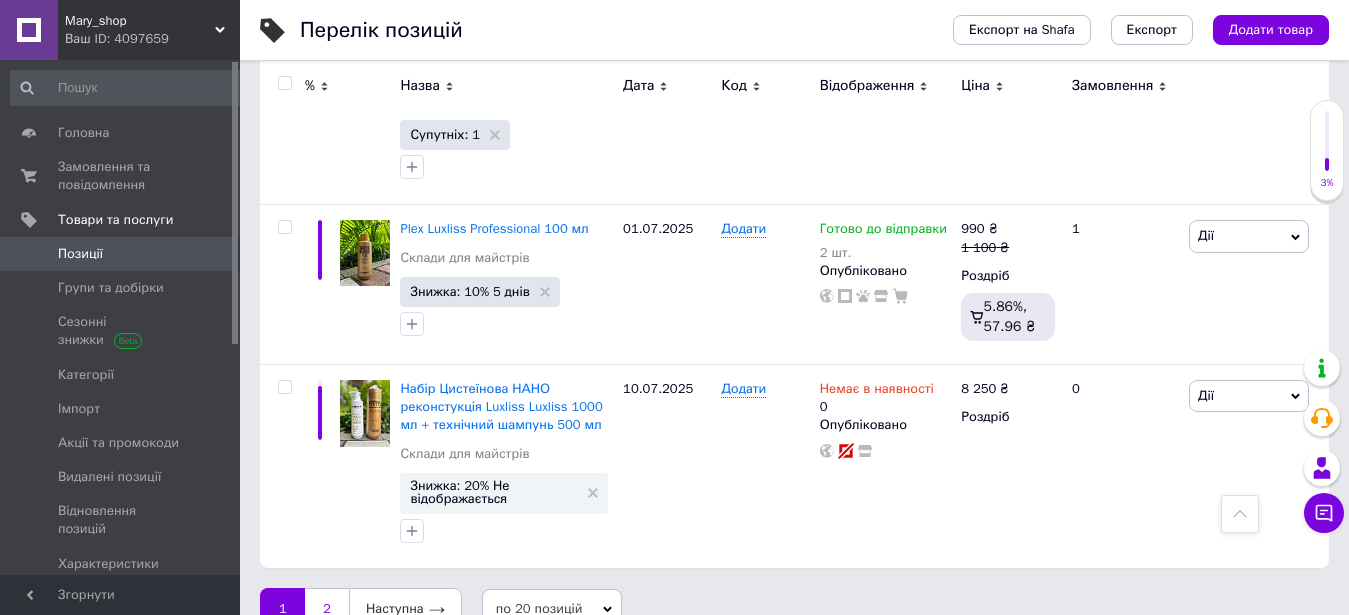 click on "2" at bounding box center [327, 609] 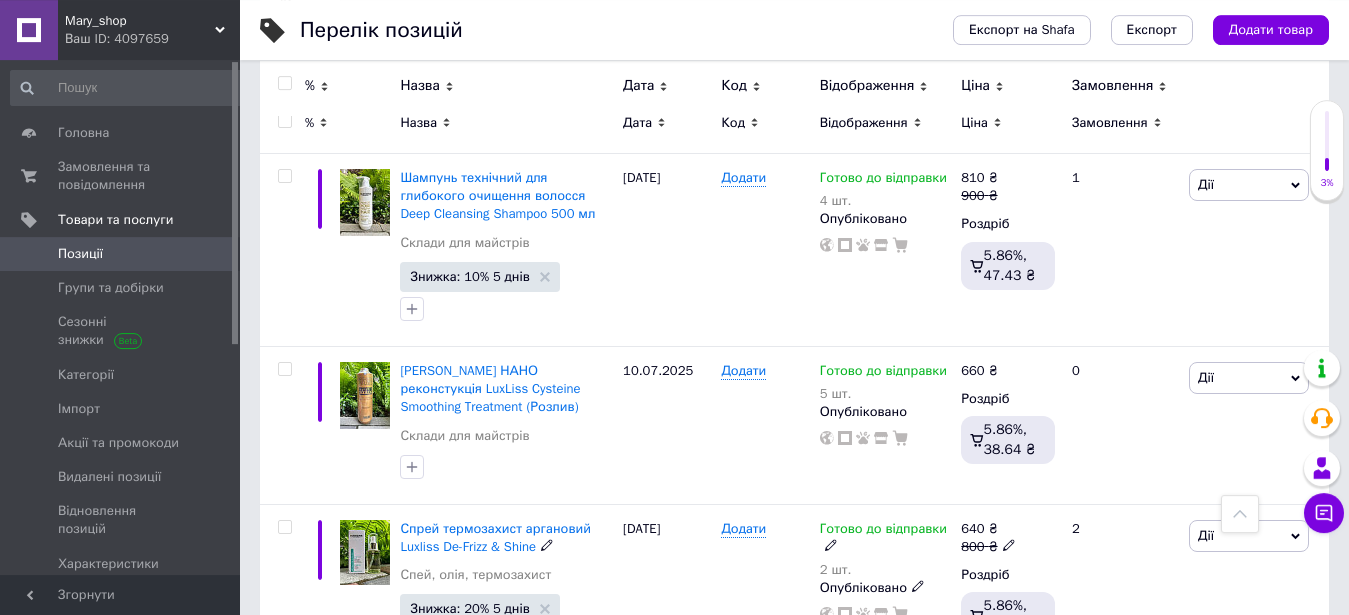 scroll, scrollTop: 217, scrollLeft: 0, axis: vertical 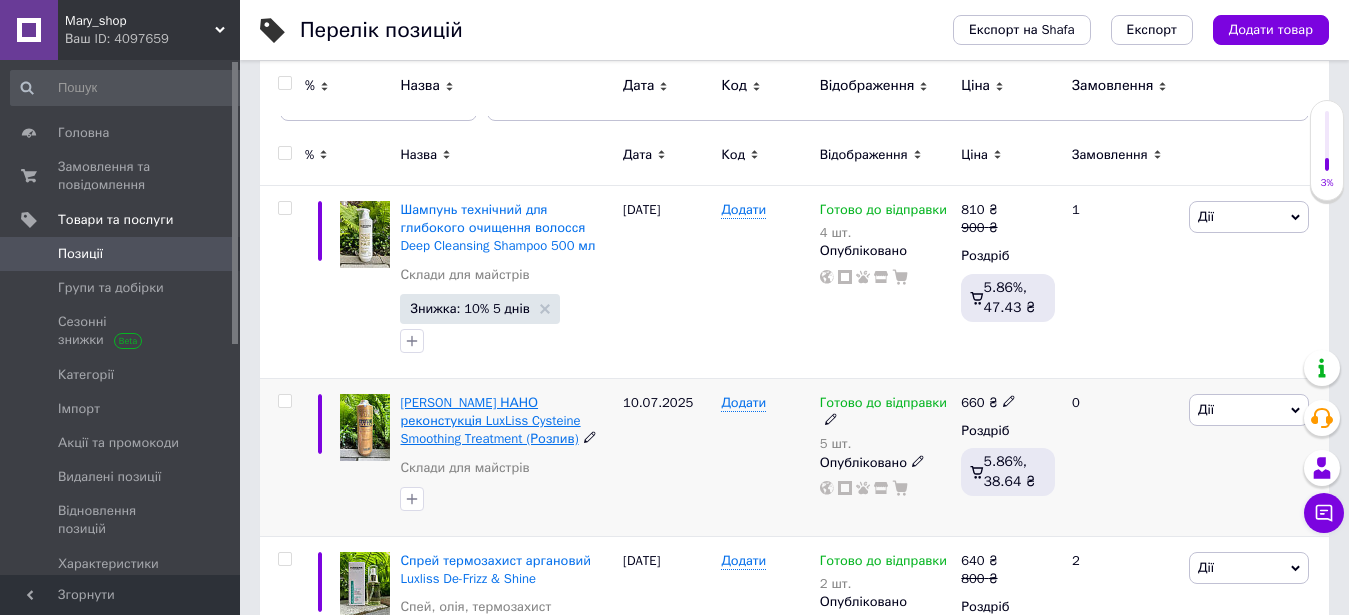 click on "Цистеїнова НАНО реконстукція LuxLiss Cysteine Smoothing Treatment (Розлив)" at bounding box center (490, 420) 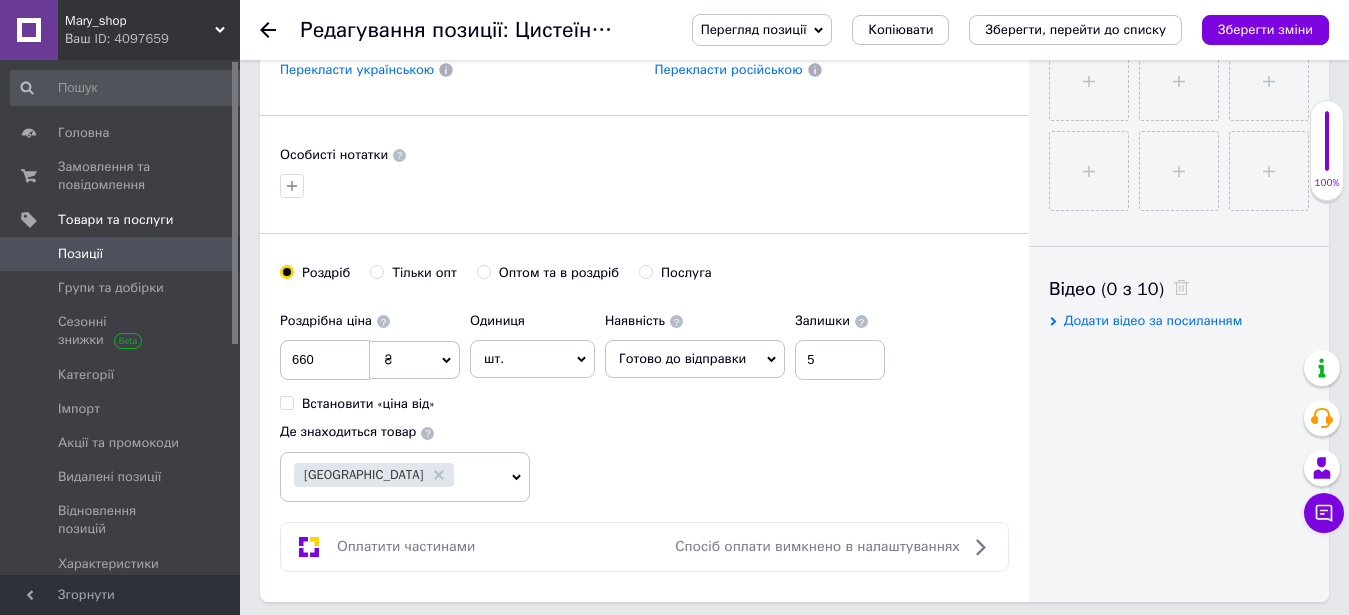 scroll, scrollTop: 836, scrollLeft: 0, axis: vertical 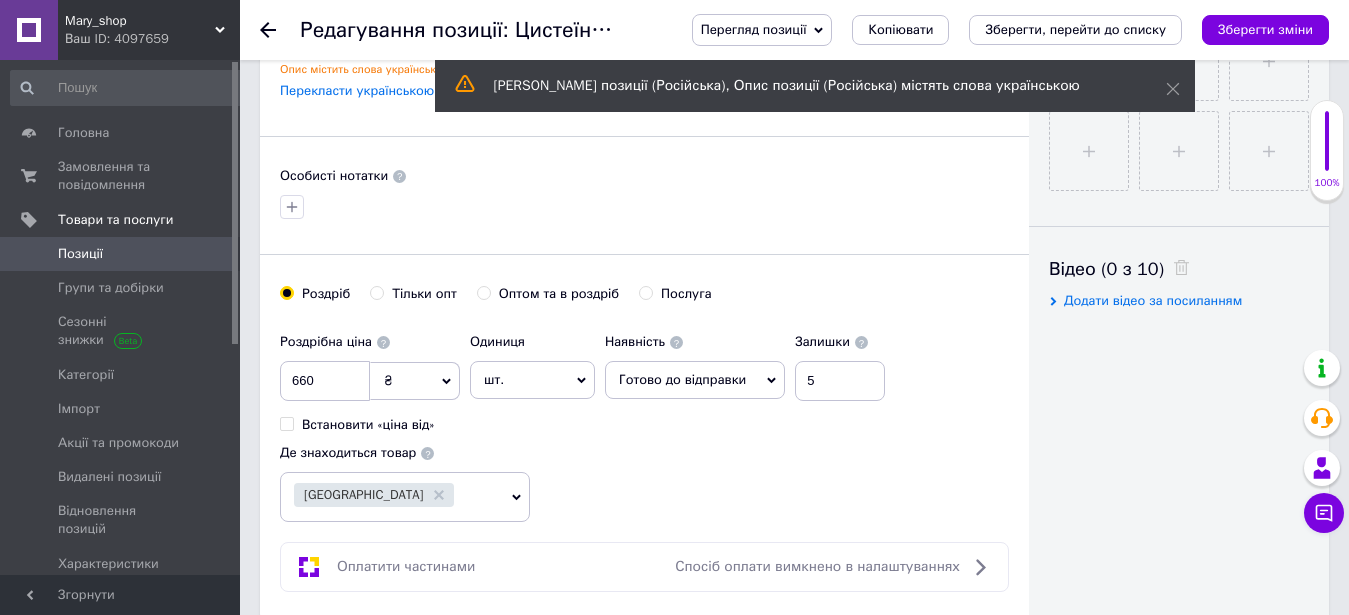click on "Встановити «ціна від»" at bounding box center (286, 423) 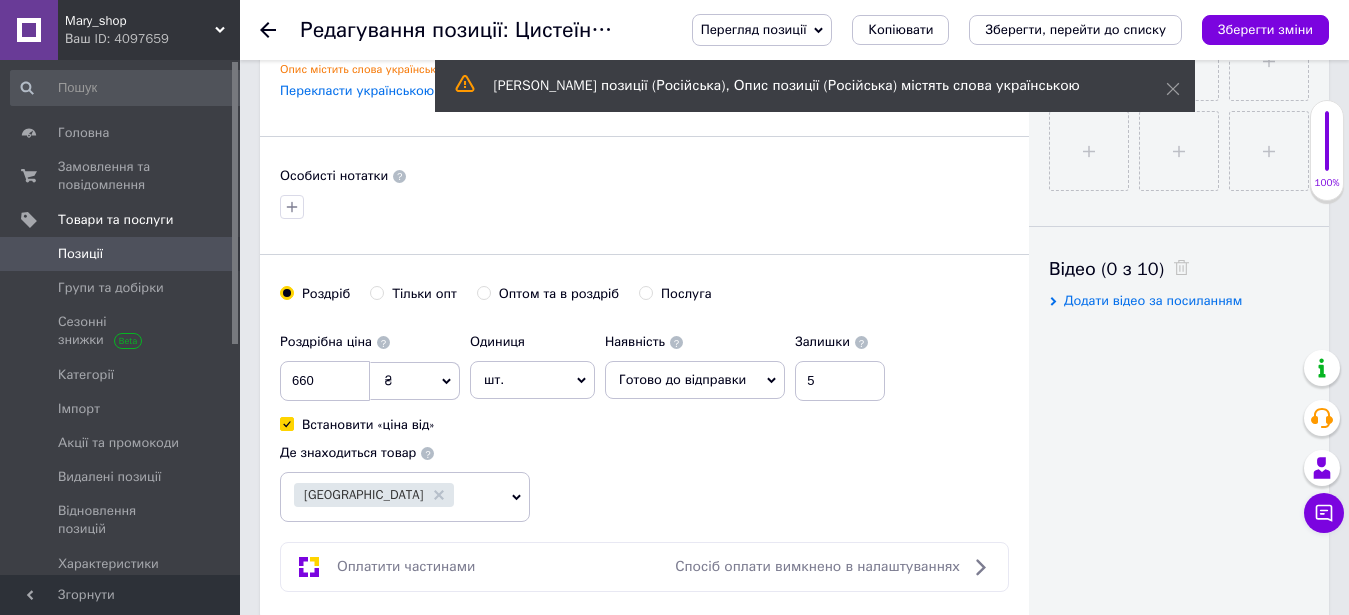 checkbox on "true" 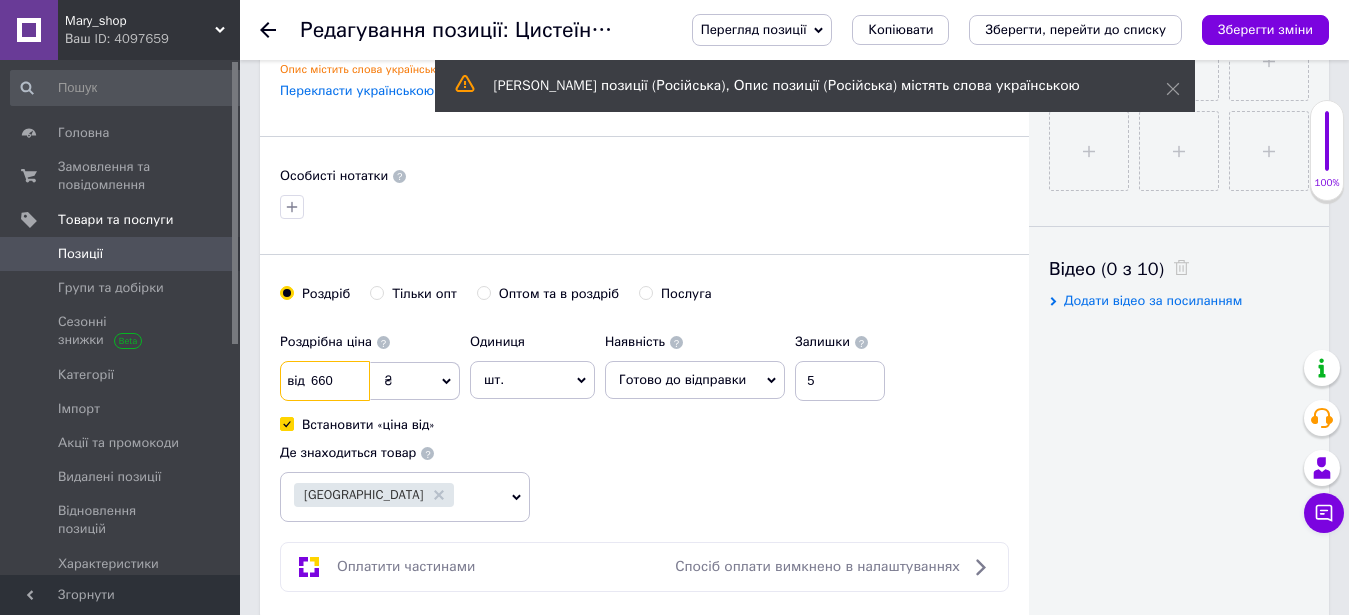 click on "660" at bounding box center [325, 381] 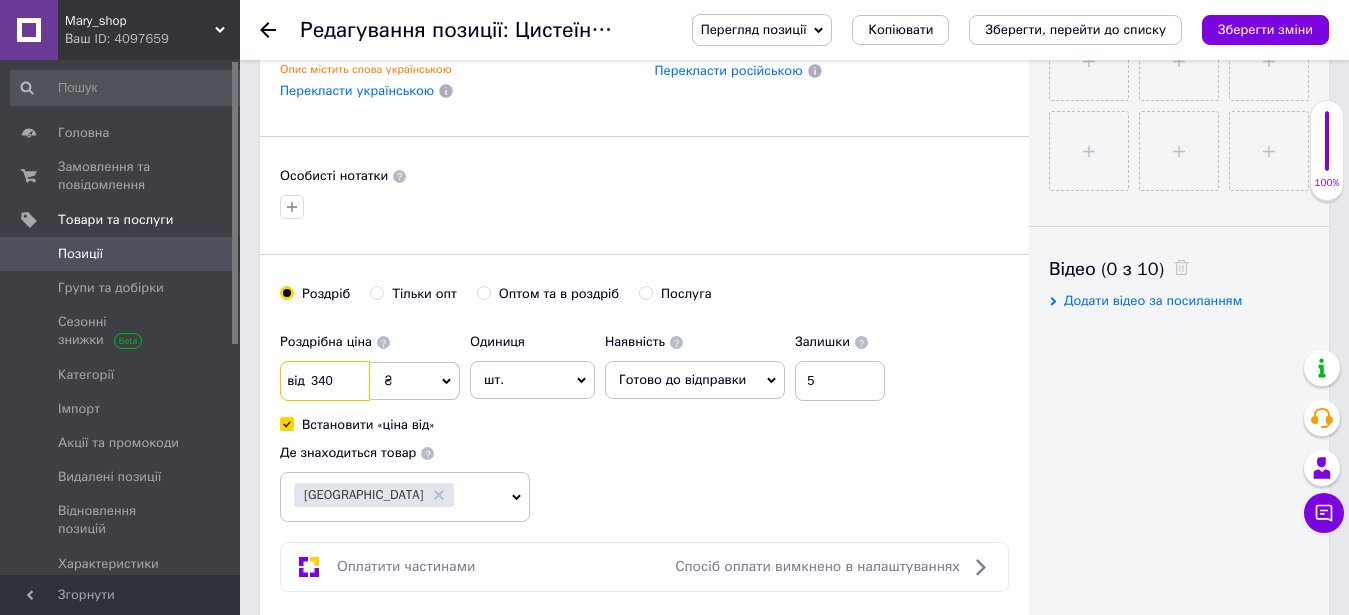 type on "340" 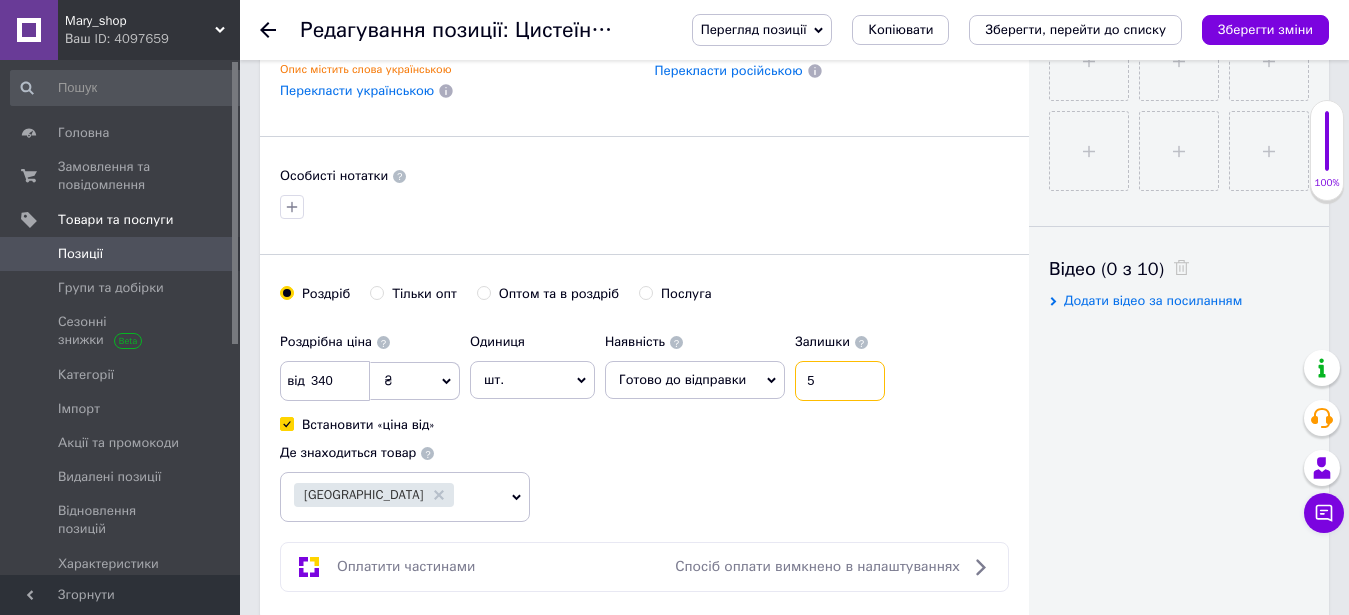 click on "5" at bounding box center (840, 381) 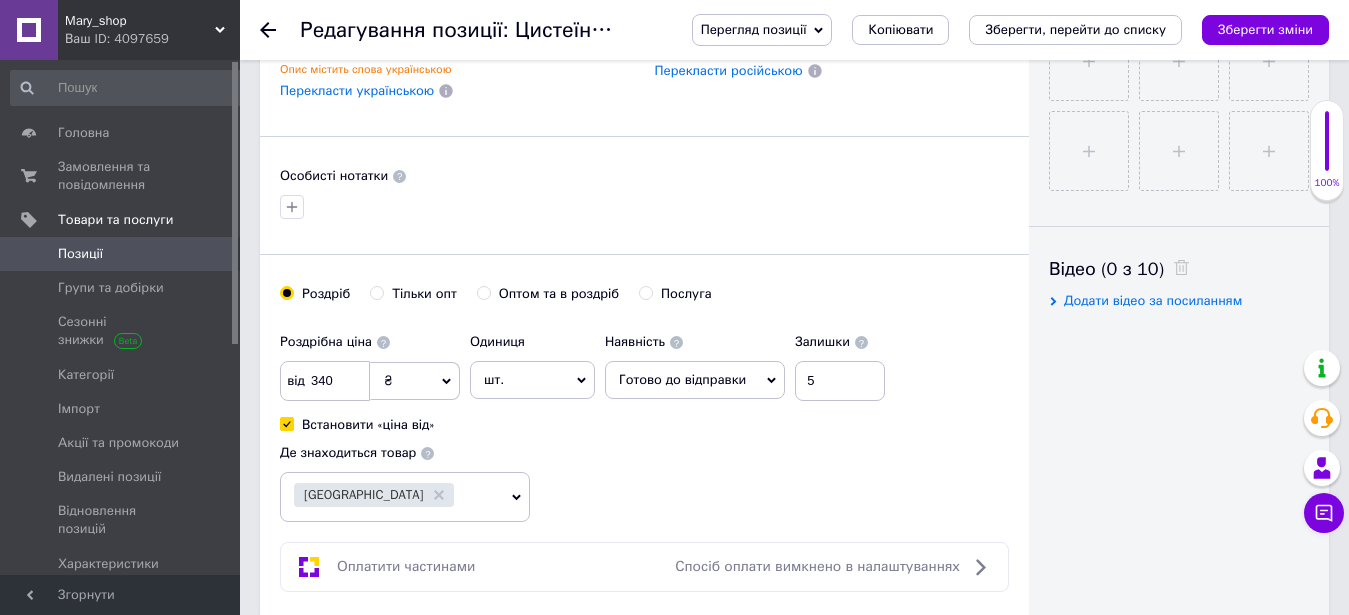 click on "Роздрібна ціна від 340 ₴ $ EUR CHF GBP ¥ PLN ₸ MDL HUF KGS CNY TRY KRW lei Встановити «ціна від» Одиниця шт. Популярне комплект упаковка кв.м пара м кг пог.м послуга т а автоцистерна ампула б балон банка блістер бобіна бочка бут бухта в ват виїзд відро г г га година гр/кв.м гігакалорія д дав два місяці день доба доза є єврокуб з зміна к кВт каністра карат кв.дм кв.м кв.см кв.фут квартал кг кг/кв.м км колесо комплект коробка куб.дм куб.м л л лист м м мВт мл мм моток місяць мішок н набір номер о об'єкт од. п палетомісце пара партія пач пог.м послуга посівна одиниця птахомісце півроку р с т" at bounding box center (644, 423) 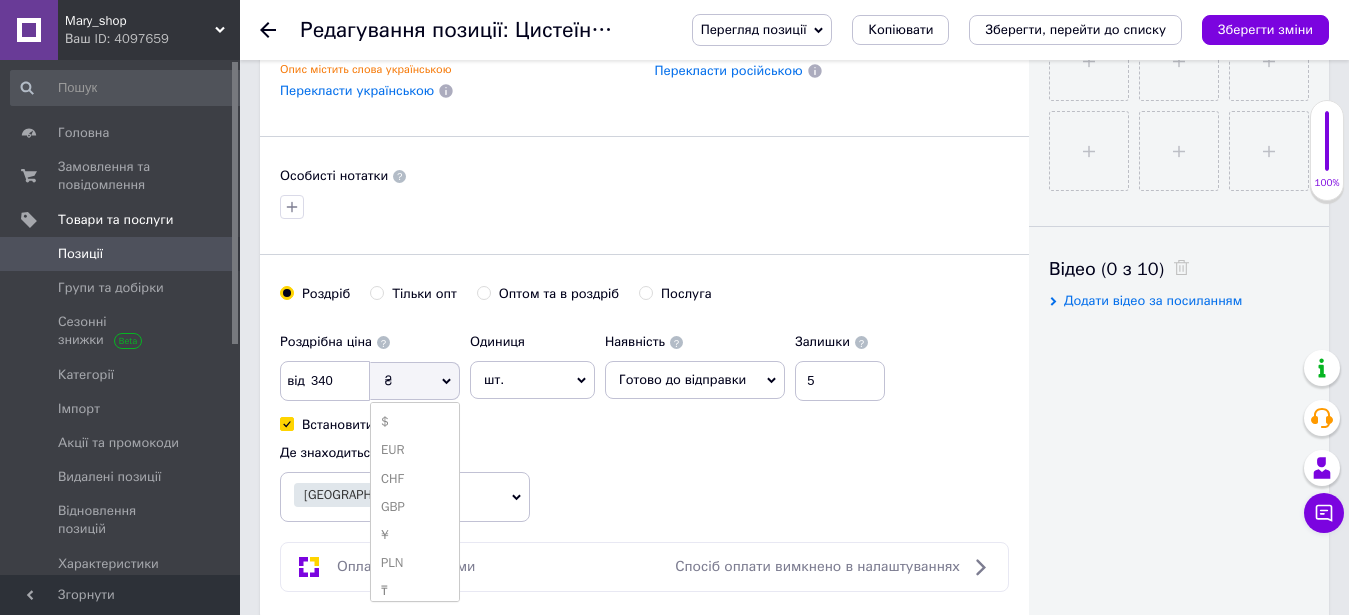 click on "₴" at bounding box center (415, 381) 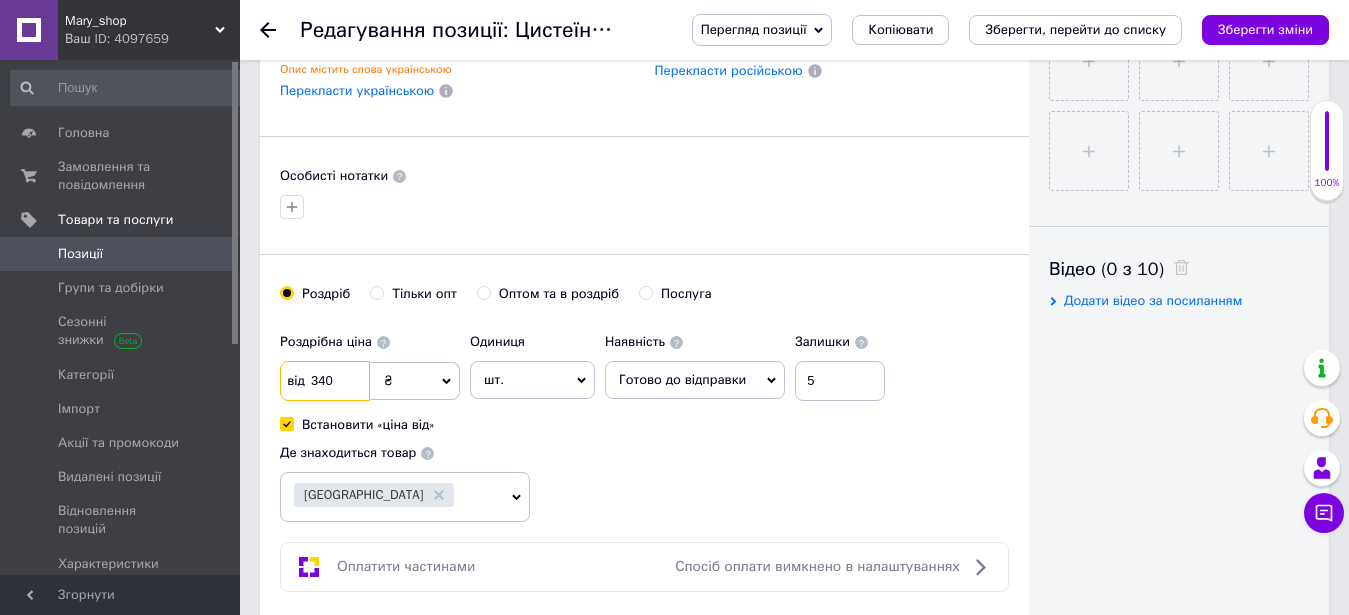 click on "340" at bounding box center (325, 381) 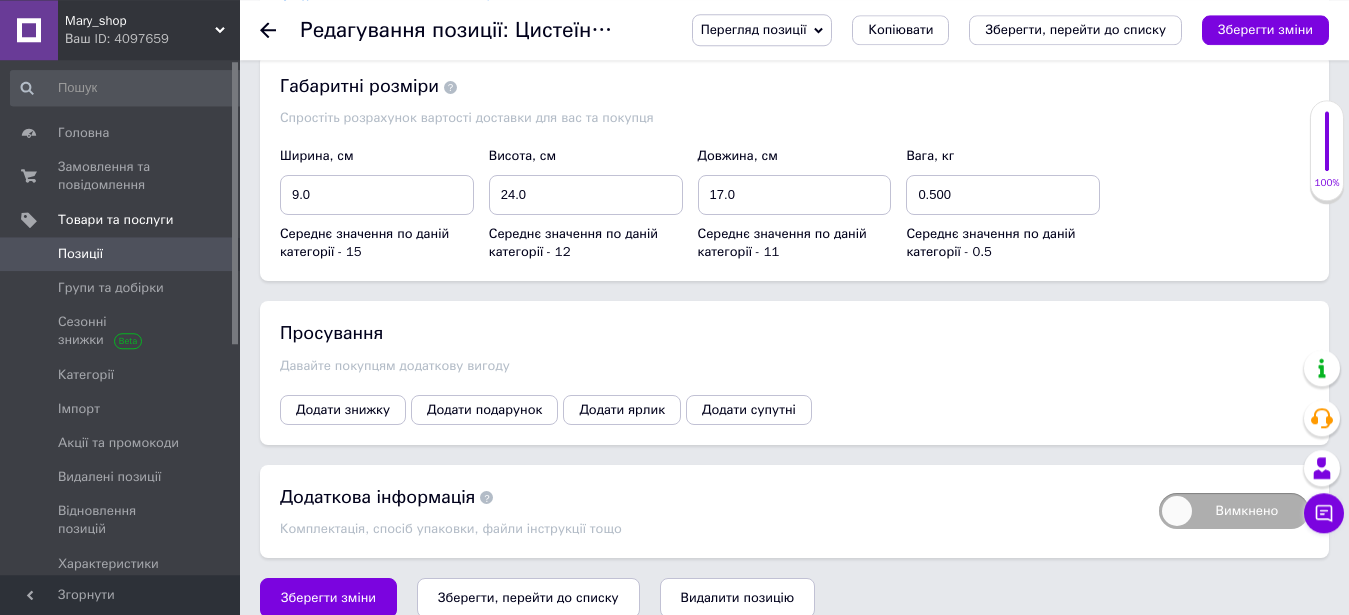 scroll, scrollTop: 2746, scrollLeft: 0, axis: vertical 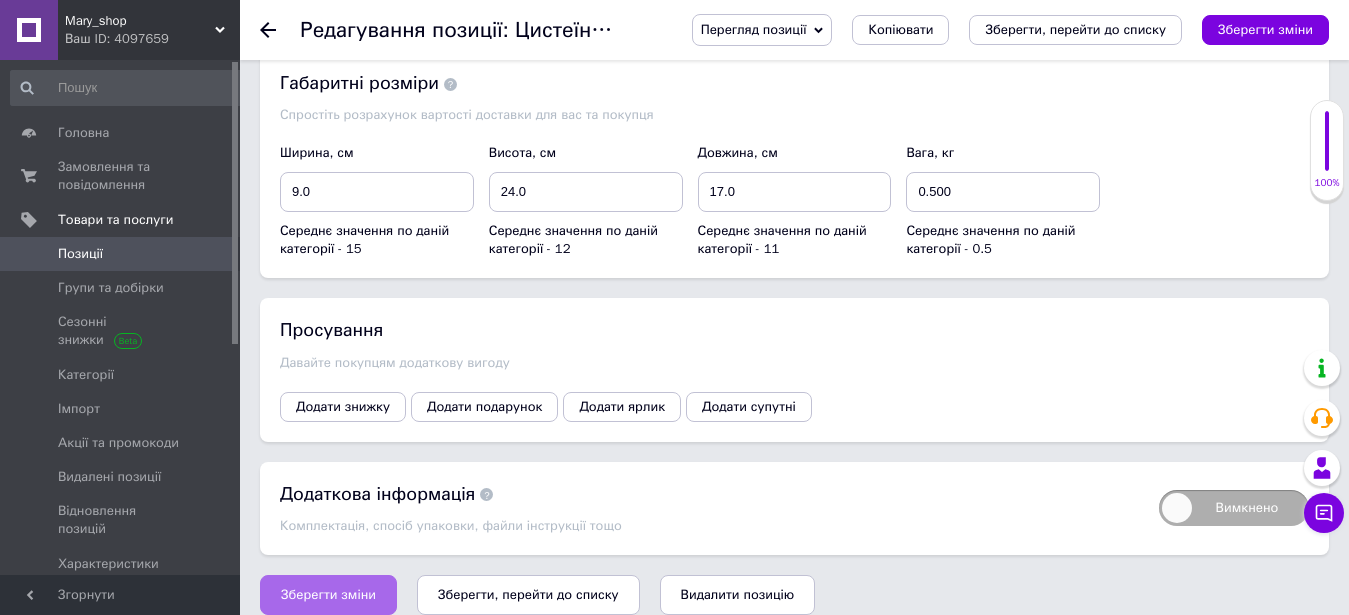 click on "Зберегти зміни" at bounding box center (328, 595) 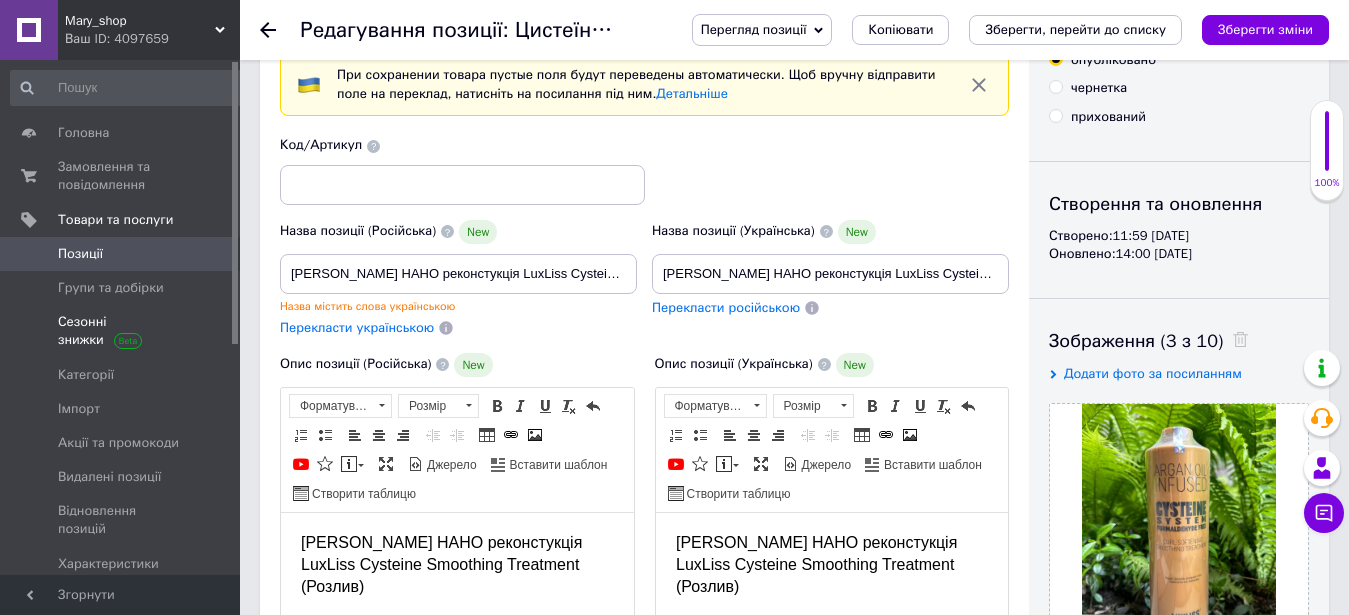 scroll, scrollTop: 0, scrollLeft: 0, axis: both 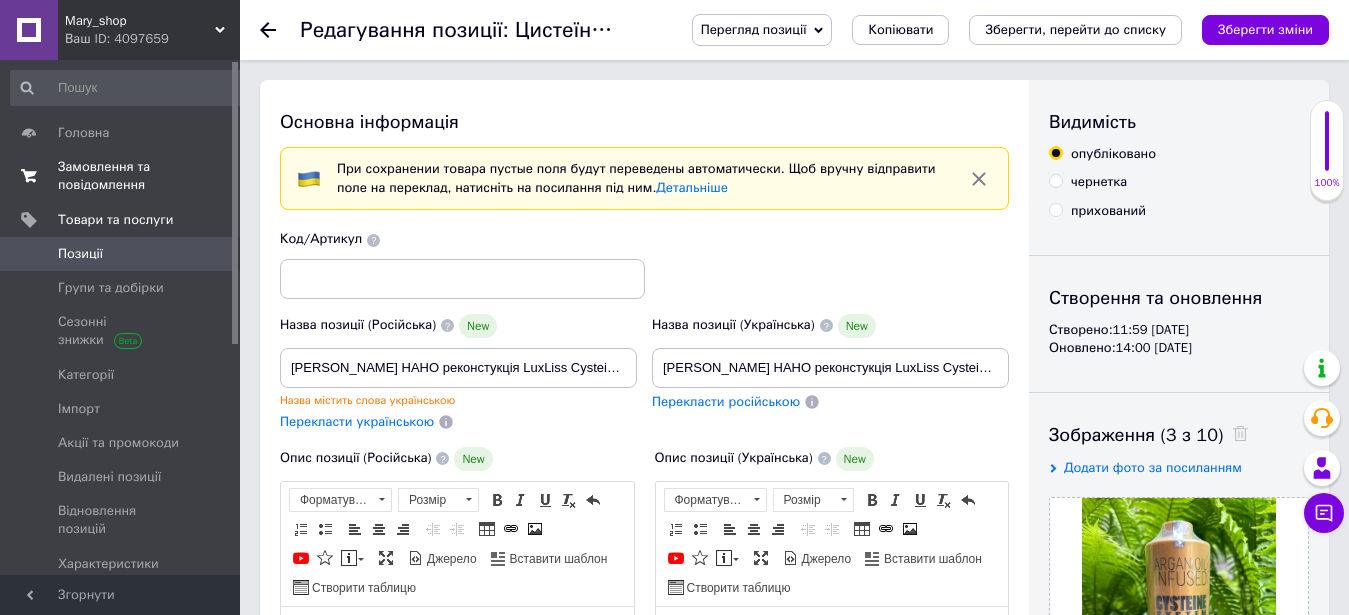 click on "Замовлення та повідомлення" at bounding box center (121, 176) 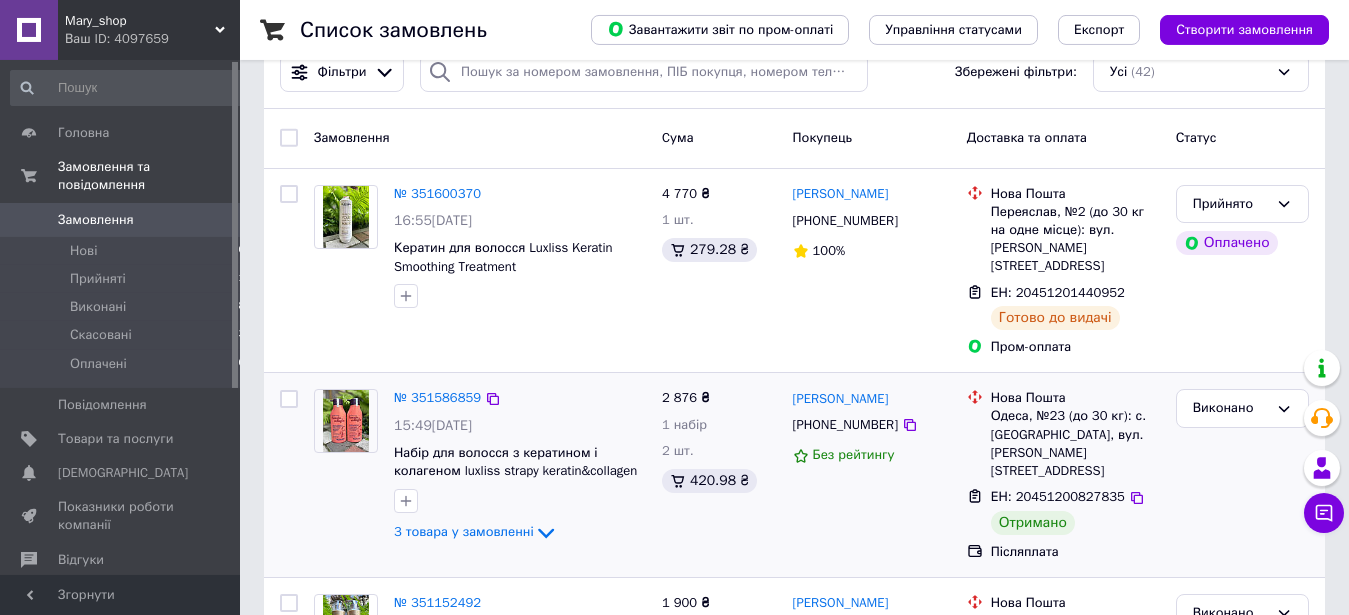 scroll, scrollTop: 0, scrollLeft: 0, axis: both 